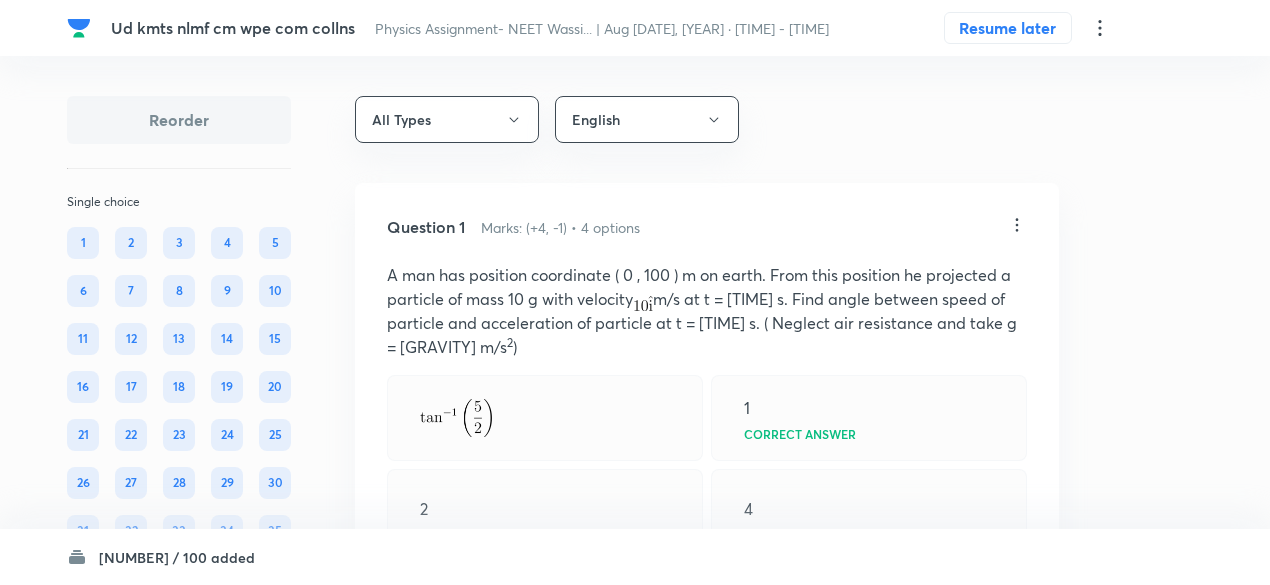 scroll, scrollTop: 12794, scrollLeft: 0, axis: vertical 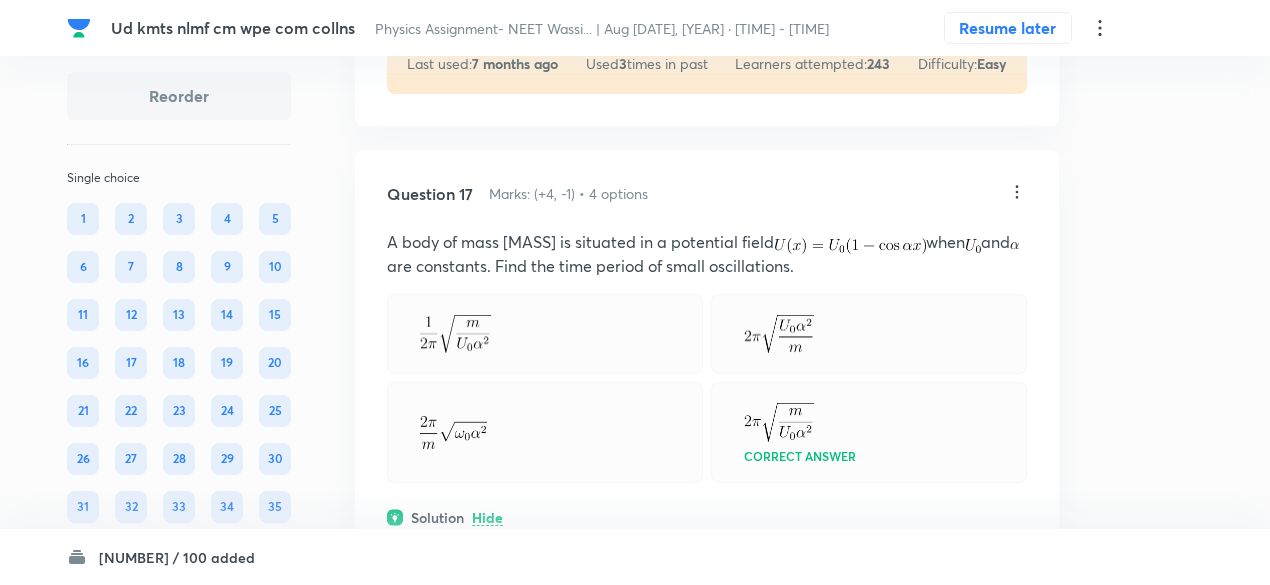 click on "A body of mass m is situated in a potential field   when   and   are constants. Find the time period of small oscillations." at bounding box center (707, 254) 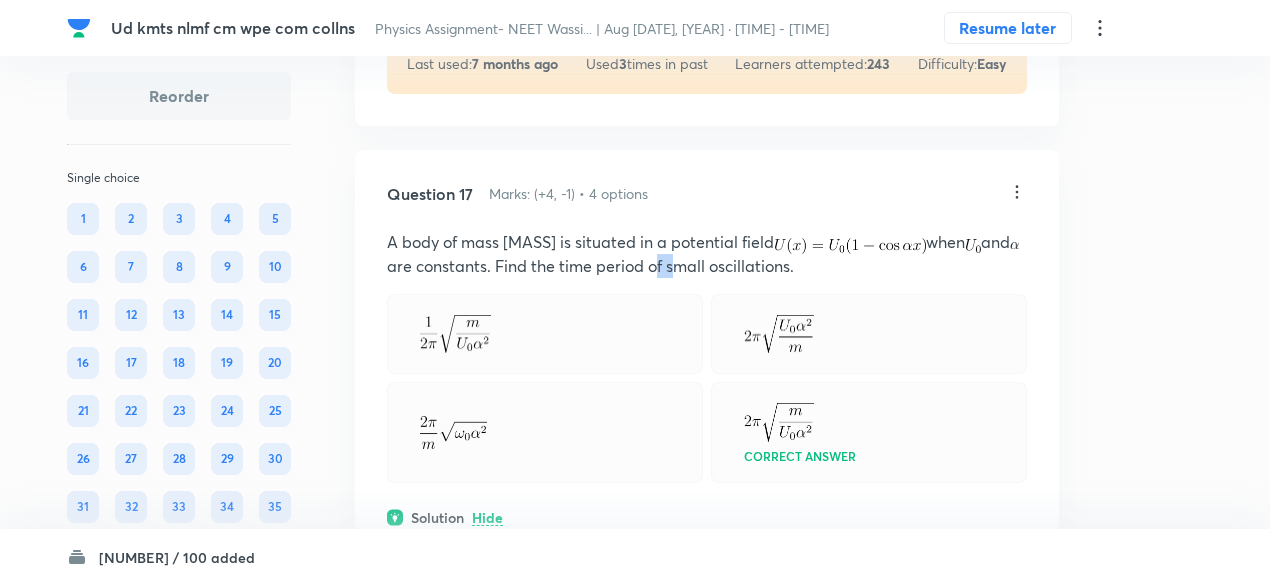 click on "A body of mass m is situated in a potential field   when   and   are constants. Find the time period of small oscillations." at bounding box center [707, 254] 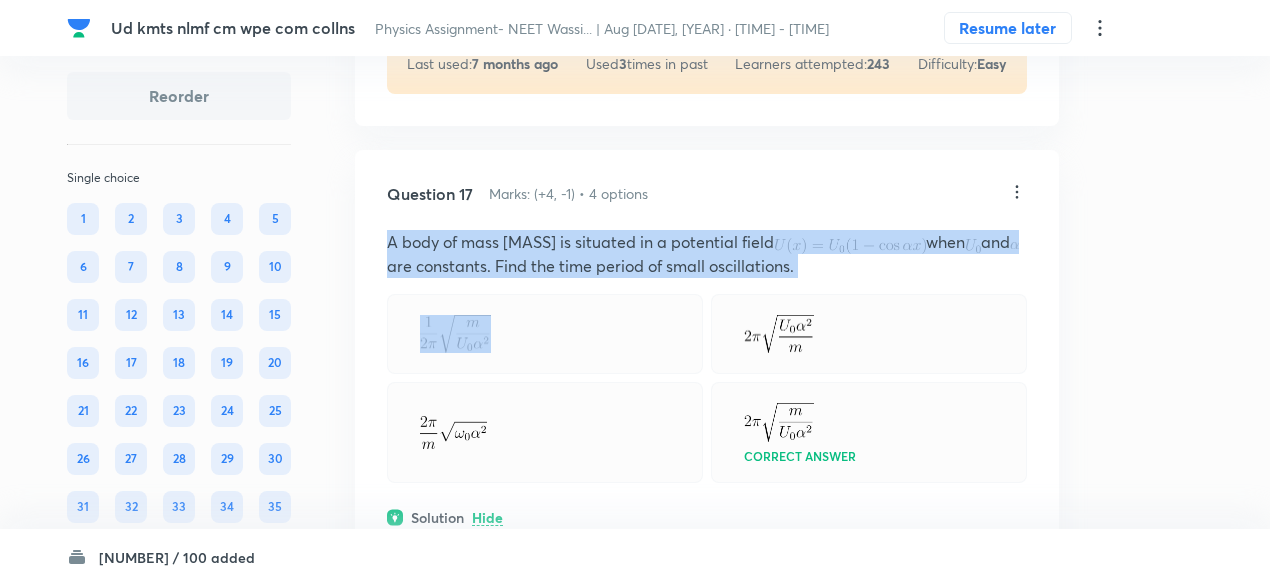 click on "A body of mass m is situated in a potential field   when   and   are constants. Find the time period of small oscillations." at bounding box center [707, 254] 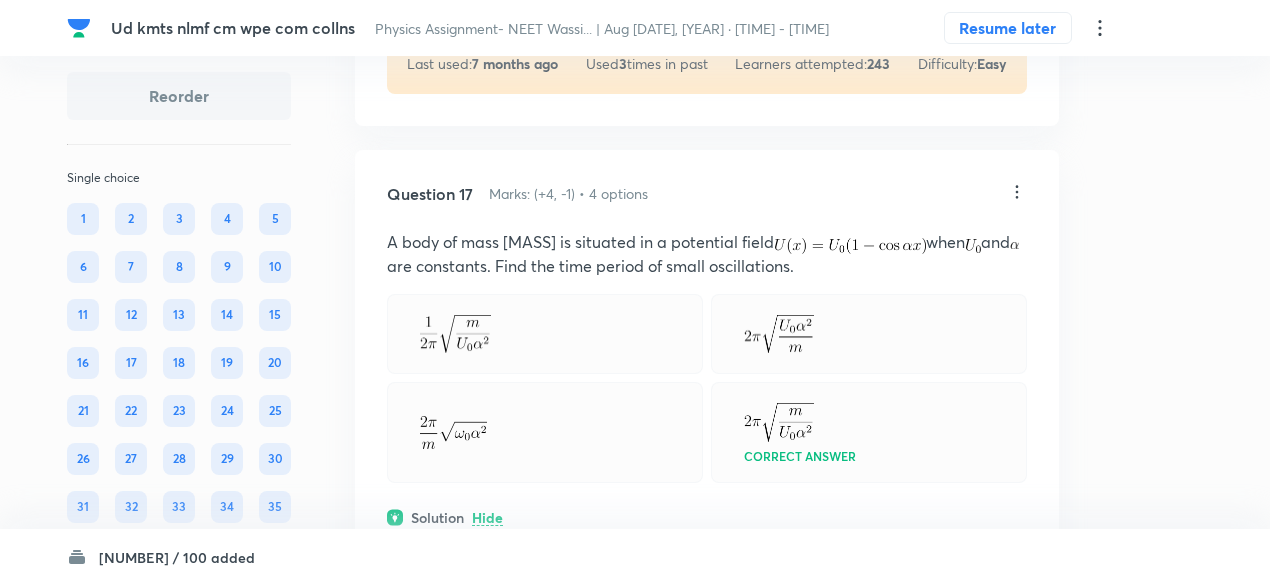 click 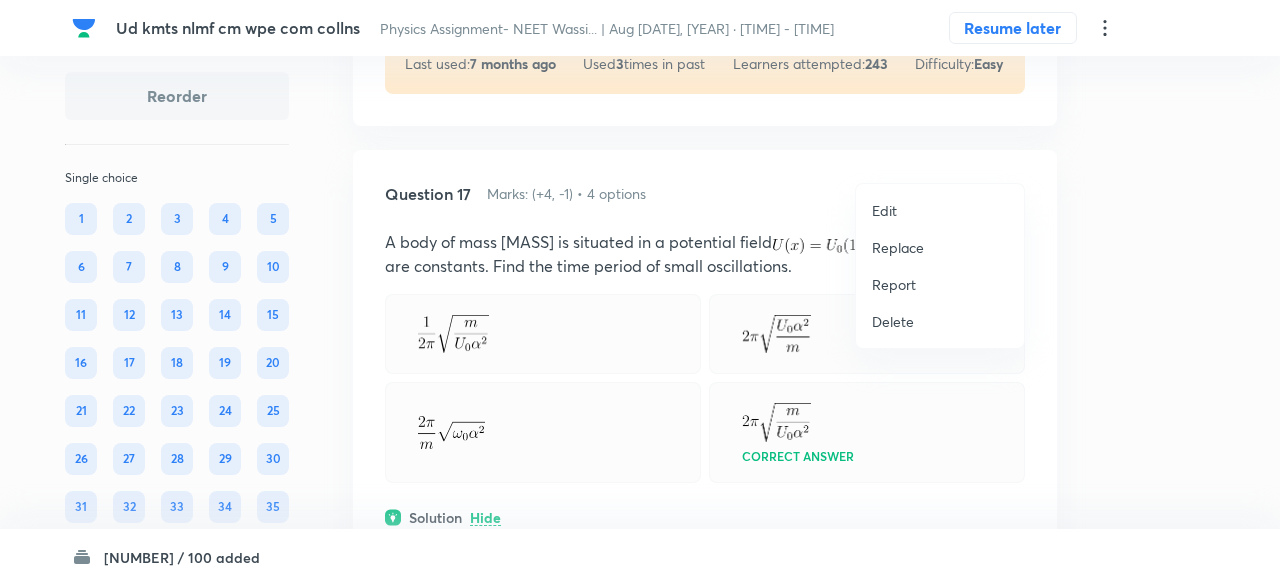 click on "Replace" at bounding box center [940, 247] 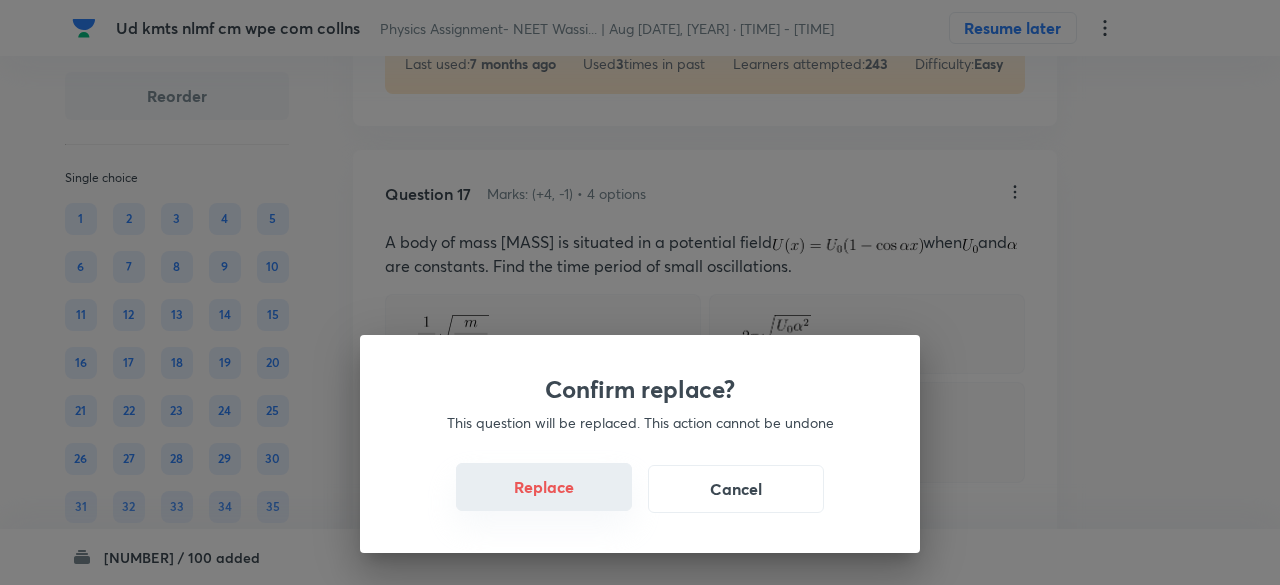 click on "Replace" at bounding box center (544, 487) 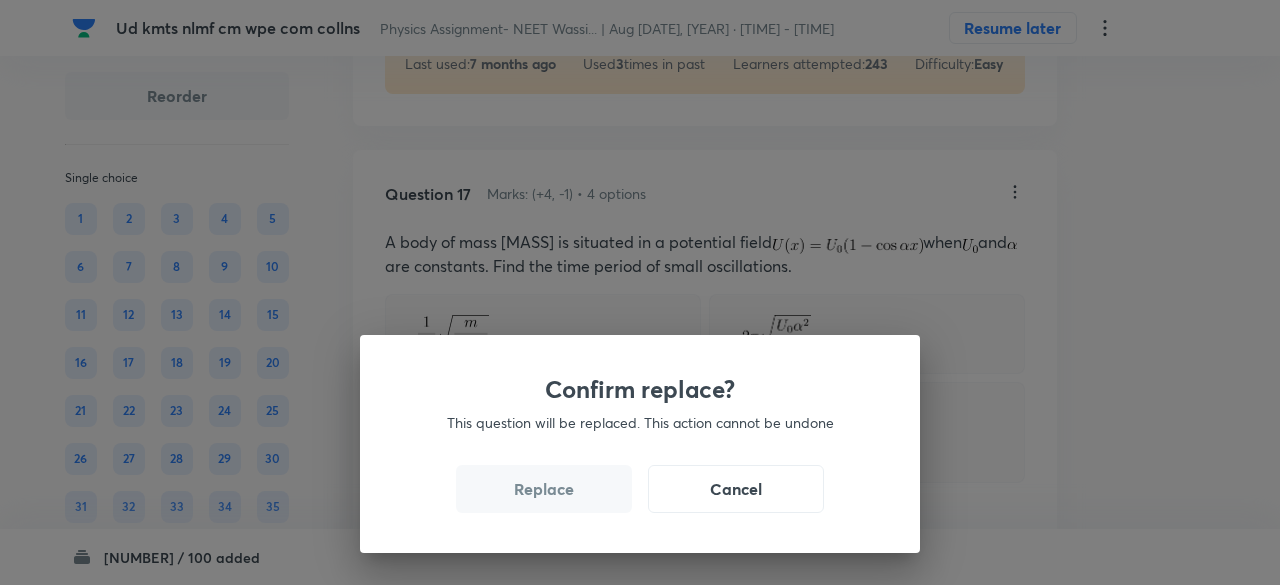 click on "Replace" at bounding box center [544, 489] 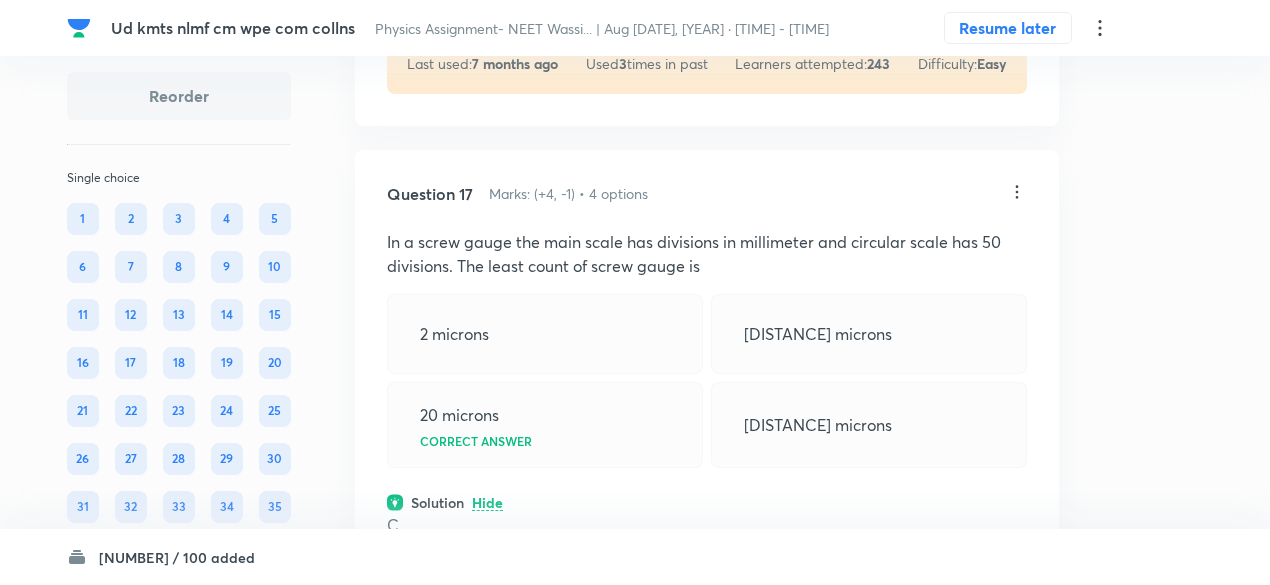click on "C" at bounding box center [707, 525] 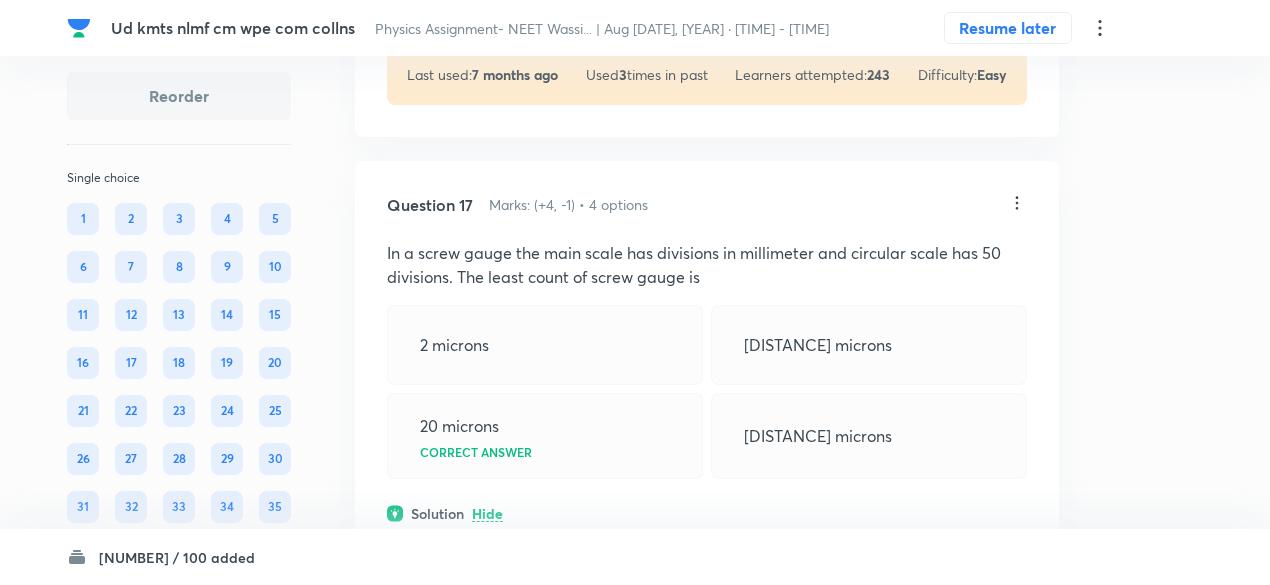 scroll, scrollTop: 12427, scrollLeft: 0, axis: vertical 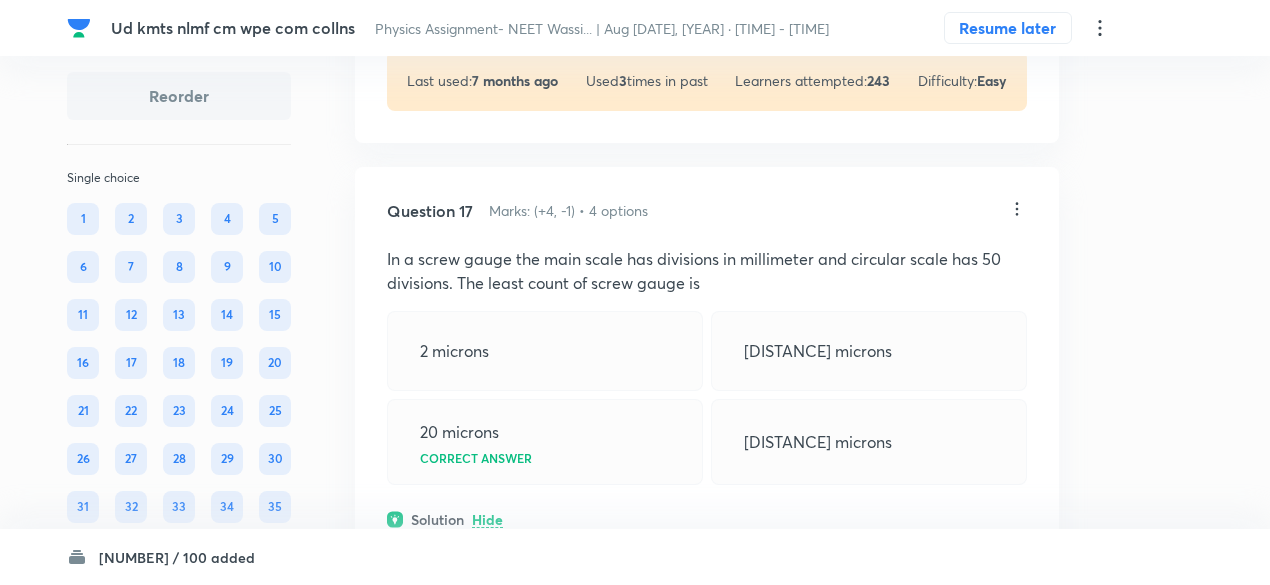 click 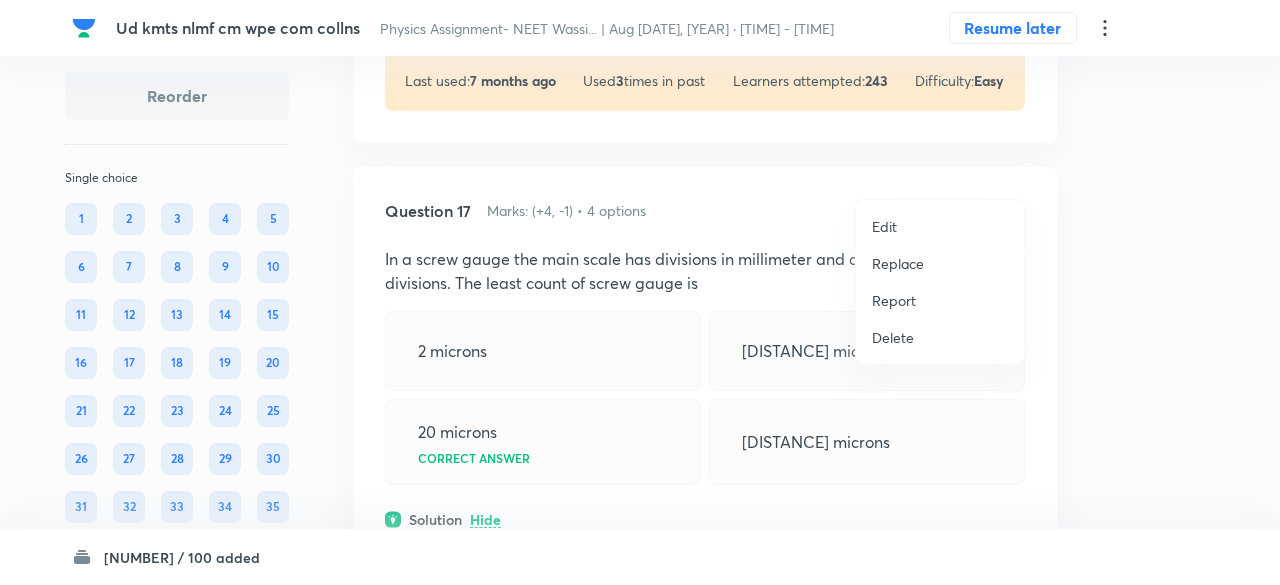 click on "Replace" at bounding box center [940, 263] 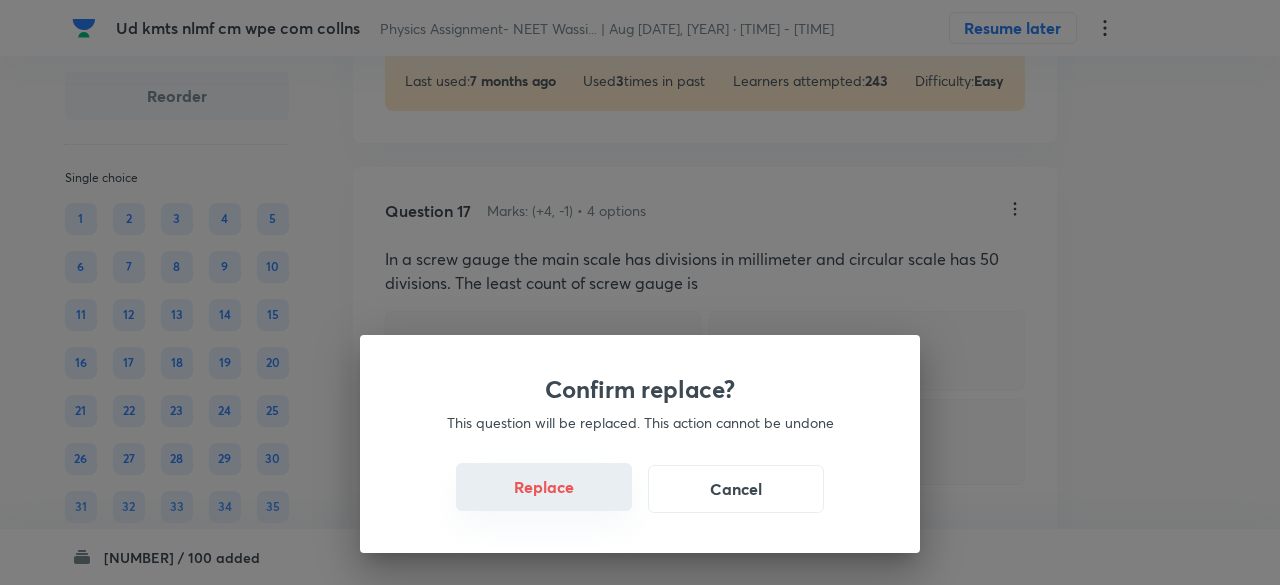 click on "Replace" at bounding box center [544, 487] 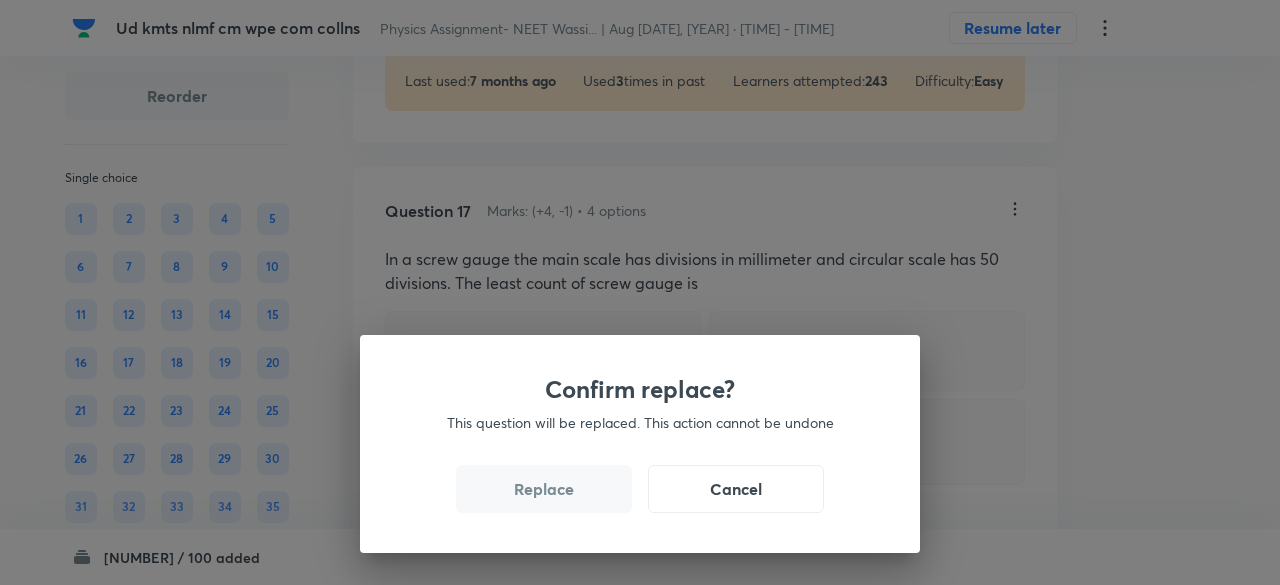 click on "Replace" at bounding box center (544, 489) 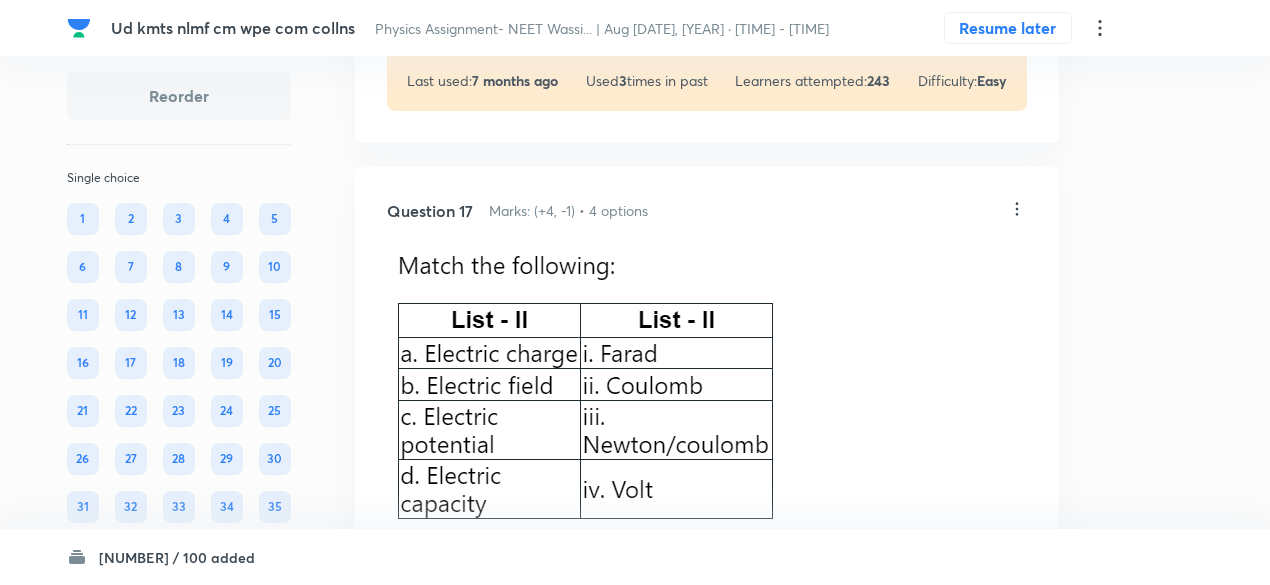 click at bounding box center [707, 961] 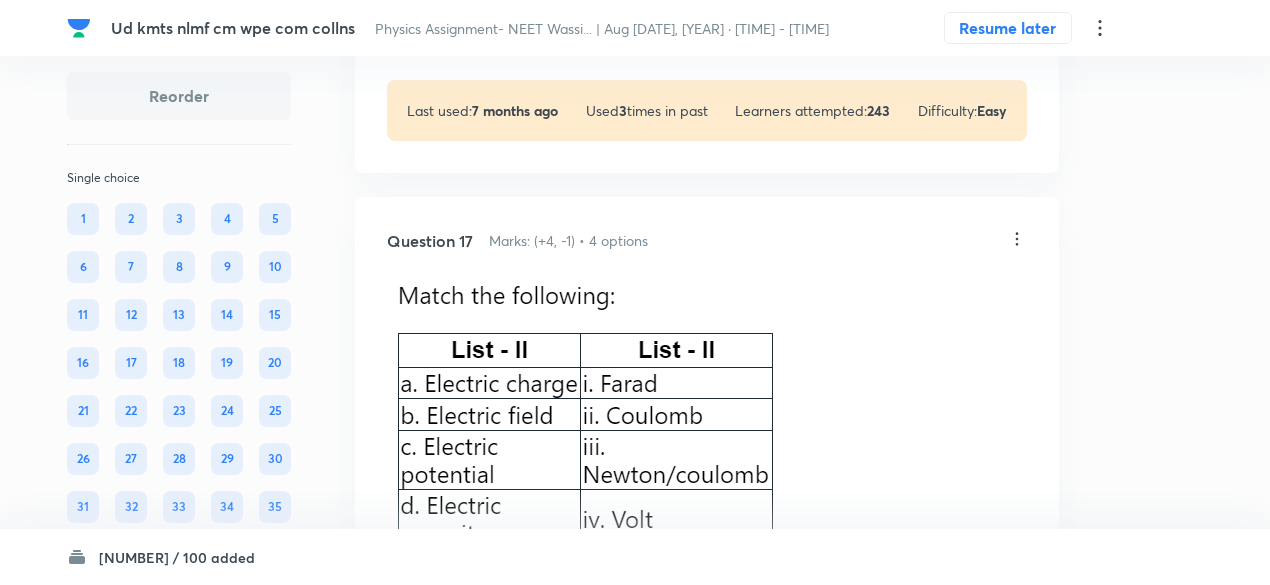 scroll, scrollTop: 12396, scrollLeft: 0, axis: vertical 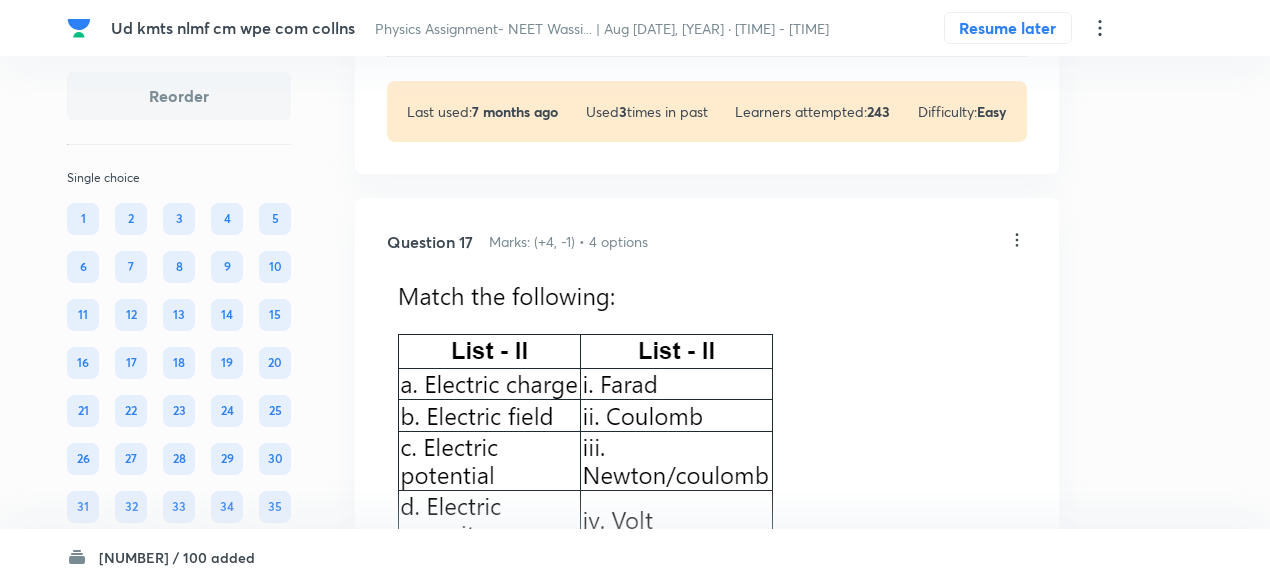click on "Question 17 Marks: (+4, -1) • 4 options a-ii , b-iii , c-iv , d-i Correct answer a-ii , b-i , c-iii , d-iv a-iv ,b-iii ,c-i, d-ii None of these  Solution Hide Physics Basics & Laboratory Least Count Analysis Last used:  2 months ago Used  11  times in past Learners attempted:  431 Difficulty: Easy" at bounding box center (707, 786) 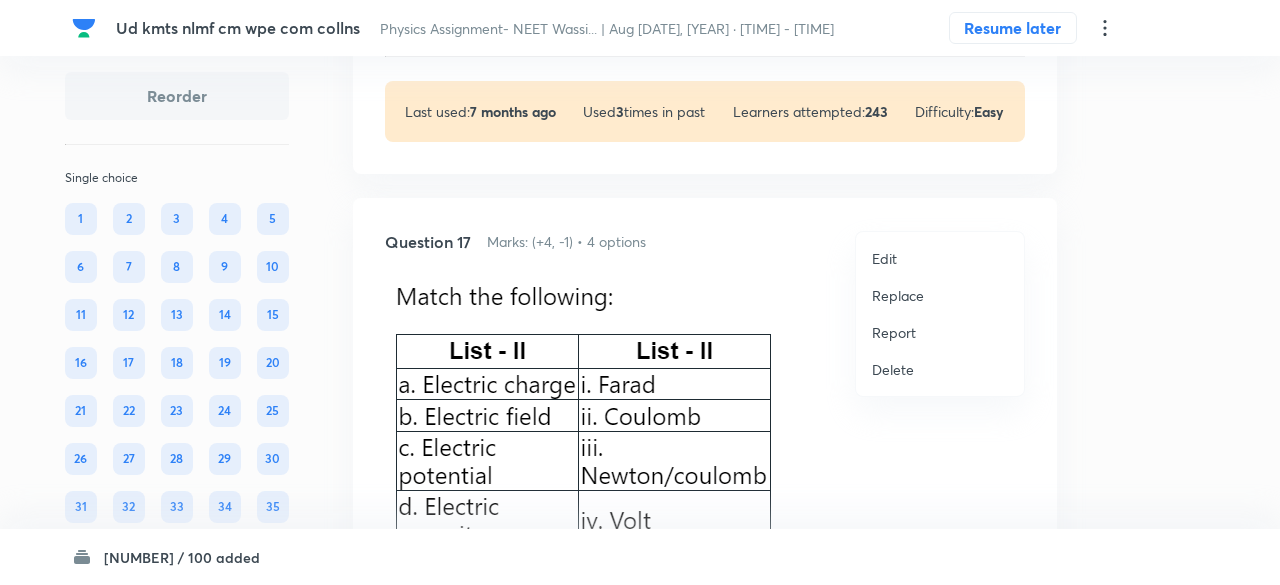 click on "Replace" at bounding box center [898, 295] 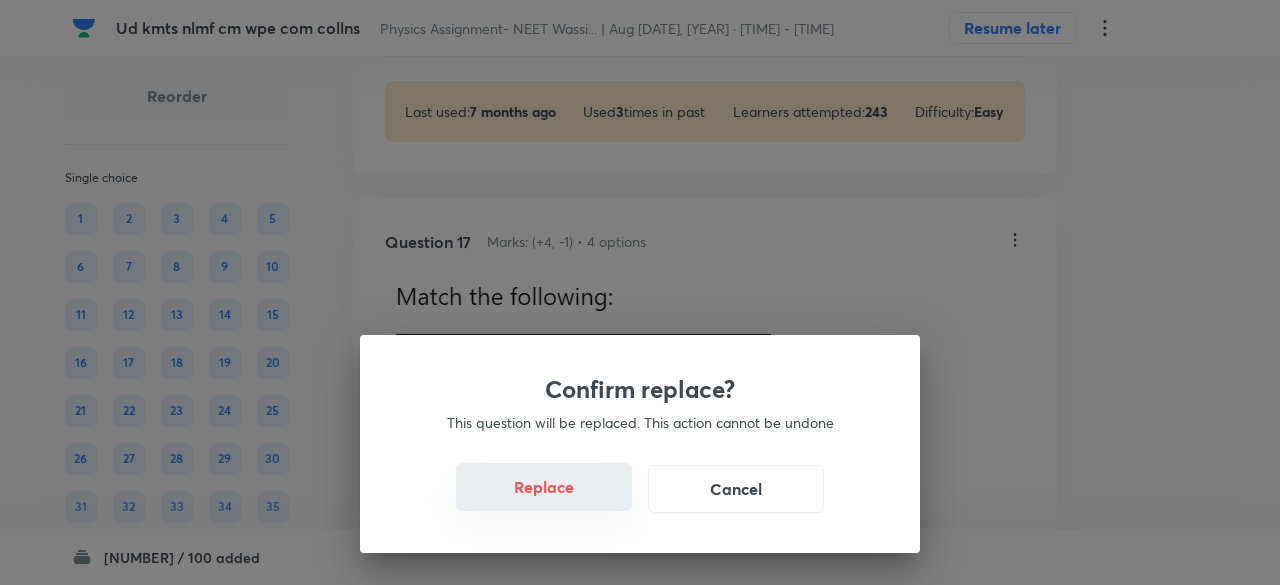 click on "Replace" at bounding box center (544, 487) 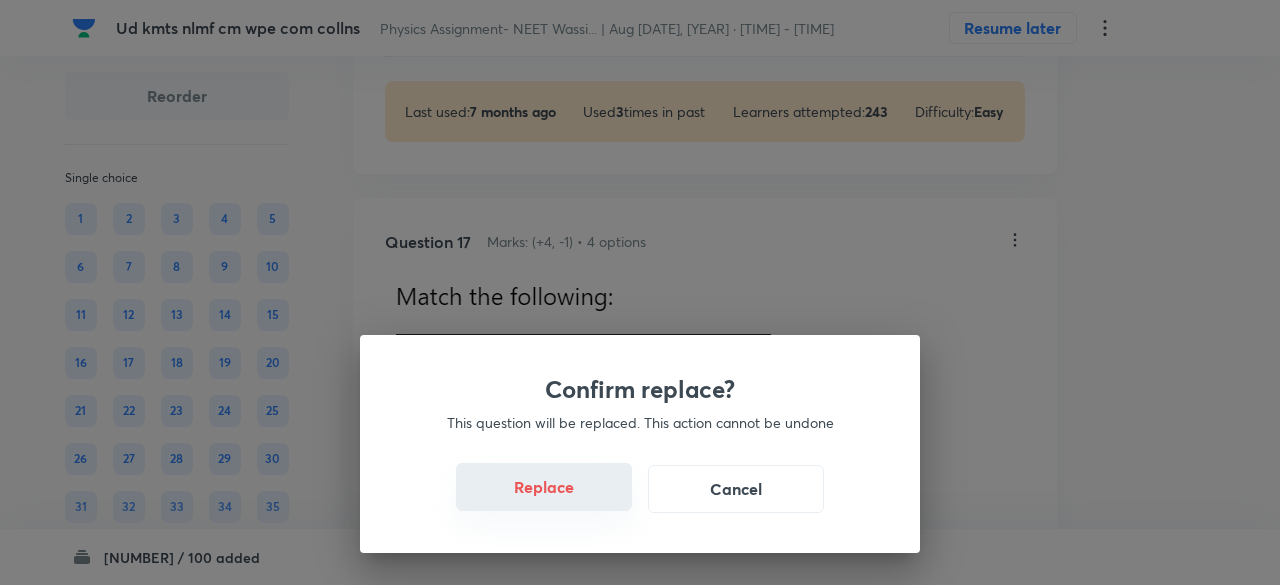 click on "Replace" at bounding box center [544, 487] 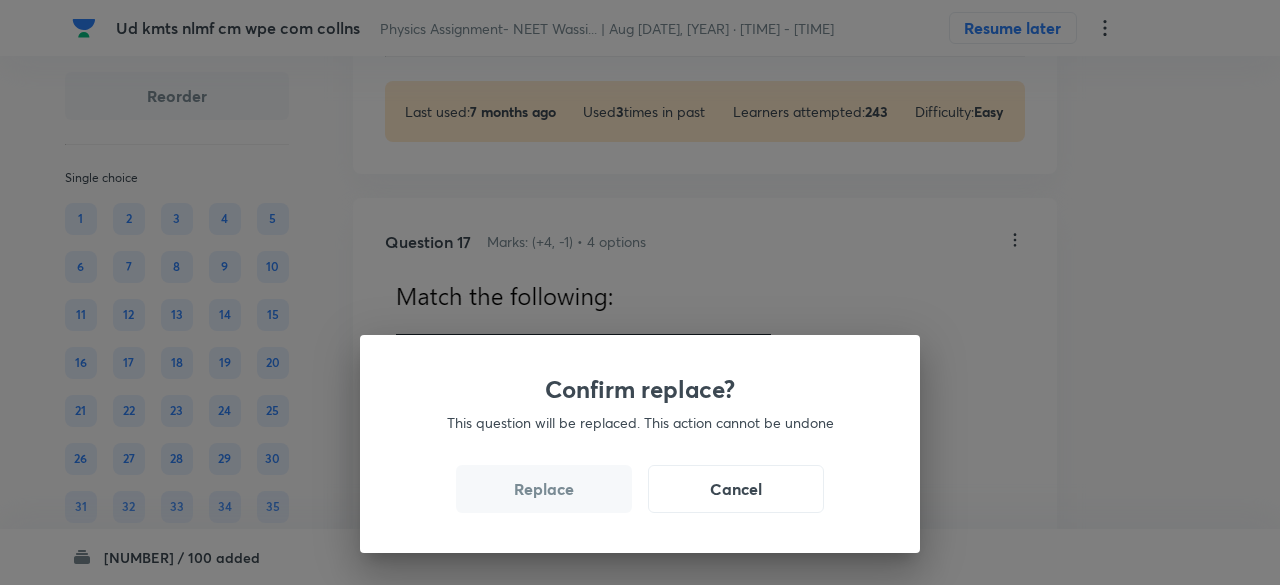 click on "Replace" at bounding box center [544, 489] 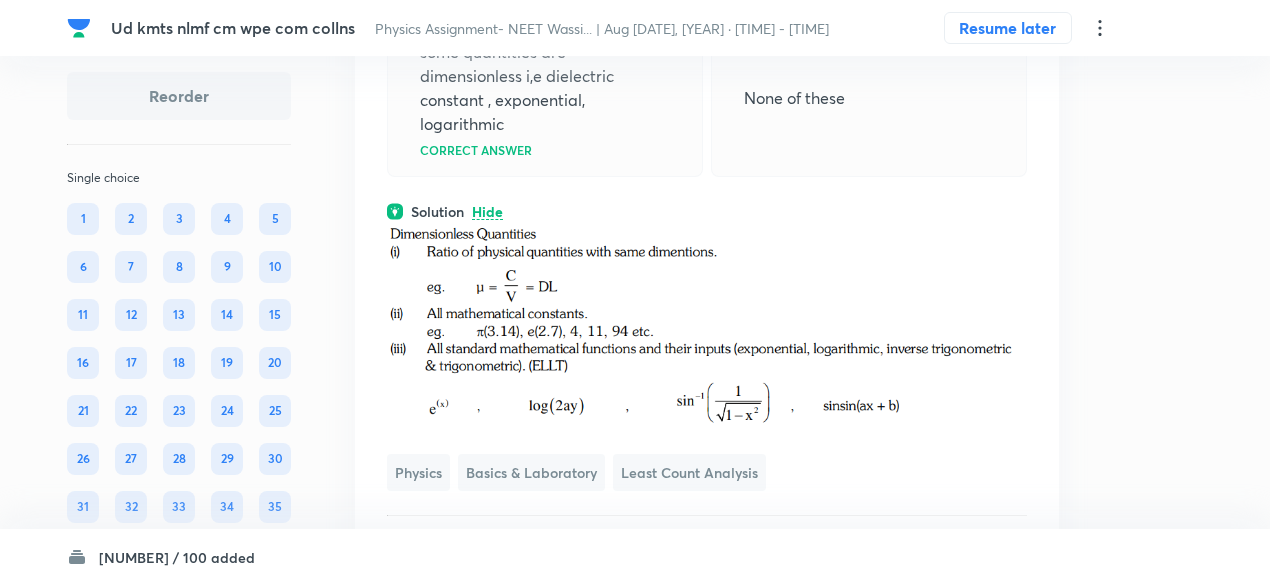 scroll, scrollTop: 12811, scrollLeft: 0, axis: vertical 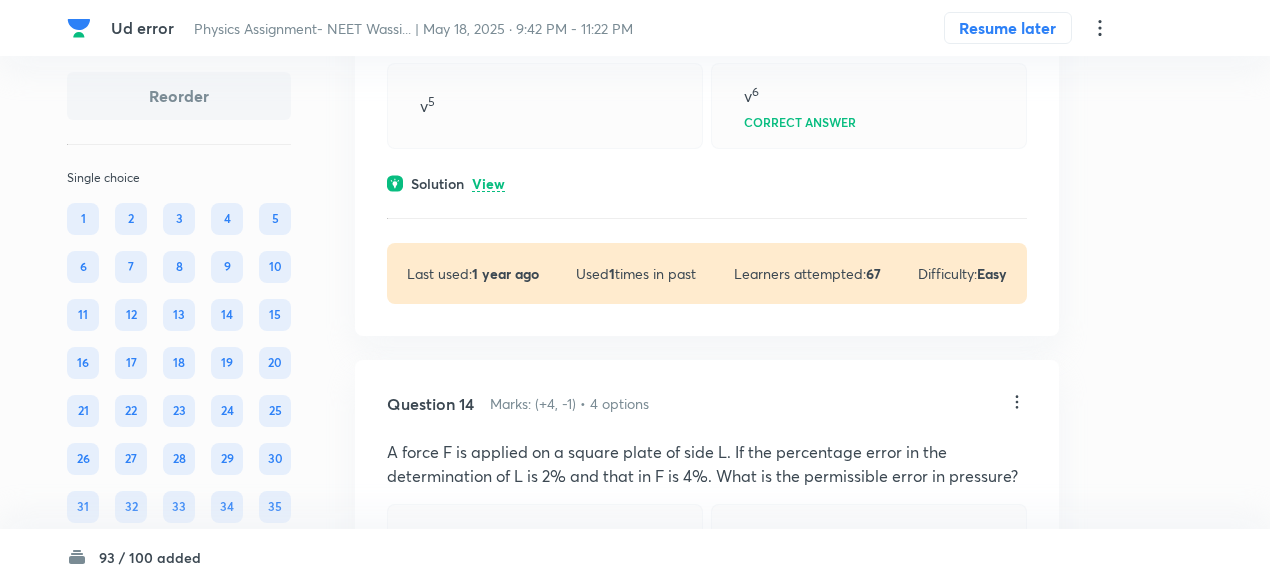 click on "View" at bounding box center (488, 184) 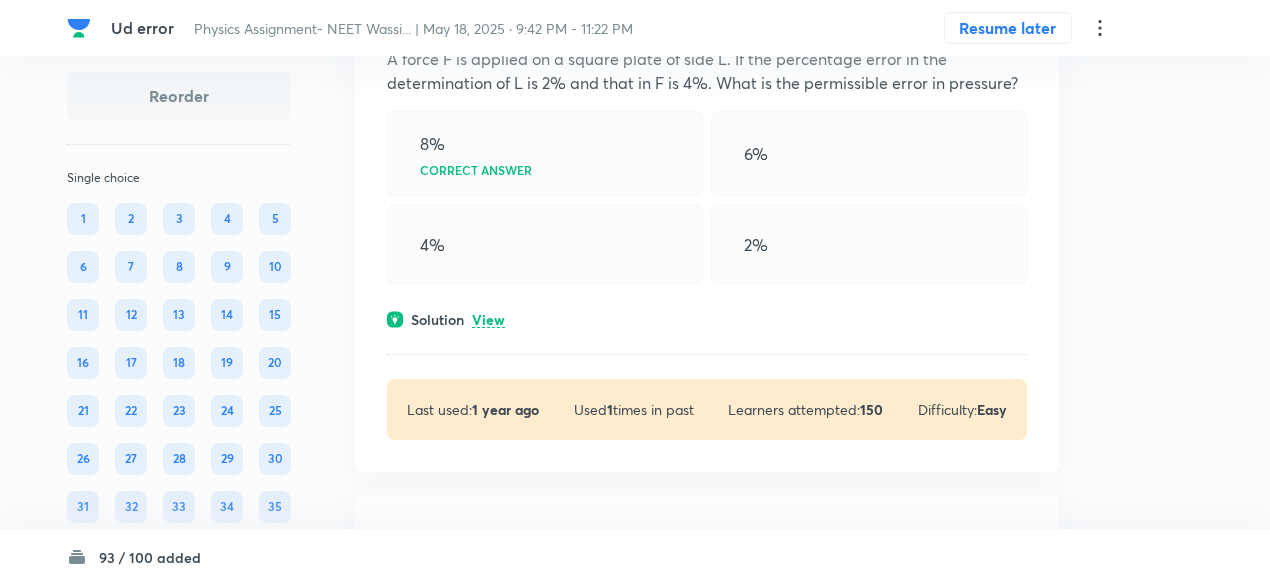 scroll, scrollTop: 7715, scrollLeft: 0, axis: vertical 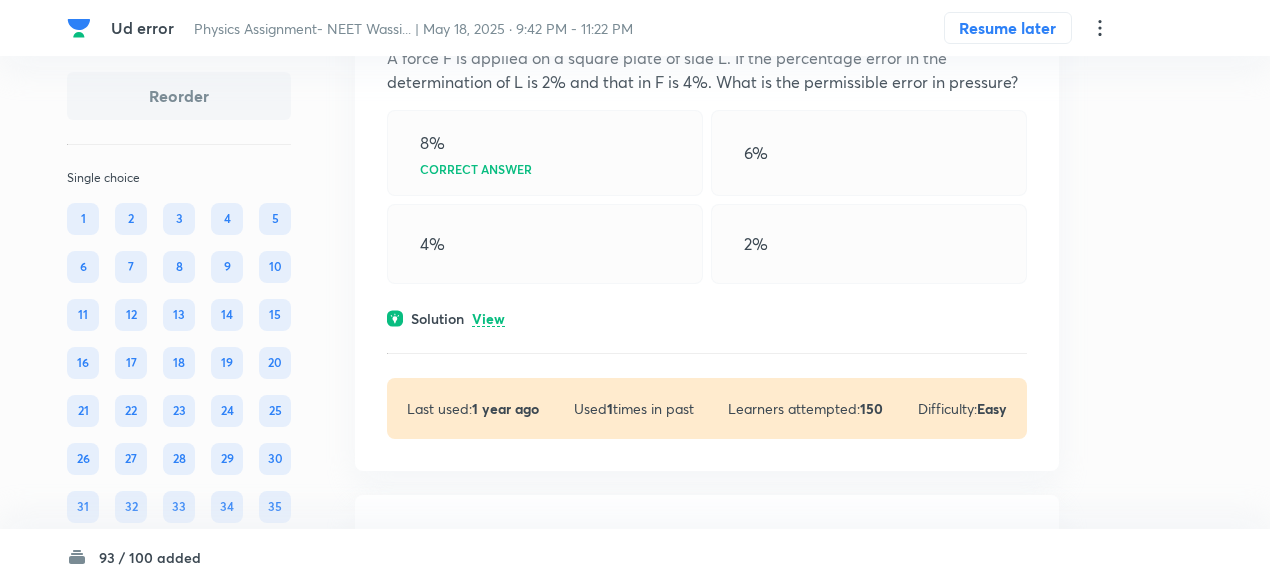 click on "View" at bounding box center (488, 319) 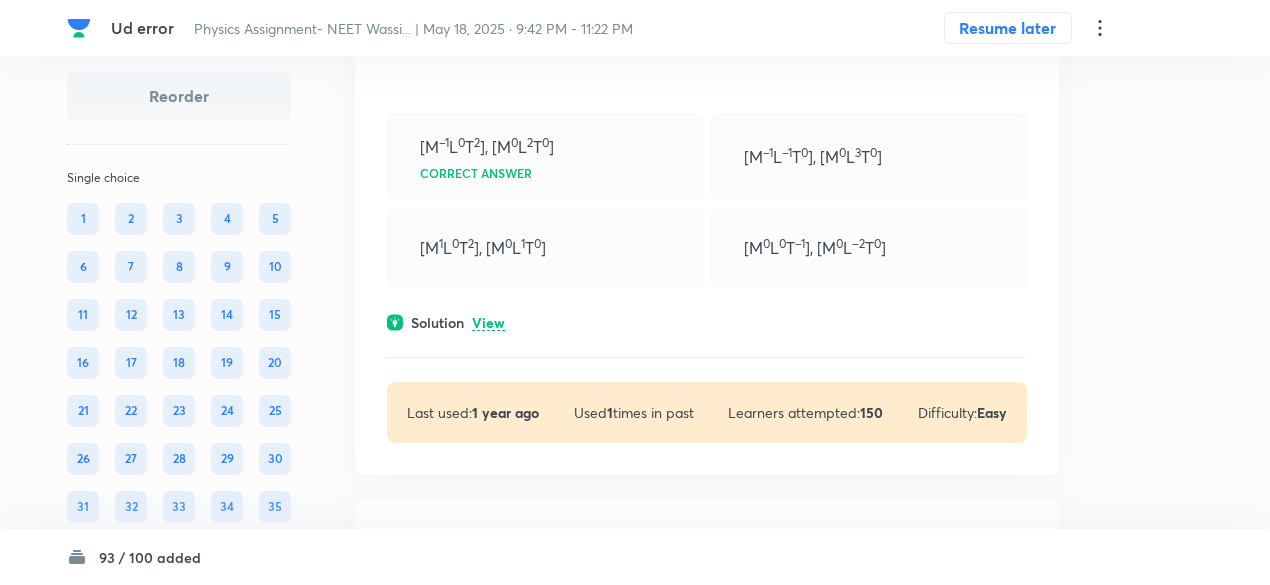 scroll, scrollTop: 8504, scrollLeft: 0, axis: vertical 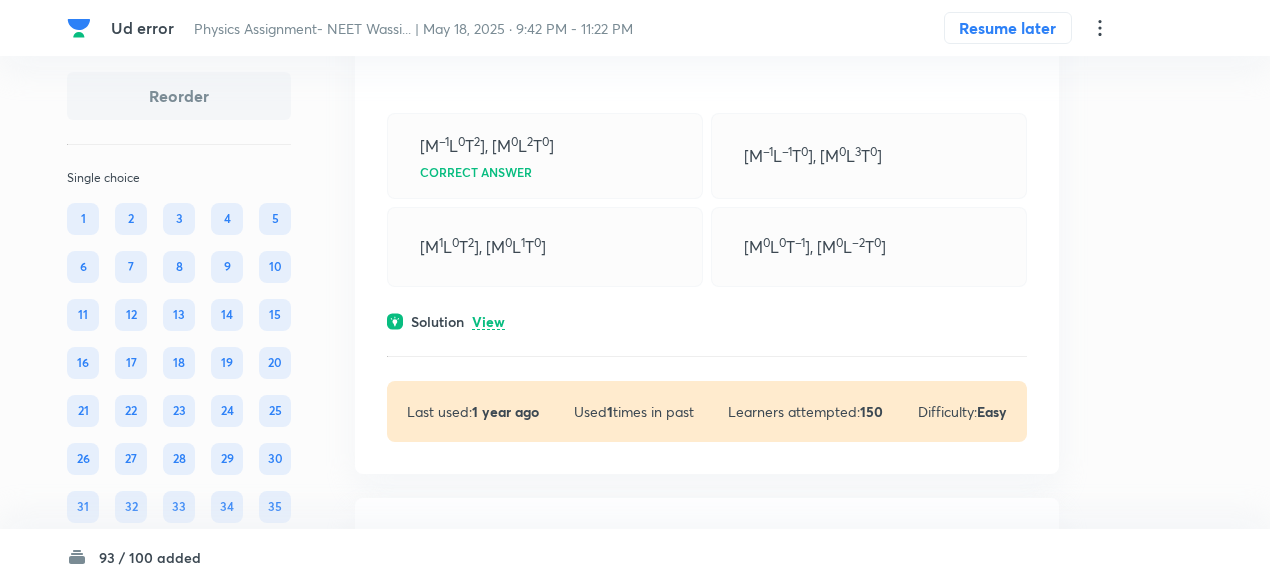 click on "View" at bounding box center [488, 322] 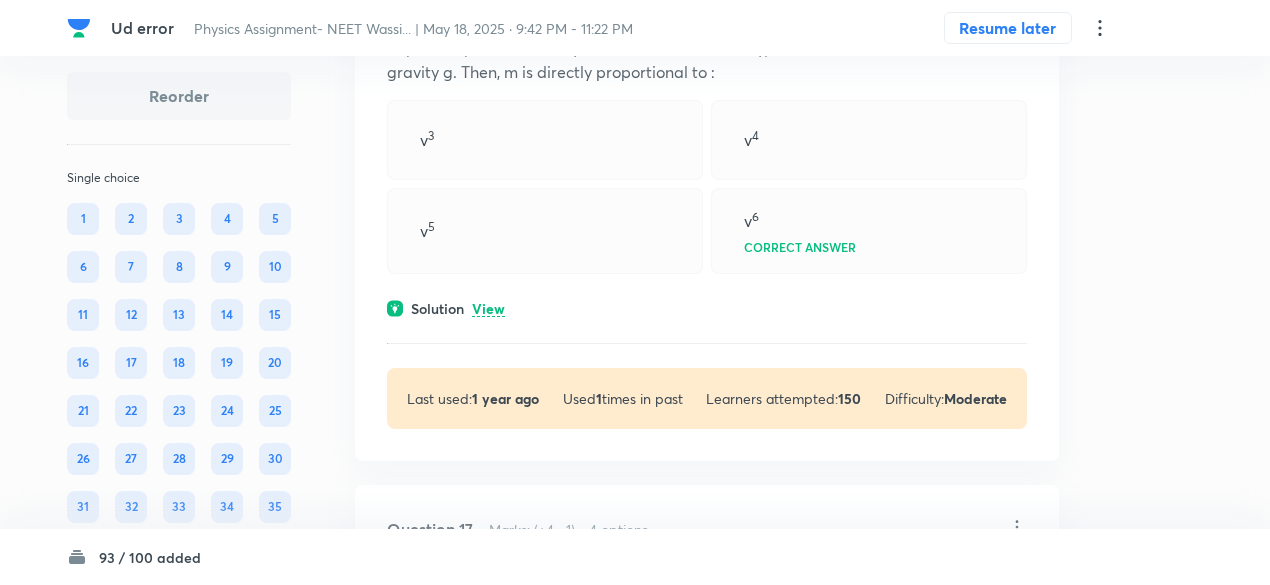 scroll, scrollTop: 9324, scrollLeft: 0, axis: vertical 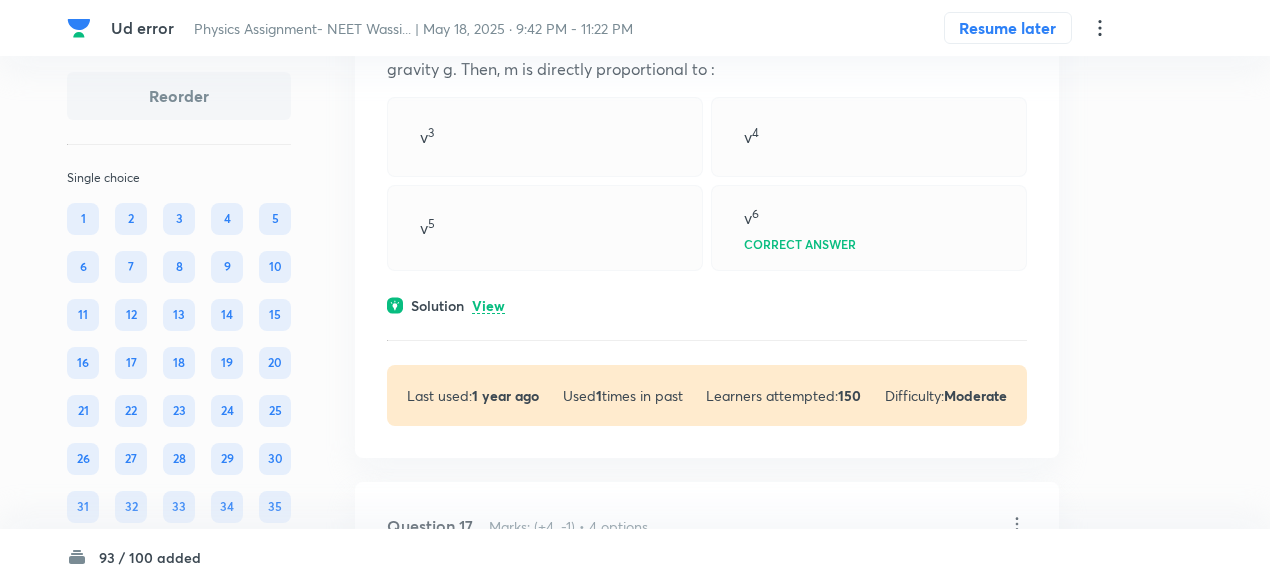 click on "View" at bounding box center [488, 306] 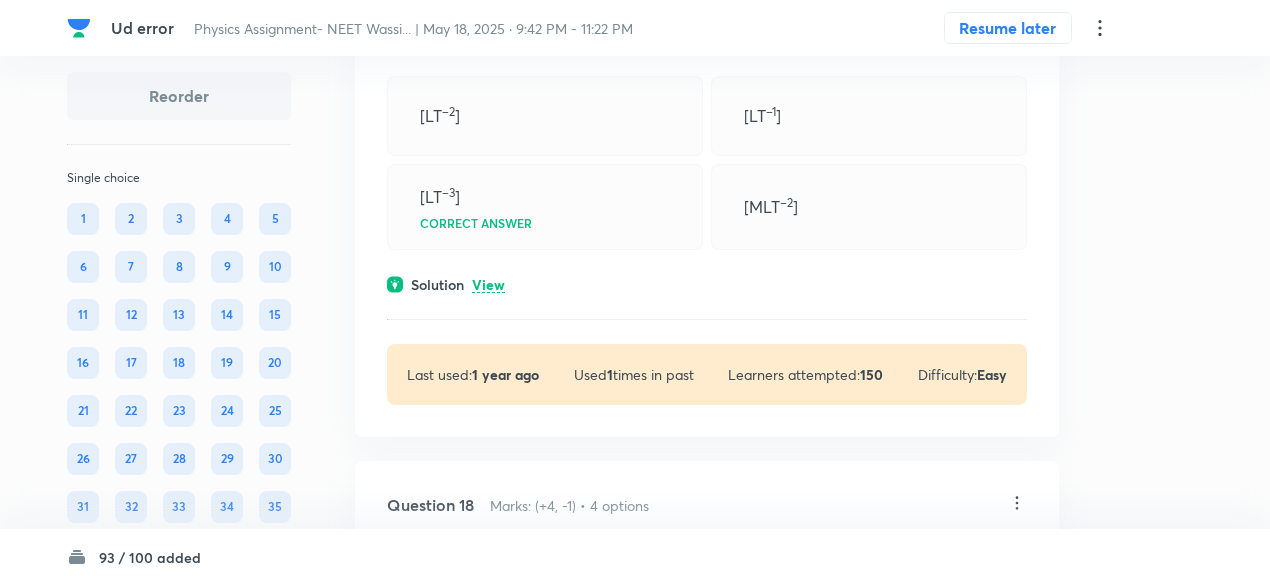 scroll, scrollTop: 10210, scrollLeft: 0, axis: vertical 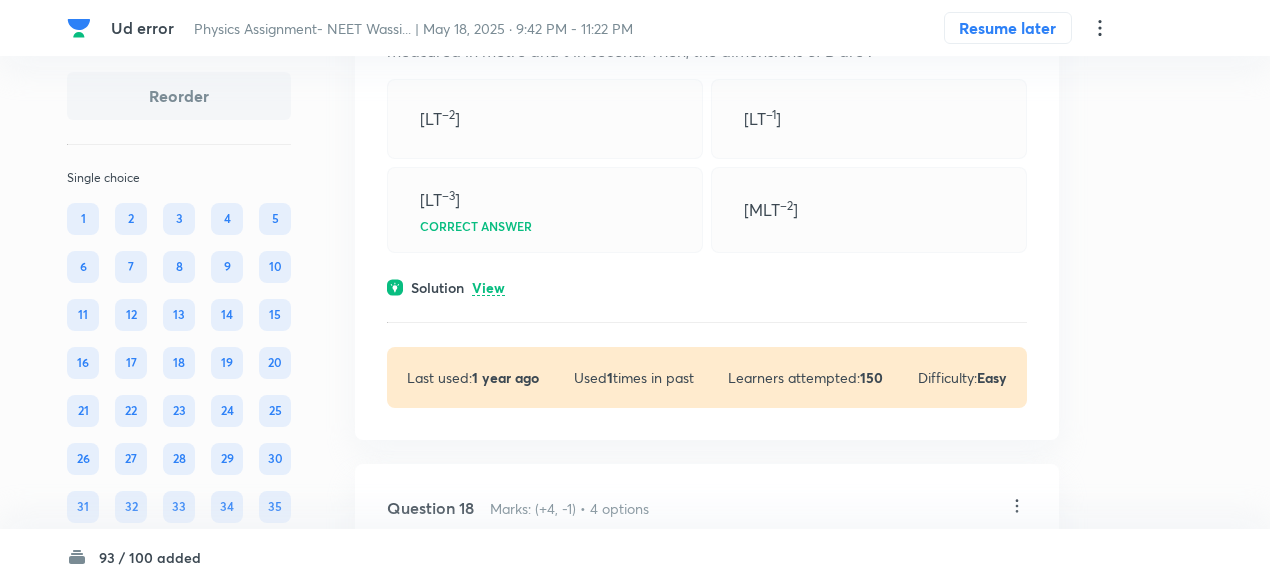 click on "View" at bounding box center [488, 288] 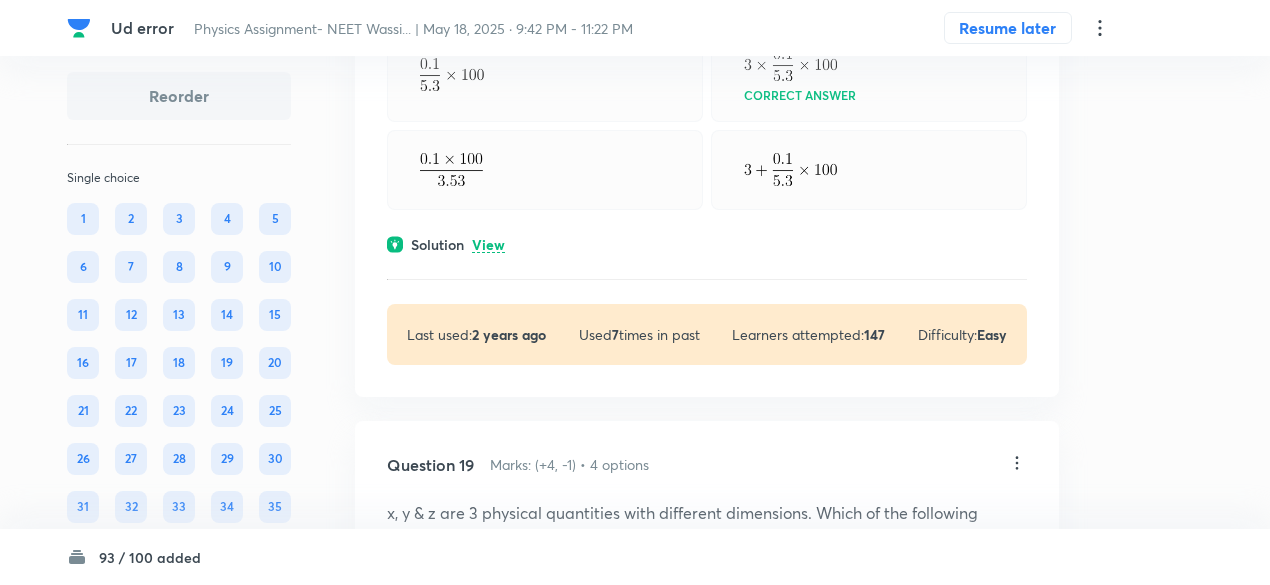 scroll, scrollTop: 10894, scrollLeft: 0, axis: vertical 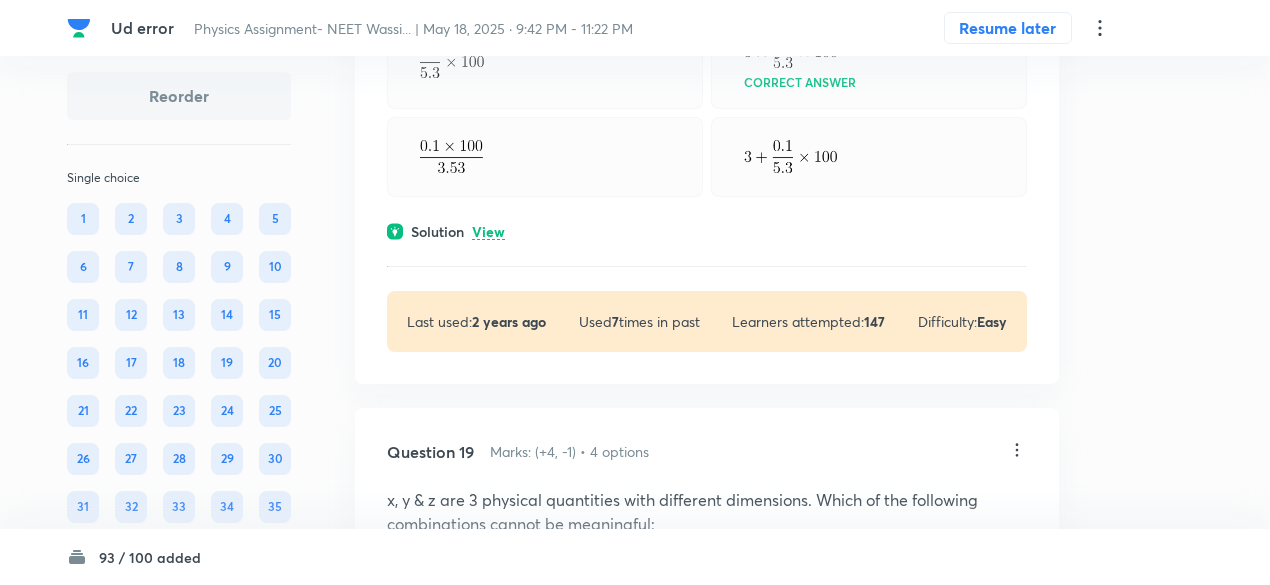 click on "View" at bounding box center (488, 232) 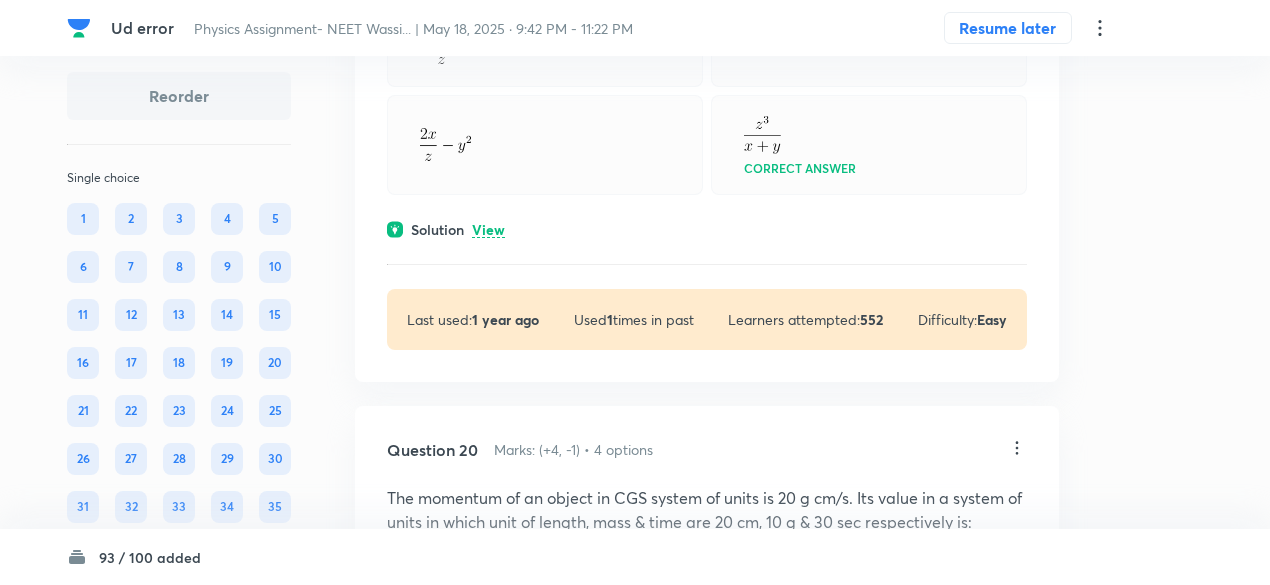 scroll, scrollTop: 11672, scrollLeft: 0, axis: vertical 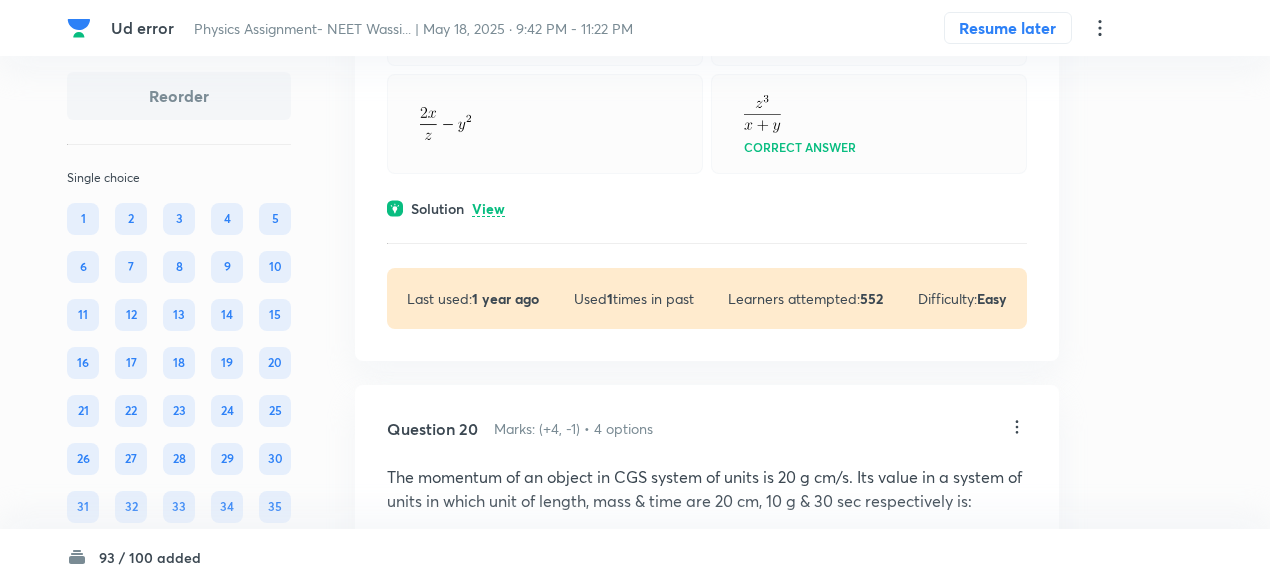 click on "Question 19 Marks: (+4, -1) • 4 options x, y & z are 3 physical quantities with different dimensions. Which of the following combinations cannot be meaningful: xy – z Correct answer Solution View Last used:  1 year ago Used  1  times in past Learners attempted:  552 Difficulty: Easy" at bounding box center (707, 101) 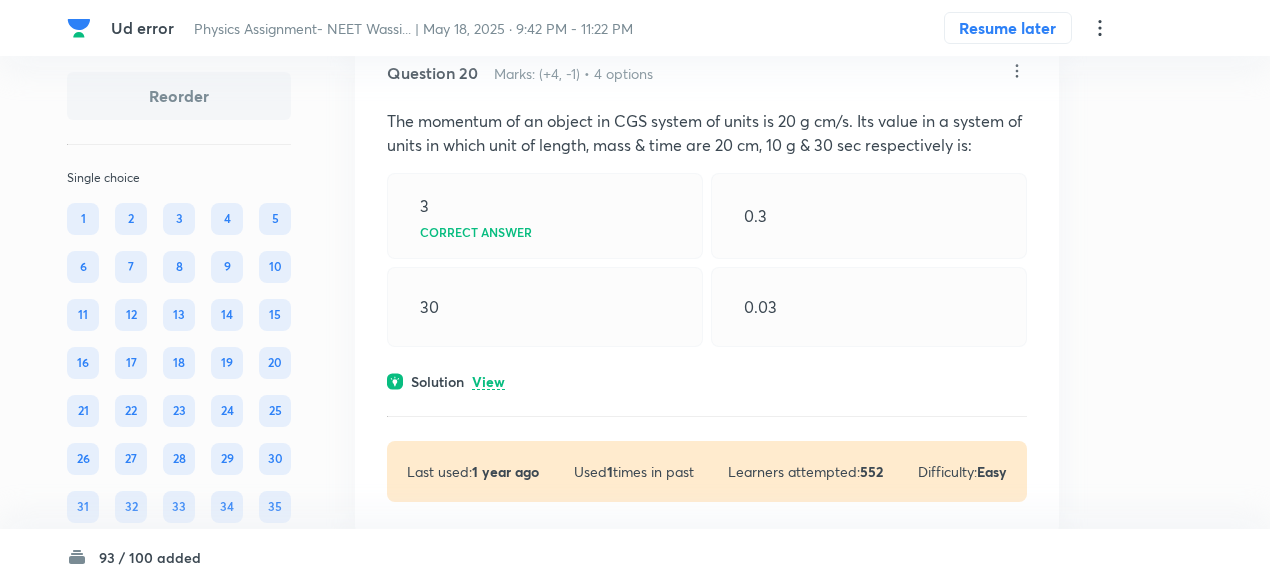 scroll, scrollTop: 12158, scrollLeft: 0, axis: vertical 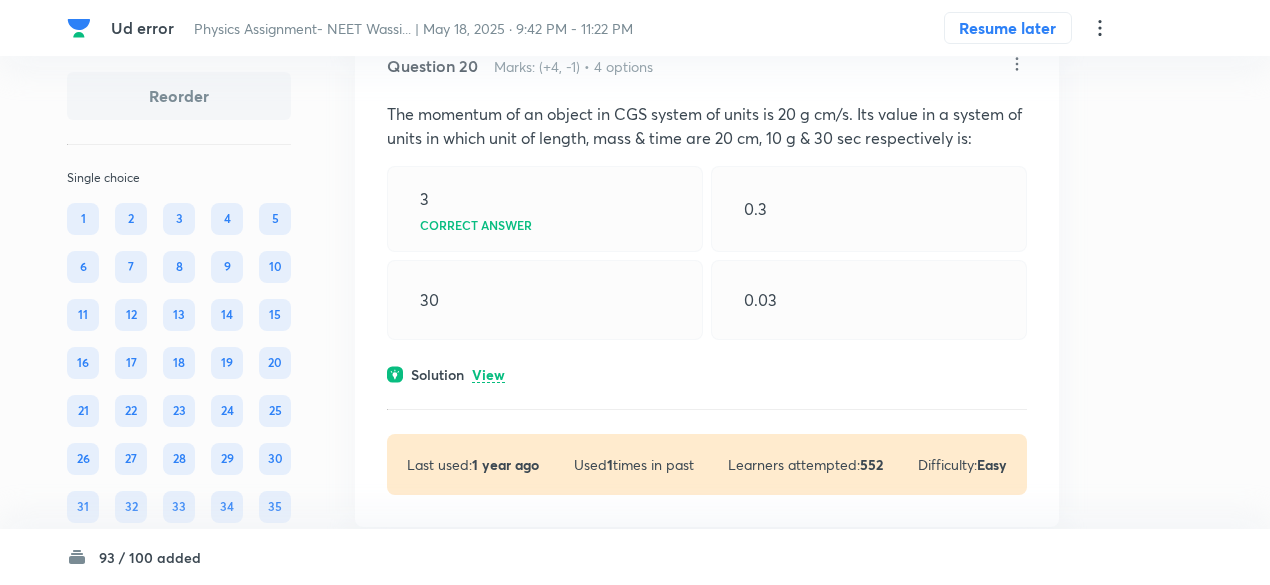 click on "View" at bounding box center (488, 375) 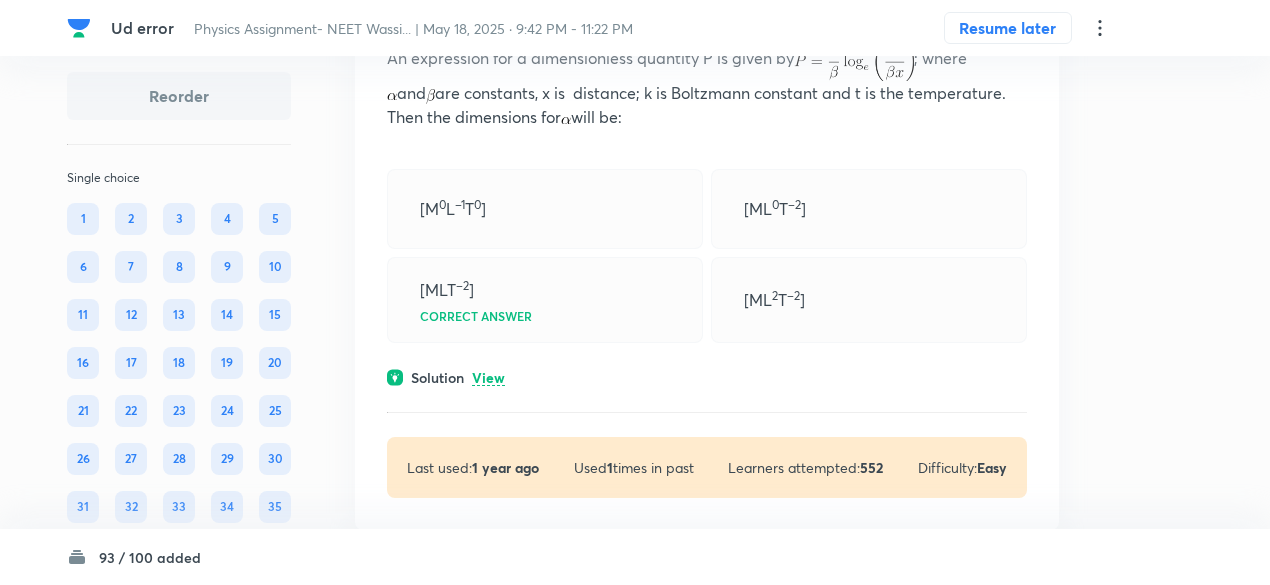 scroll, scrollTop: 12953, scrollLeft: 0, axis: vertical 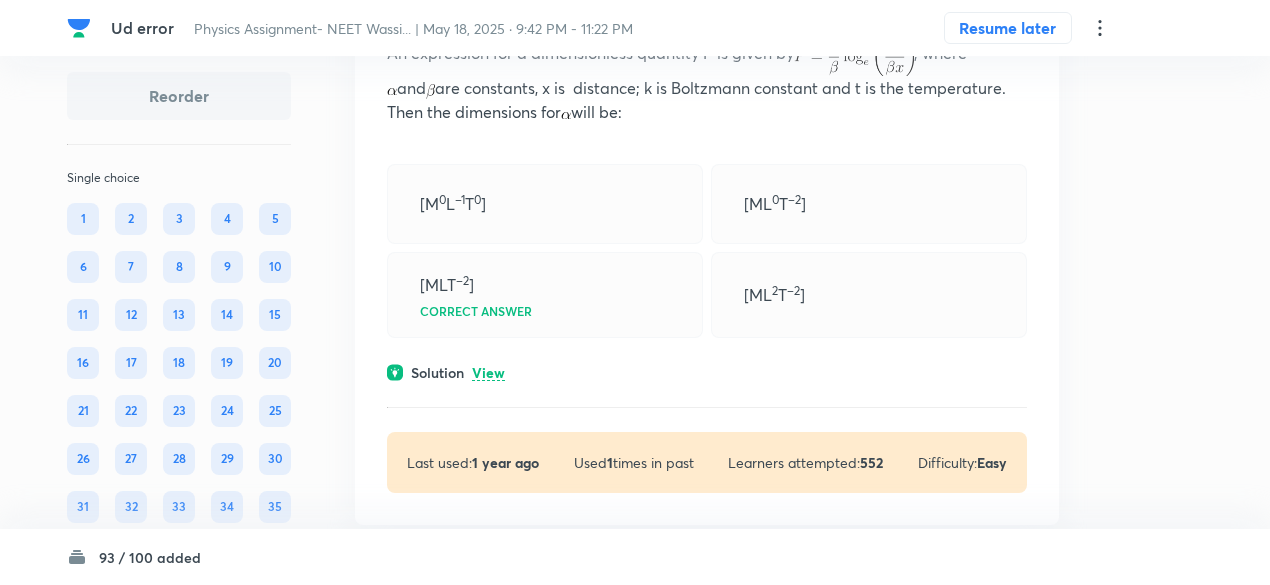 click on "View" at bounding box center (488, 373) 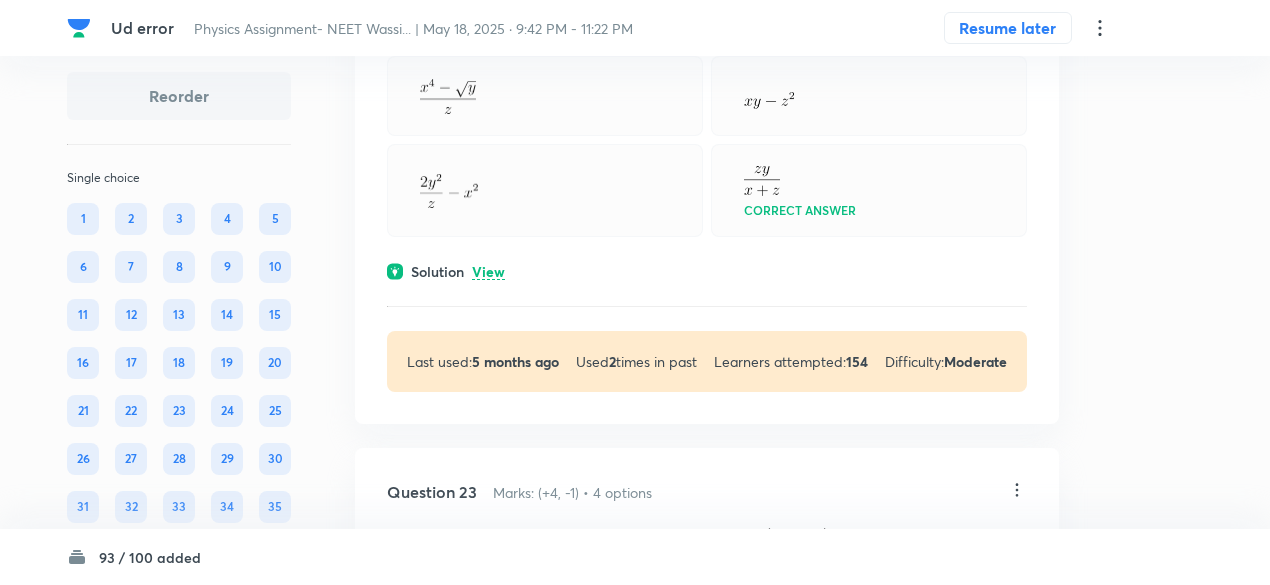 scroll, scrollTop: 13841, scrollLeft: 0, axis: vertical 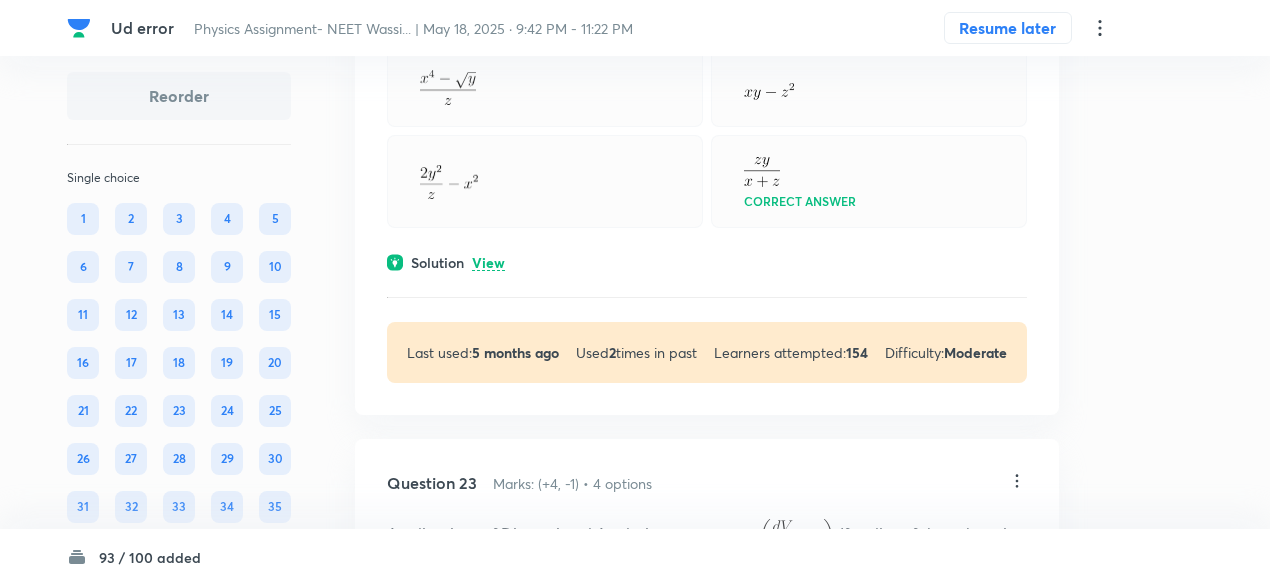 click on "View" at bounding box center (488, 263) 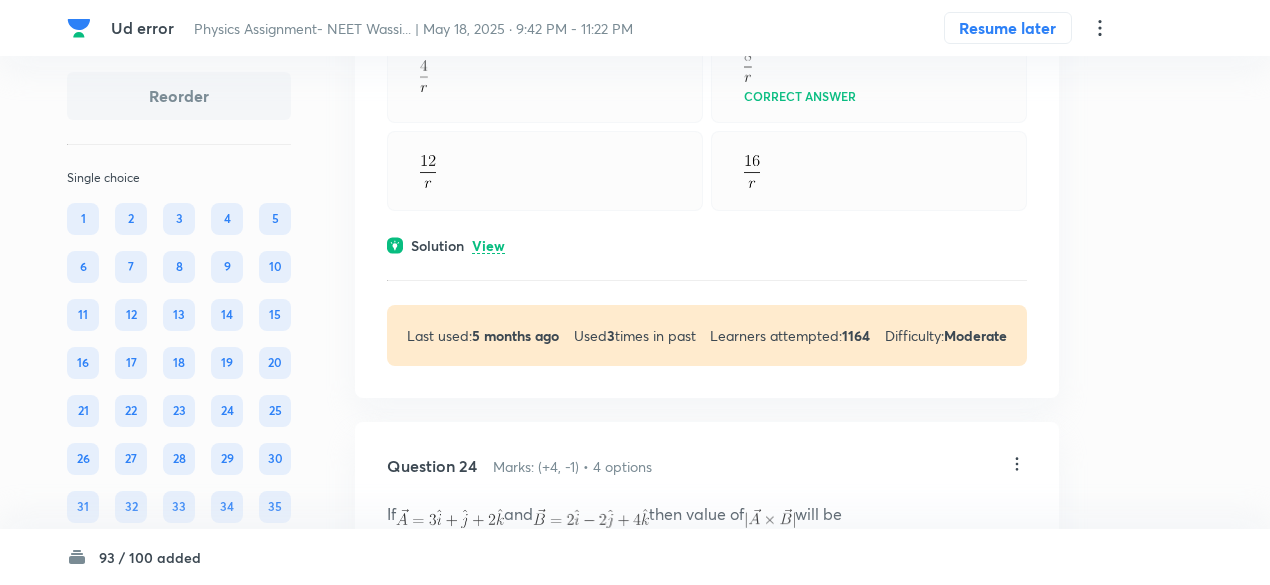 scroll, scrollTop: 14556, scrollLeft: 0, axis: vertical 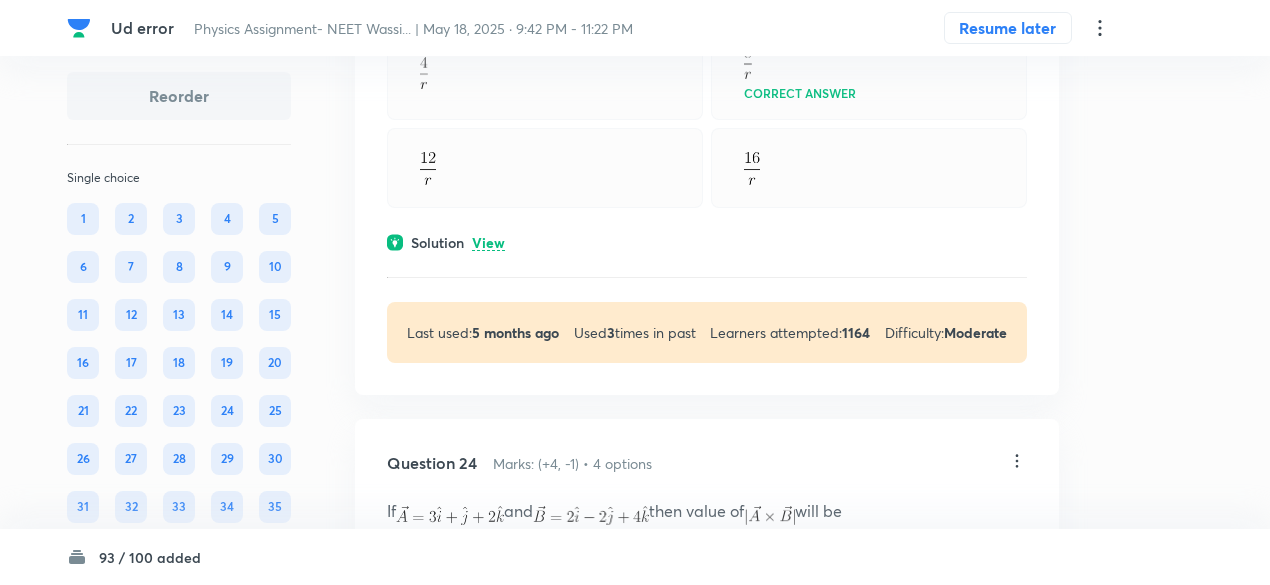 click on "View" at bounding box center (488, 243) 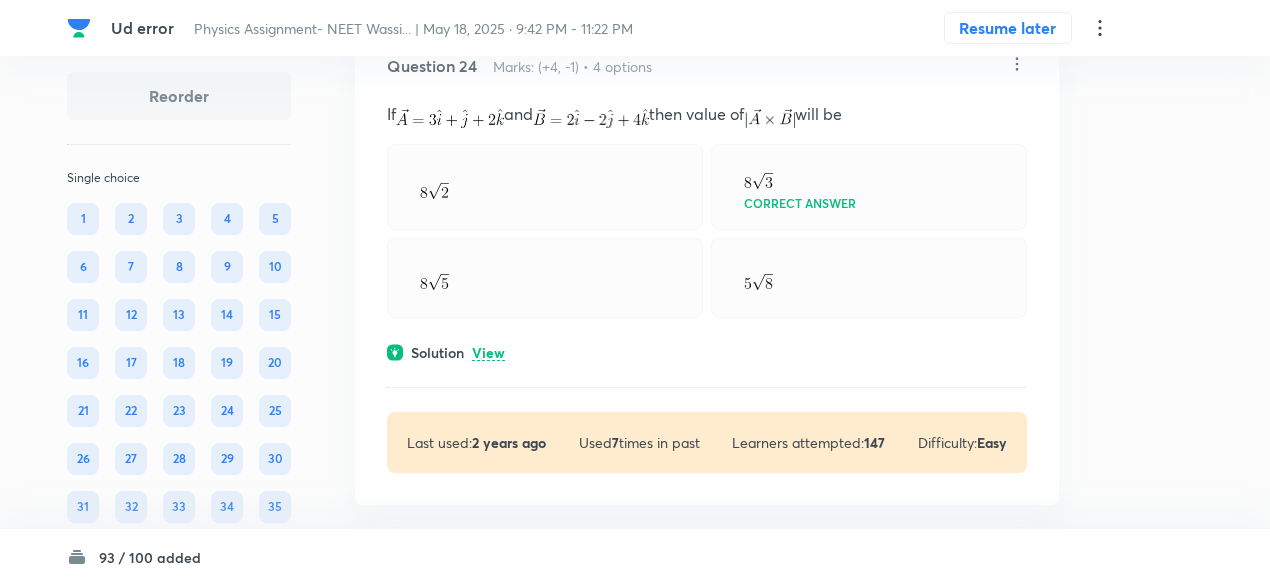 scroll, scrollTop: 15386, scrollLeft: 0, axis: vertical 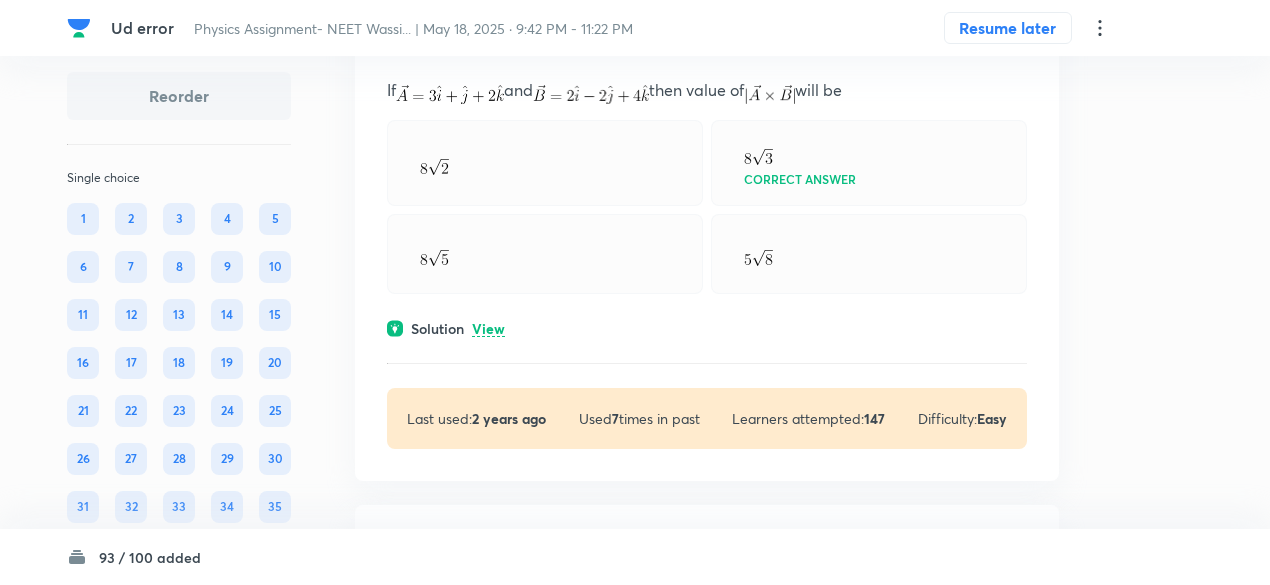 click on "Solution View" at bounding box center (707, 328) 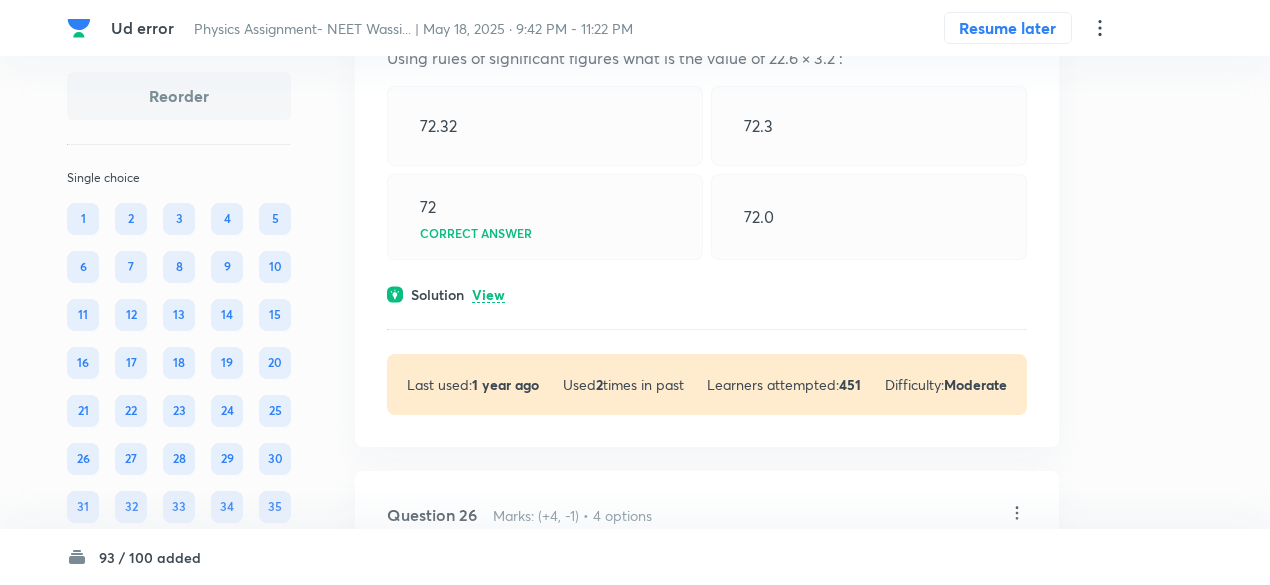 scroll, scrollTop: 16016, scrollLeft: 0, axis: vertical 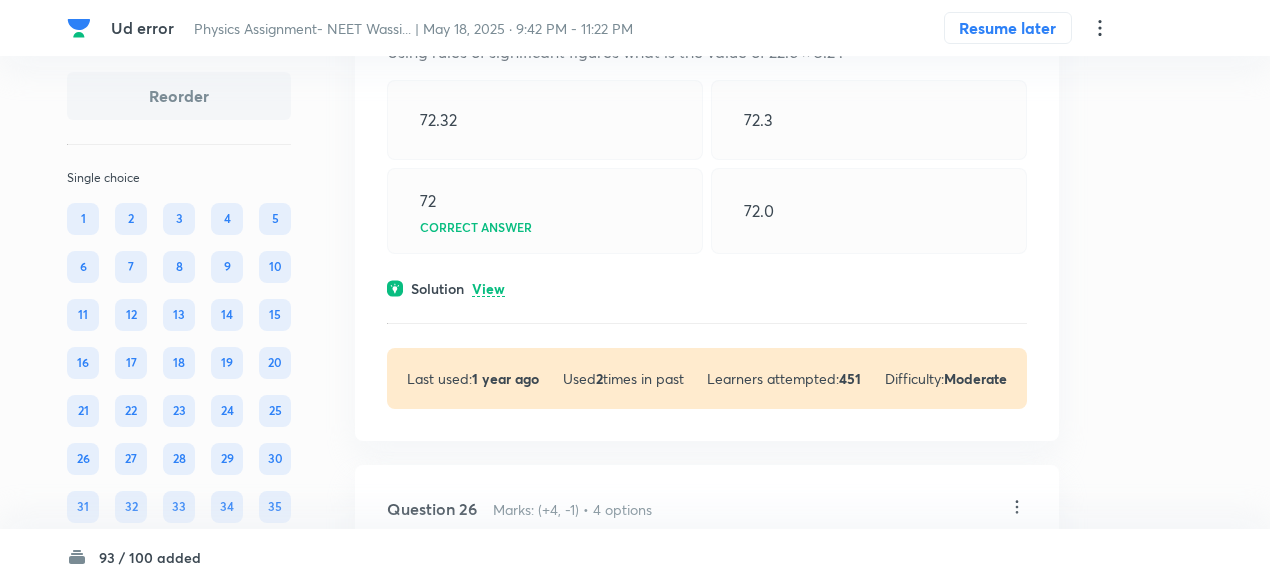 click on "Solution View" at bounding box center (707, 288) 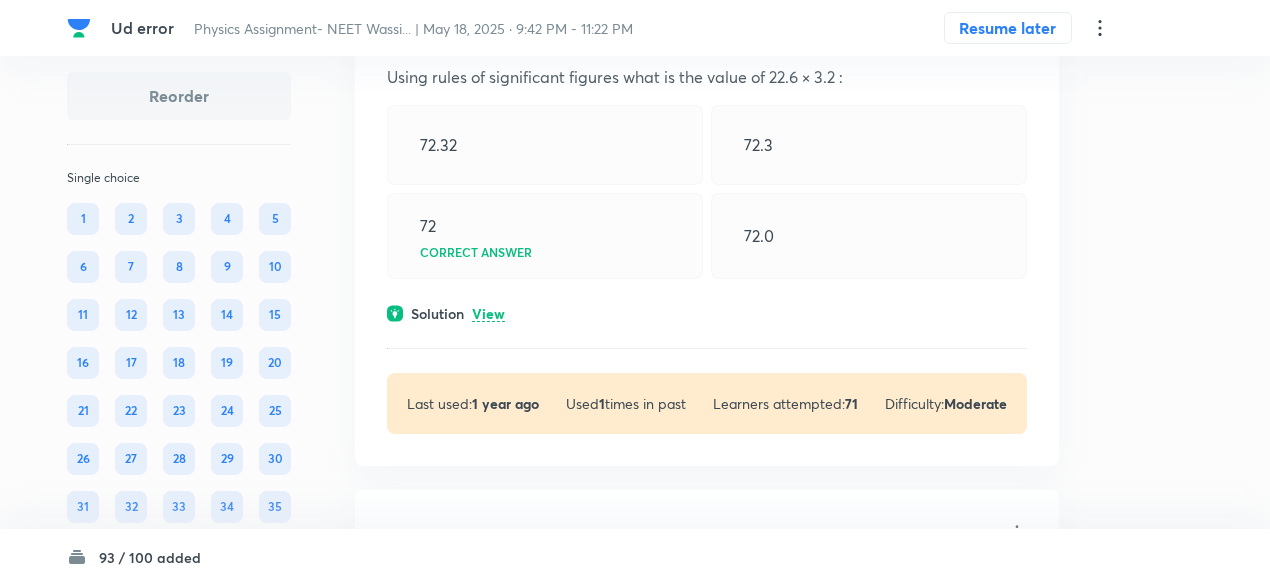 scroll, scrollTop: 16737, scrollLeft: 0, axis: vertical 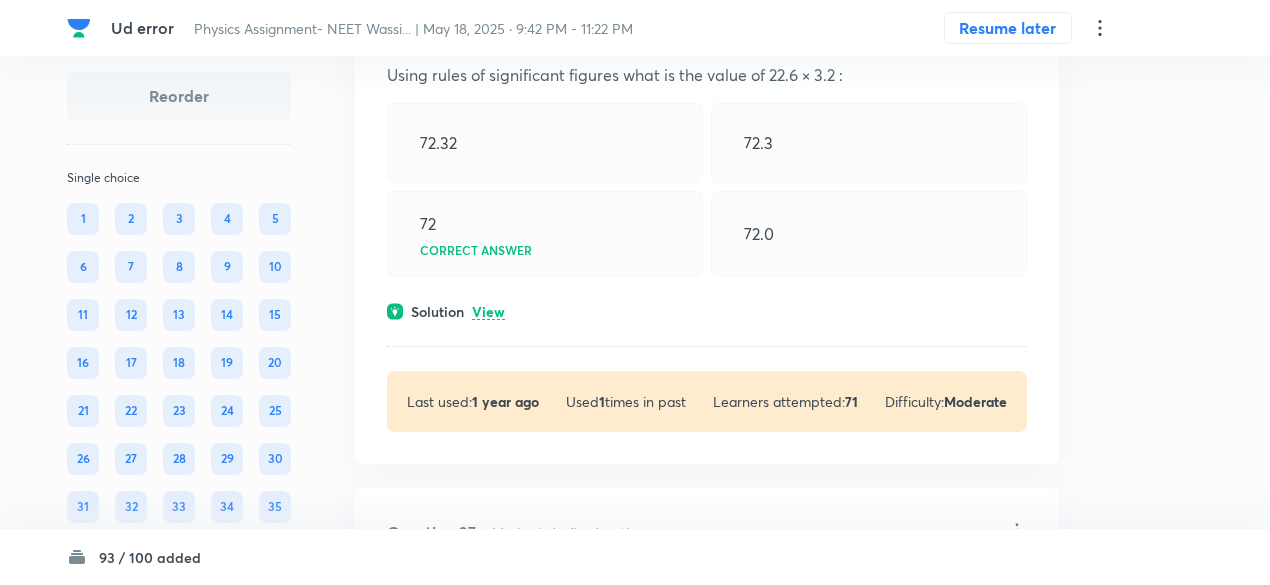 click on "View" at bounding box center [488, 312] 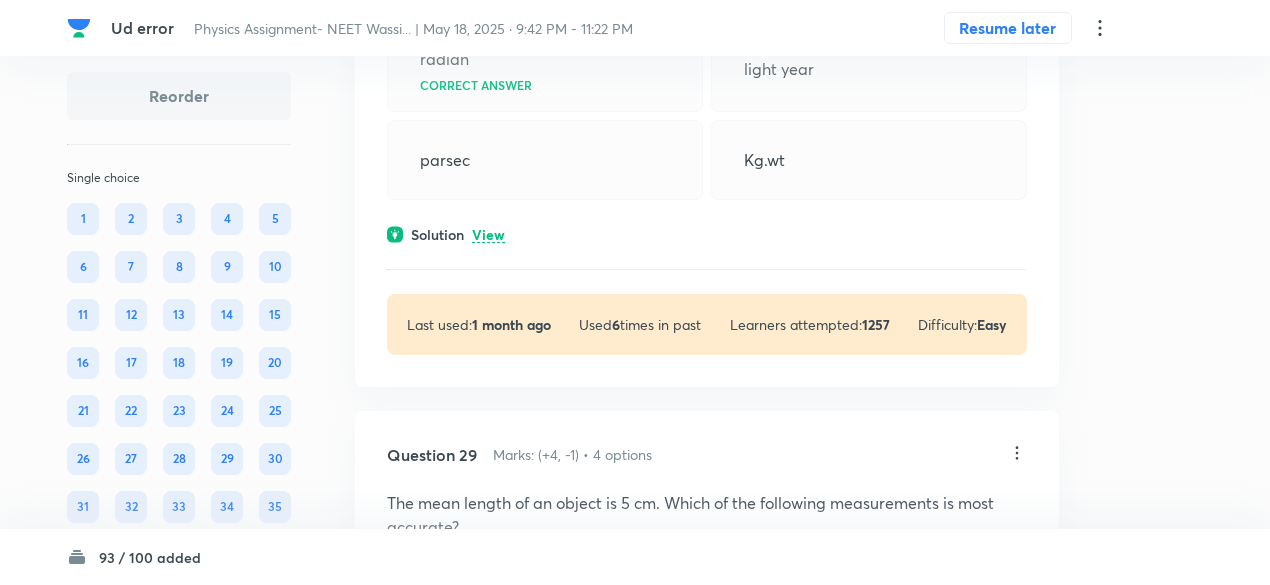 scroll, scrollTop: 17990, scrollLeft: 0, axis: vertical 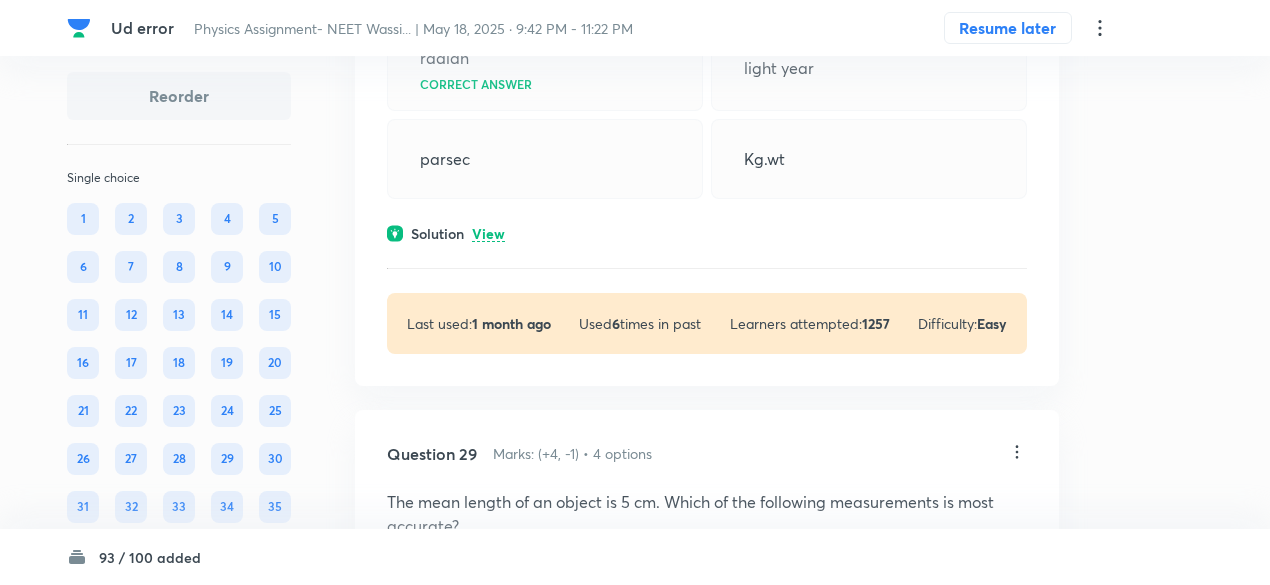 click on "View" at bounding box center [488, 234] 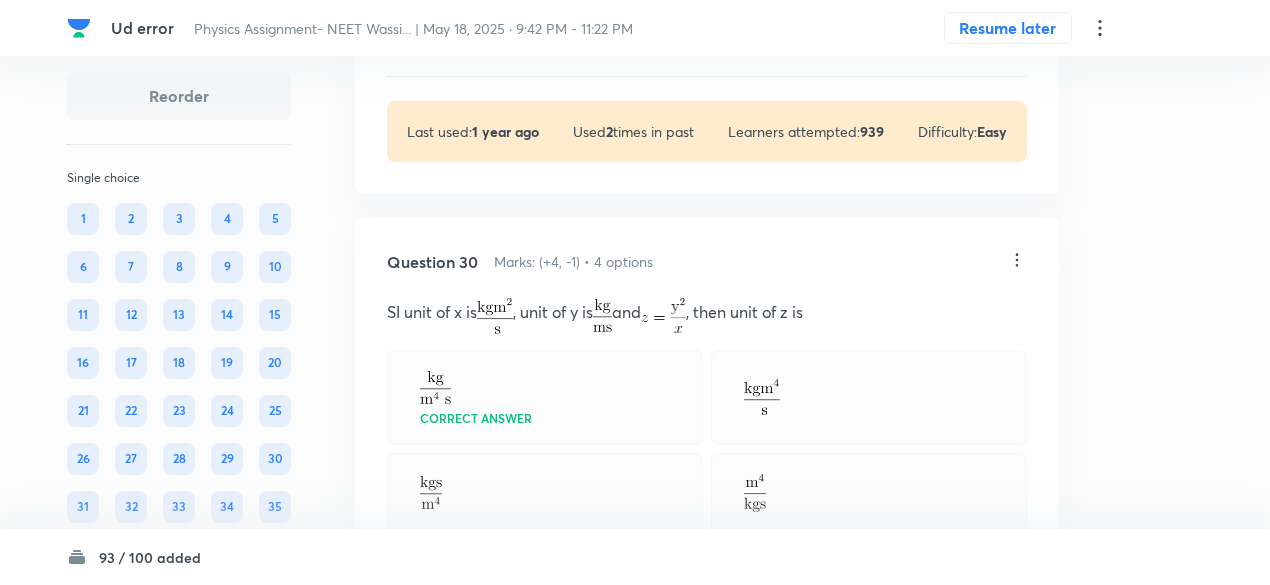 scroll, scrollTop: 18763, scrollLeft: 0, axis: vertical 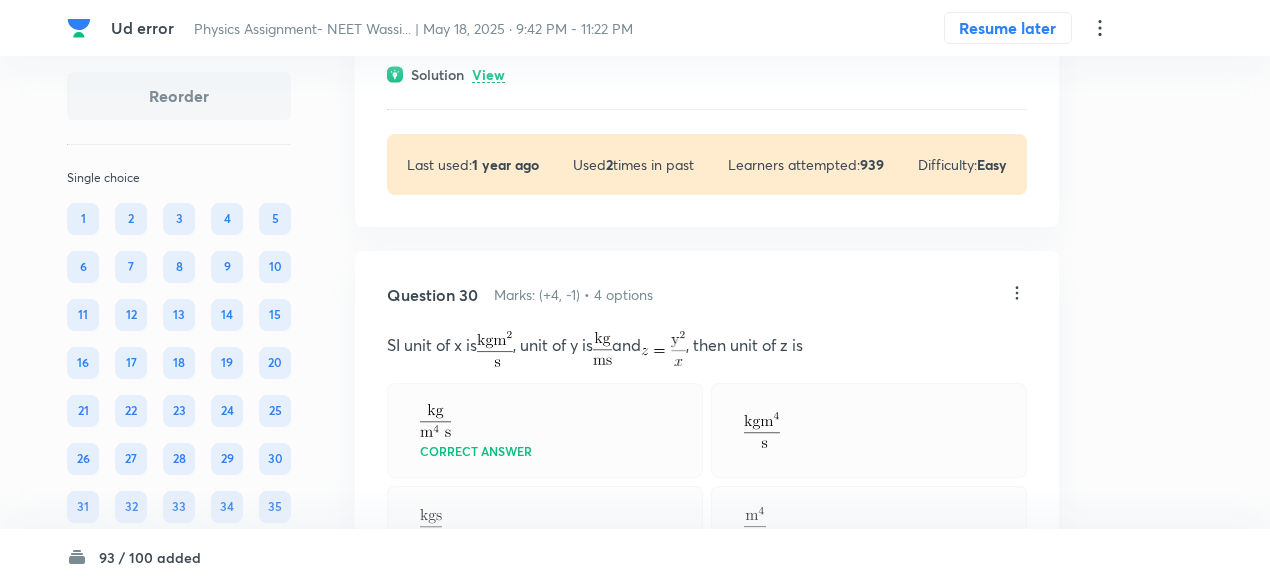 click on "Question 29 Marks: (+4, -1) • 4 options The mean length of an object is 5 cm. Which of the following measurements is most accurate?  4.9 cm  Correct answer 4.805 cm  5.25 cm  5.4 cm  Solution View Last used:  1 year ago Used  2  times in past Learners attempted:  939 Difficulty: Easy" at bounding box center (707, -26) 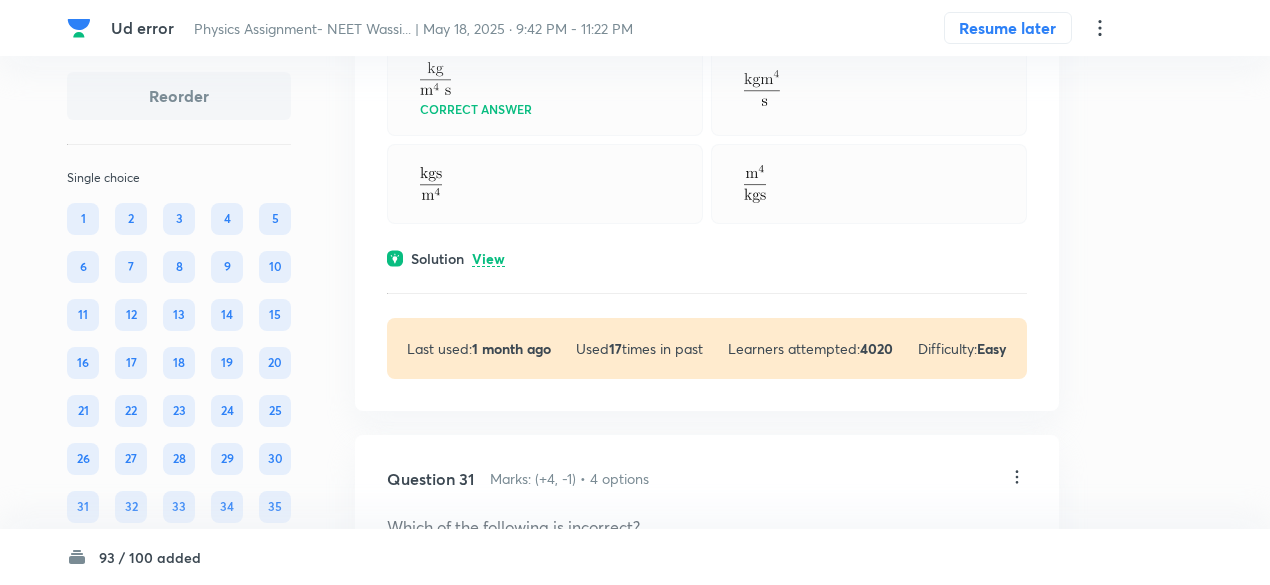 scroll, scrollTop: 19192, scrollLeft: 0, axis: vertical 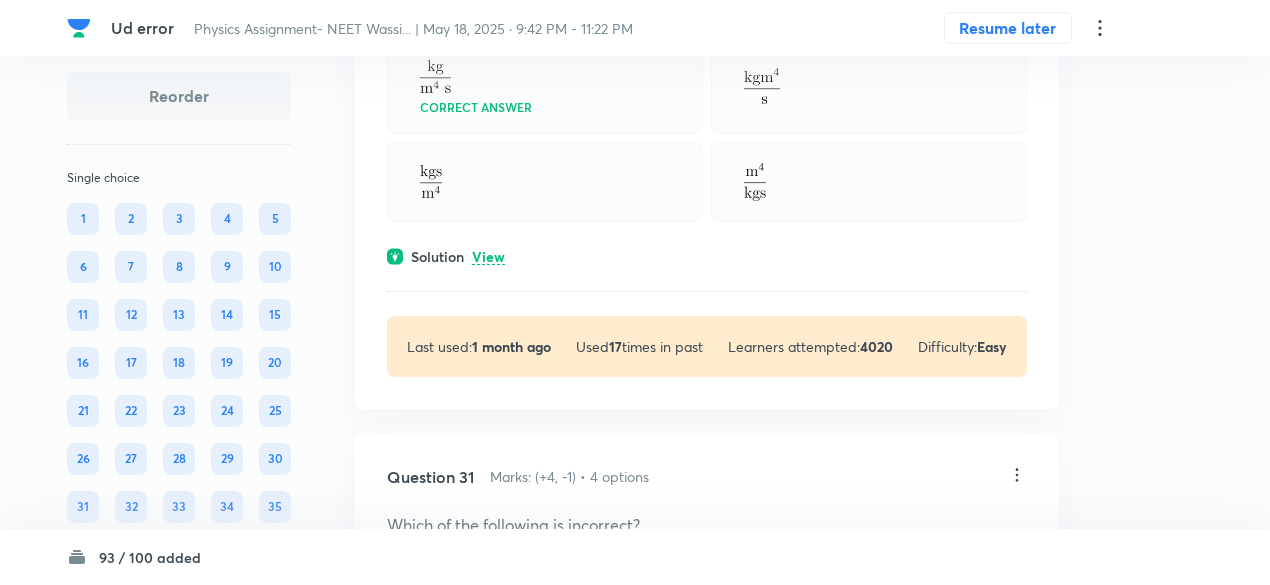 click on "View" at bounding box center [488, 257] 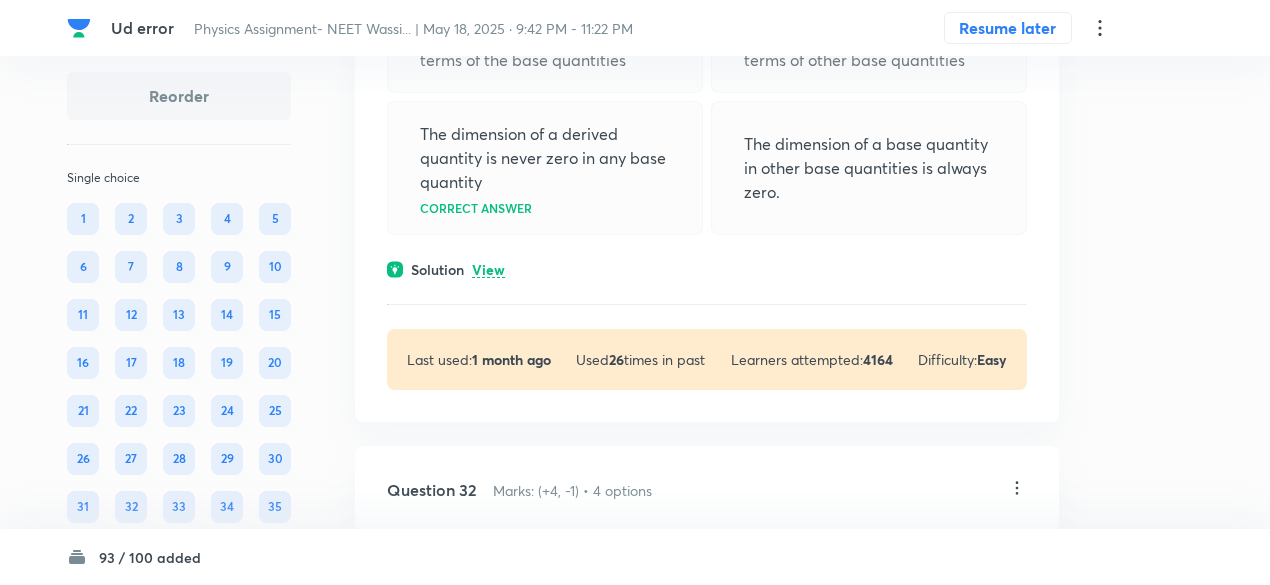 scroll, scrollTop: 19872, scrollLeft: 0, axis: vertical 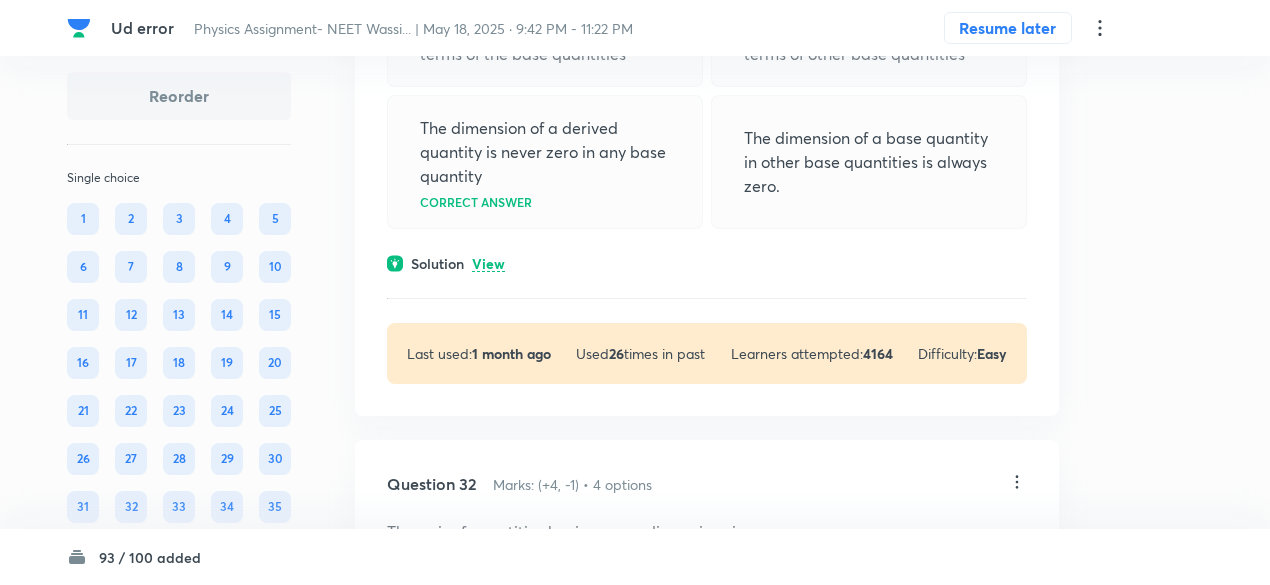 click on "View" at bounding box center [488, 264] 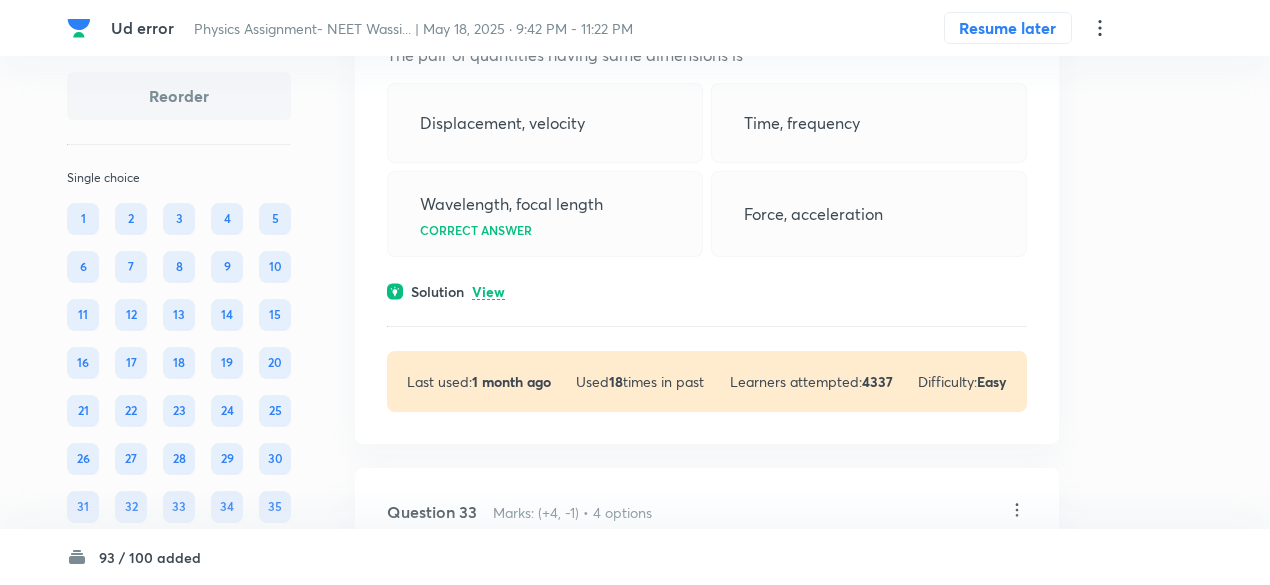 scroll, scrollTop: 20466, scrollLeft: 0, axis: vertical 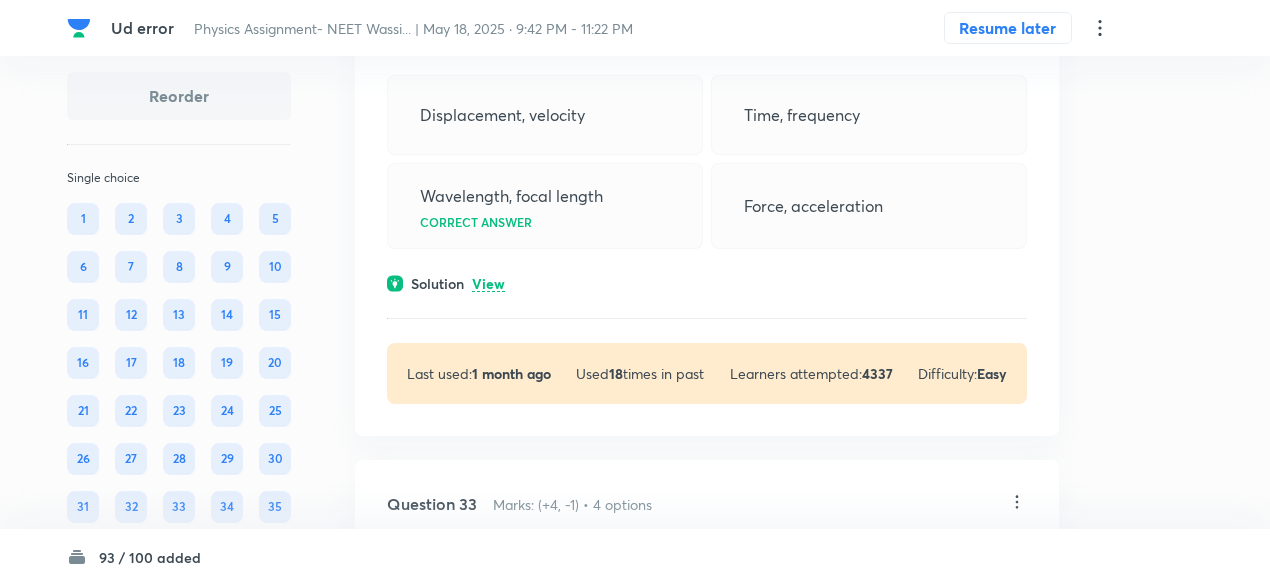 click on "View" at bounding box center (488, 284) 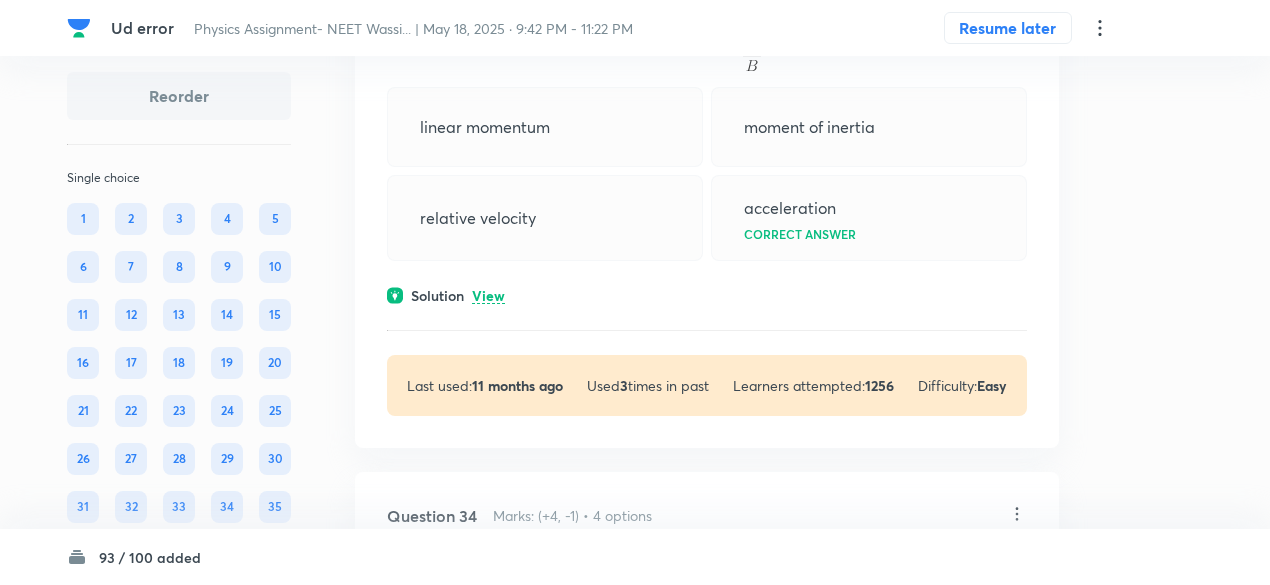 scroll, scrollTop: 21113, scrollLeft: 0, axis: vertical 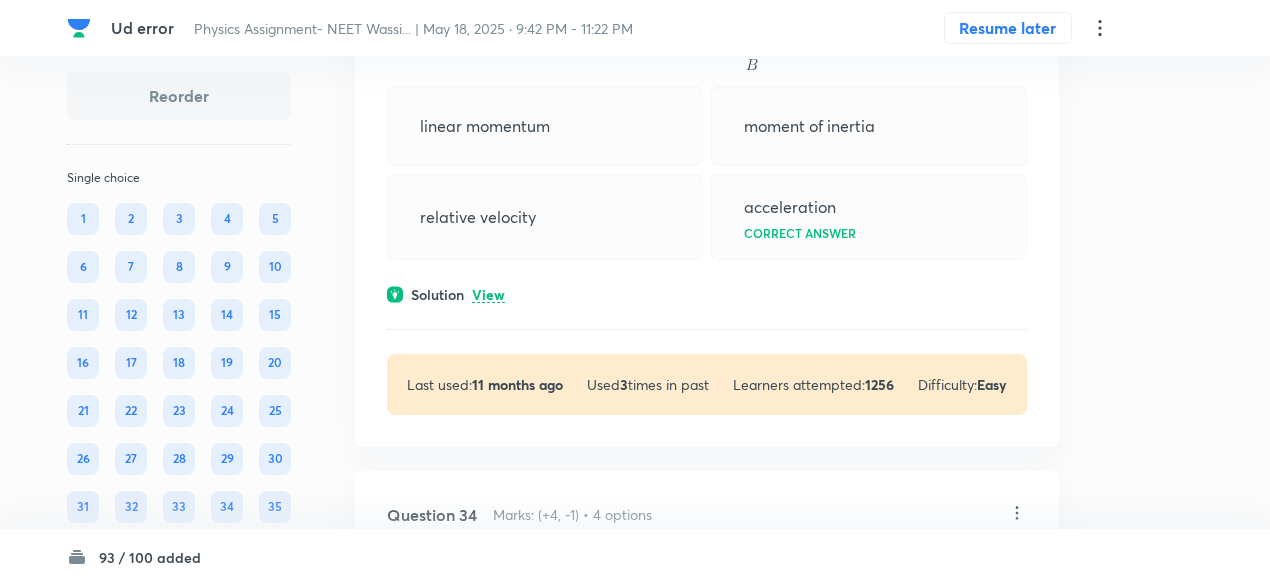 click on "View" at bounding box center [488, 295] 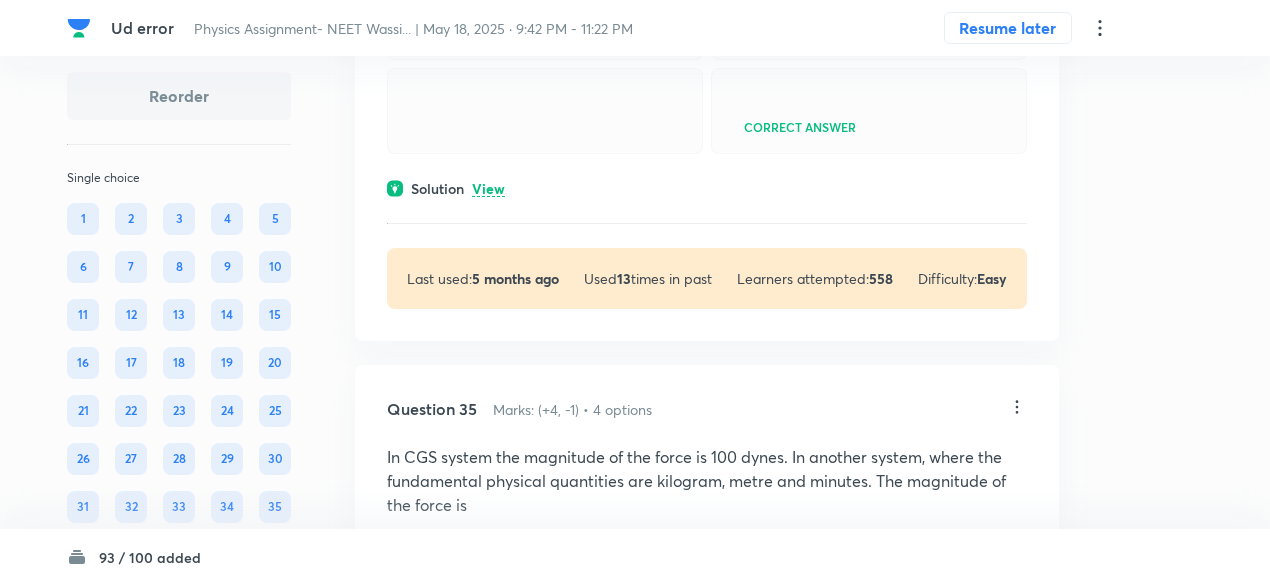 scroll, scrollTop: 22000, scrollLeft: 0, axis: vertical 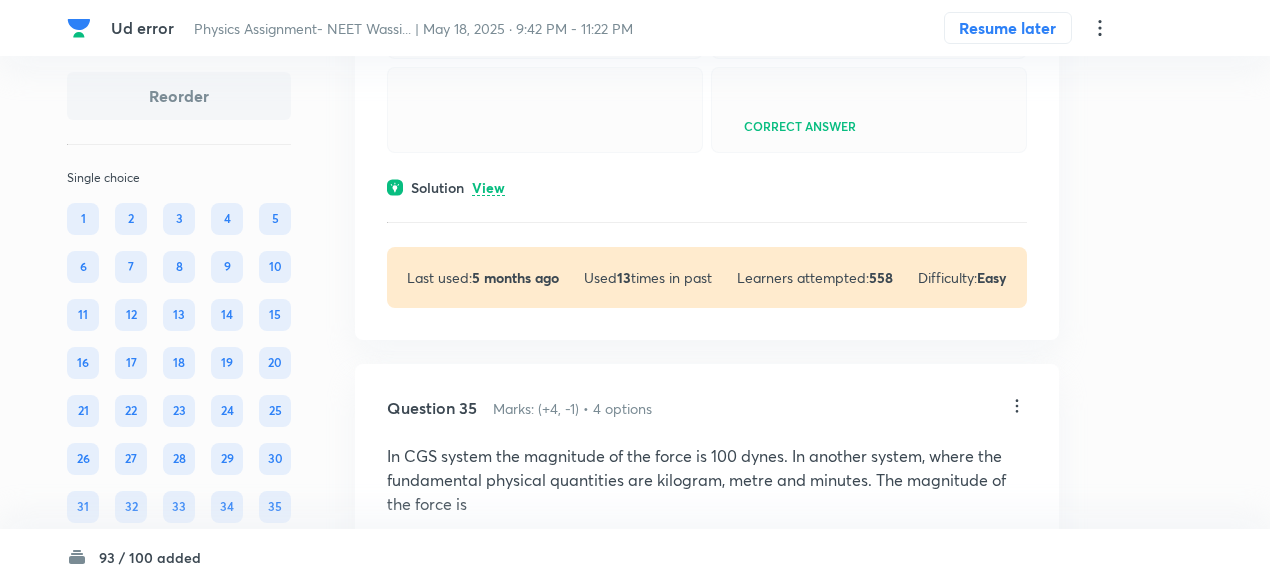 click on "View" at bounding box center [488, 188] 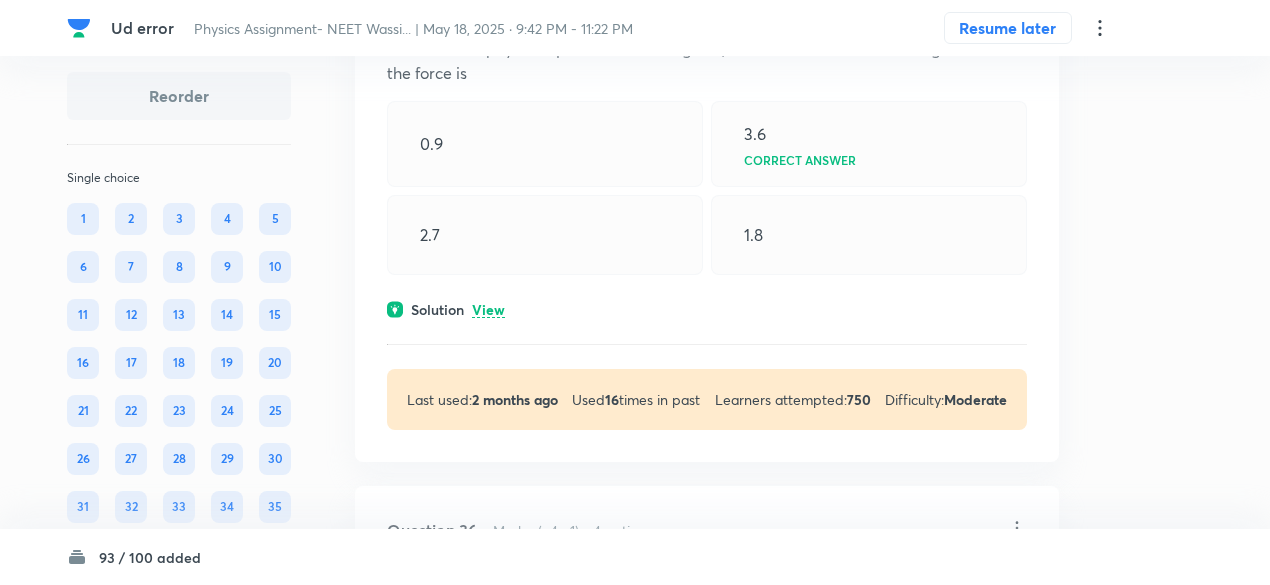 scroll, scrollTop: 22594, scrollLeft: 0, axis: vertical 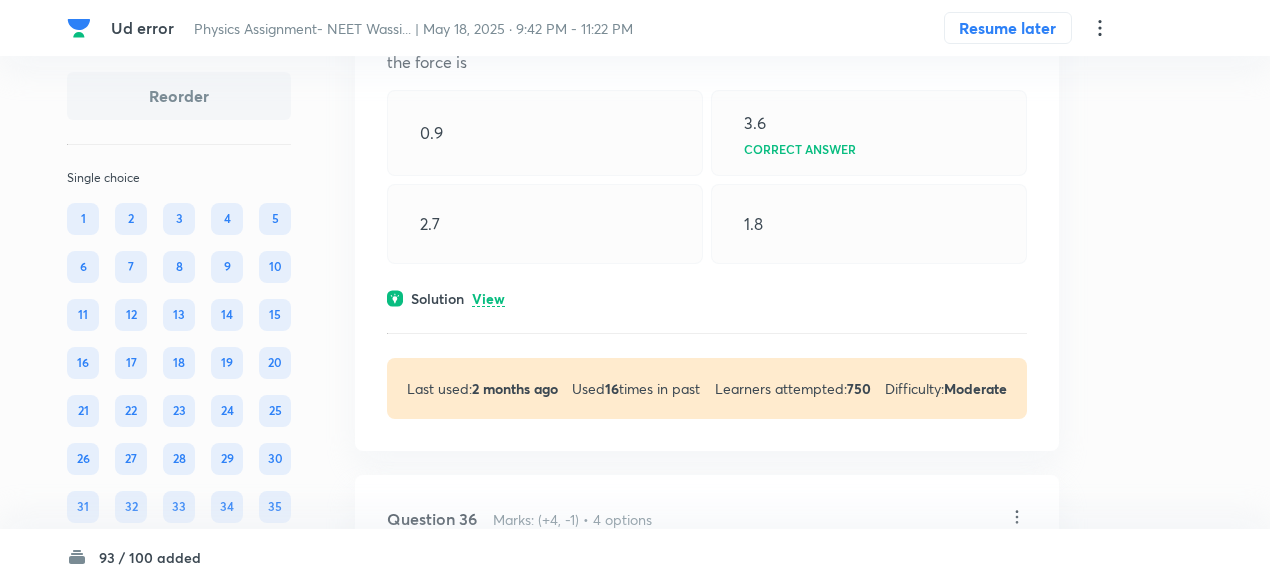click on "View" at bounding box center [488, 299] 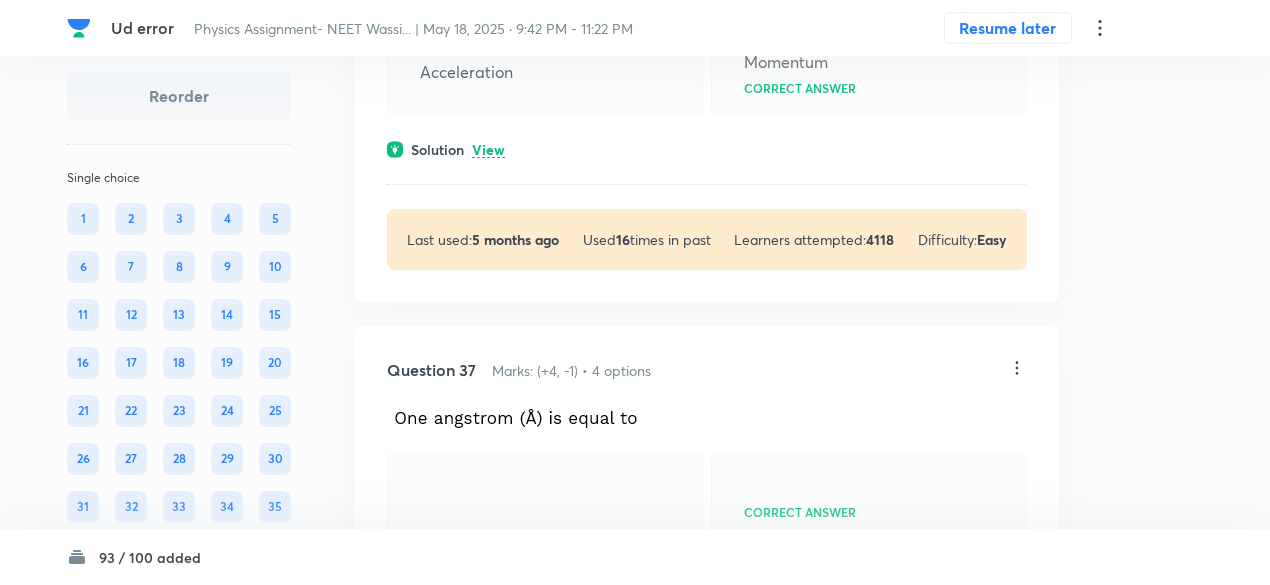 scroll, scrollTop: 24018, scrollLeft: 0, axis: vertical 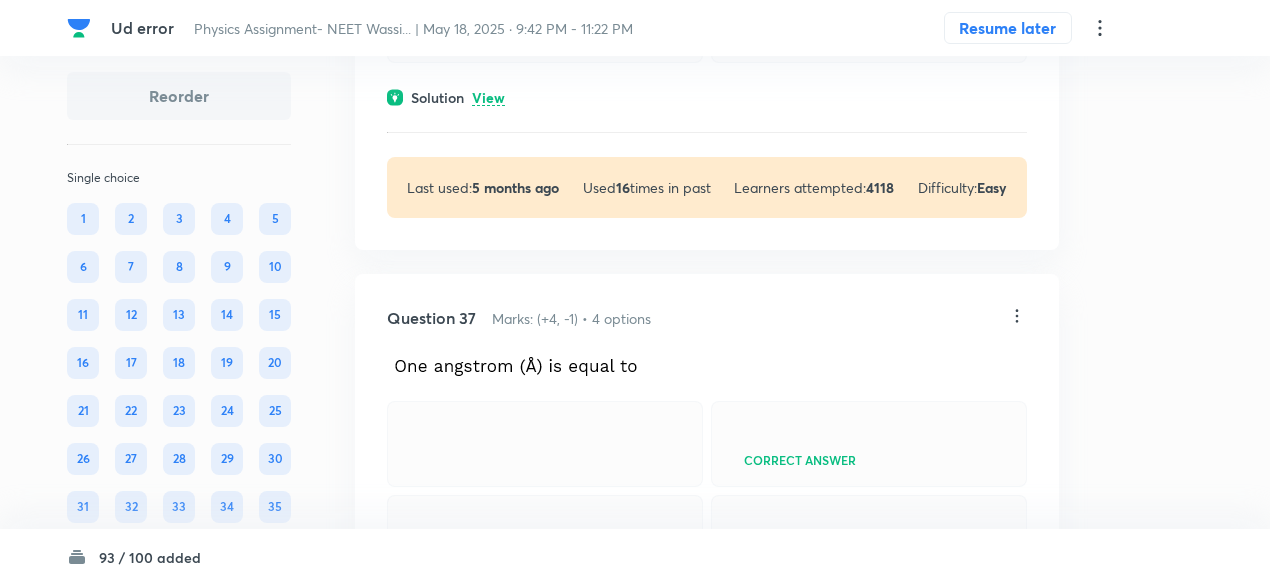 click on "View" at bounding box center (488, 98) 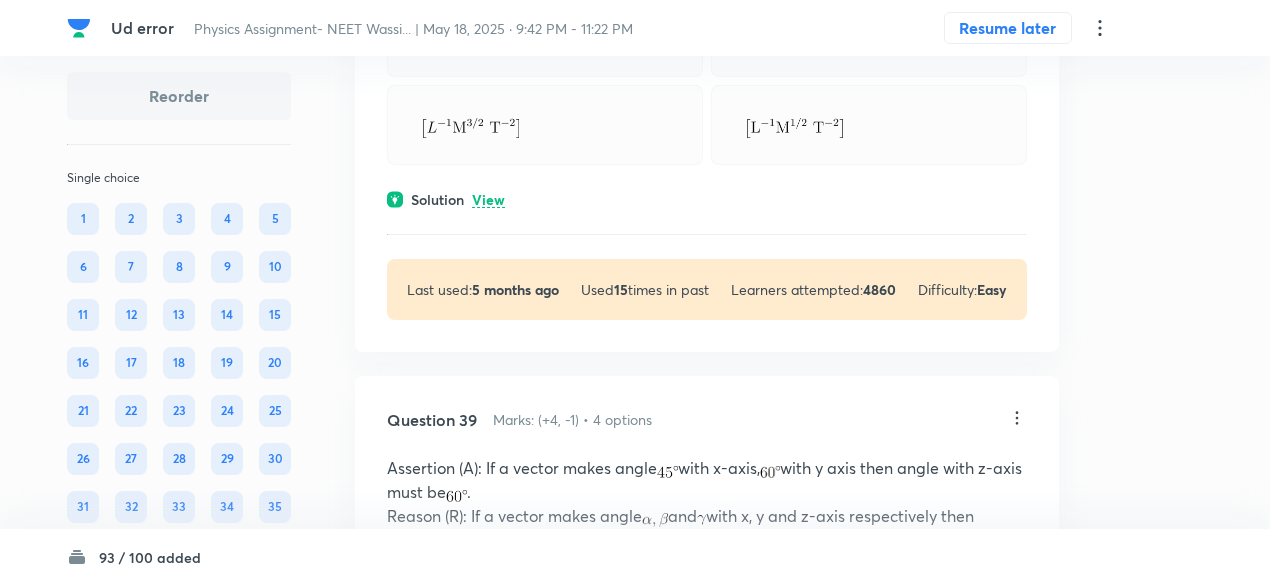 scroll, scrollTop: 25458, scrollLeft: 0, axis: vertical 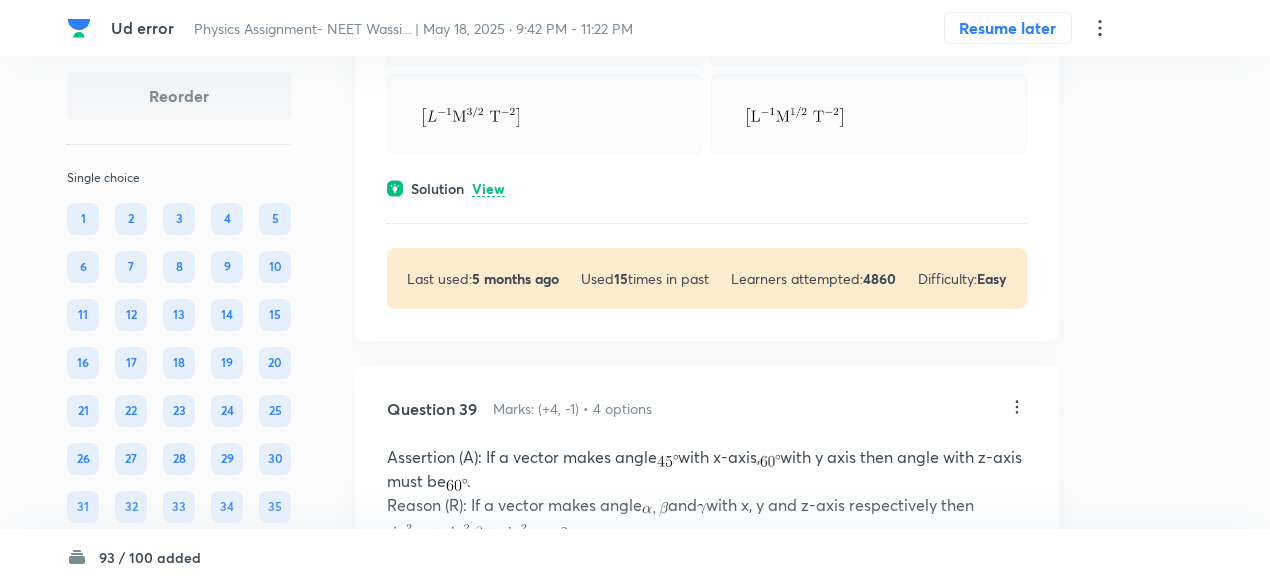 click on "View" at bounding box center (488, 189) 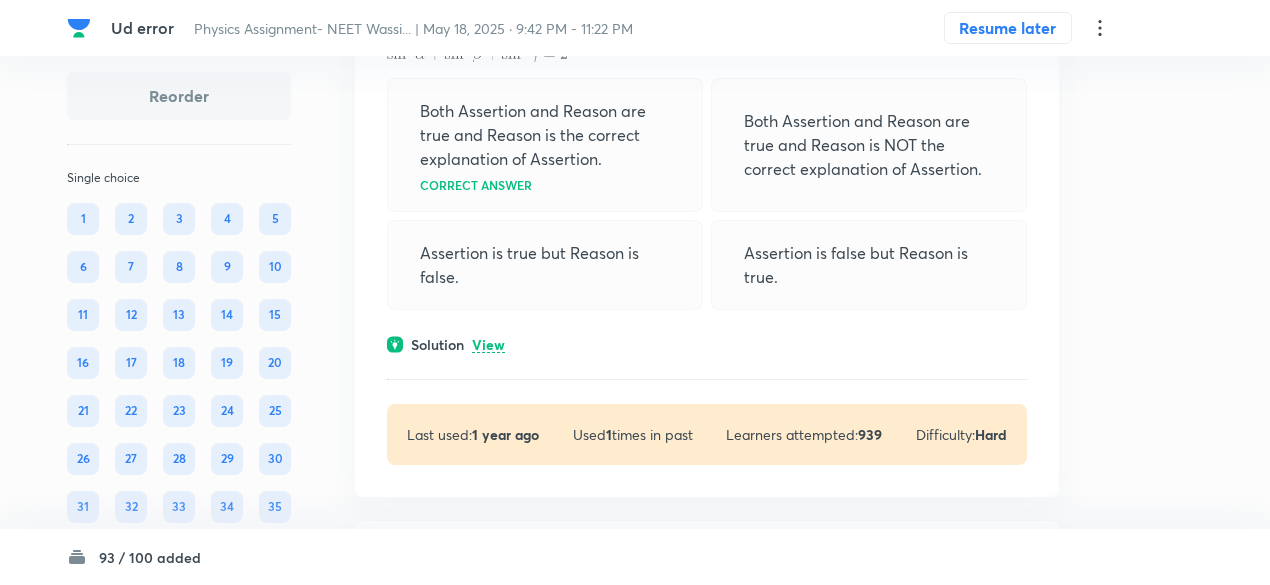 scroll, scrollTop: 26088, scrollLeft: 0, axis: vertical 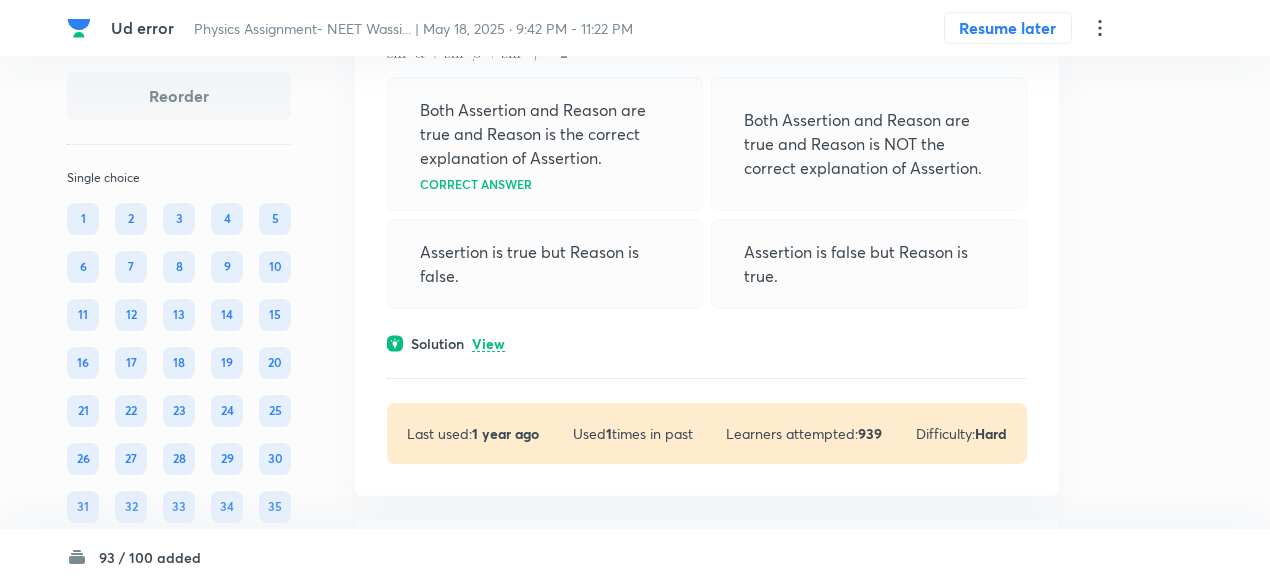 click on "View" at bounding box center (488, 344) 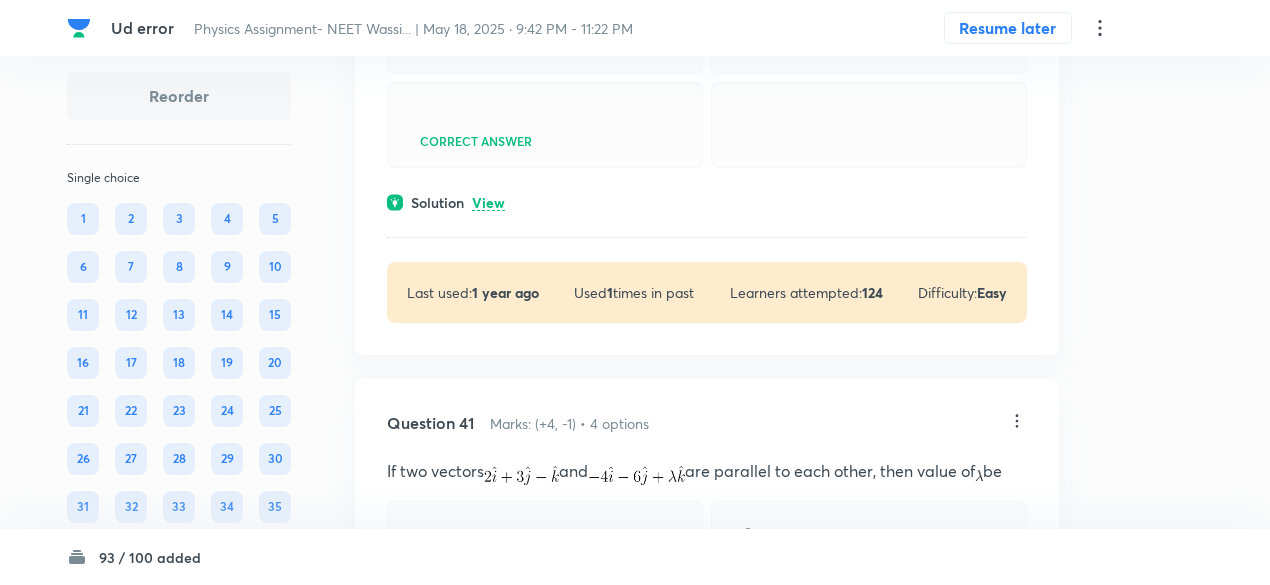 scroll, scrollTop: 26860, scrollLeft: 0, axis: vertical 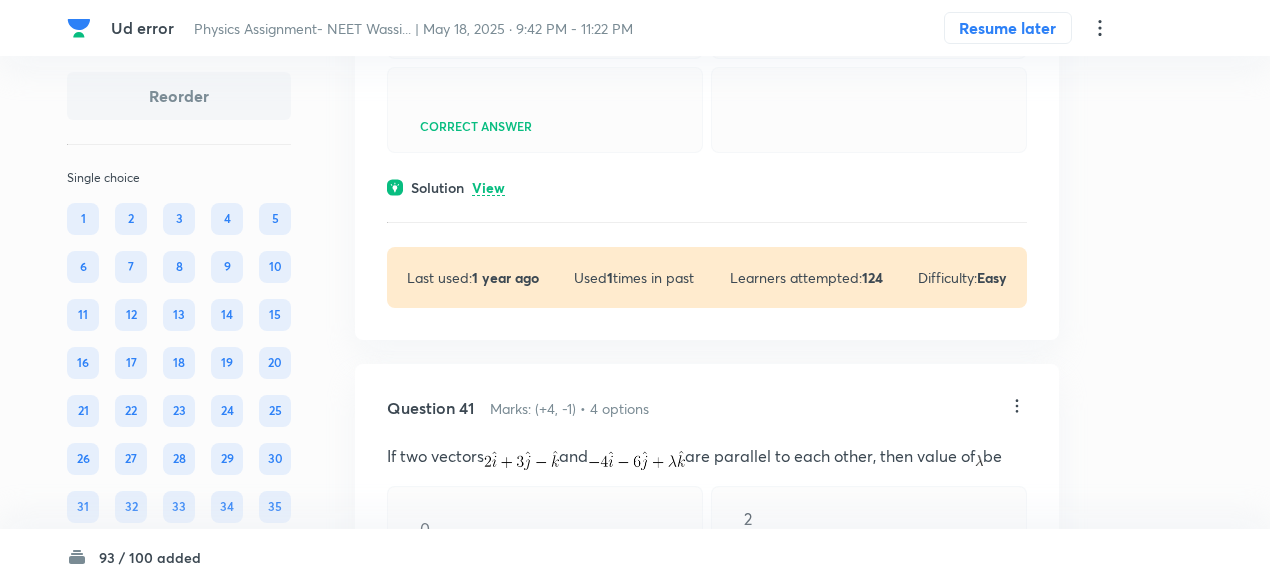 click on "View" at bounding box center (488, 188) 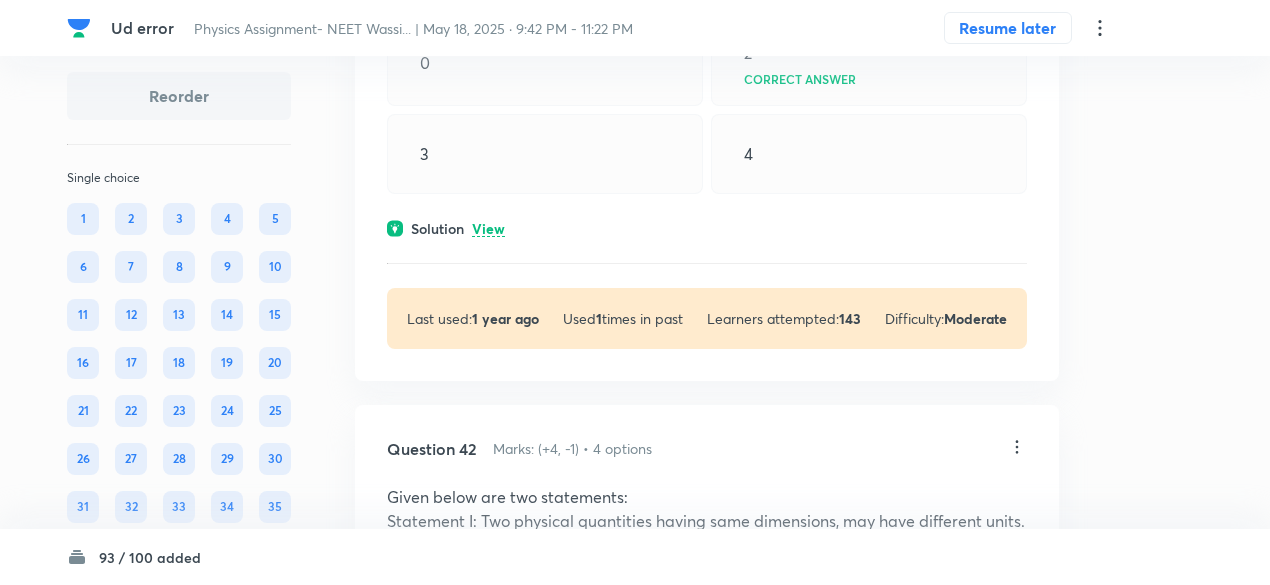 scroll, scrollTop: 27650, scrollLeft: 0, axis: vertical 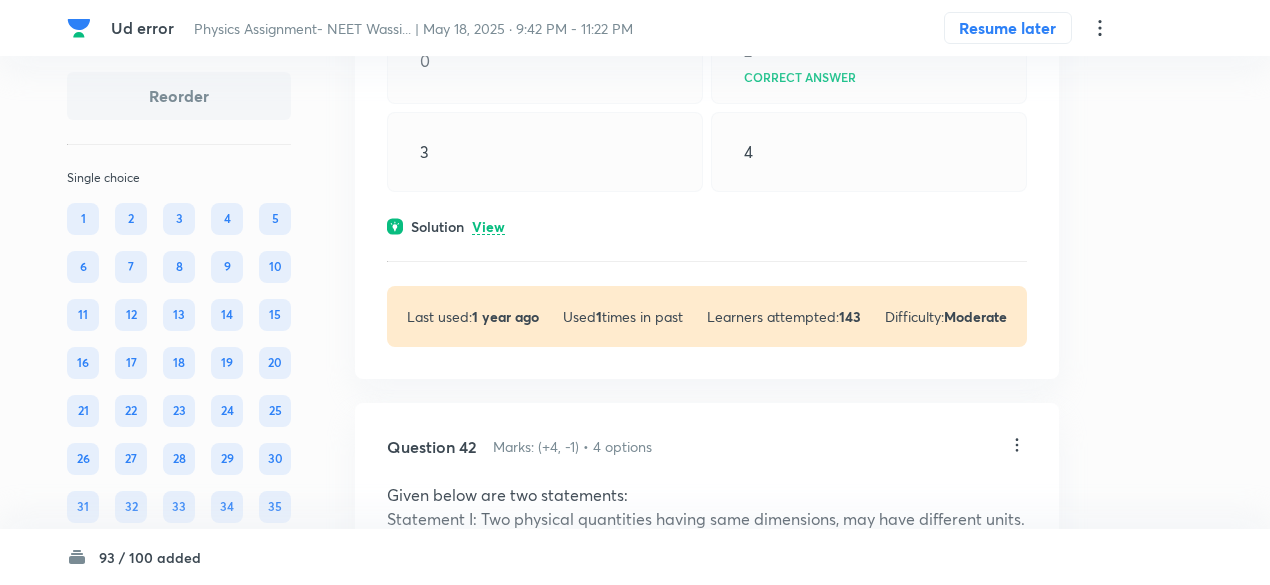 click on "Question 41 Marks: (+4, -1) • 4 options If two vectors   and   are parallel to each other, then value of   be 0 2 Correct answer 3 4 Solution View Last used:  1 year ago Used  1  times in past Learners attempted:  143 Difficulty: Moderate" at bounding box center (707, 137) 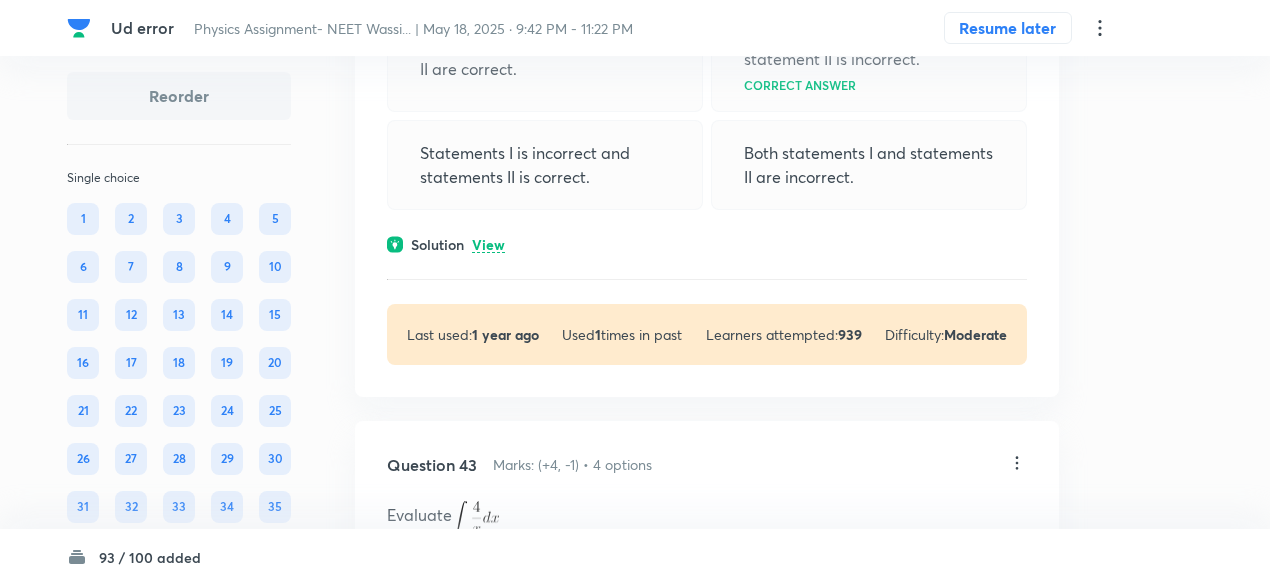 scroll, scrollTop: 28419, scrollLeft: 0, axis: vertical 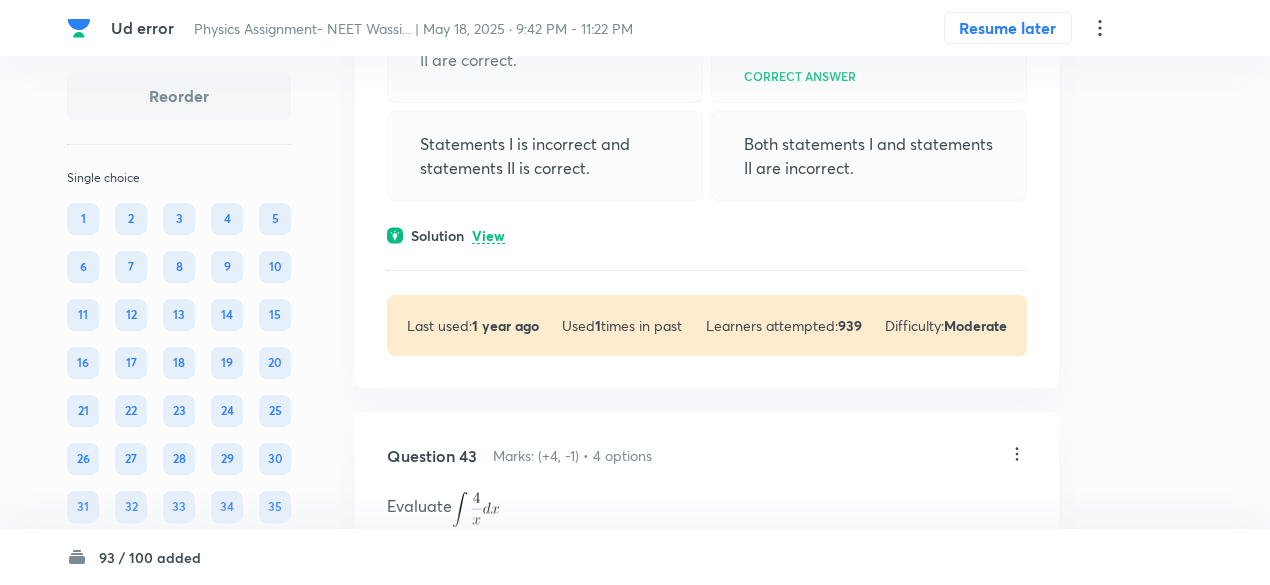 click on "View" at bounding box center (488, 236) 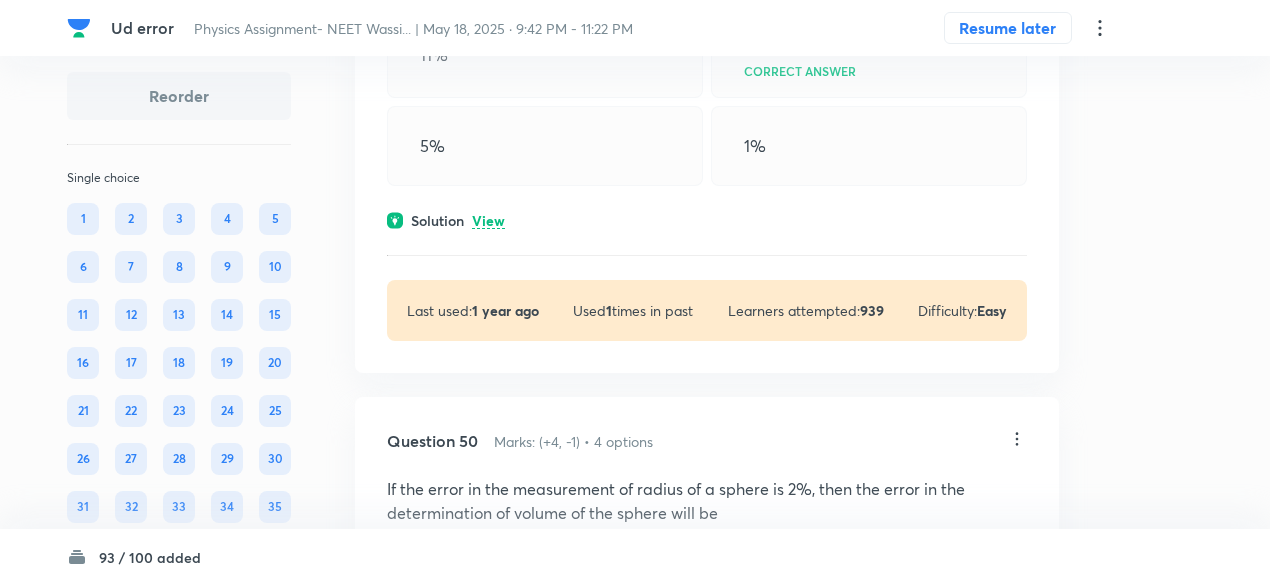 scroll, scrollTop: 32399, scrollLeft: 0, axis: vertical 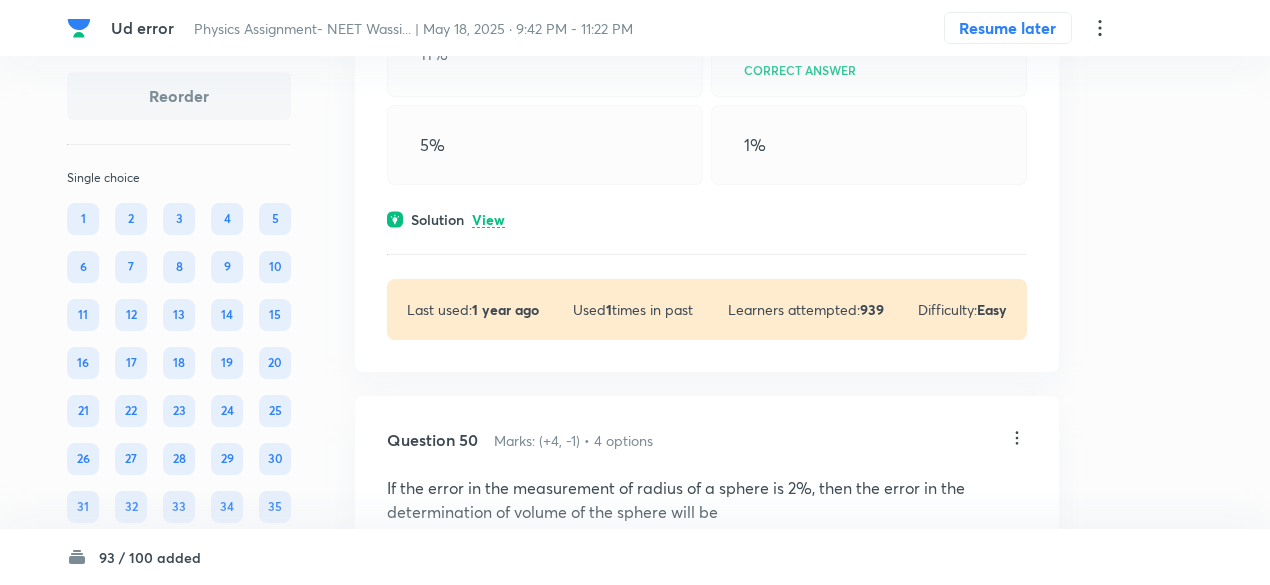 click on "View" at bounding box center [488, 220] 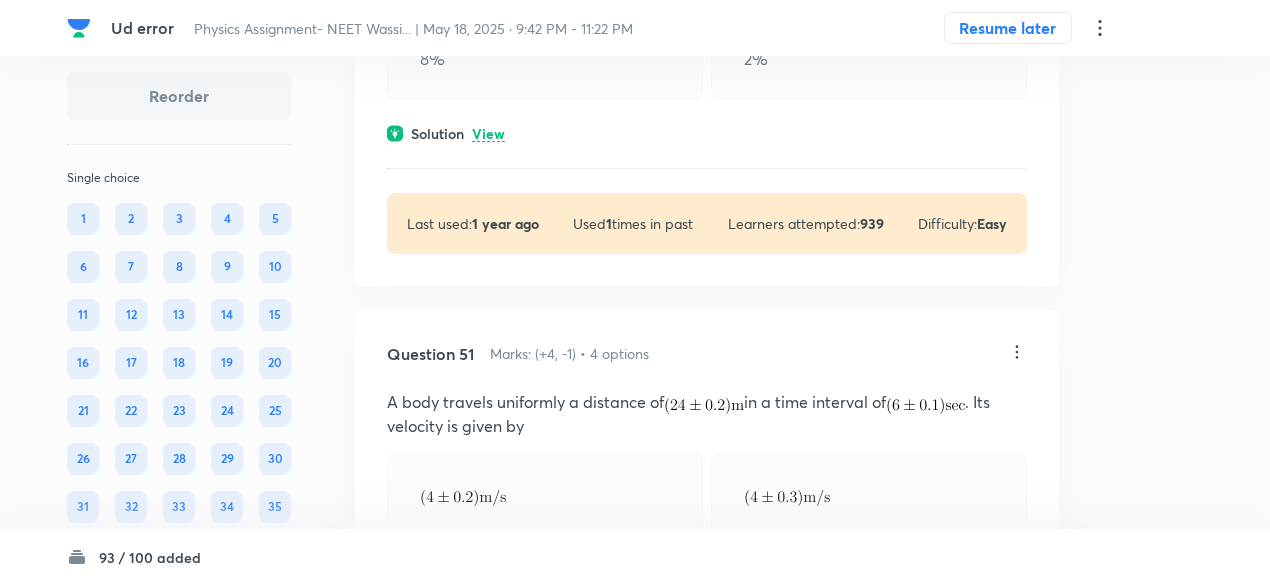 scroll, scrollTop: 33167, scrollLeft: 0, axis: vertical 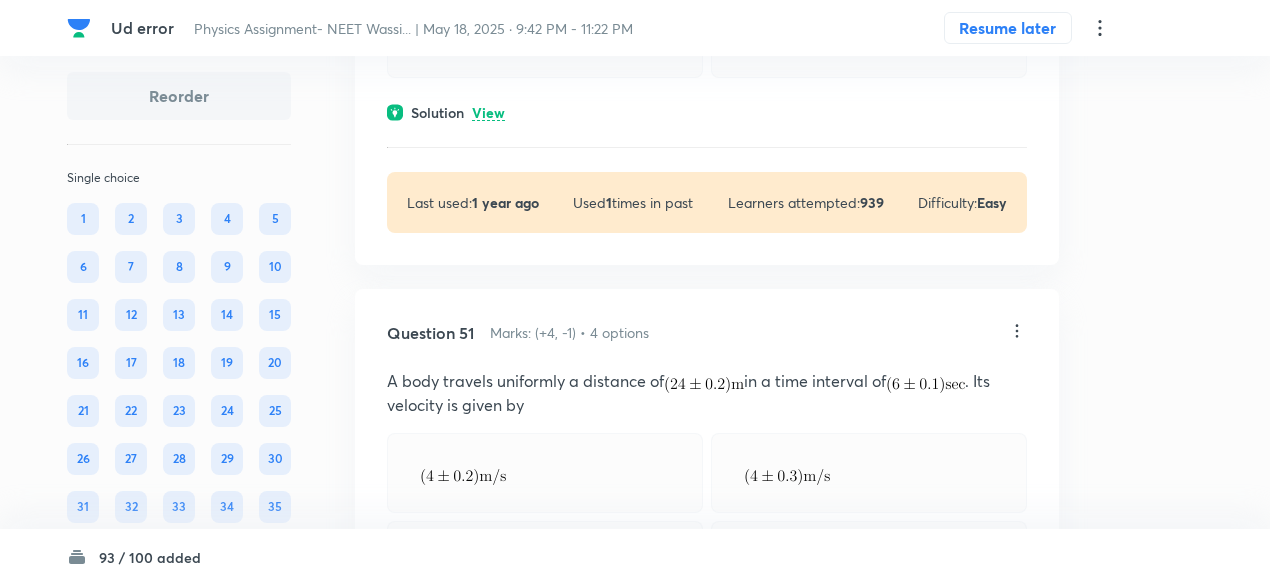 click on "View" at bounding box center (488, 113) 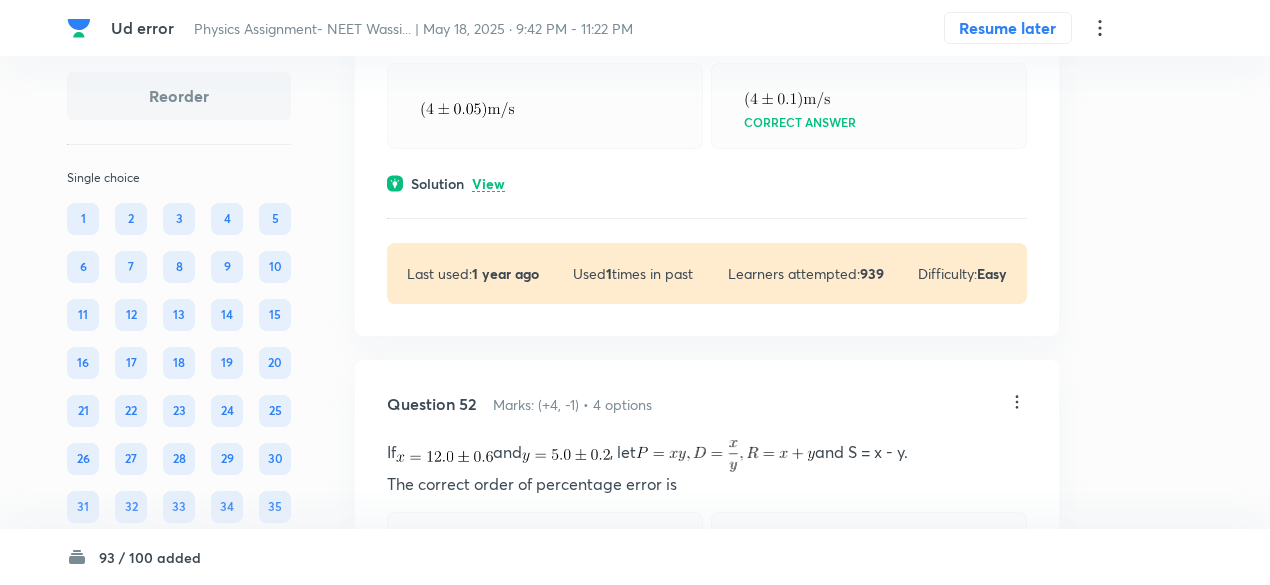 scroll, scrollTop: 33799, scrollLeft: 0, axis: vertical 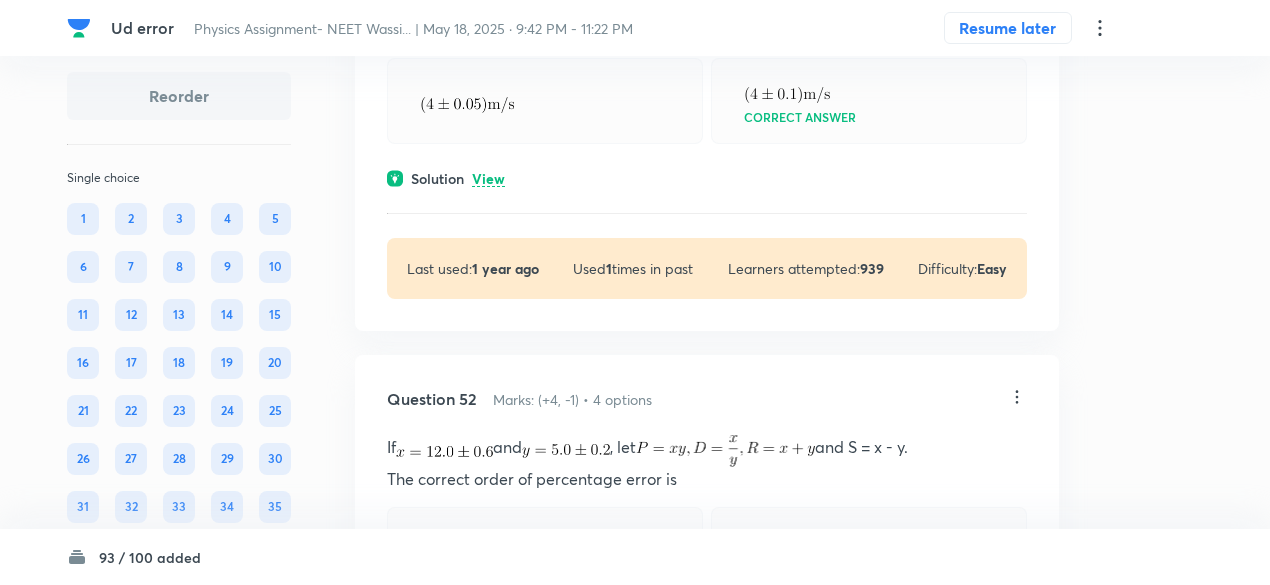 click on "View" at bounding box center (488, 179) 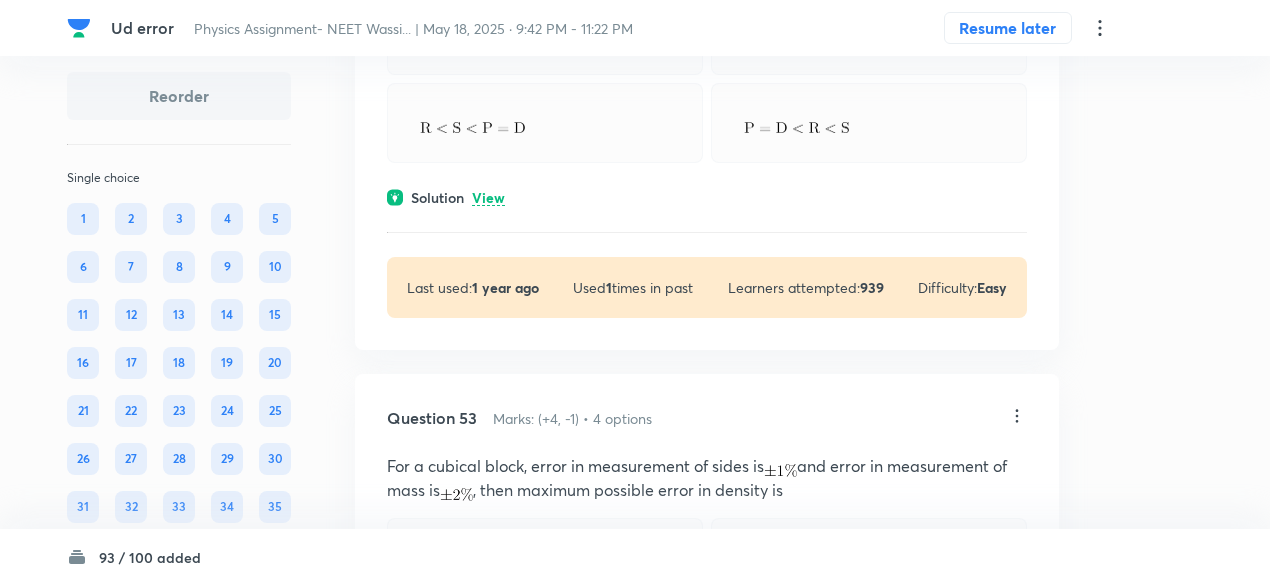 scroll, scrollTop: 34522, scrollLeft: 0, axis: vertical 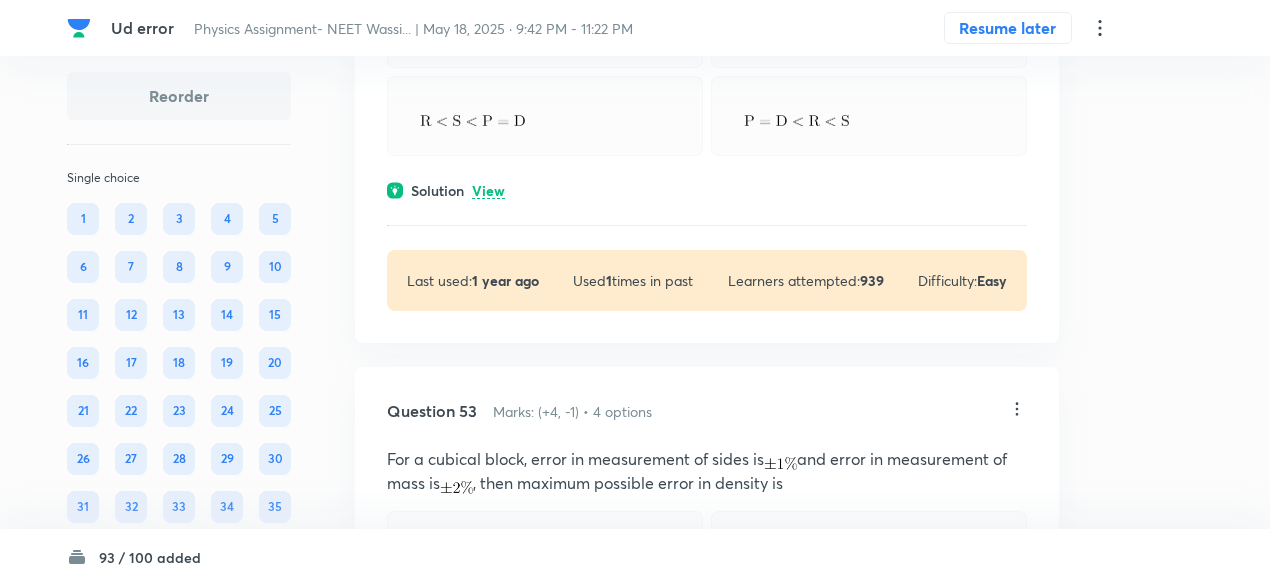 drag, startPoint x: 491, startPoint y: 366, endPoint x: 490, endPoint y: 377, distance: 11.045361 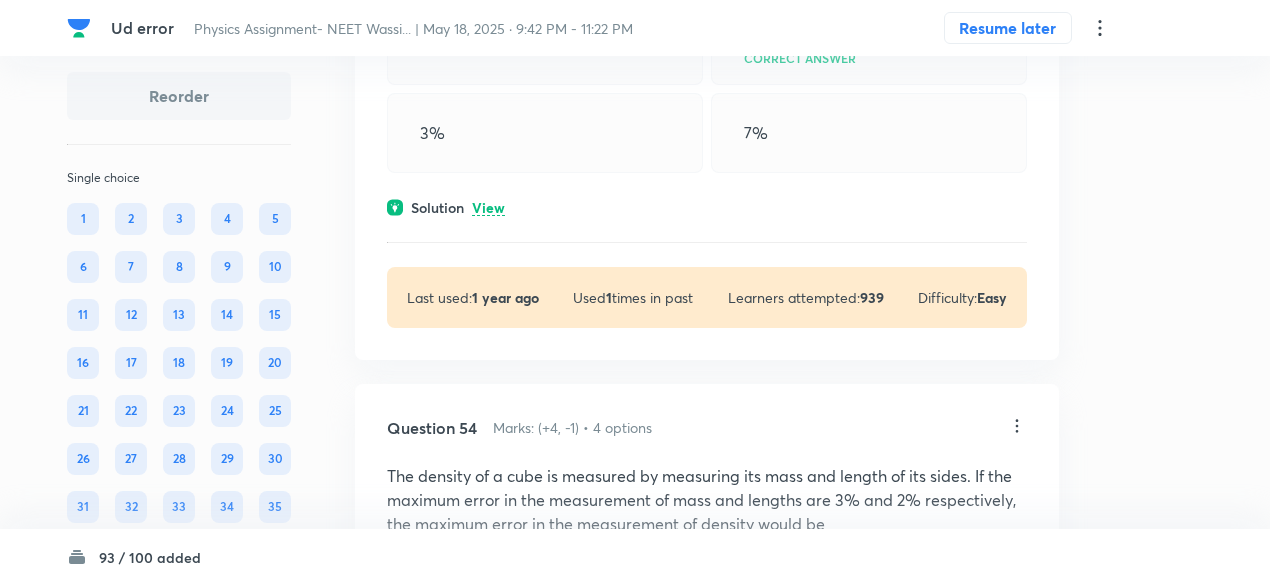 scroll, scrollTop: 35354, scrollLeft: 0, axis: vertical 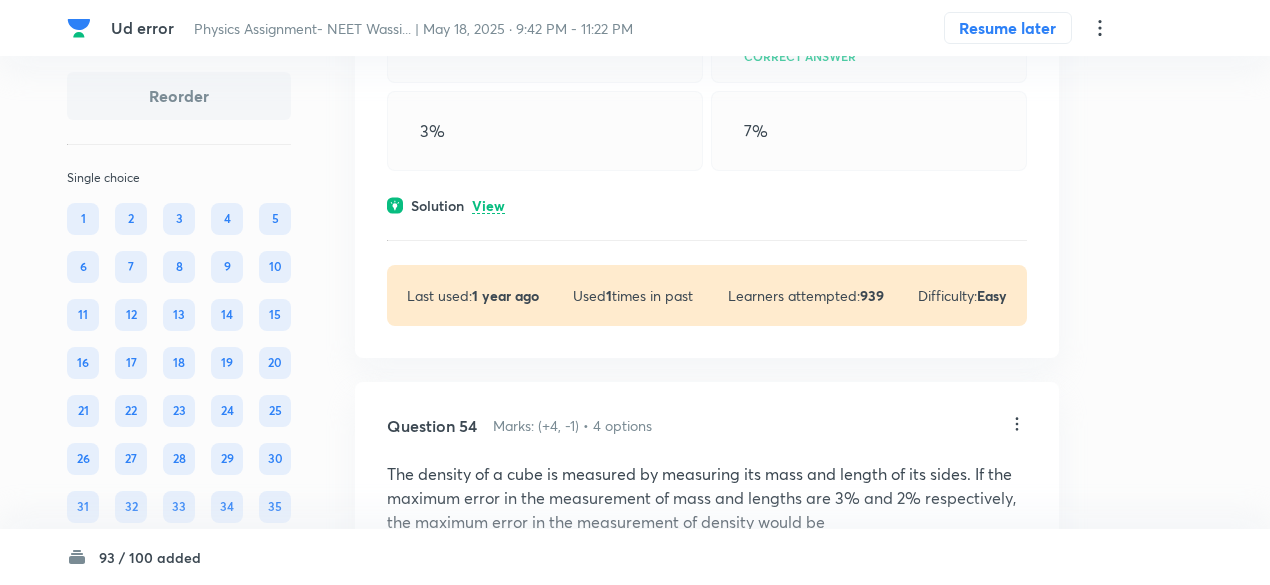 click on "Question 53 Marks: (+4, -1) • 4 options For a cubical block, error in measurement of sides is   and error in measurement of mass is  , then maximum possible error in density is 1%  5%  Correct answer 3%  7%  Solution View Last used:  1 year ago Used  1  times in past Learners attempted:  939 Difficulty: Easy" at bounding box center (707, 105) 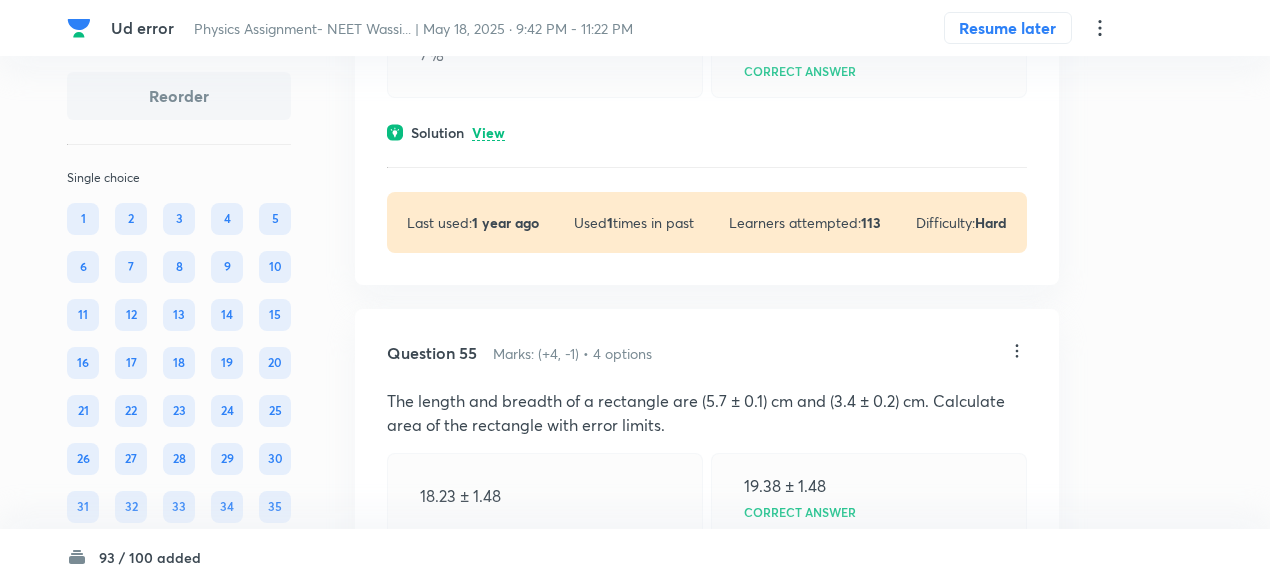 scroll, scrollTop: 36150, scrollLeft: 0, axis: vertical 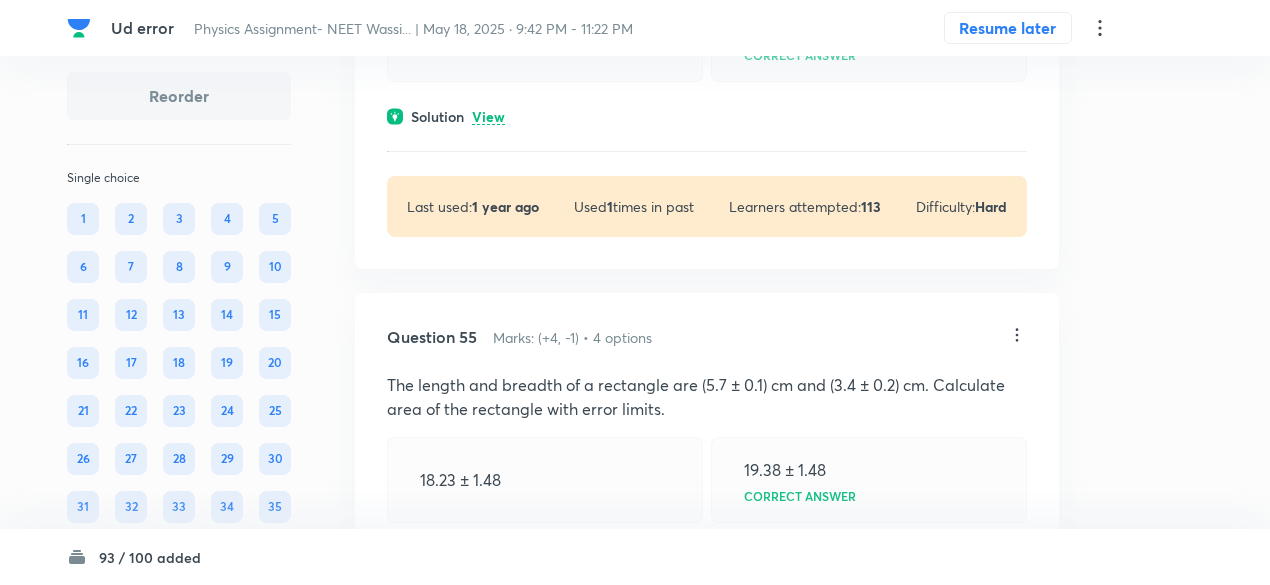 click on "View" at bounding box center [488, 117] 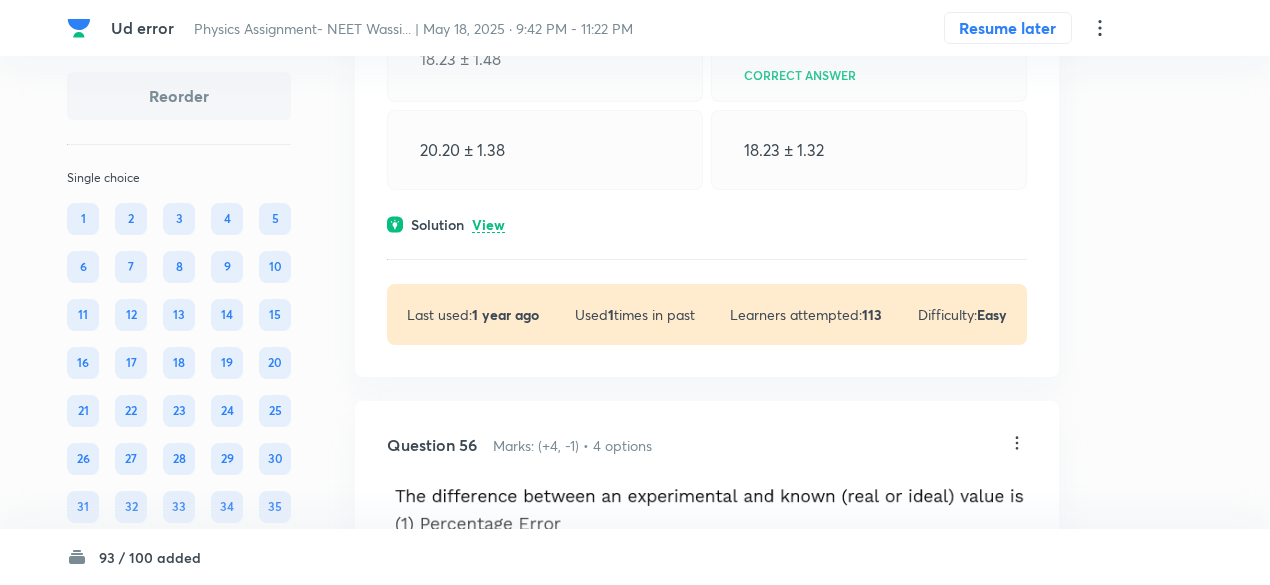 scroll, scrollTop: 36810, scrollLeft: 0, axis: vertical 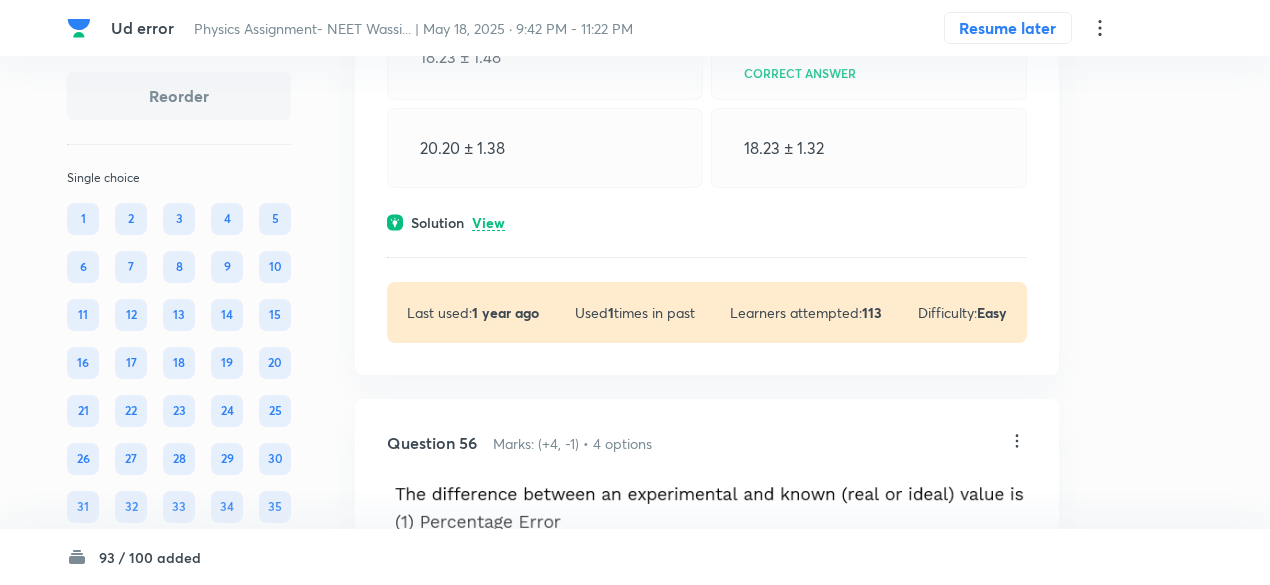 click on "View" at bounding box center [488, 223] 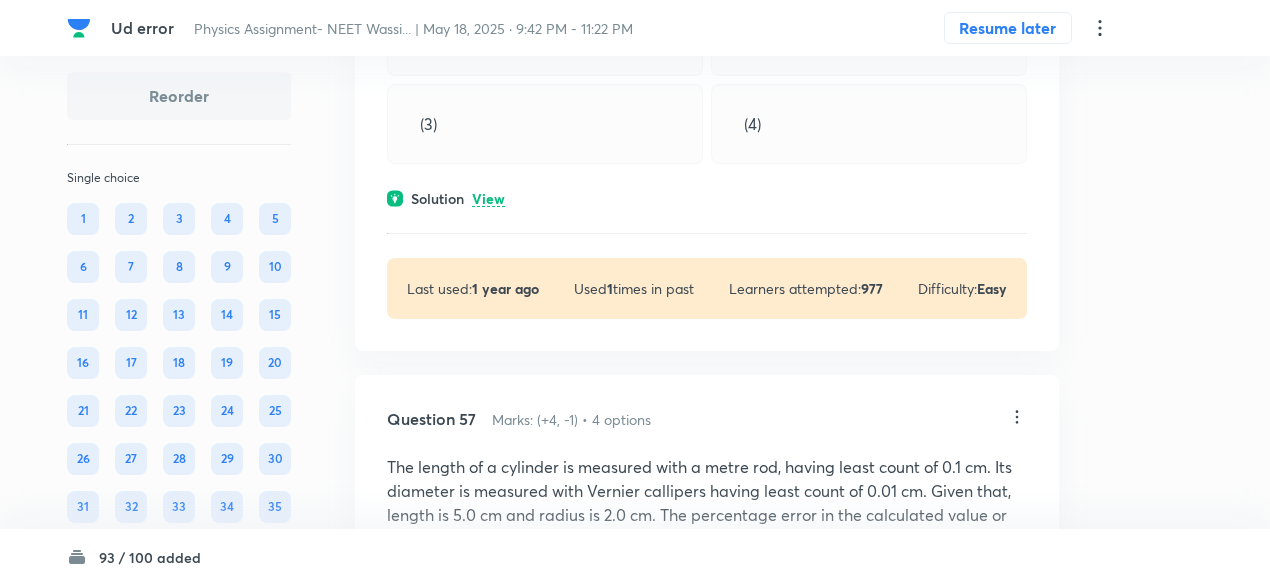 scroll, scrollTop: 37720, scrollLeft: 0, axis: vertical 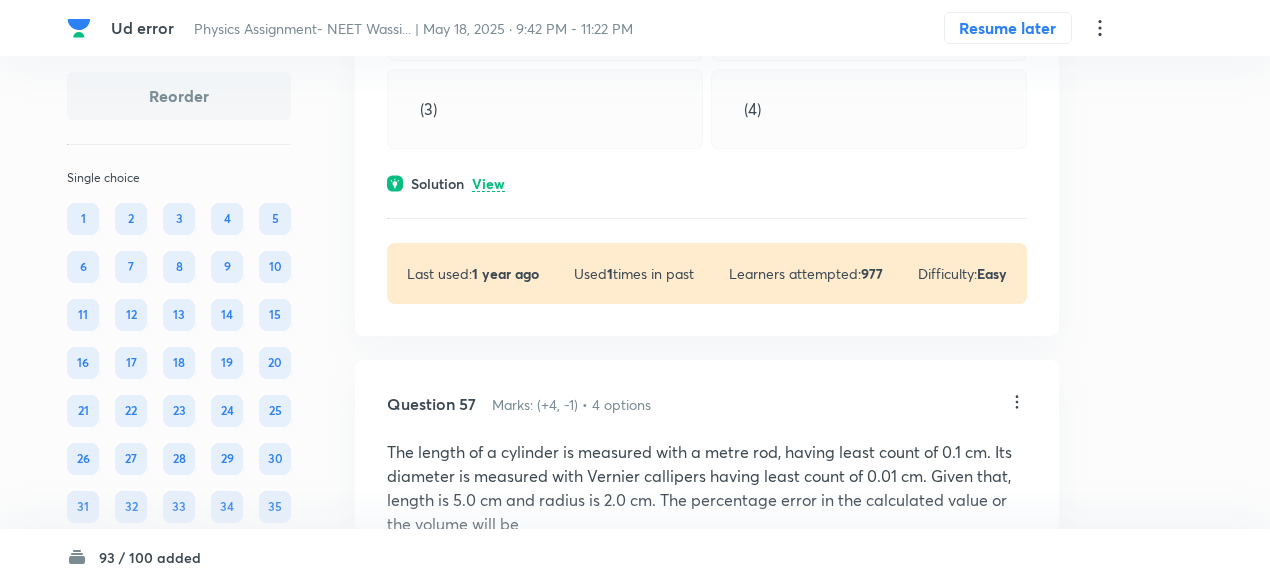 click on "View" at bounding box center [488, 184] 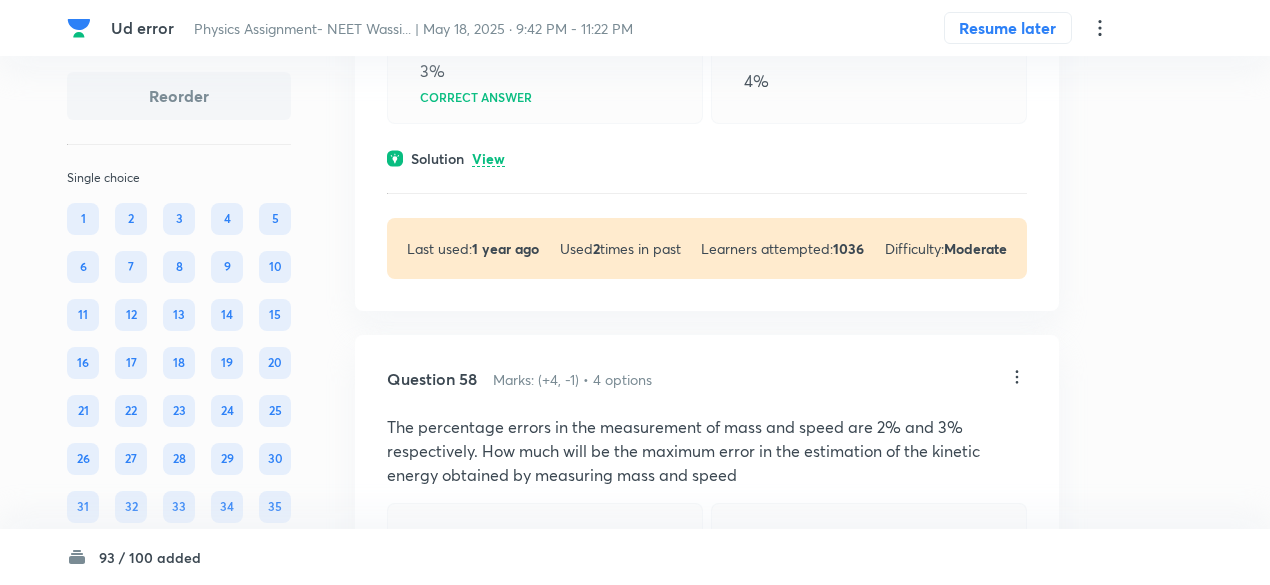 scroll, scrollTop: 38450, scrollLeft: 0, axis: vertical 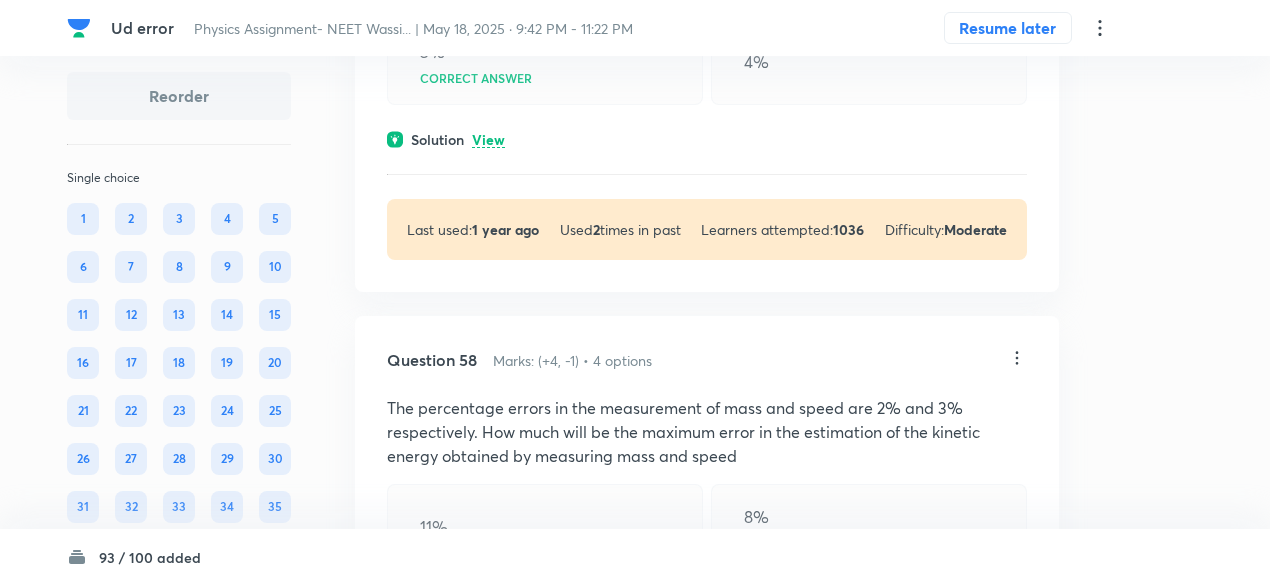 click on "View" at bounding box center [488, 140] 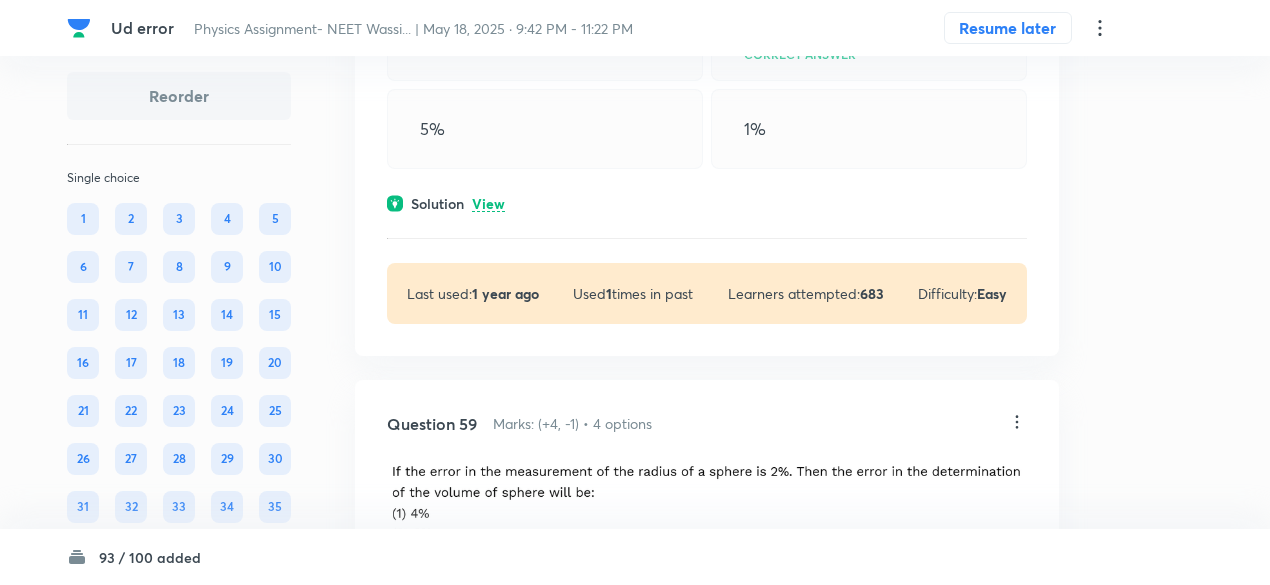 scroll, scrollTop: 39128, scrollLeft: 0, axis: vertical 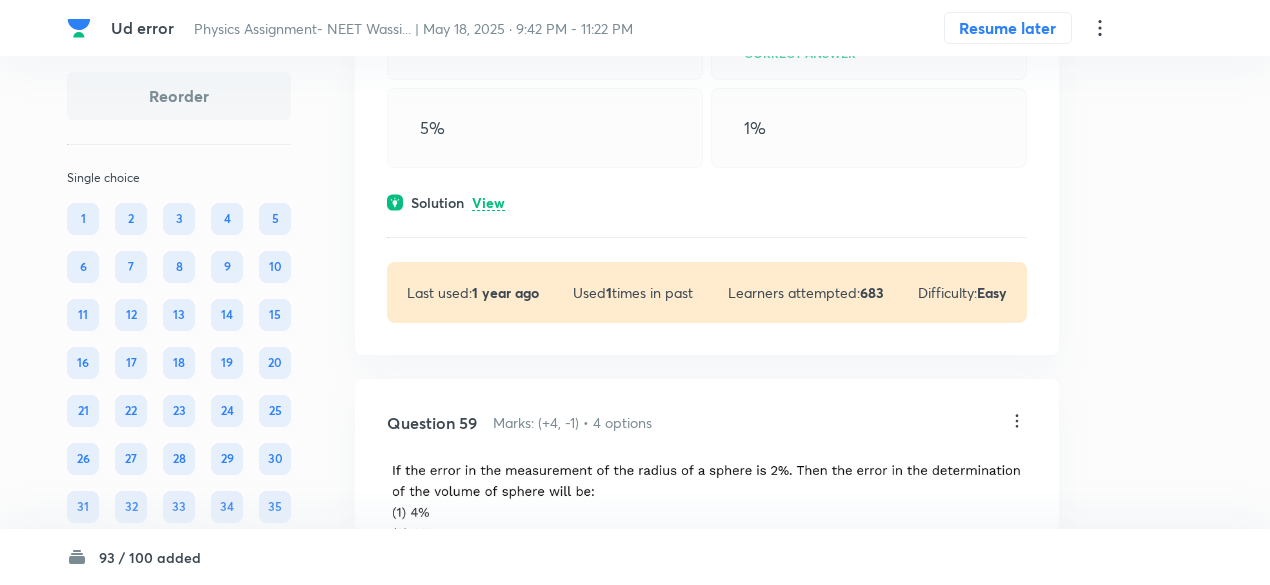 click on "View" at bounding box center (488, 203) 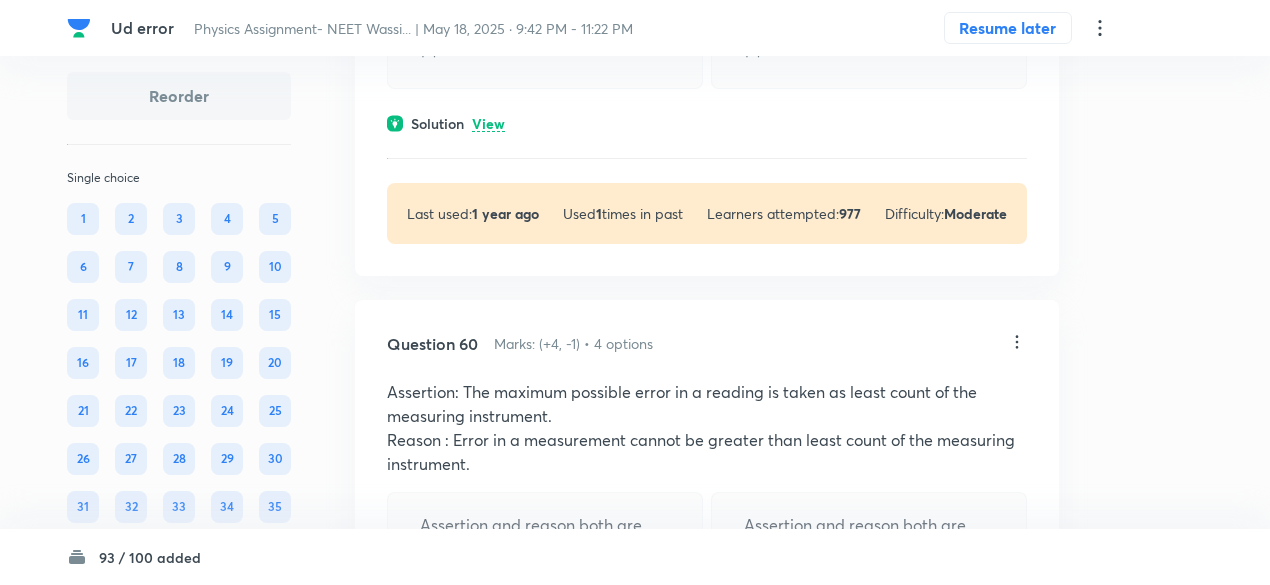 scroll, scrollTop: 40041, scrollLeft: 0, axis: vertical 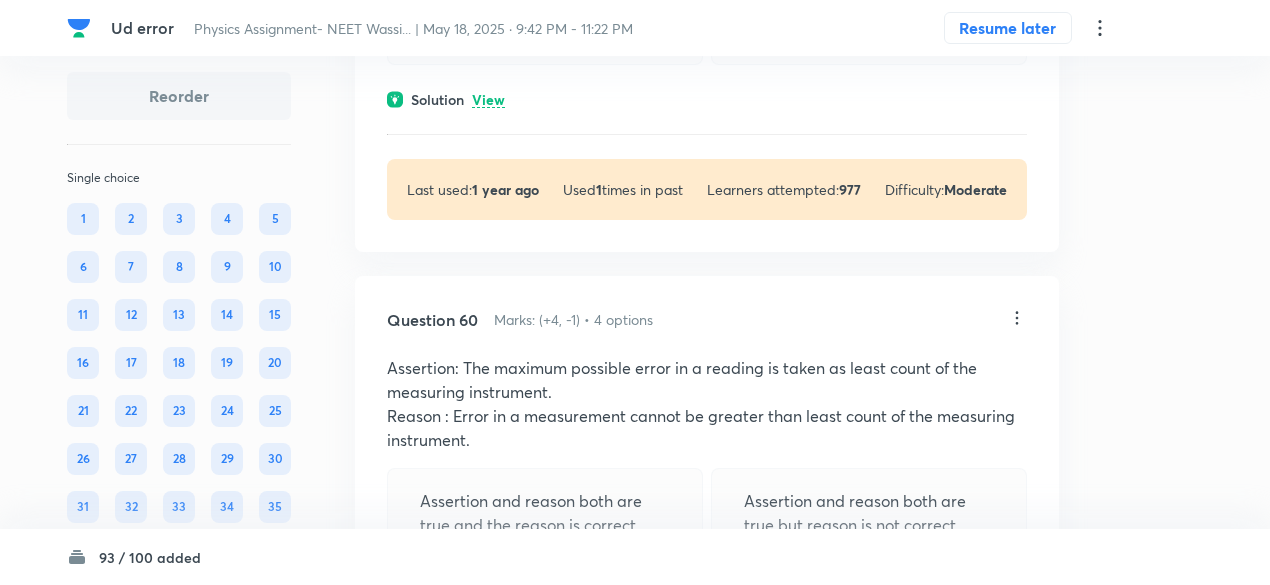 click on "View" at bounding box center [488, 100] 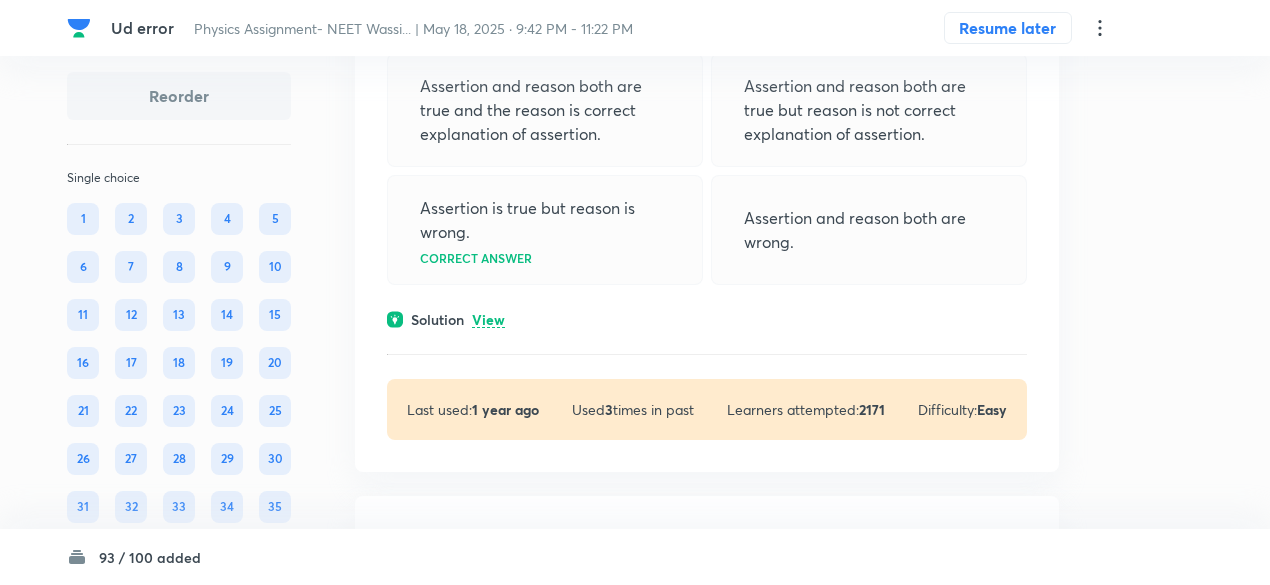 scroll, scrollTop: 40745, scrollLeft: 0, axis: vertical 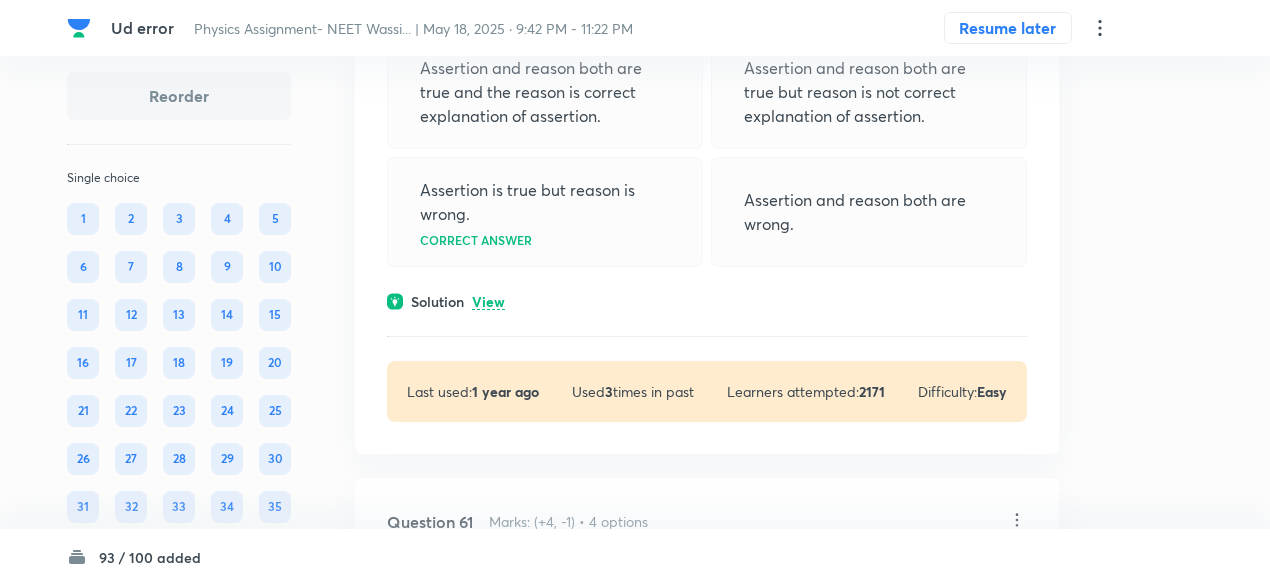click on "View" at bounding box center [488, 302] 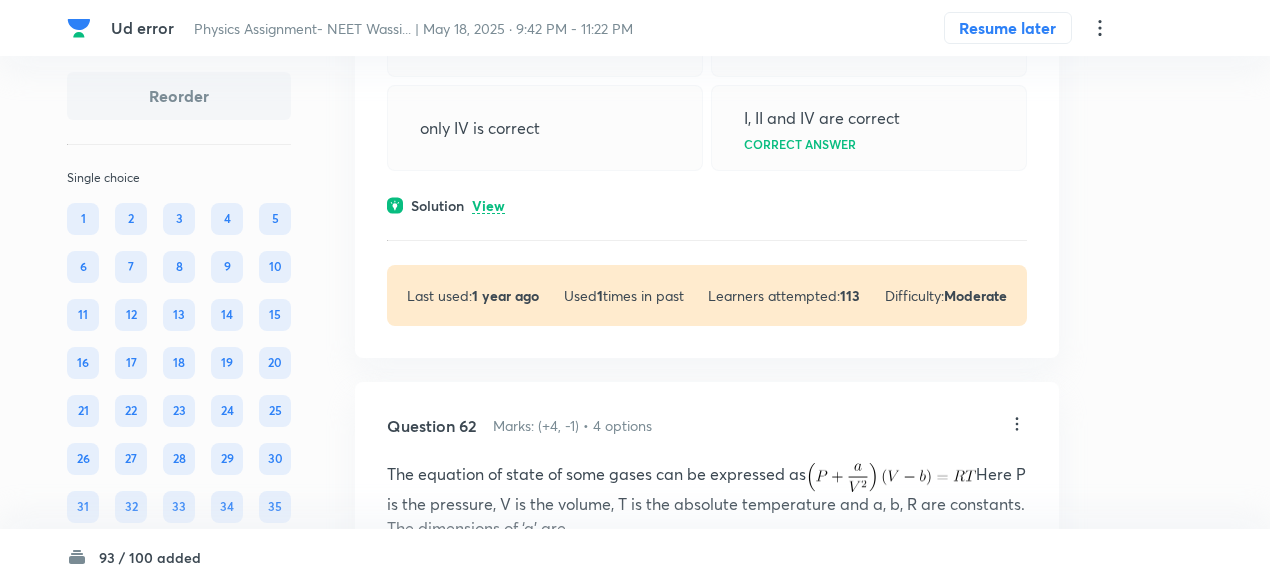 scroll, scrollTop: 41556, scrollLeft: 0, axis: vertical 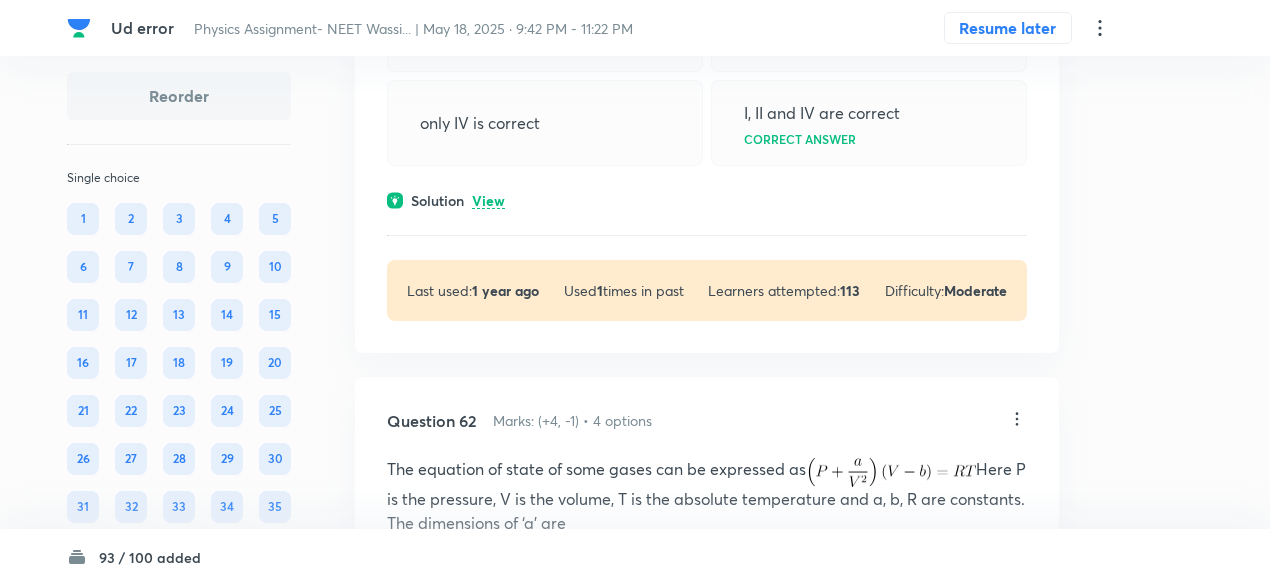 click on "Solution View" at bounding box center (707, 200) 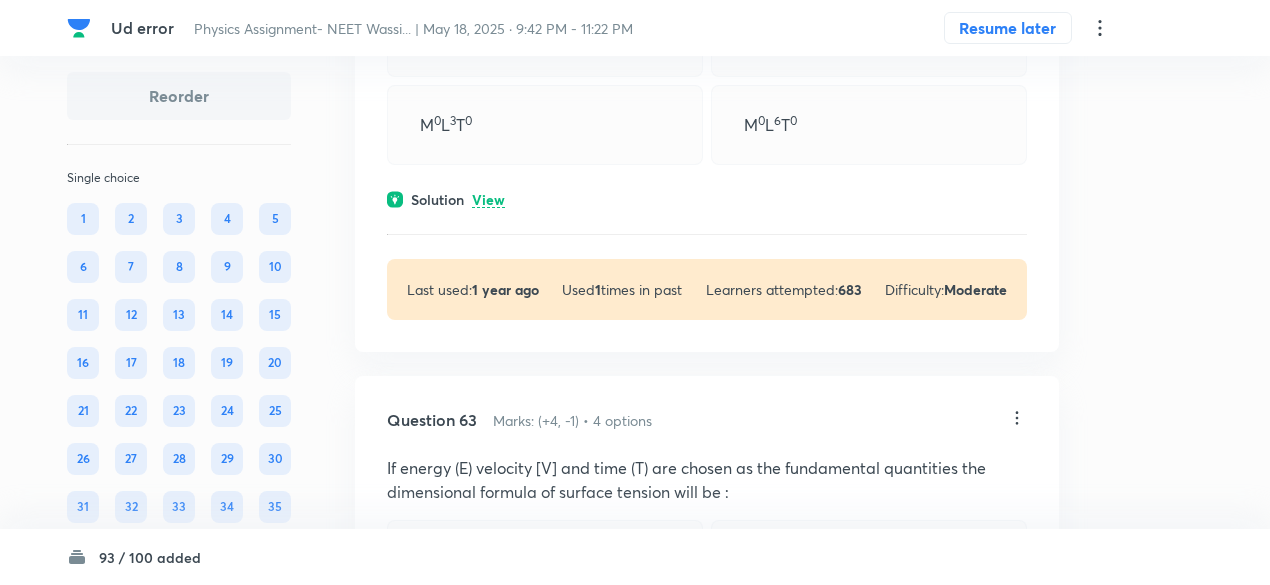 scroll, scrollTop: 42228, scrollLeft: 0, axis: vertical 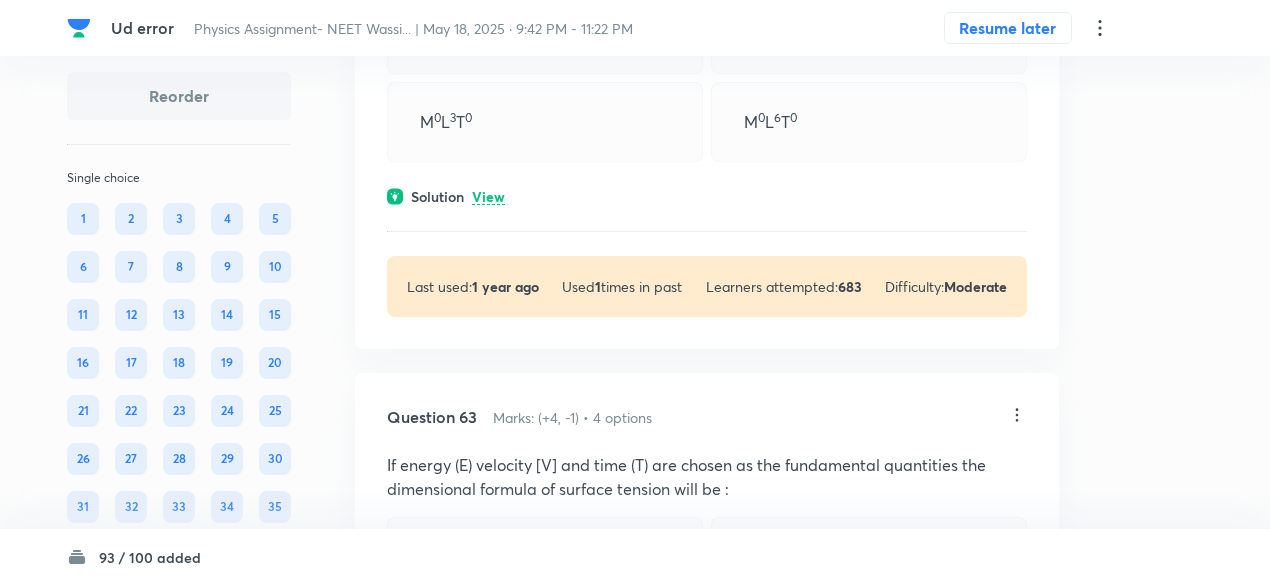 click on "View" at bounding box center (488, 197) 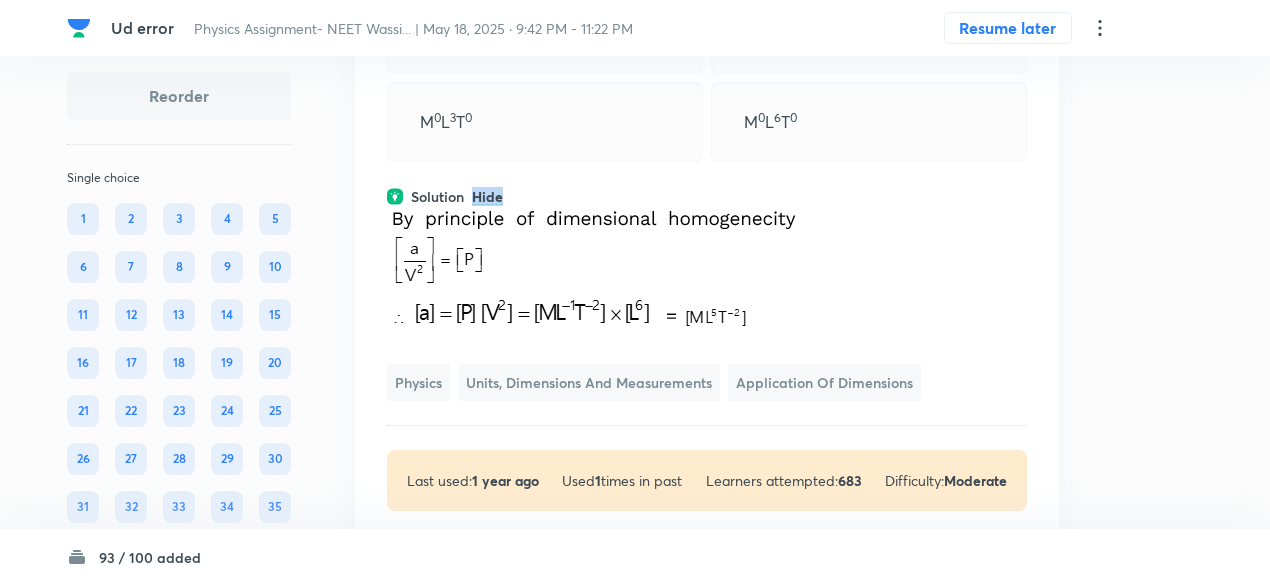 click on "Hide" at bounding box center [487, 197] 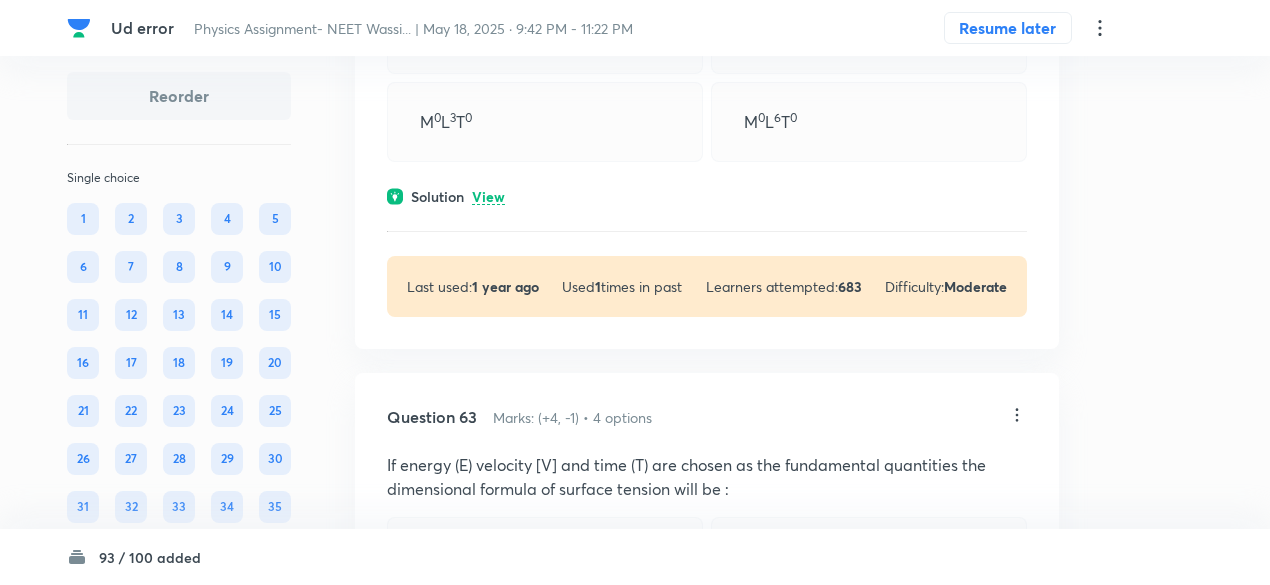 click on "View" at bounding box center [488, 197] 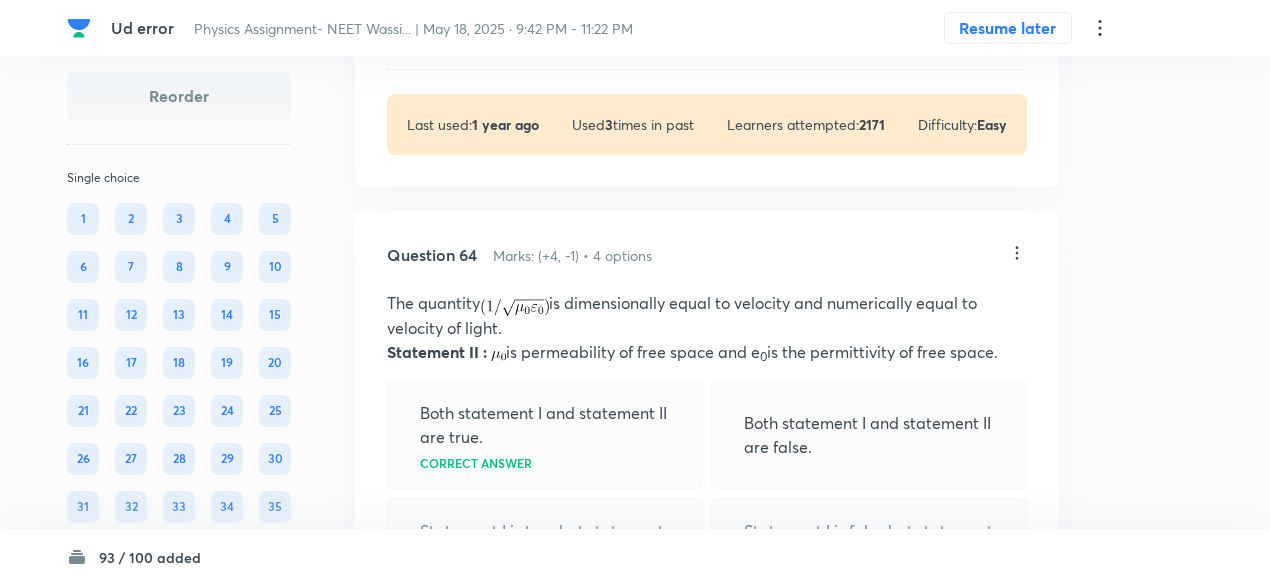 scroll, scrollTop: 43098, scrollLeft: 0, axis: vertical 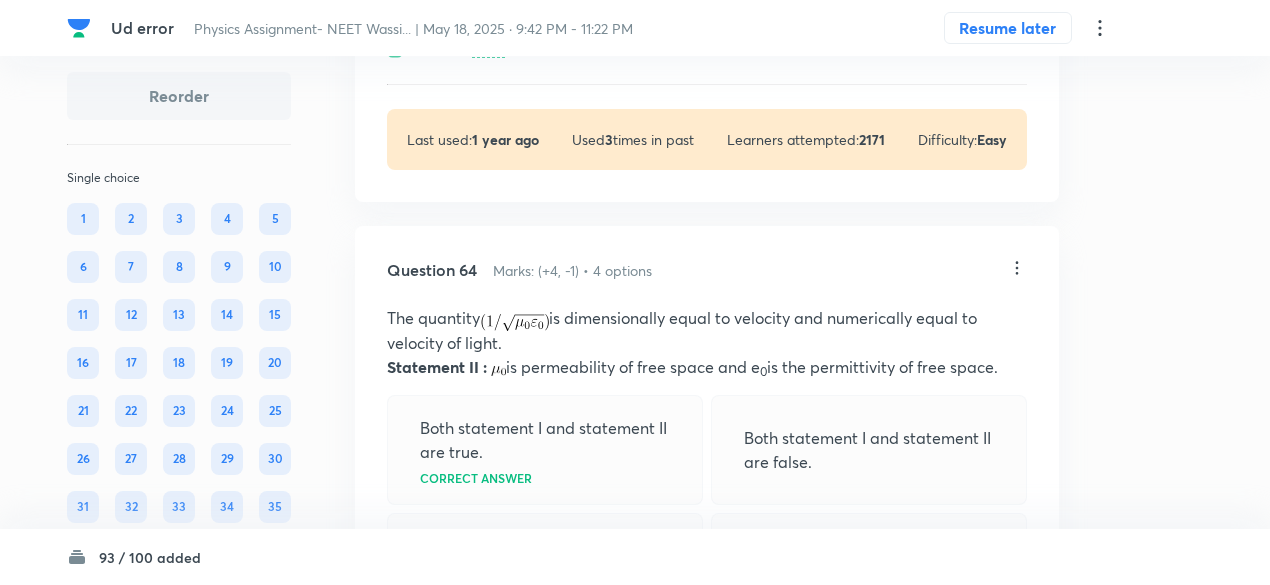 click on "View" at bounding box center [488, 50] 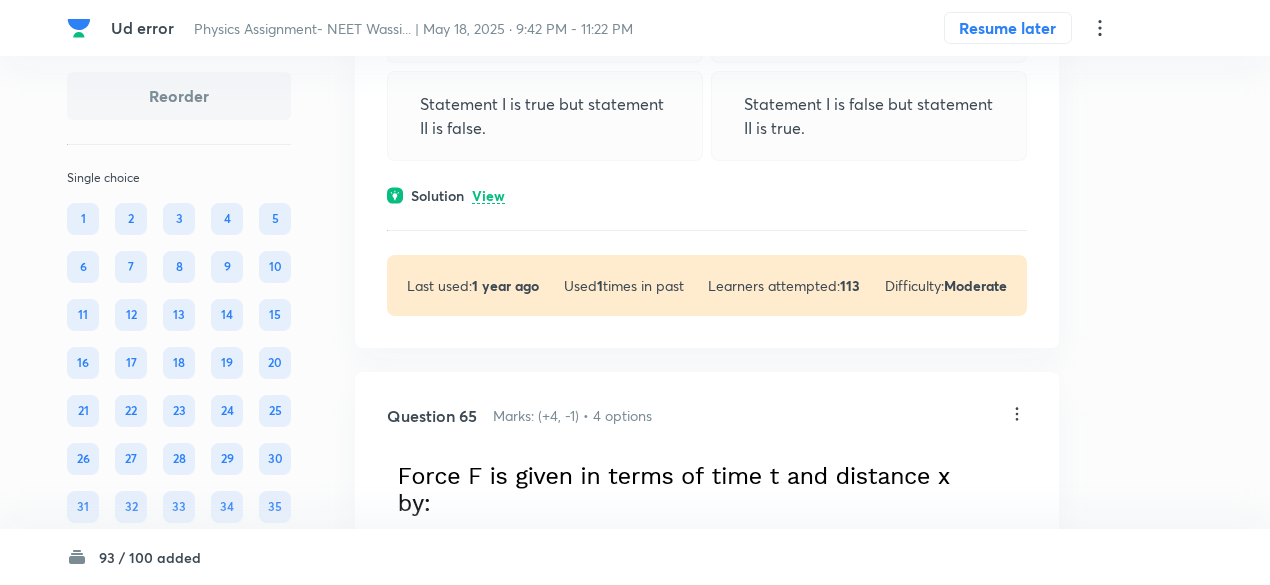 scroll, scrollTop: 43846, scrollLeft: 0, axis: vertical 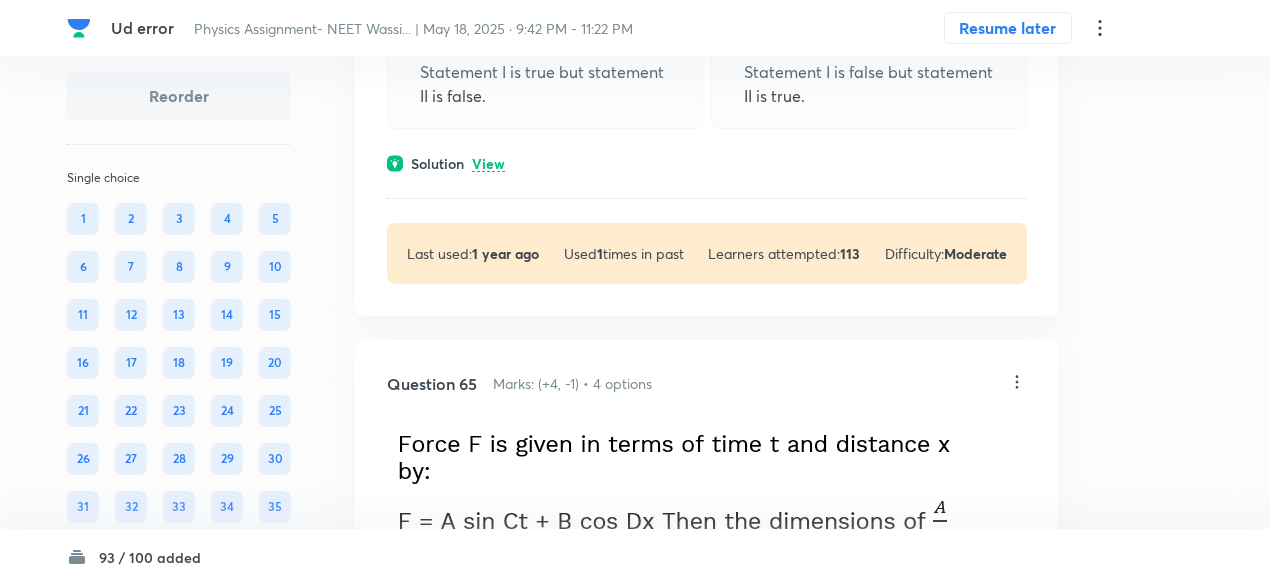 click on "View" at bounding box center [488, 164] 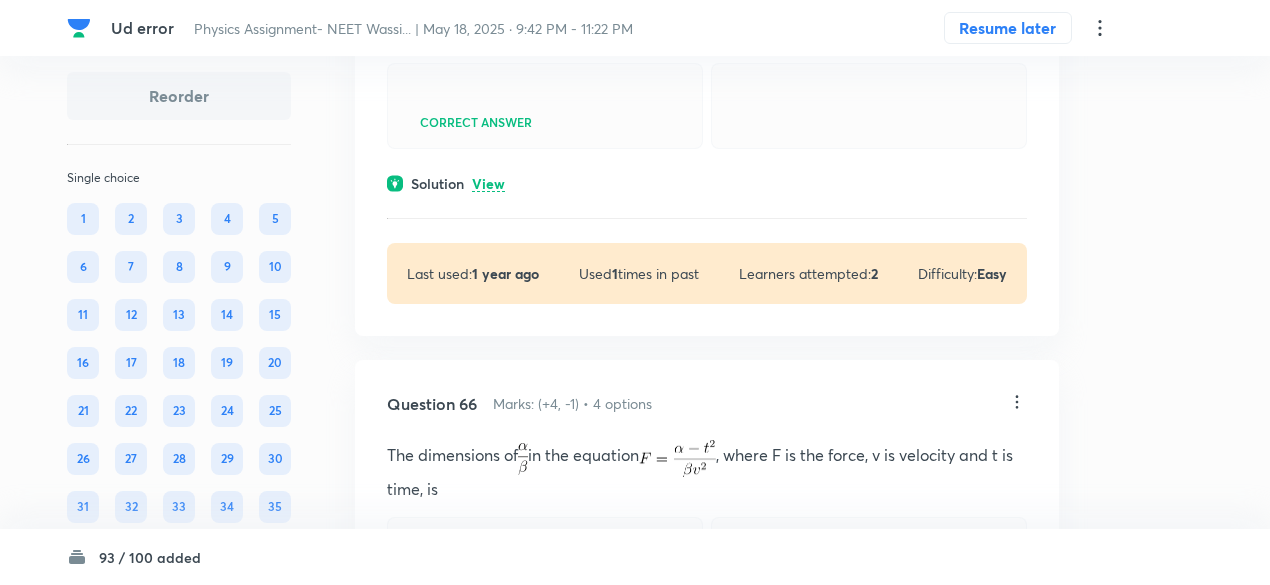 scroll, scrollTop: 44808, scrollLeft: 0, axis: vertical 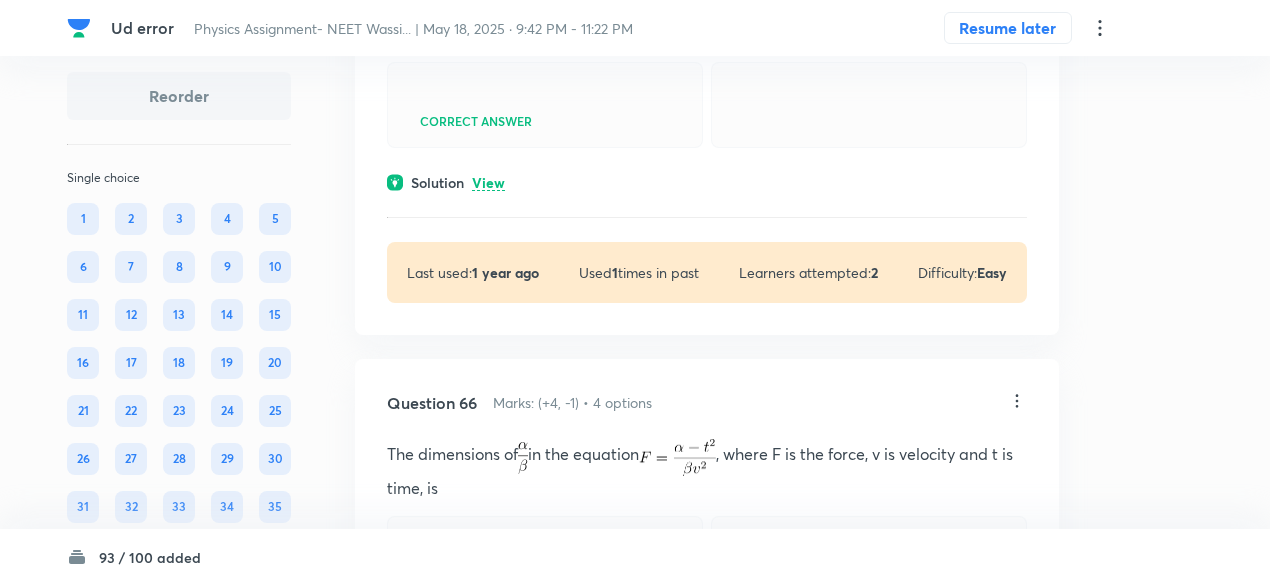 click on "View" at bounding box center [488, 183] 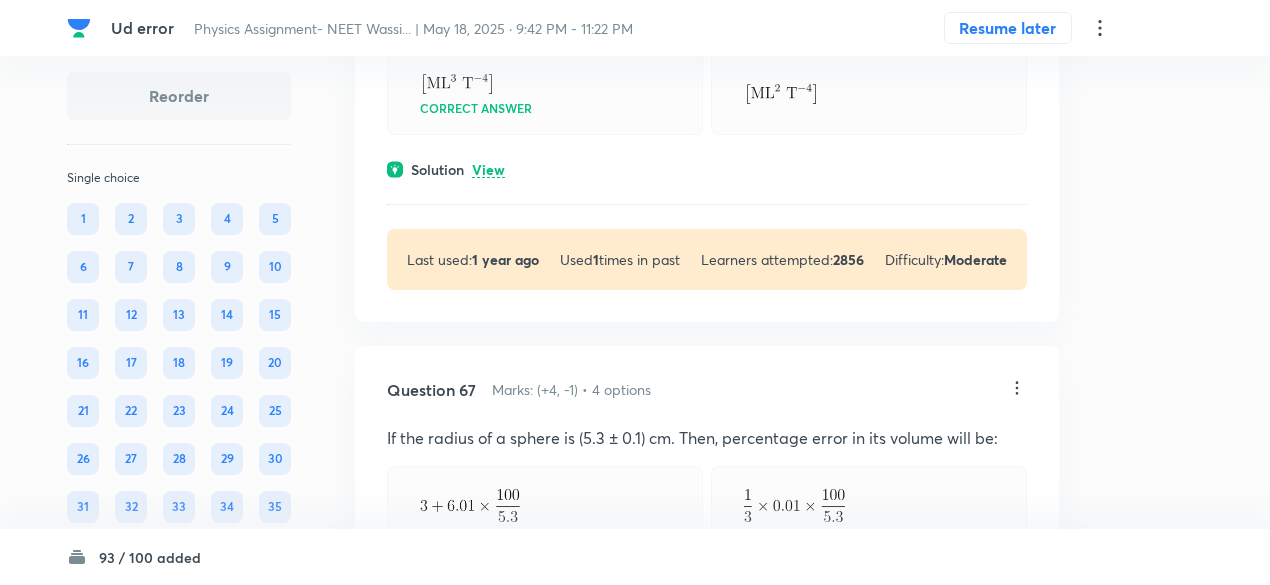 scroll, scrollTop: 46168, scrollLeft: 0, axis: vertical 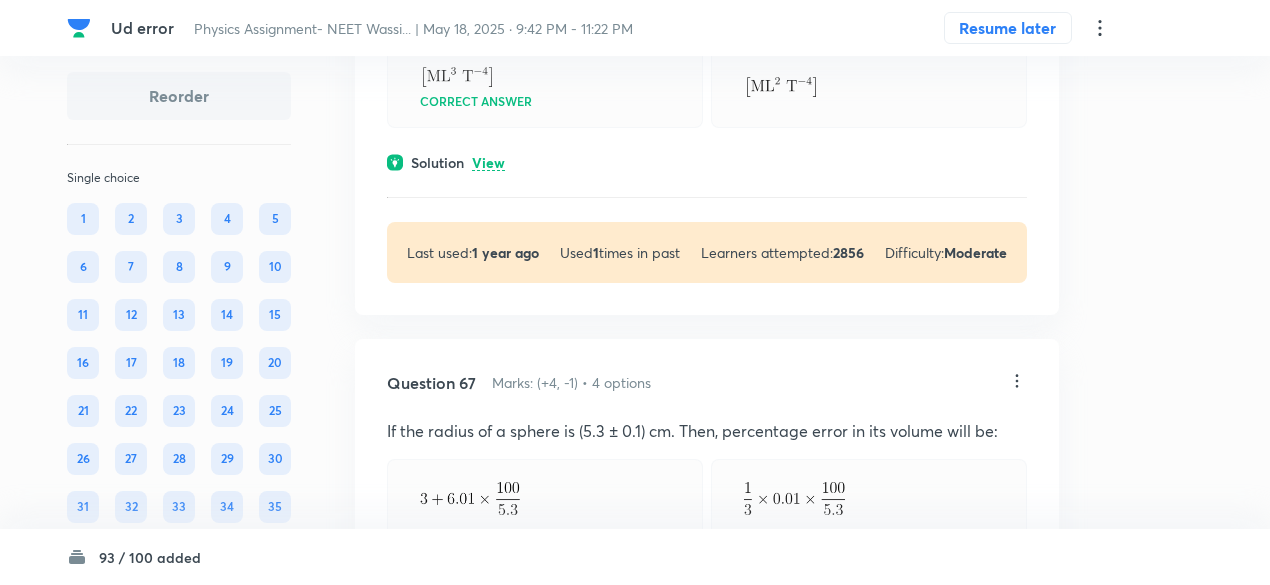click on "View" at bounding box center [488, 163] 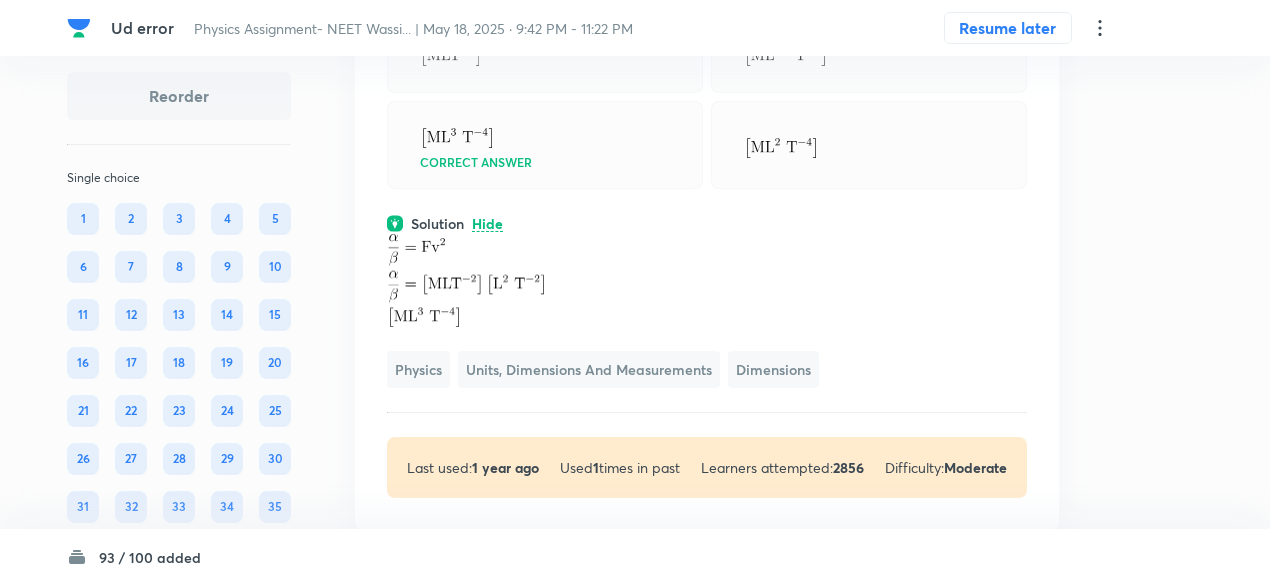 scroll, scrollTop: 46102, scrollLeft: 0, axis: vertical 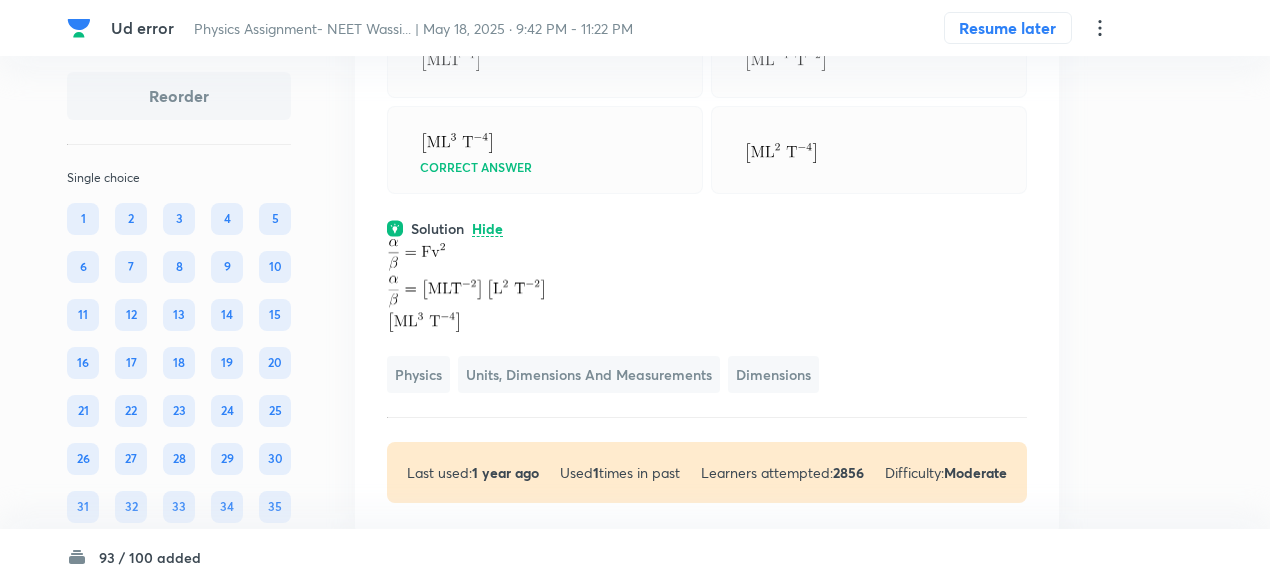 click on "Ud error Physics Assignment- NEET Wassi... | May 18, 2025 · 9:42 PM - 11:22 PM Resume later Reorder Single choice 1 2 3 4 5 6 7 8 9 10 11 12 13 14 15 16 17 18 19 20 21 22 23 24 25 26 27 28 29 30 31 32 33 34 35 36 37 38 39 40 41 42 43 44 45 46 47 48 49 50 51 52 53 54 55 56 57 58 59 60 61 62 63 64 65 66 67 68 69 70 71 72 73 74 75 76 77 78 79 80 81 82 83 84 85 86 87 88 89 90 91 92 93 94 95 96 97 98 99 100 All Types English Question 1 Marks: (+4, -1) • 4 options Correct answer Solution View Last used:  1 year ago Used  3  times in past Learners attempted:  194 Difficulty: Easy Question 2 Marks: (+4, -1) • 4 options Correct answer Solution View Last used:  2 months ago Used  7  times in past Learners attempted:  196 Difficulty: Easy Question 3 Marks: (+4, -1) • 4 options Correct answer Solution View Last used:  2 months ago Used  7  times in past Learners attempted:  196 Difficulty: Easy Question 4 Marks: (+4, -1) • 4 options Correct answer Solution View Last used:  1 year ago Used  3  times in past 194 1" at bounding box center (635, -14967) 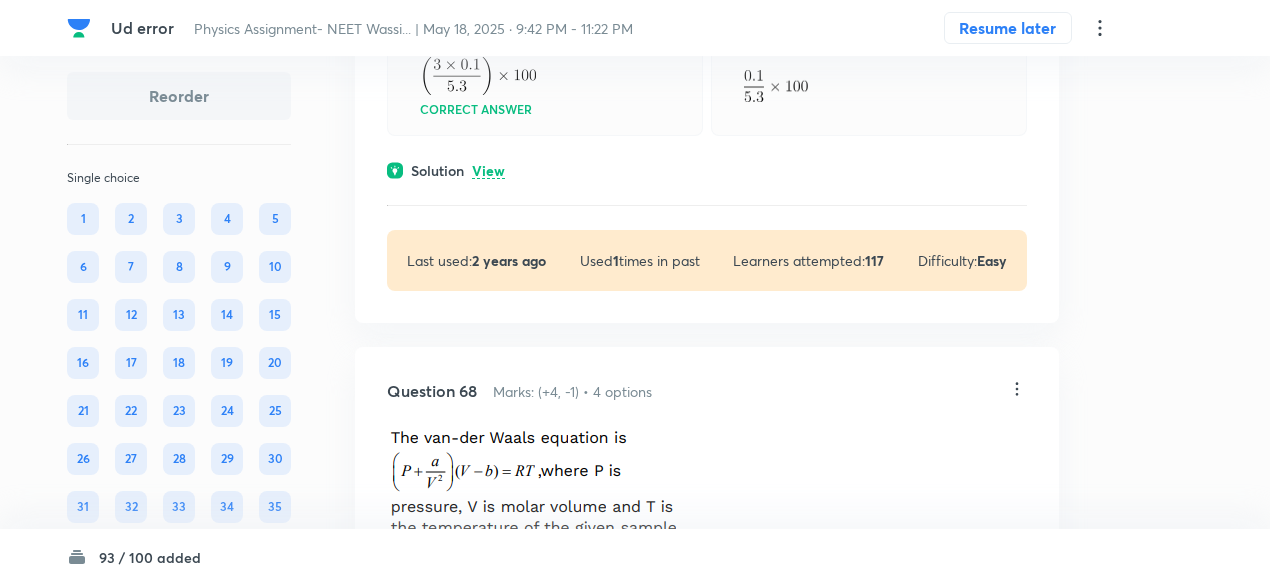 scroll, scrollTop: 46836, scrollLeft: 0, axis: vertical 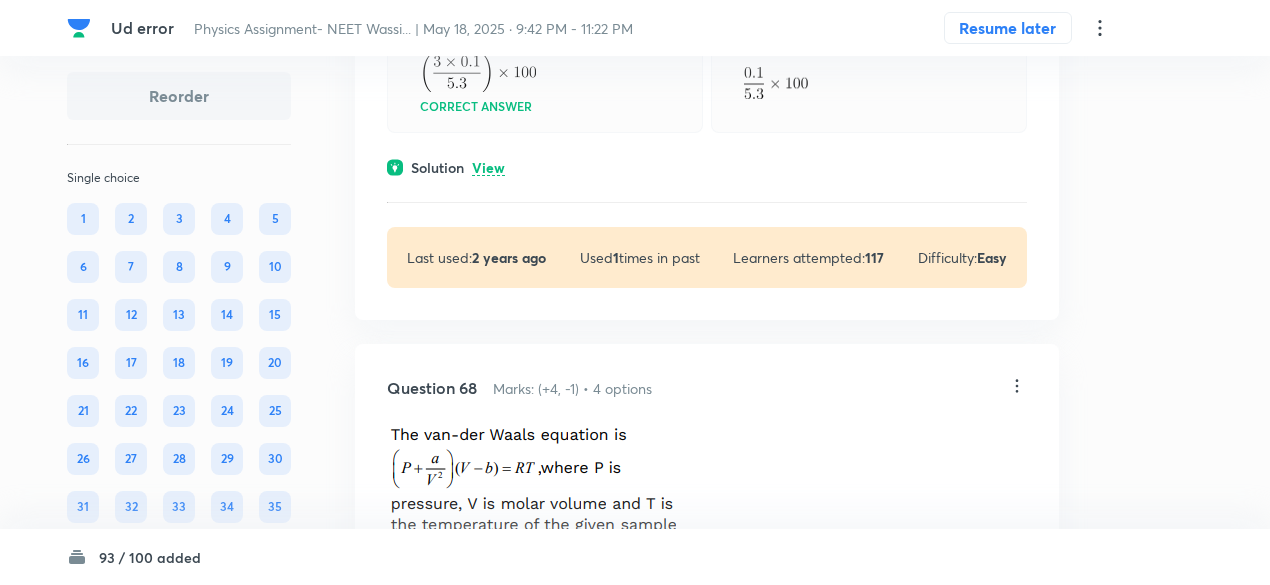 click on "View" at bounding box center [488, 168] 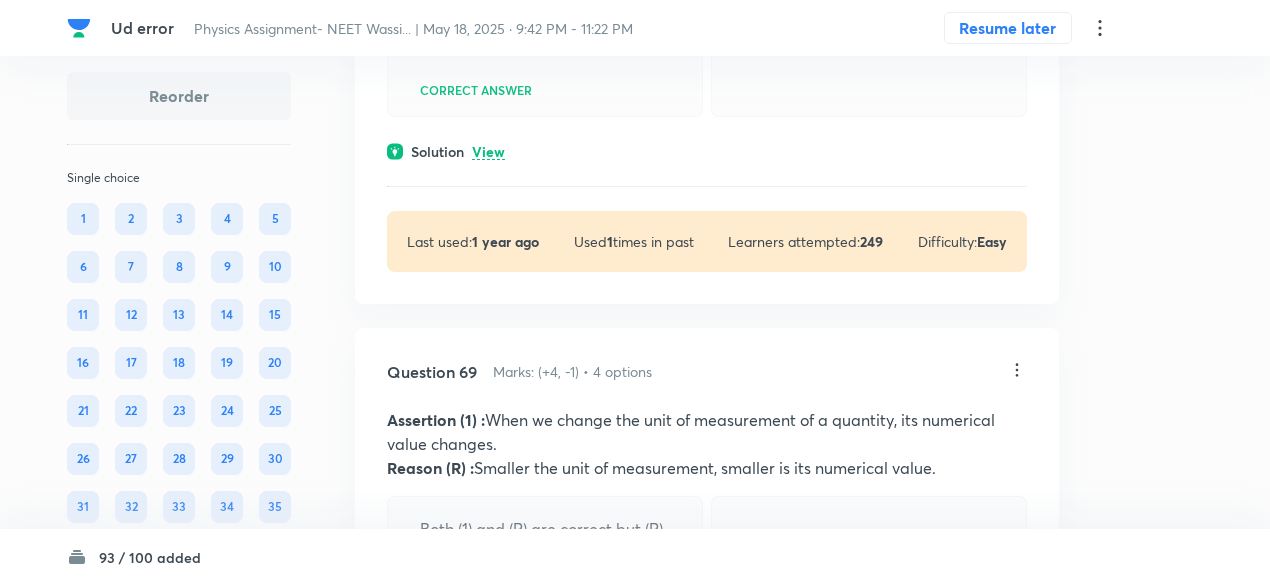 scroll, scrollTop: 47654, scrollLeft: 0, axis: vertical 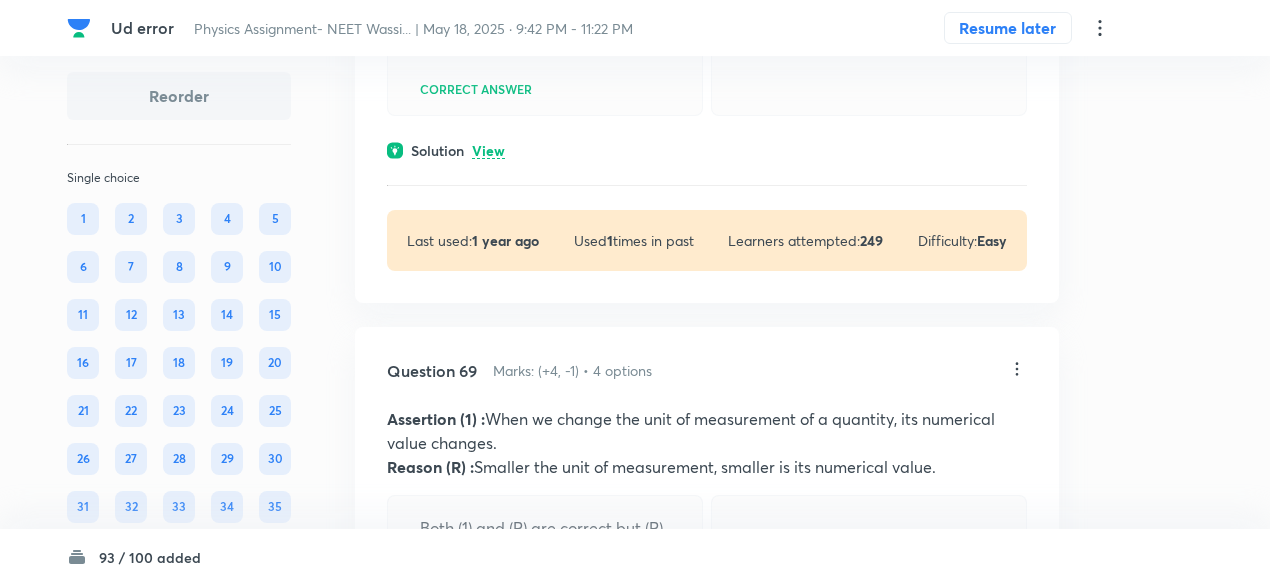 click on "View" at bounding box center [488, 151] 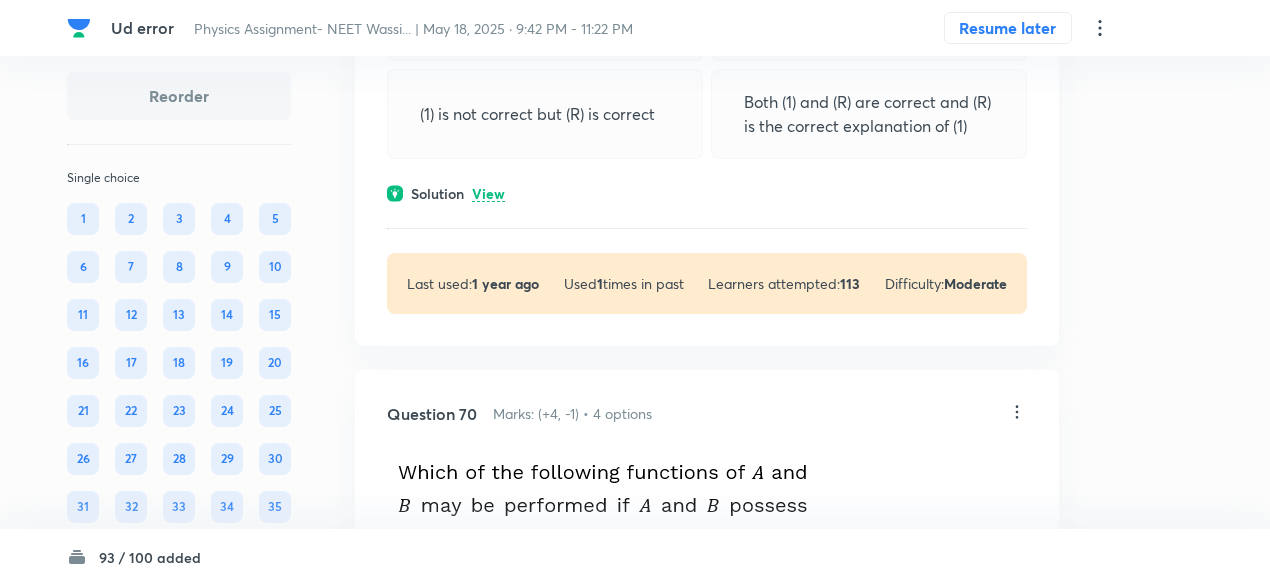 scroll, scrollTop: 48492, scrollLeft: 0, axis: vertical 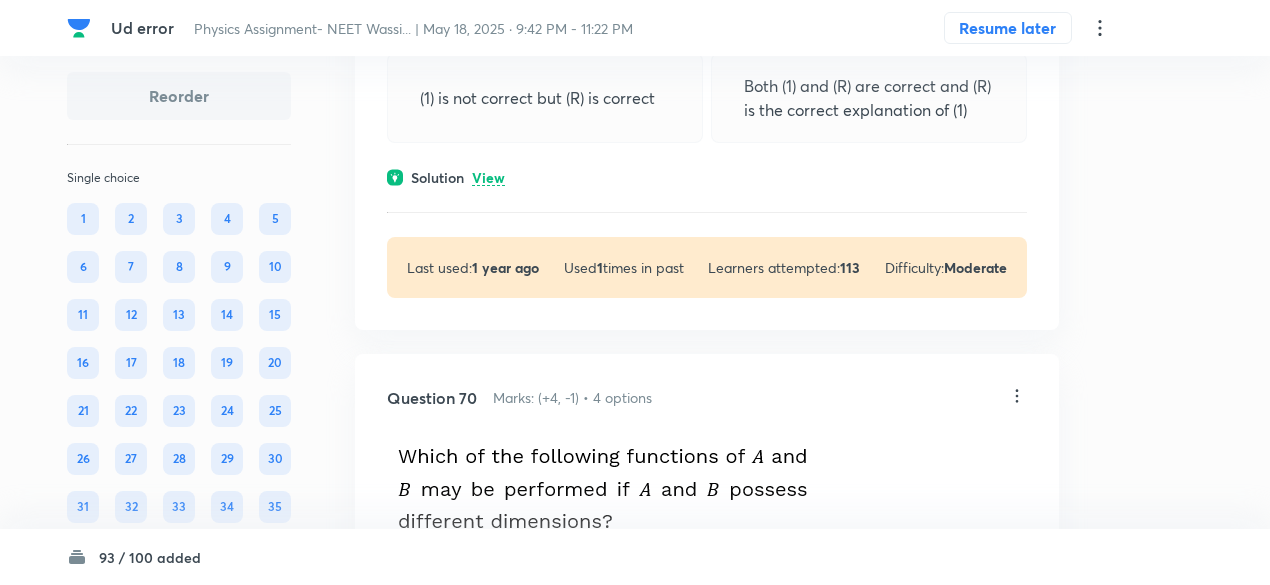 click on "View" at bounding box center [488, 178] 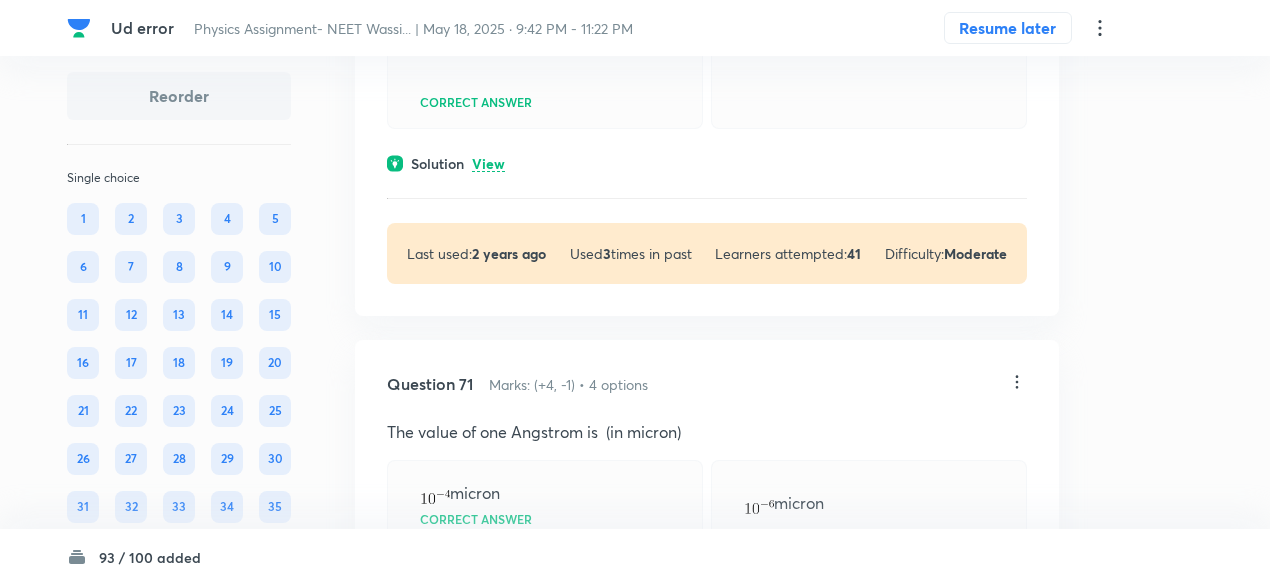 scroll, scrollTop: 49218, scrollLeft: 0, axis: vertical 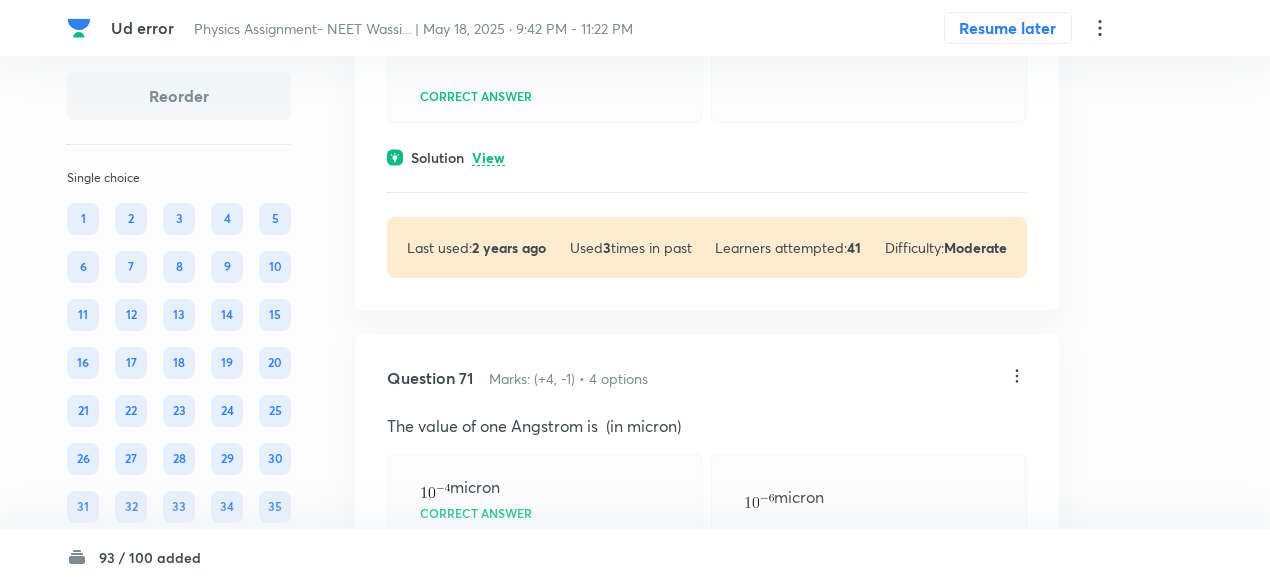 click on "View" at bounding box center [488, 158] 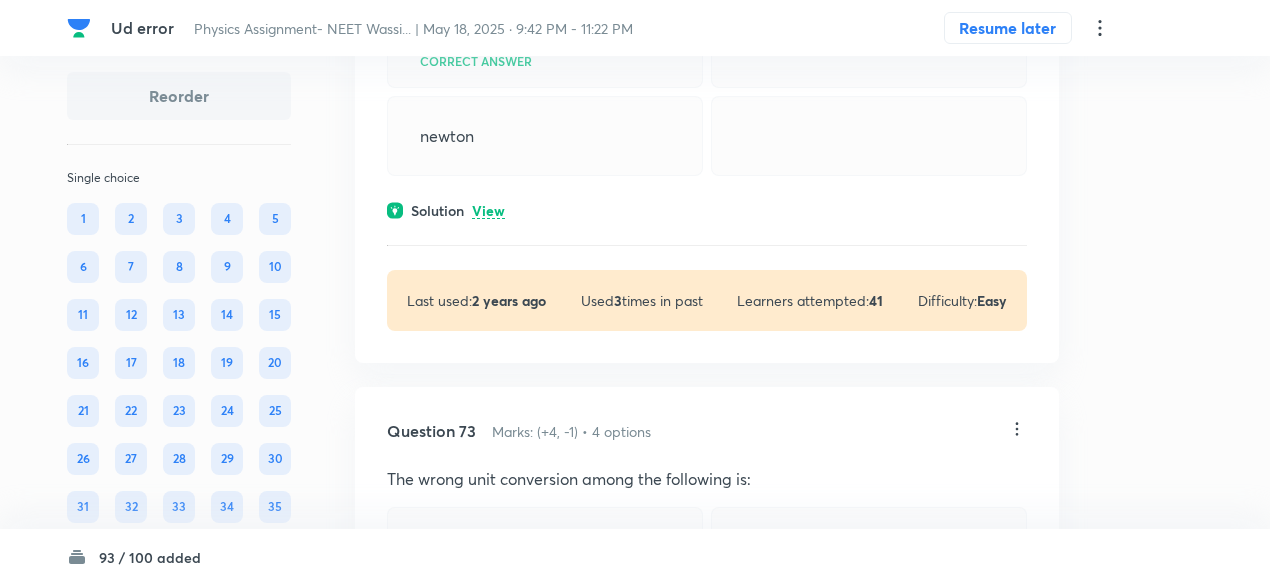 scroll, scrollTop: 50372, scrollLeft: 0, axis: vertical 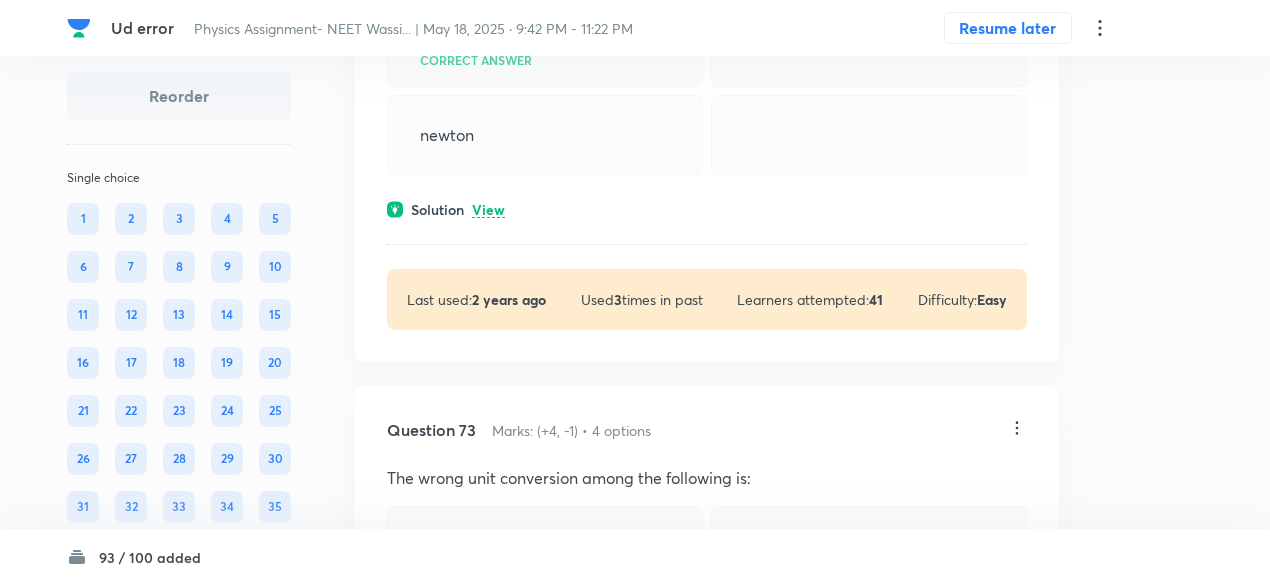 click on "View" at bounding box center [488, 210] 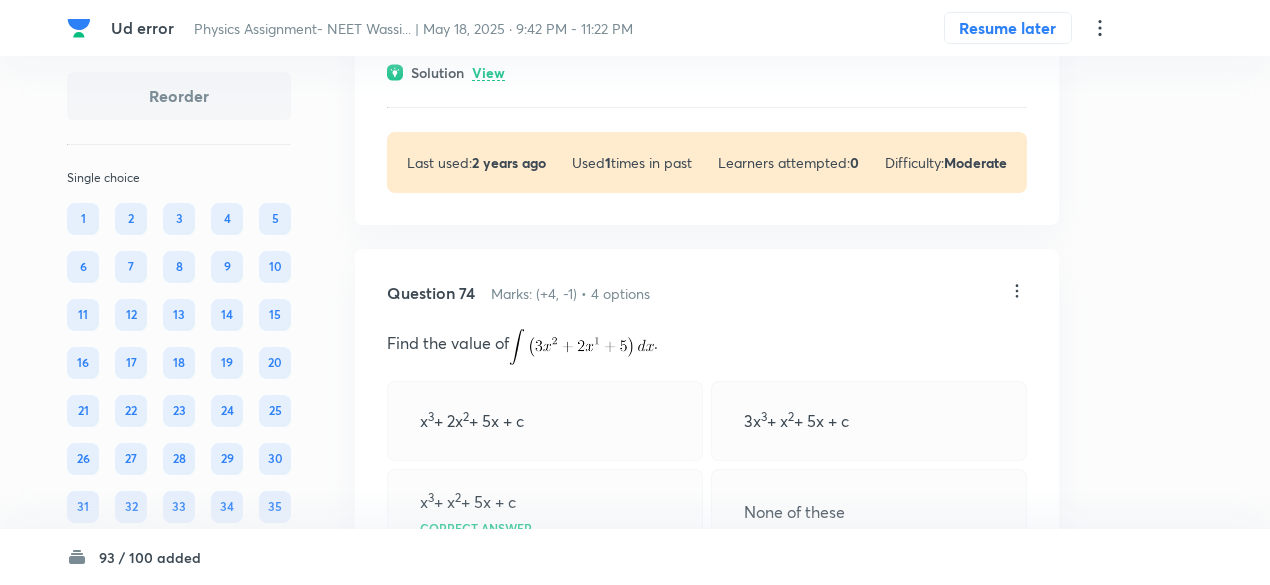 scroll, scrollTop: 51199, scrollLeft: 0, axis: vertical 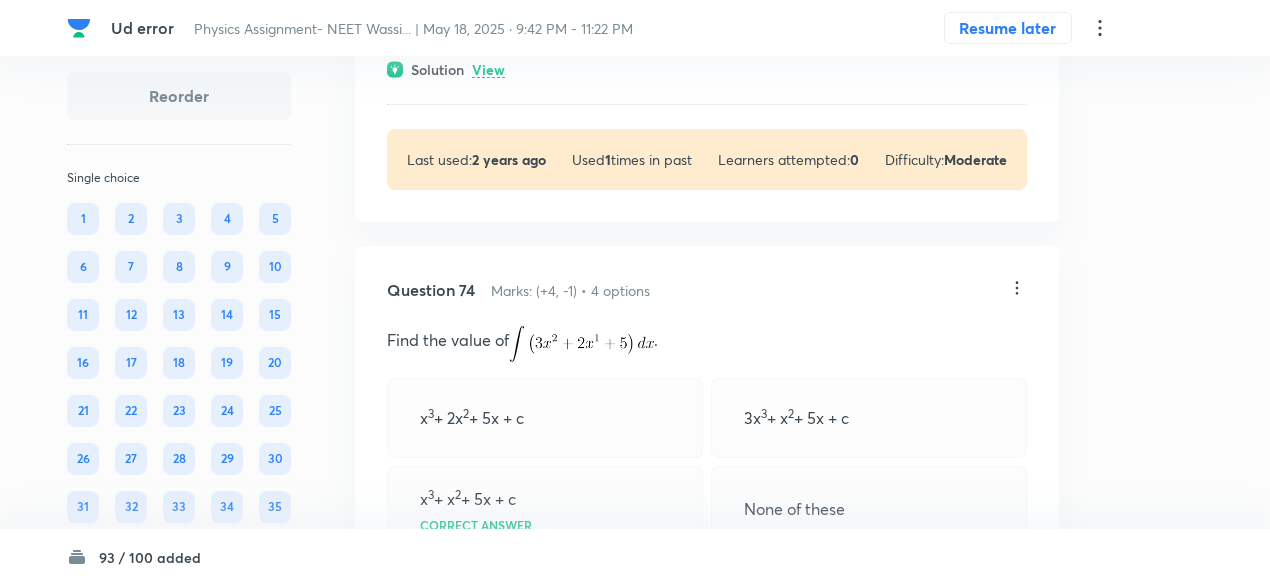 click on "View" at bounding box center (488, 70) 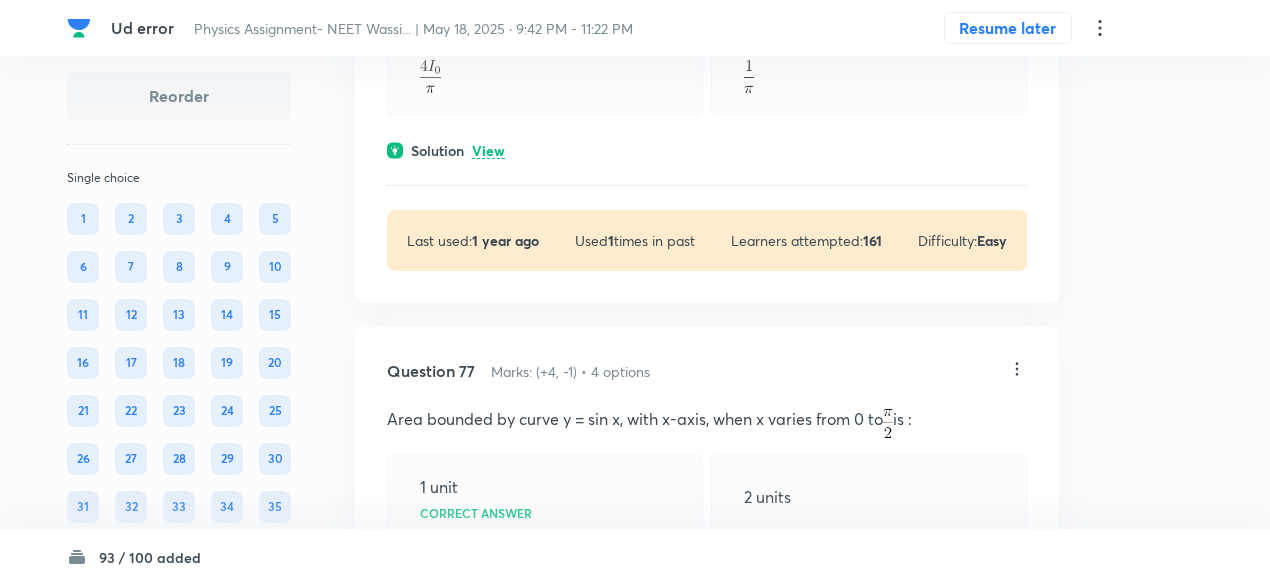 scroll, scrollTop: 52767, scrollLeft: 0, axis: vertical 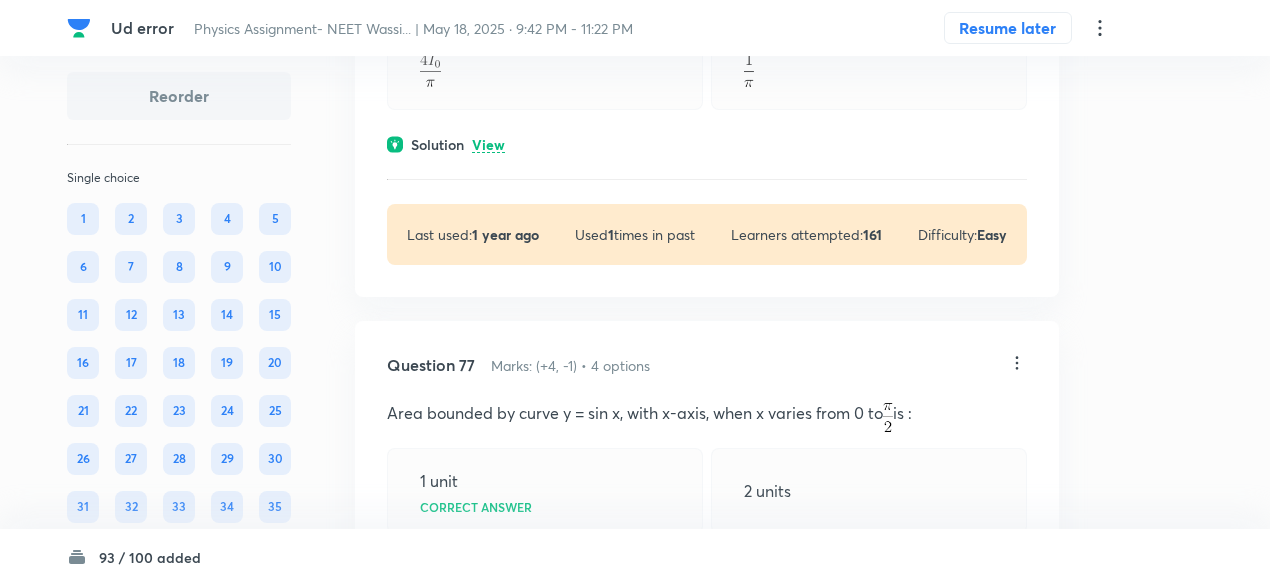 click on "View" at bounding box center (488, 145) 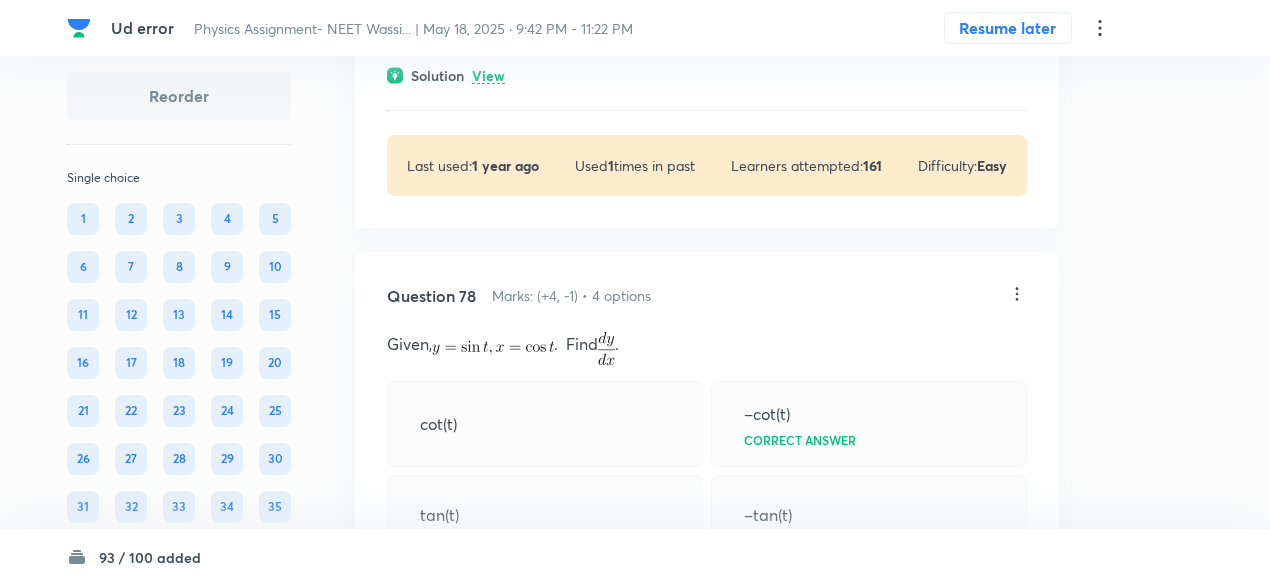 scroll, scrollTop: 53511, scrollLeft: 0, axis: vertical 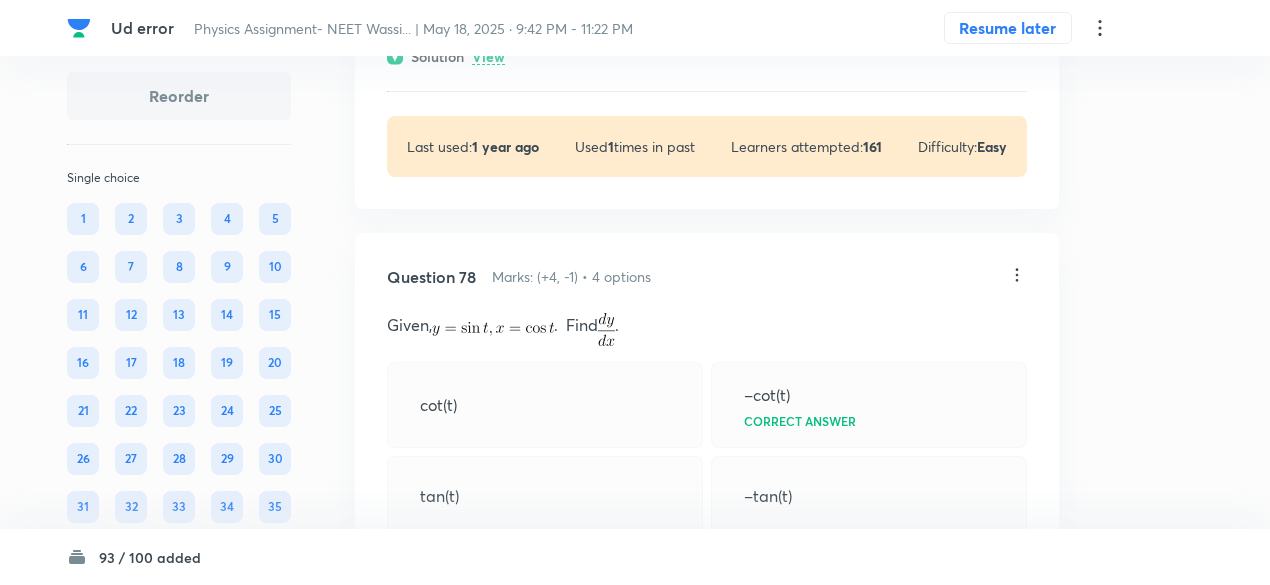 click on "View" at bounding box center [488, 57] 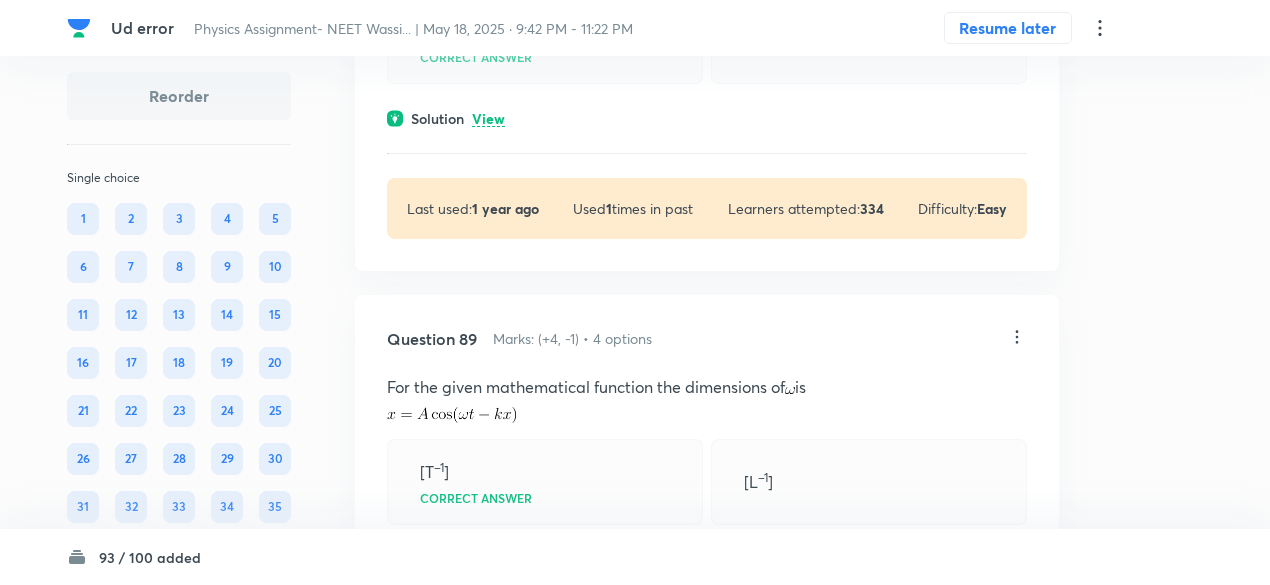 scroll, scrollTop: 59481, scrollLeft: 0, axis: vertical 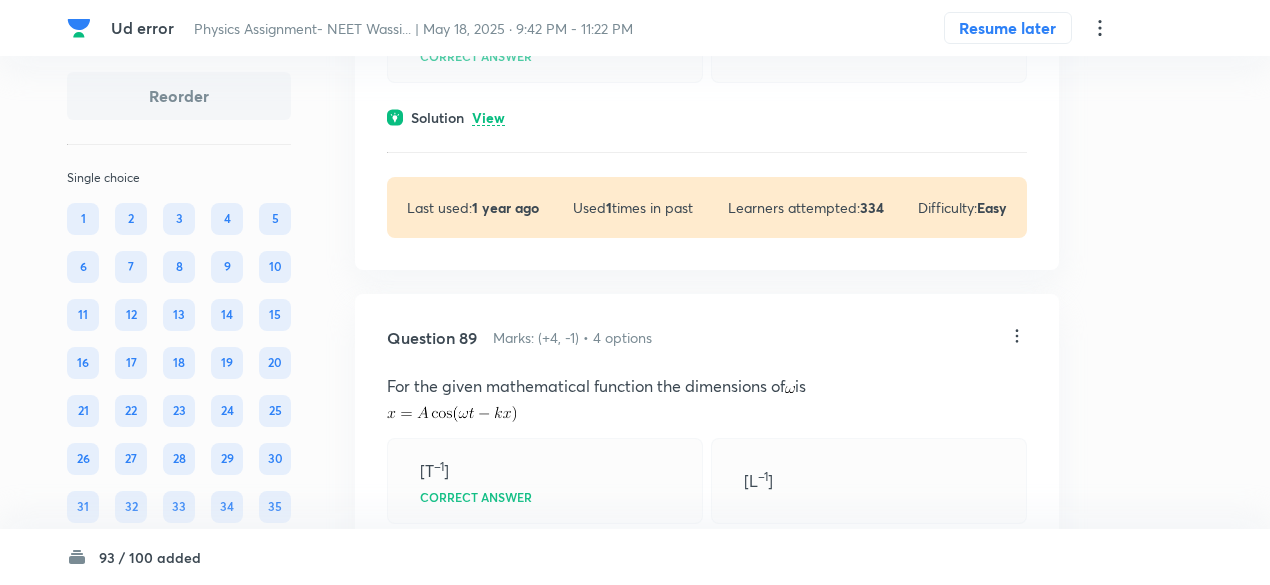 click on "View" at bounding box center [488, 118] 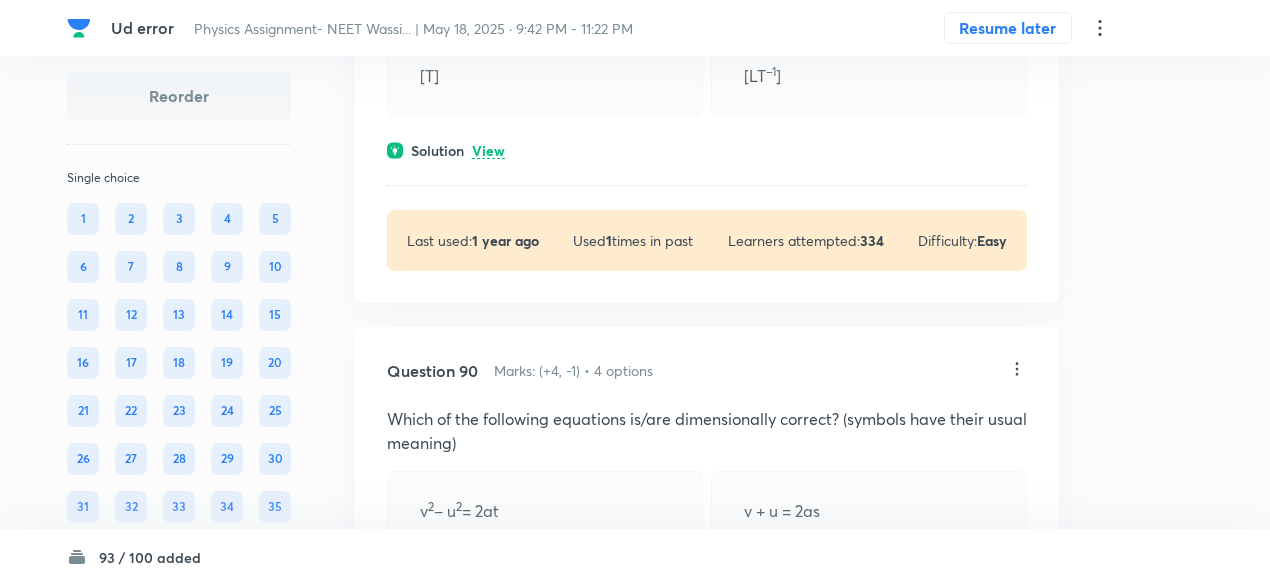 scroll, scrollTop: 60072, scrollLeft: 0, axis: vertical 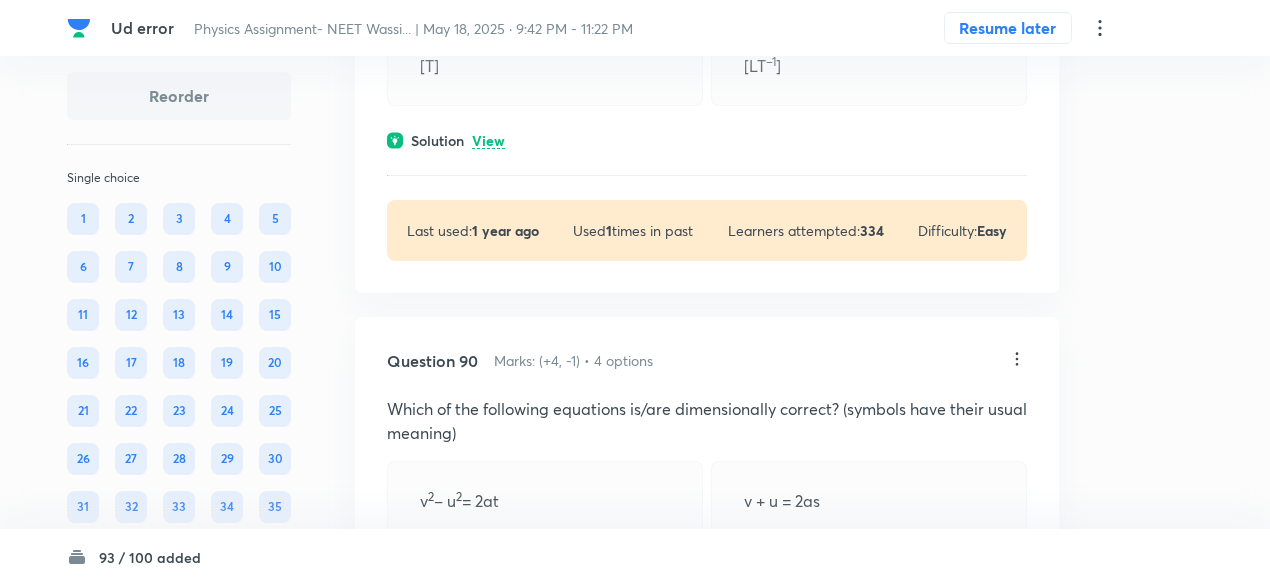 click on "View" at bounding box center (488, 141) 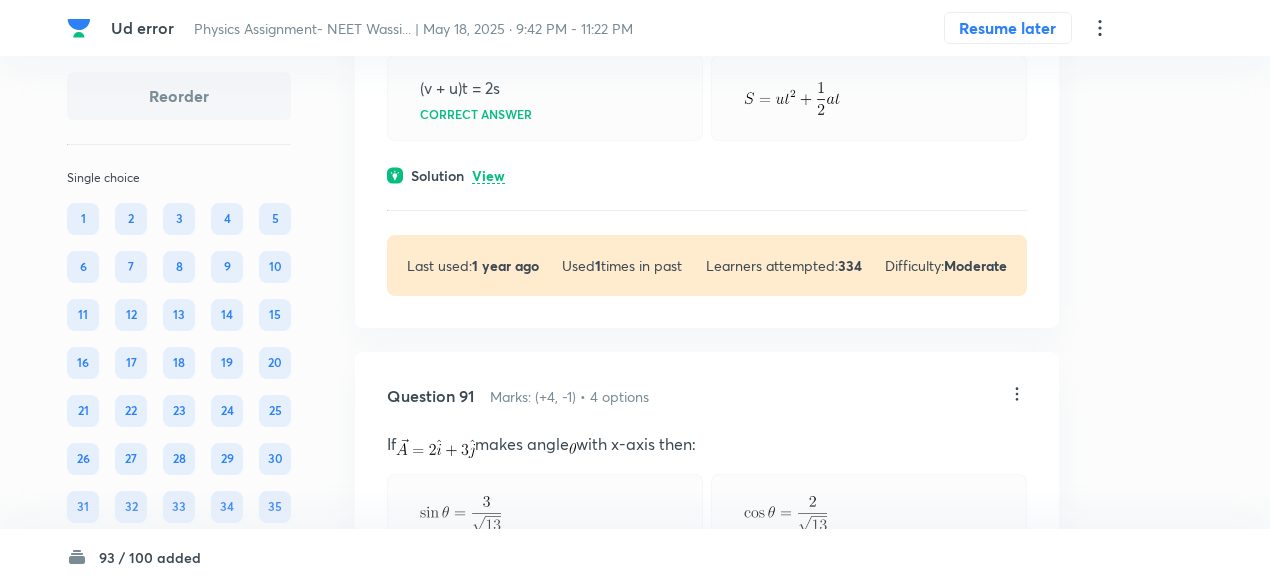 scroll, scrollTop: 60668, scrollLeft: 0, axis: vertical 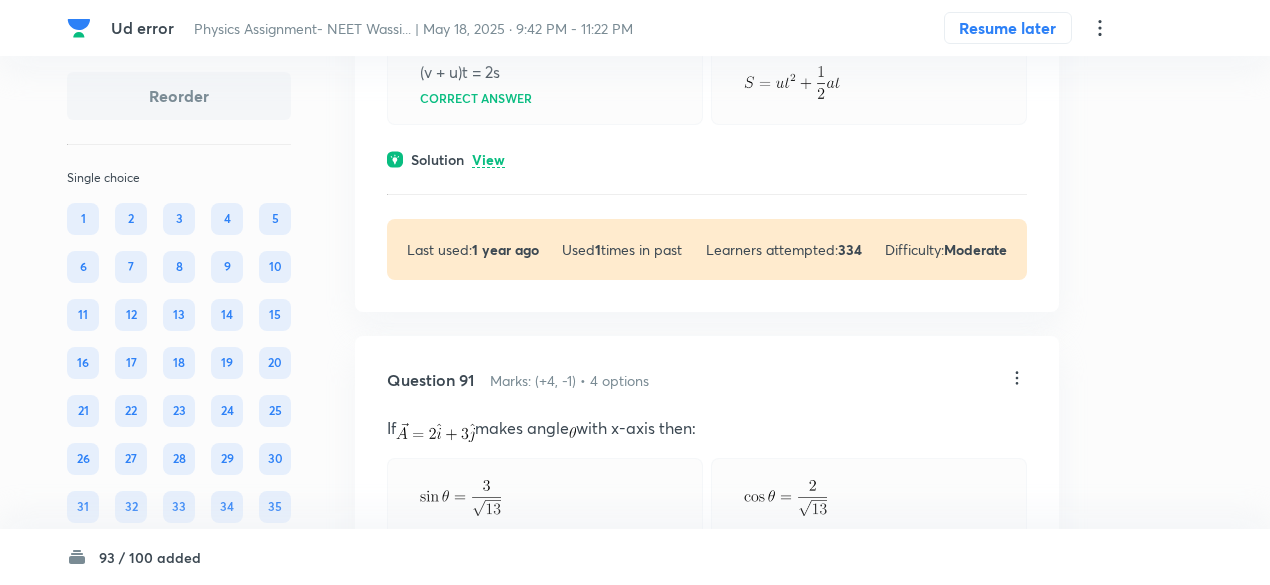 click on "View" at bounding box center [488, 160] 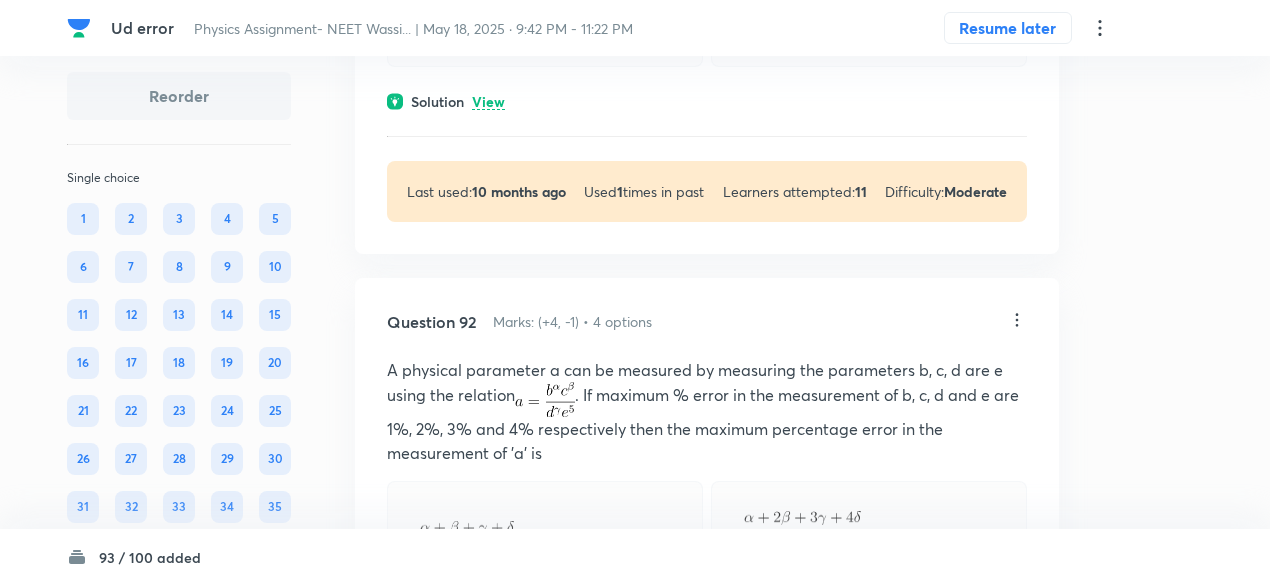 scroll, scrollTop: 61333, scrollLeft: 0, axis: vertical 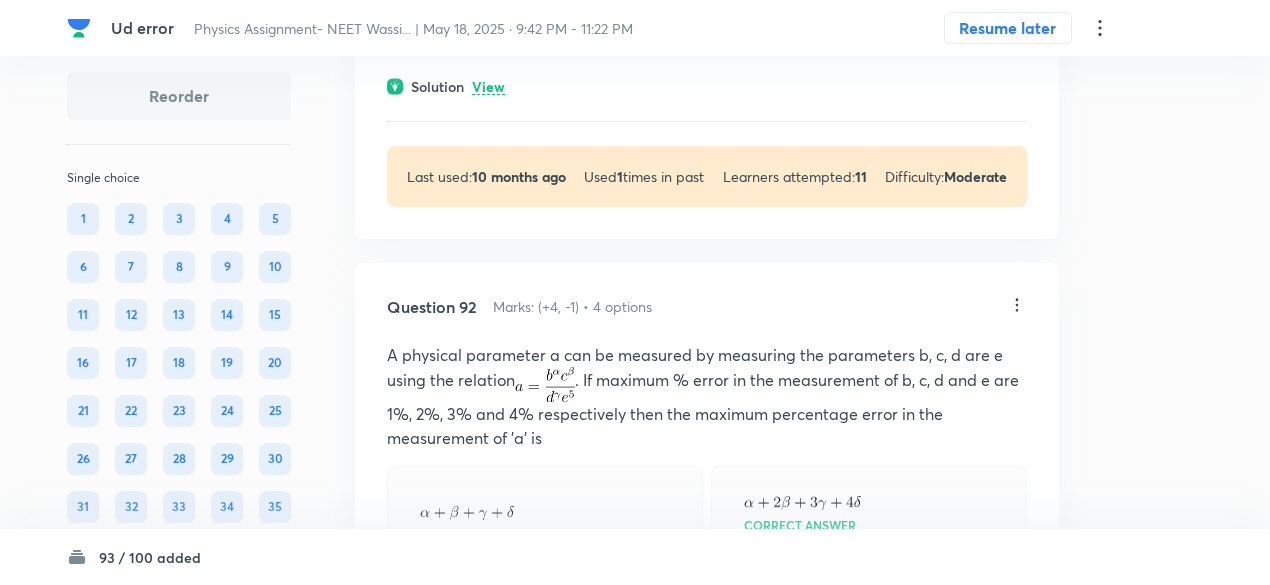 click on "View" at bounding box center [488, 87] 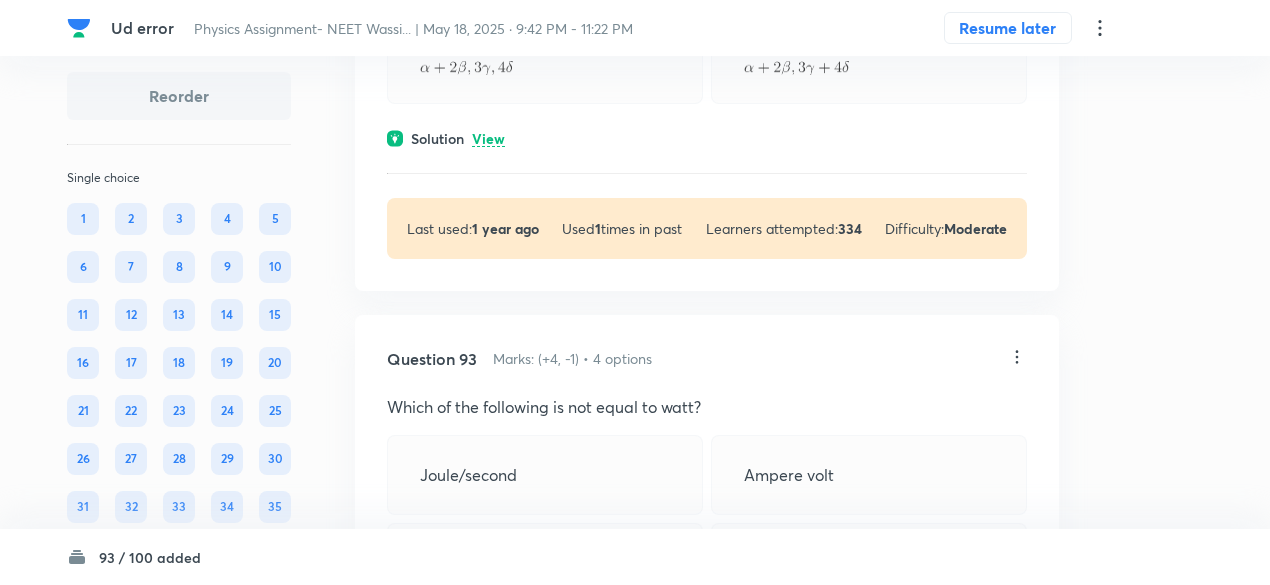 scroll, scrollTop: 62153, scrollLeft: 0, axis: vertical 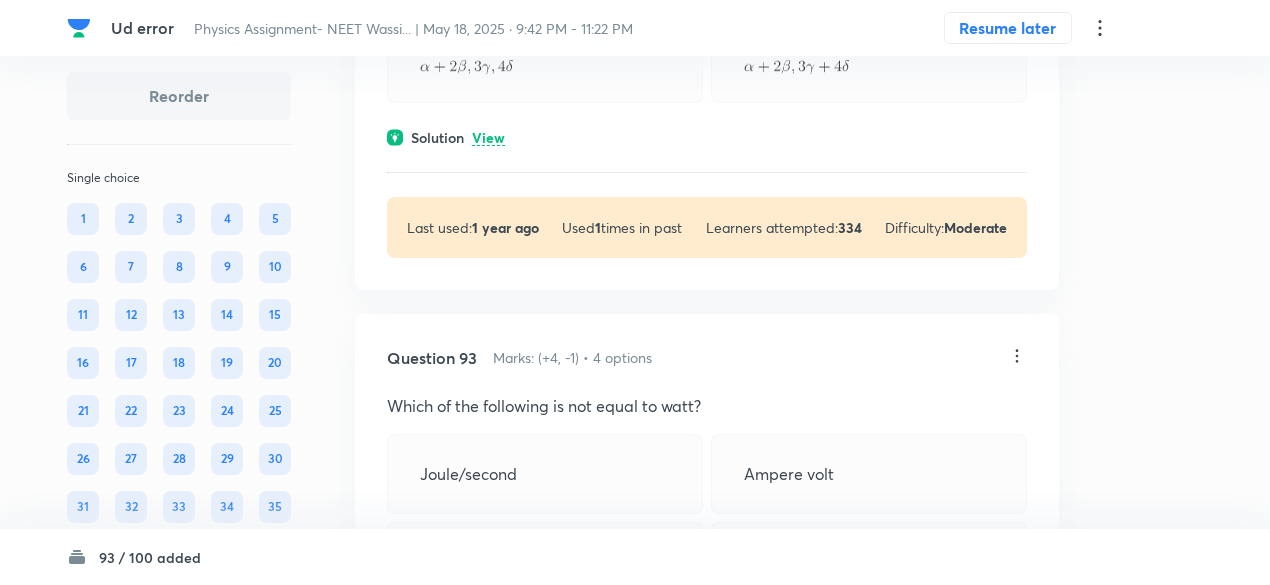 click on "View" at bounding box center [488, 138] 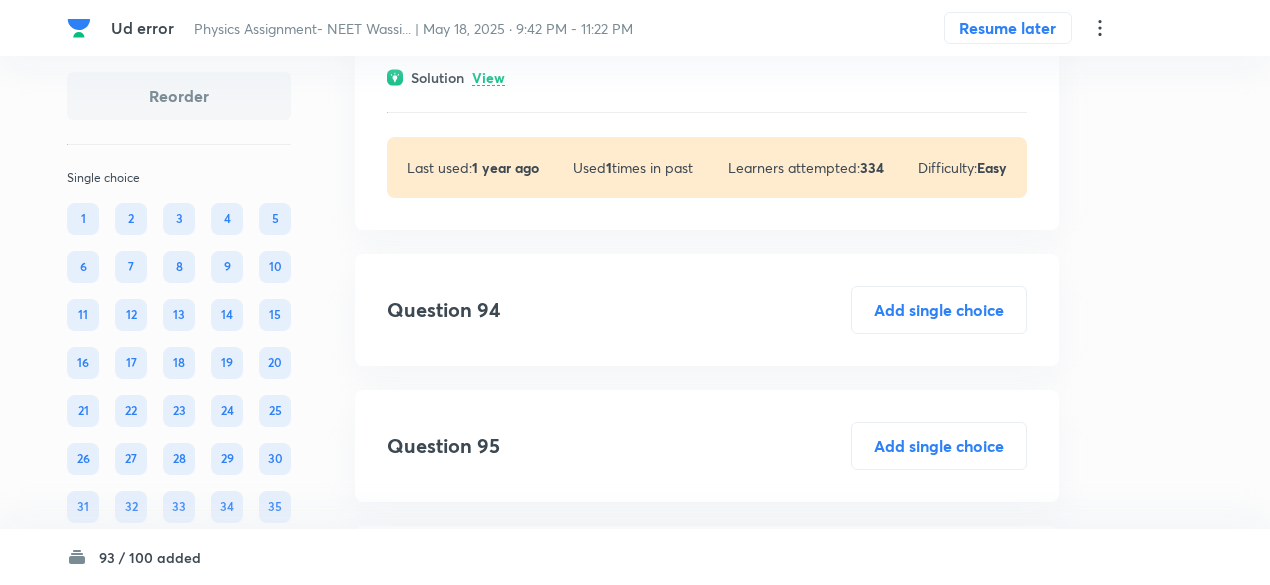 scroll, scrollTop: 62837, scrollLeft: 0, axis: vertical 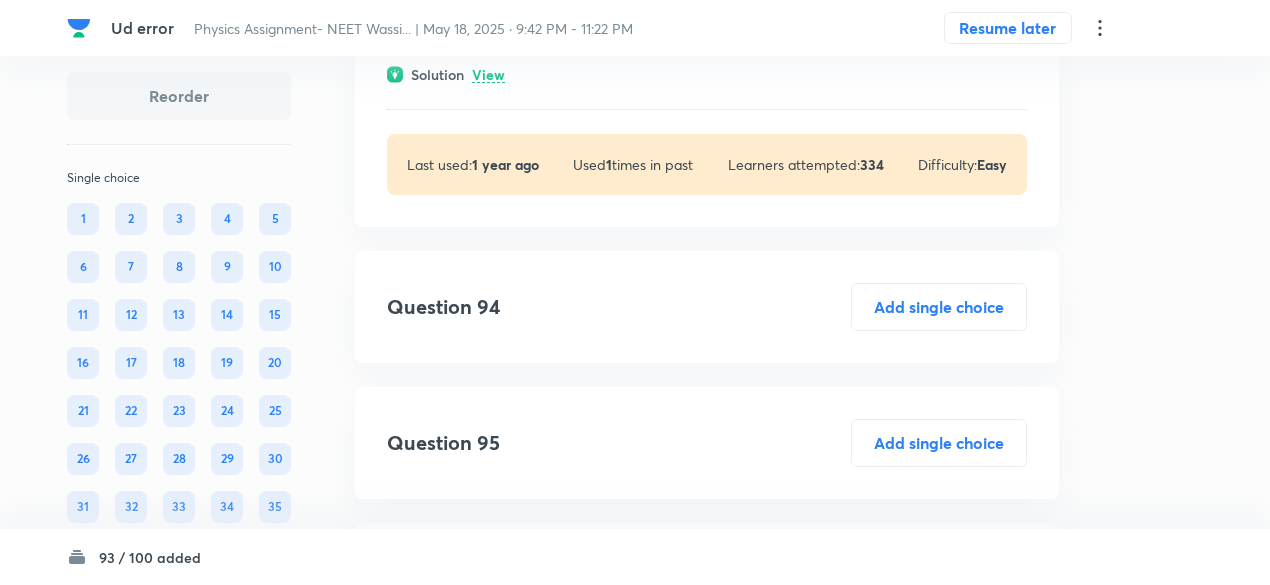 click on "View" at bounding box center [488, 75] 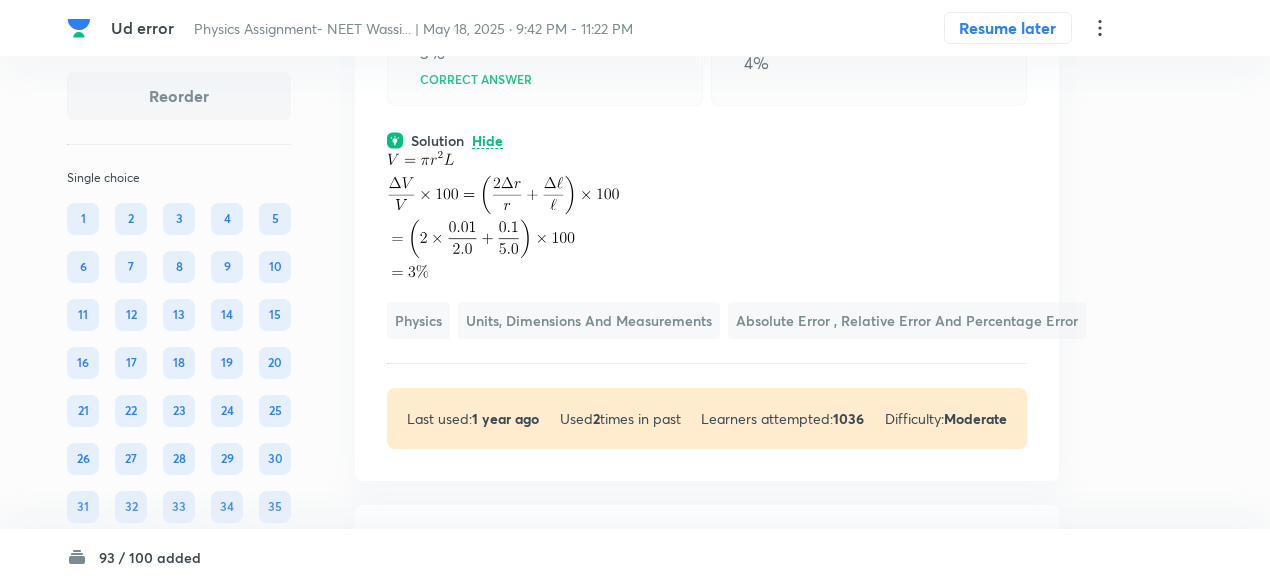 scroll, scrollTop: 38386, scrollLeft: 0, axis: vertical 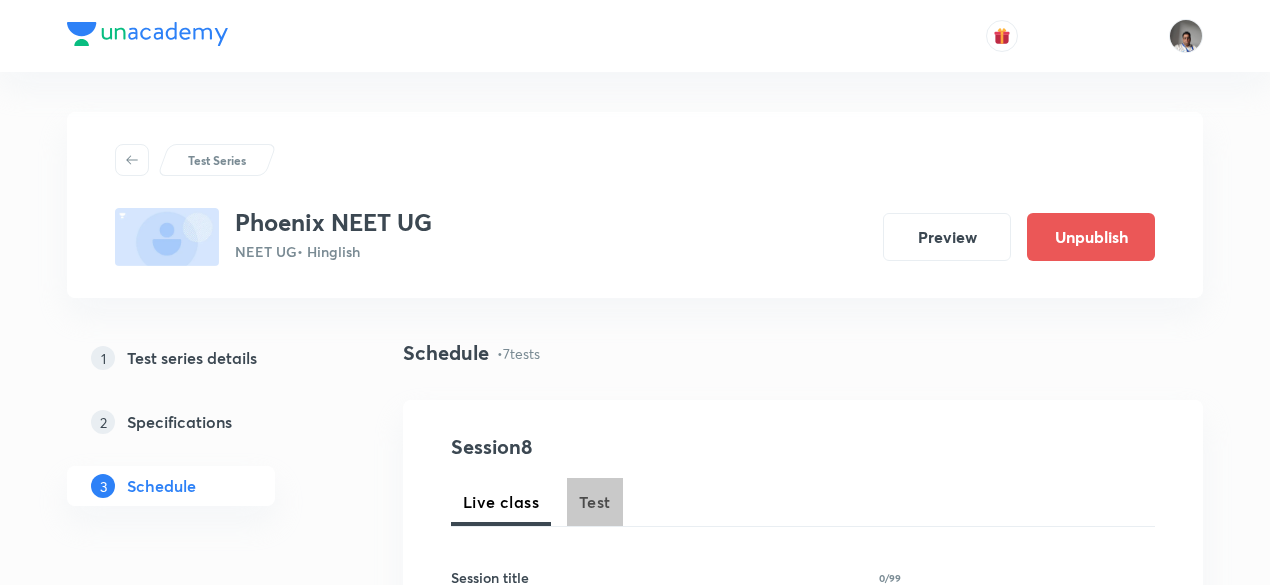 click on "Test" at bounding box center [595, 502] 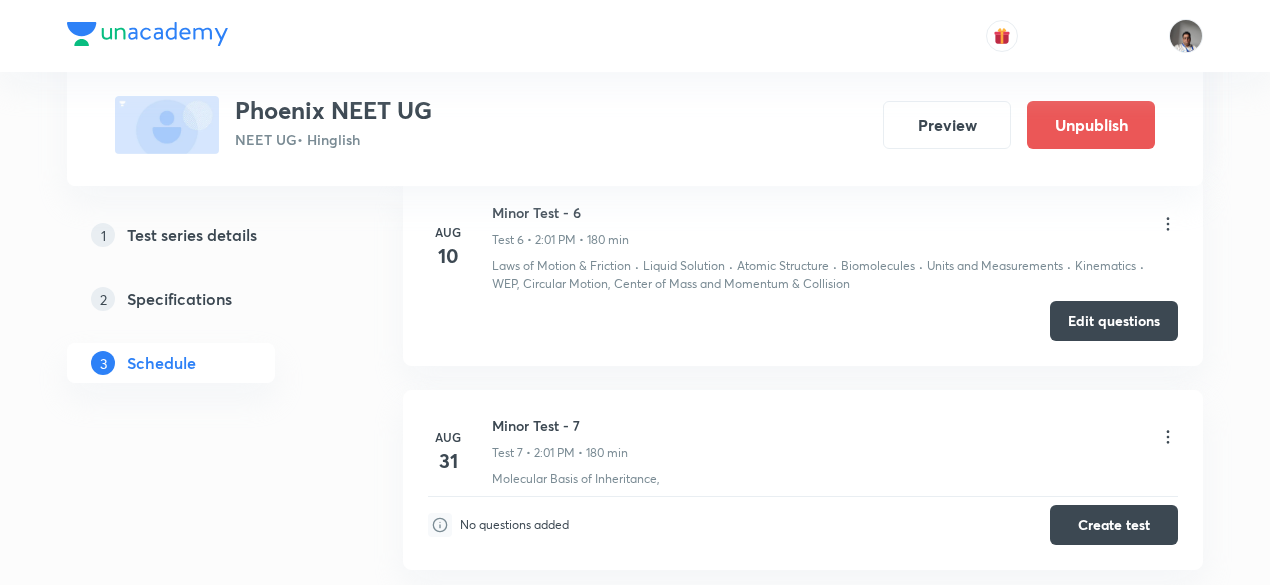 scroll, scrollTop: 2170, scrollLeft: 0, axis: vertical 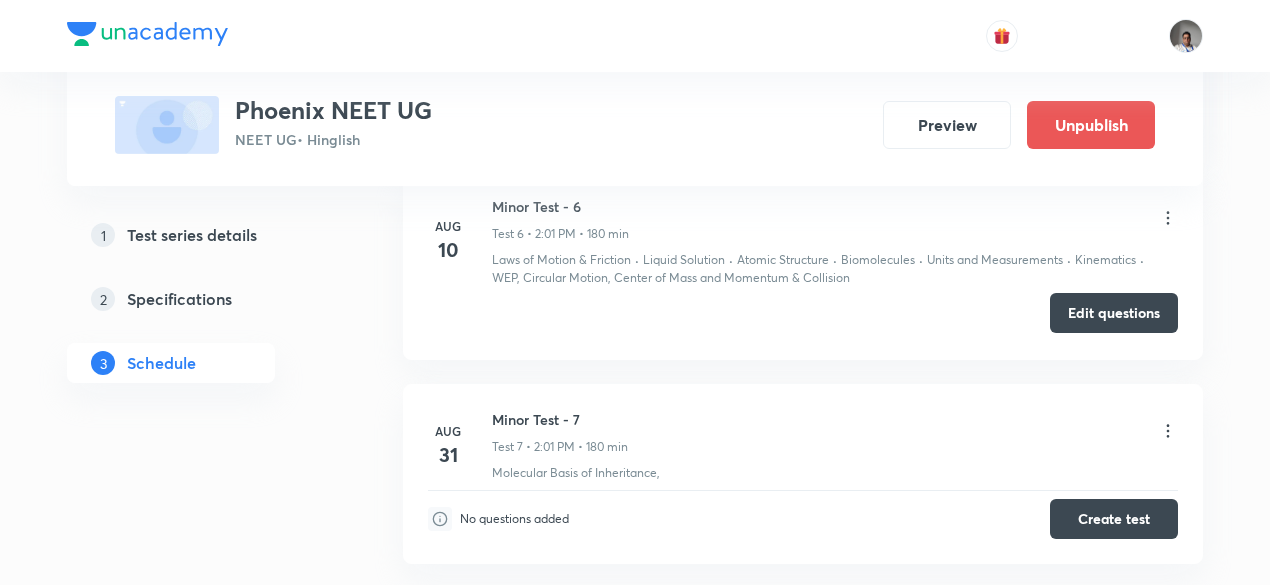 click on "Edit questions" at bounding box center [1114, 313] 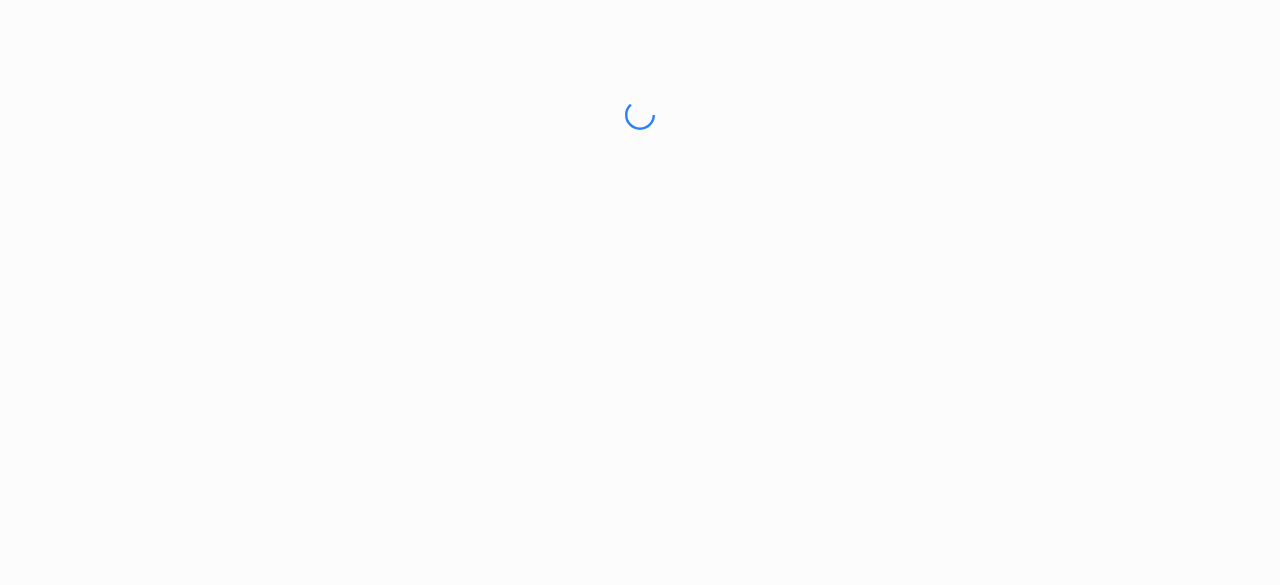 scroll, scrollTop: 0, scrollLeft: 0, axis: both 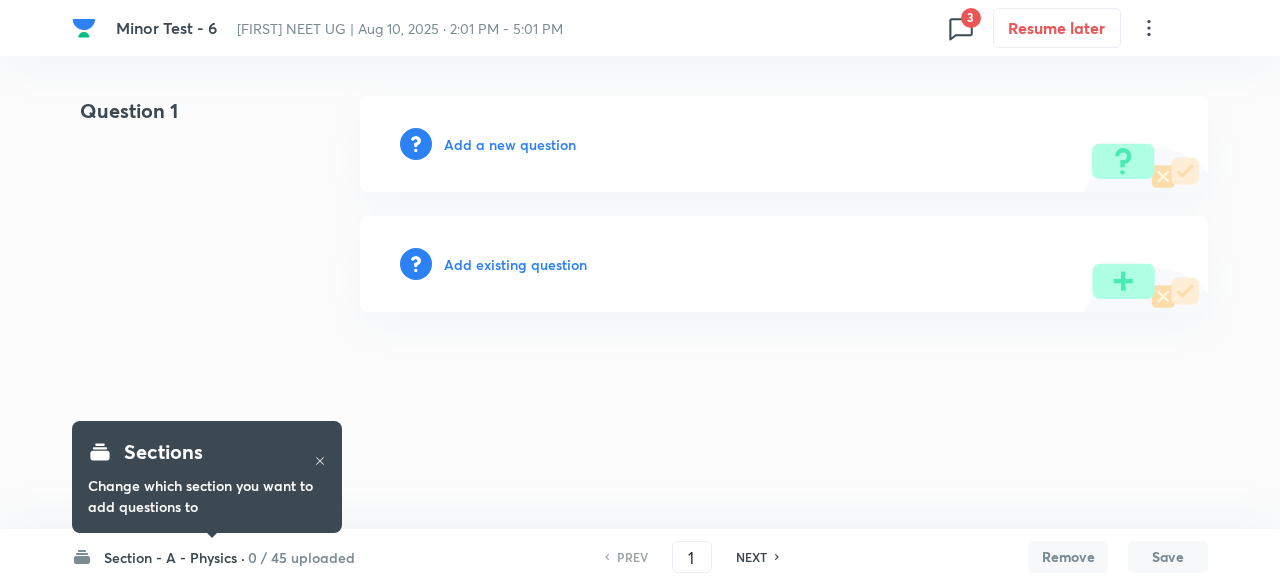 click on "Add existing question" at bounding box center (515, 264) 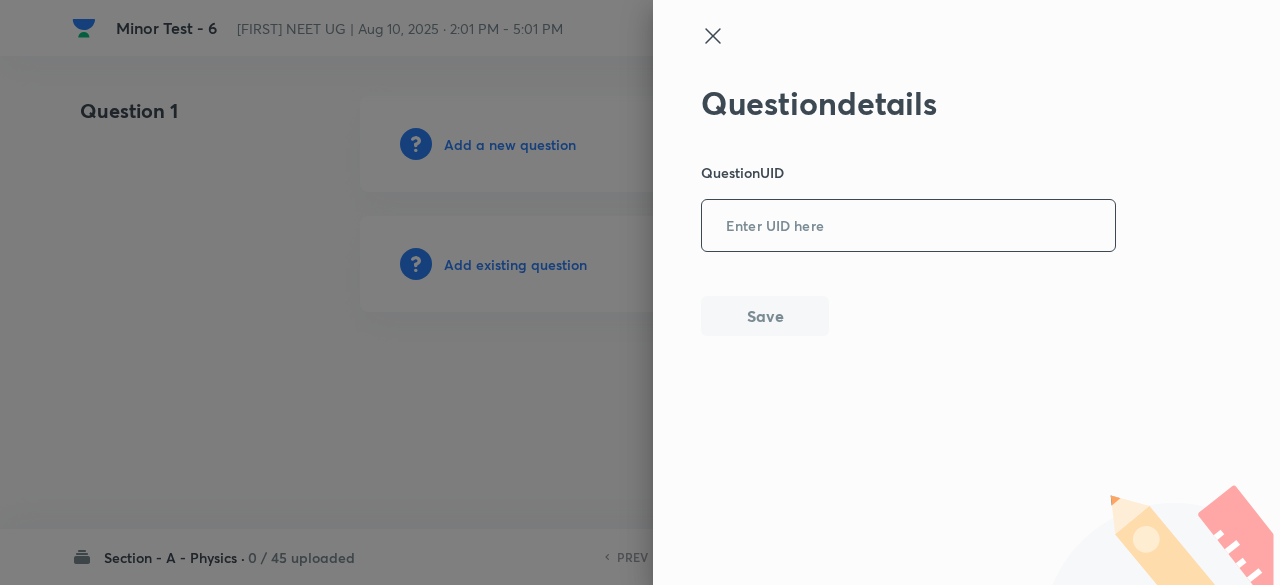 click at bounding box center (908, 226) 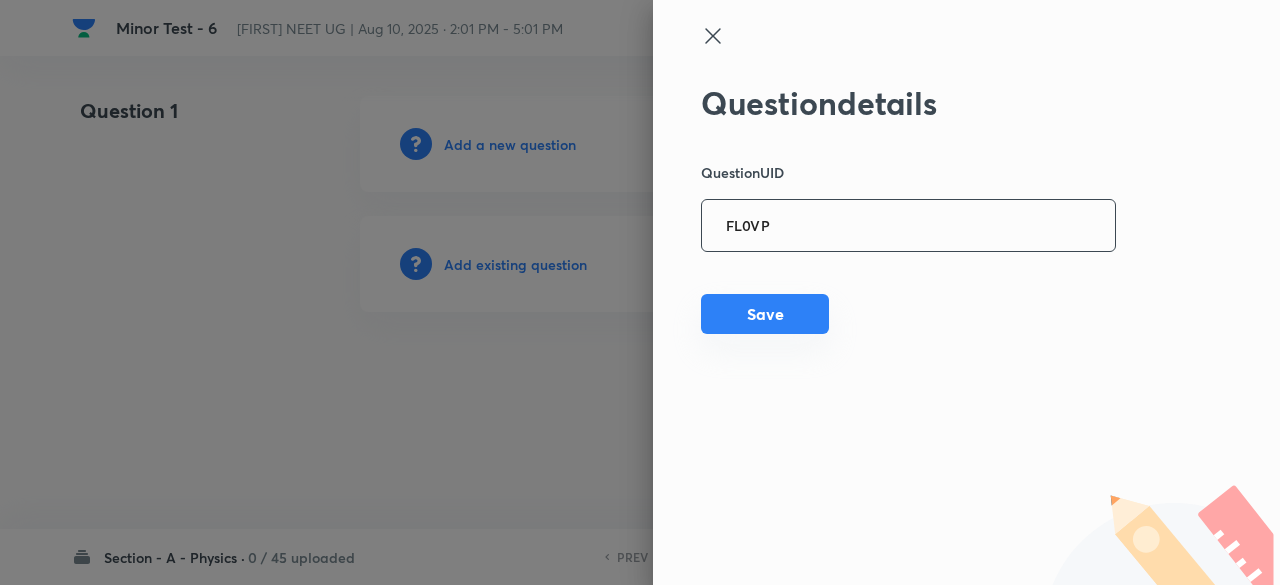 type on "FL0VP" 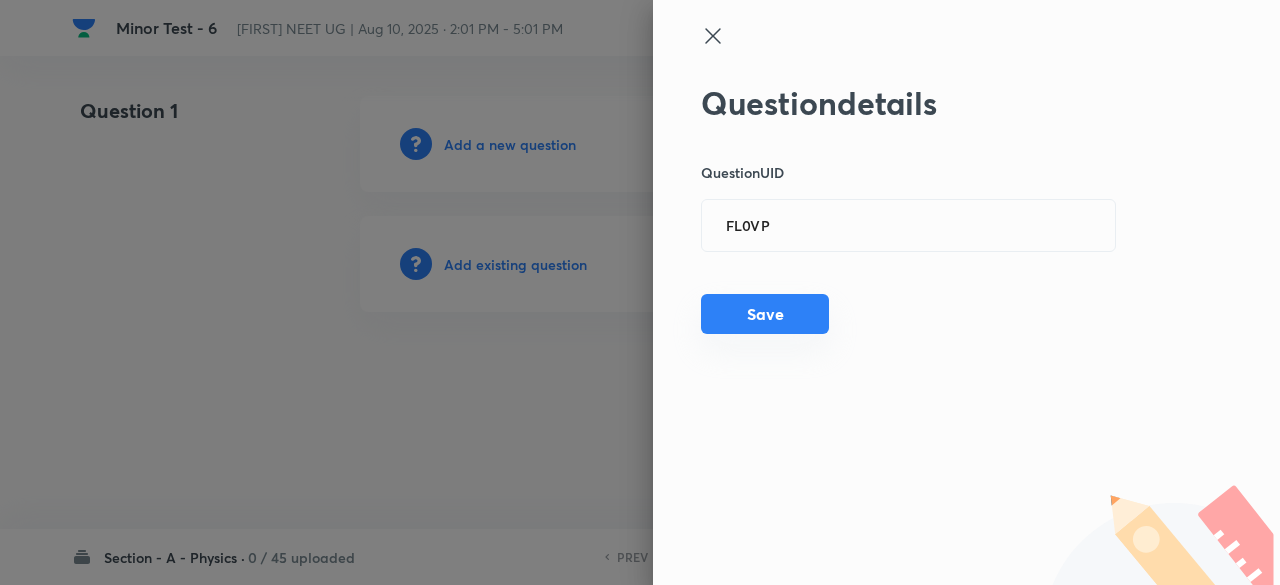 click on "Save" at bounding box center (765, 314) 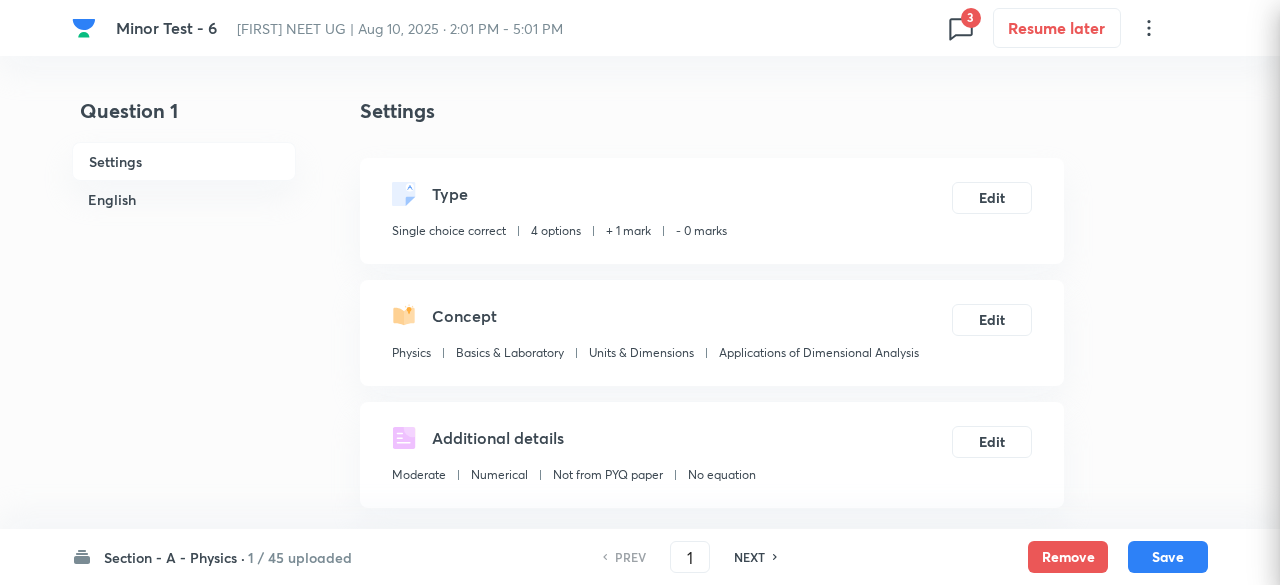 checkbox on "true" 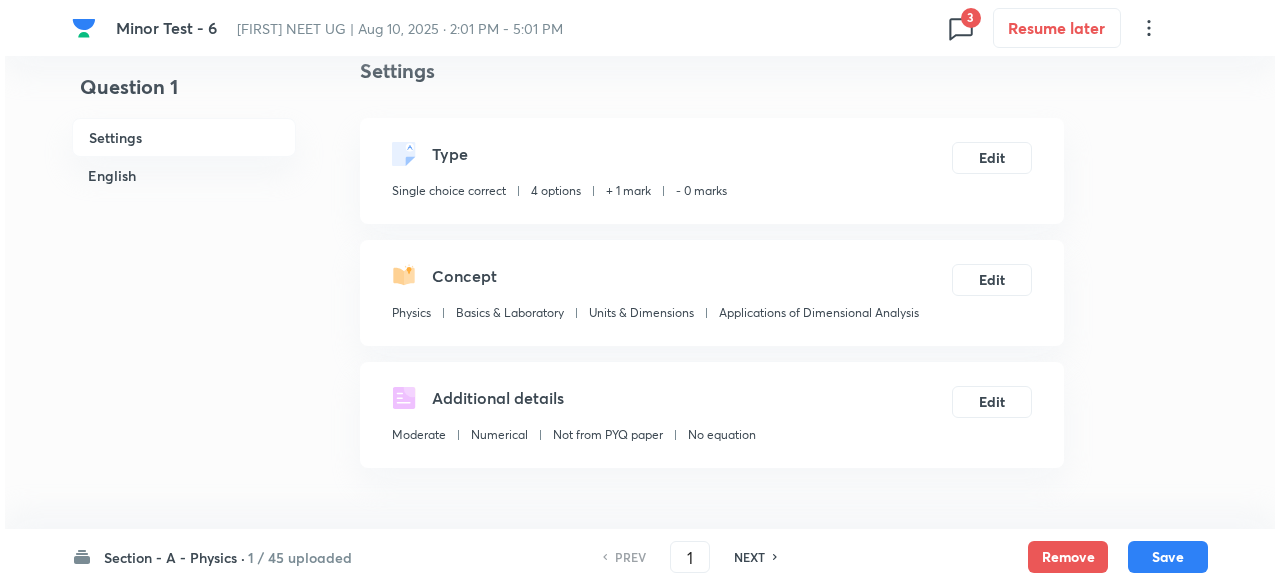 scroll, scrollTop: 0, scrollLeft: 0, axis: both 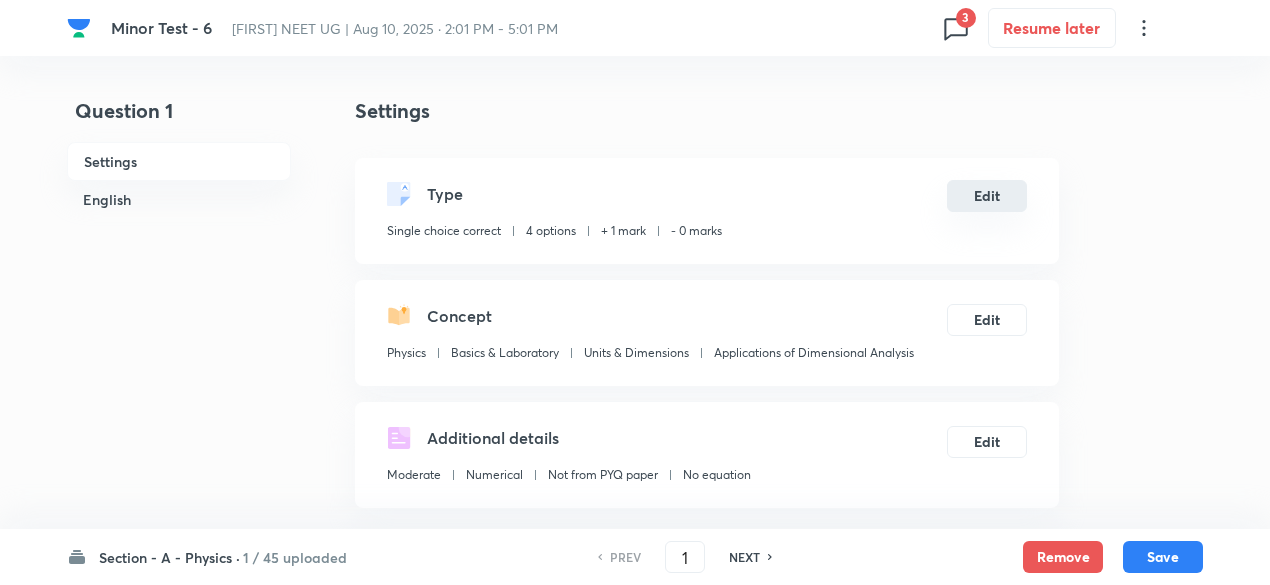 click on "Edit" at bounding box center (987, 196) 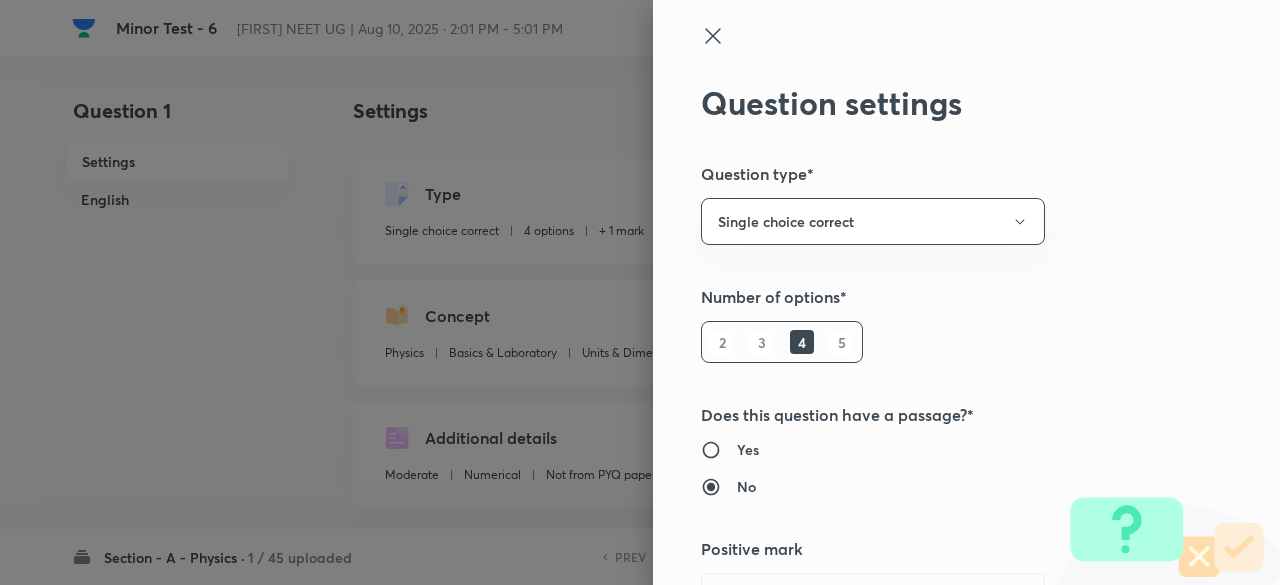 type 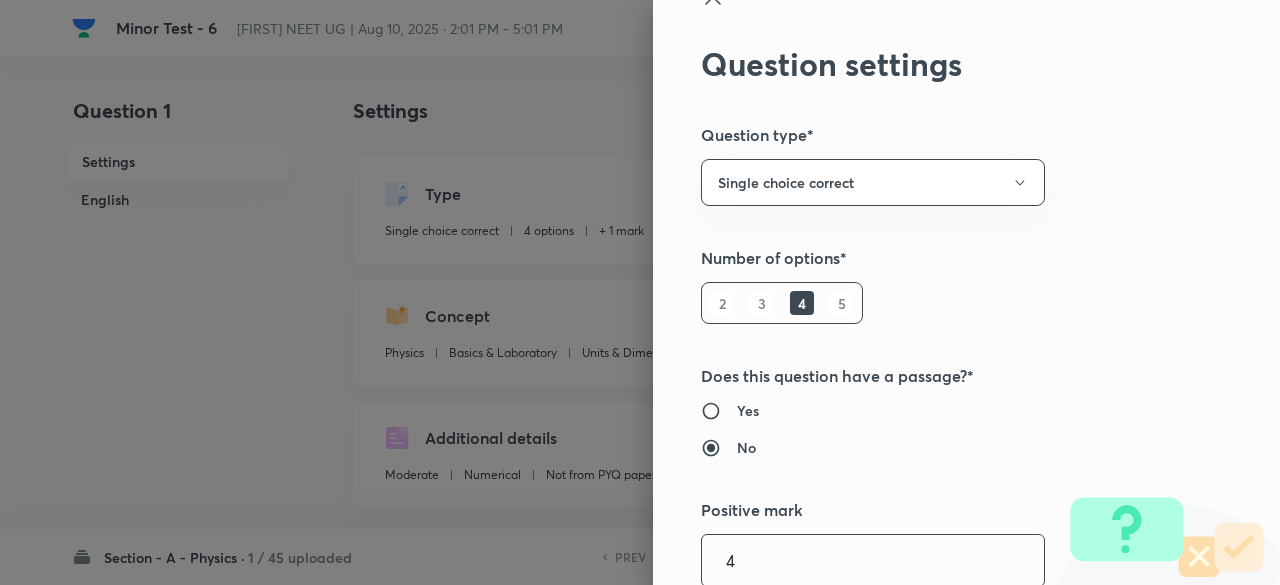type on "4" 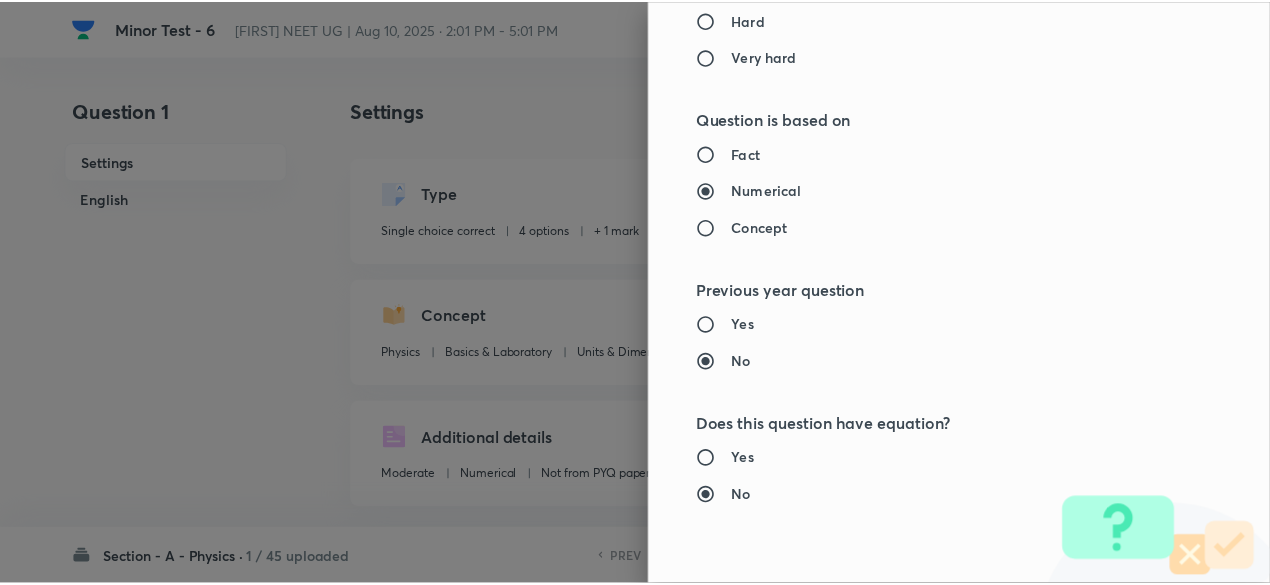 scroll, scrollTop: 2135, scrollLeft: 0, axis: vertical 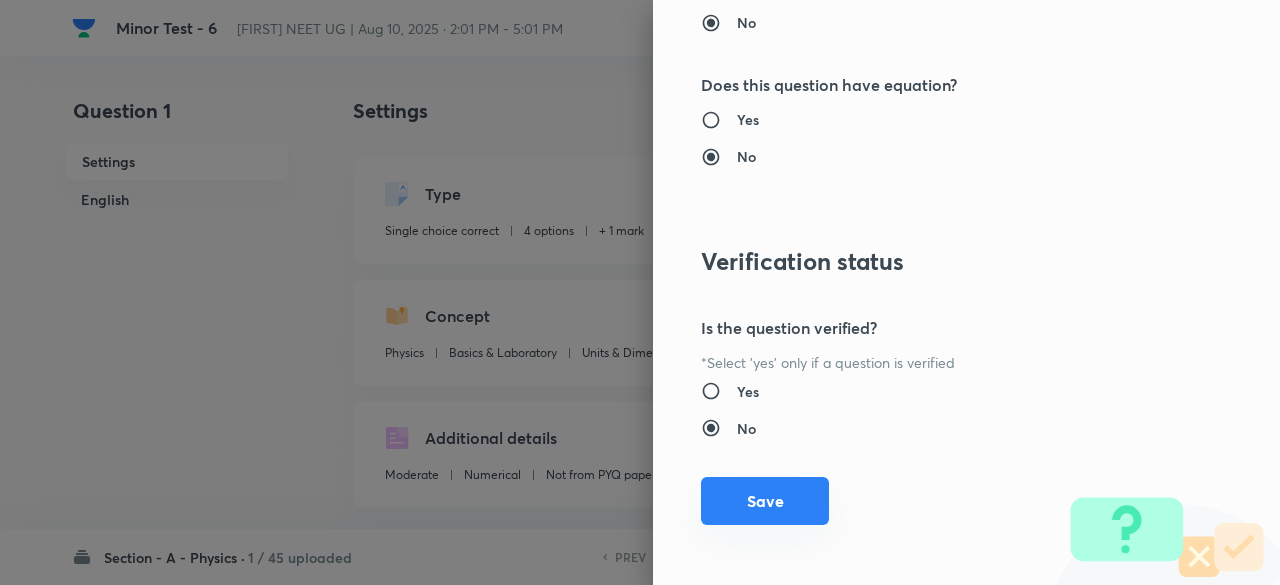 type on "1" 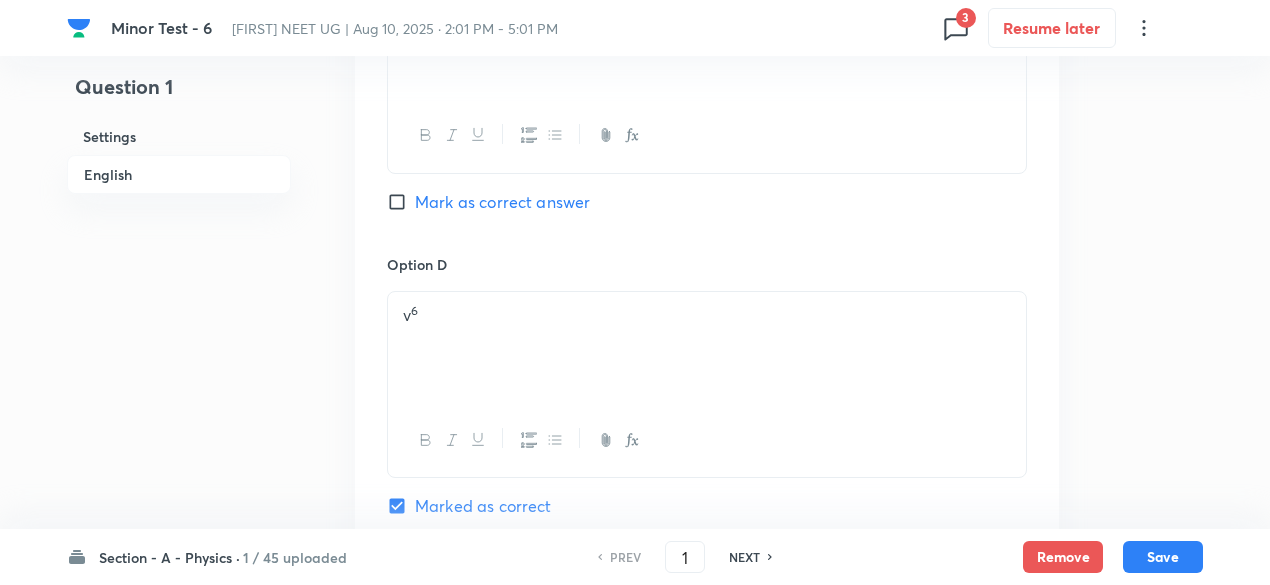 scroll, scrollTop: 2310, scrollLeft: 0, axis: vertical 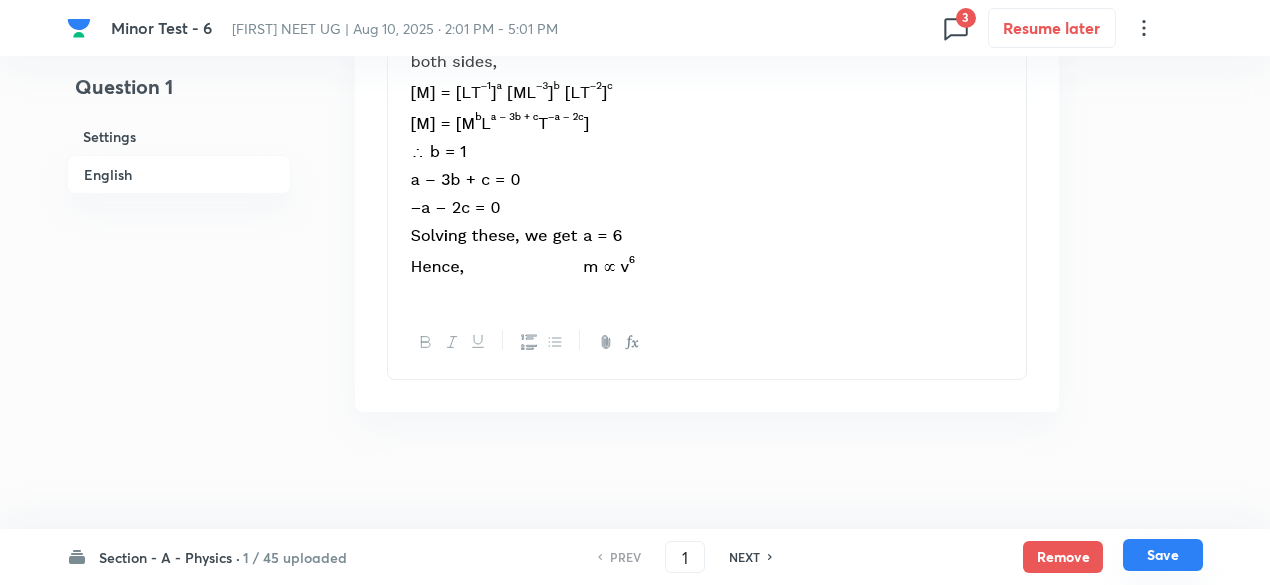 click on "Save" at bounding box center [1163, 555] 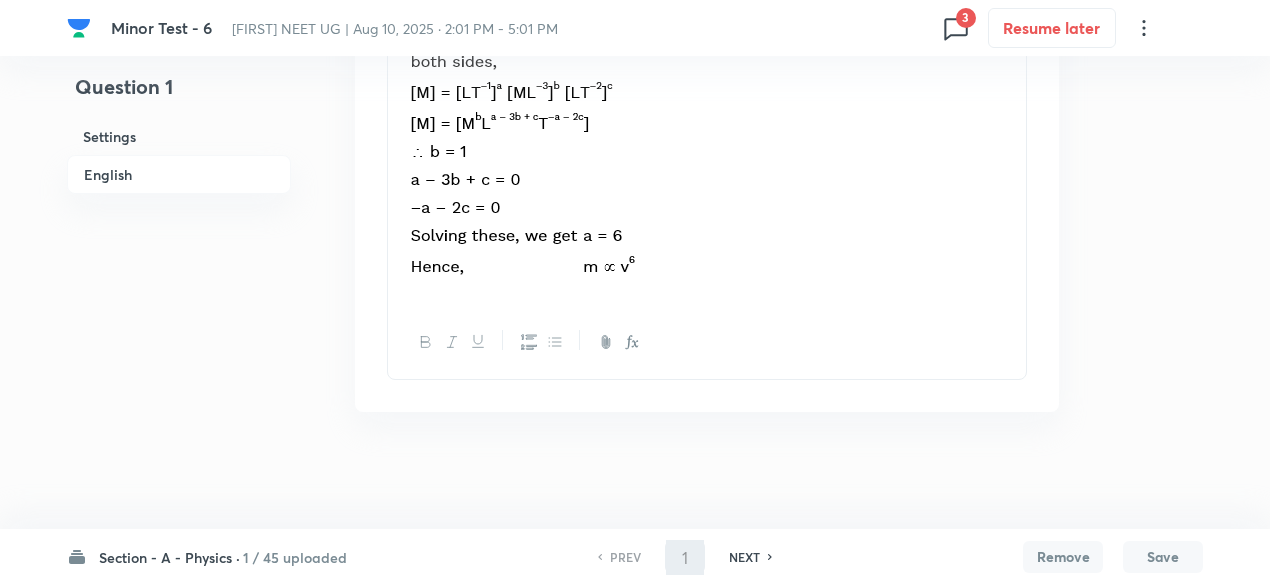 type on "2" 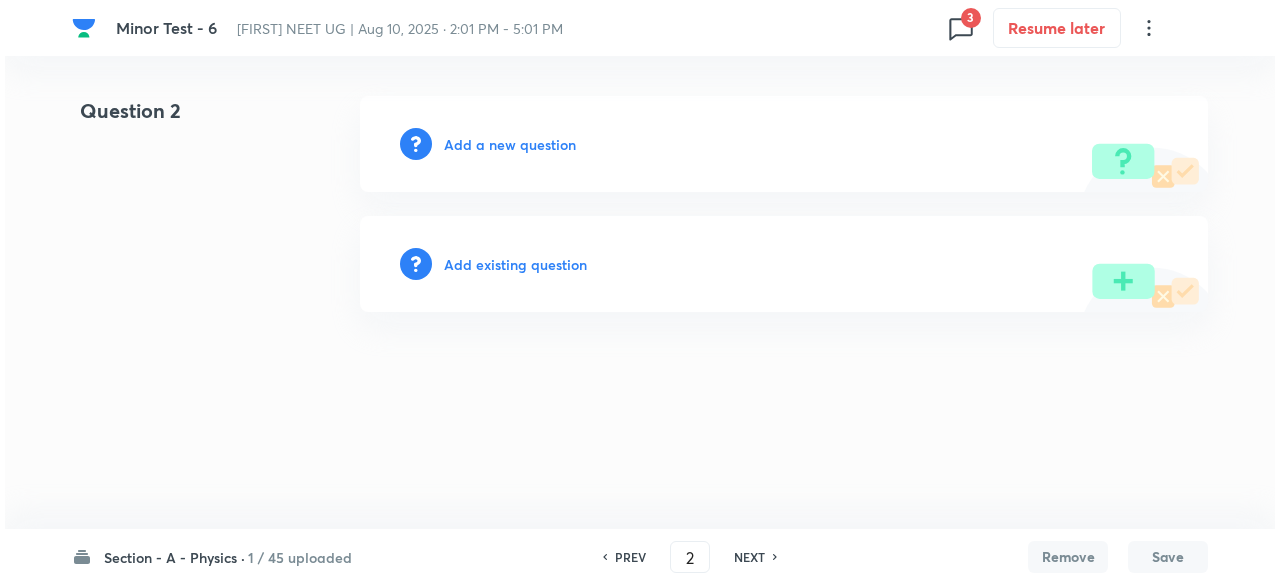 scroll, scrollTop: 0, scrollLeft: 0, axis: both 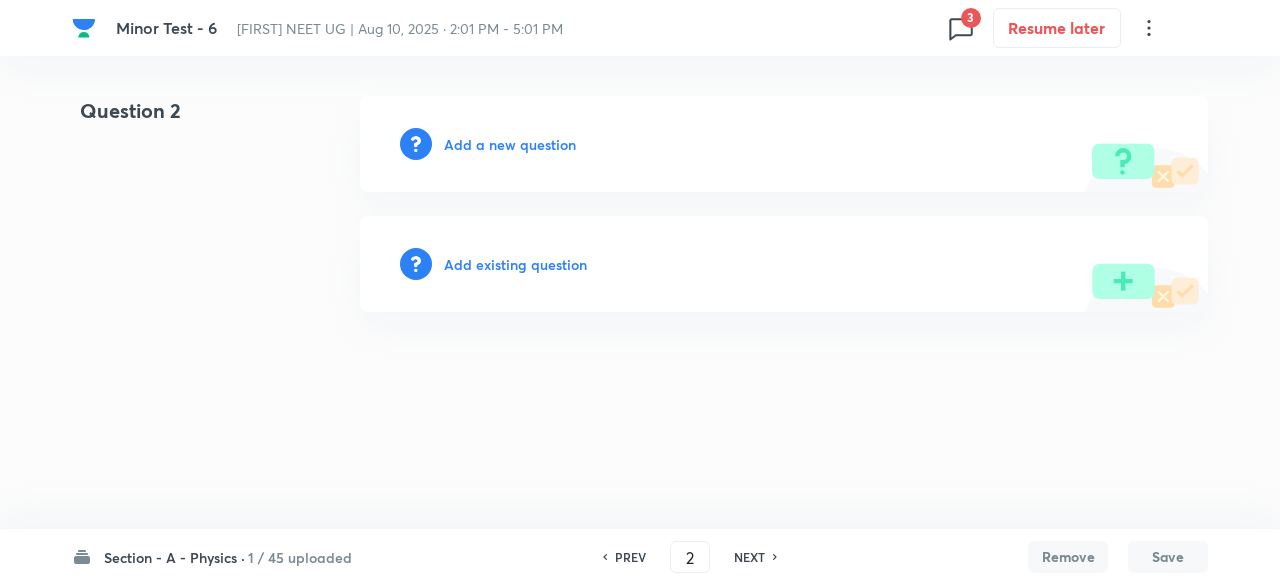 click on "Add existing question" at bounding box center (515, 264) 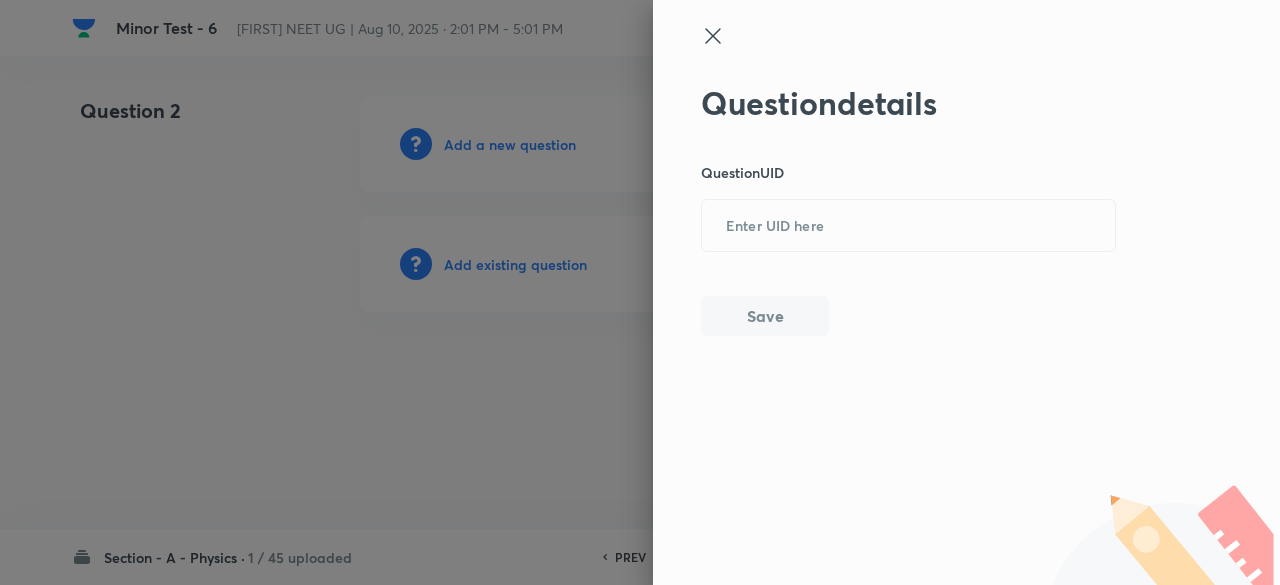 click at bounding box center (640, 292) 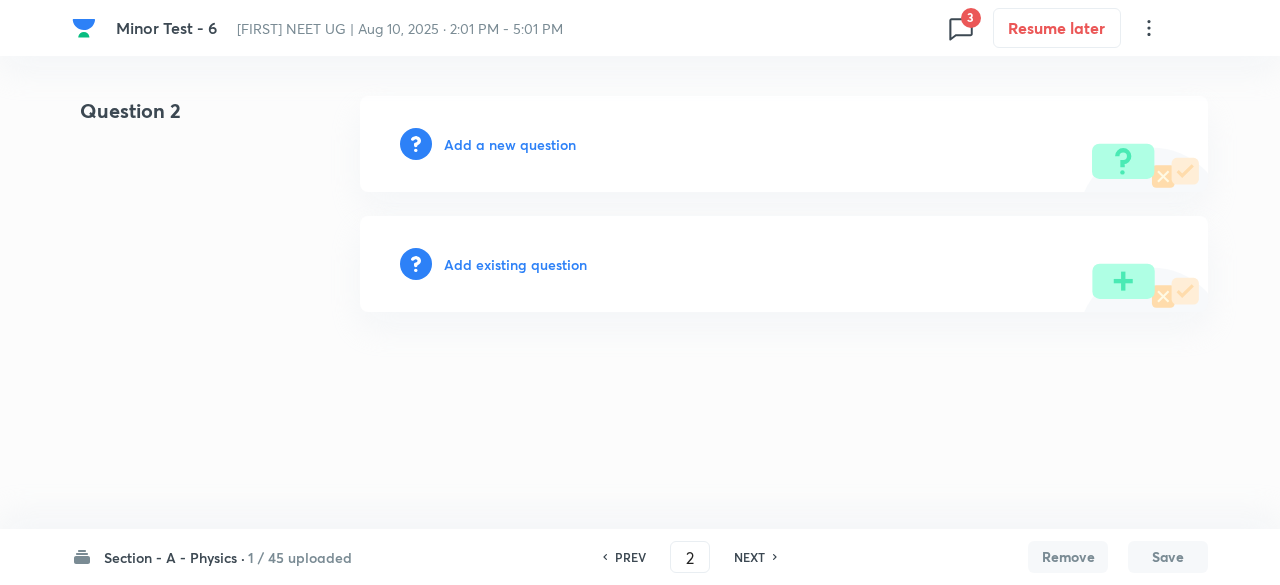 click on "Add existing question" at bounding box center [515, 264] 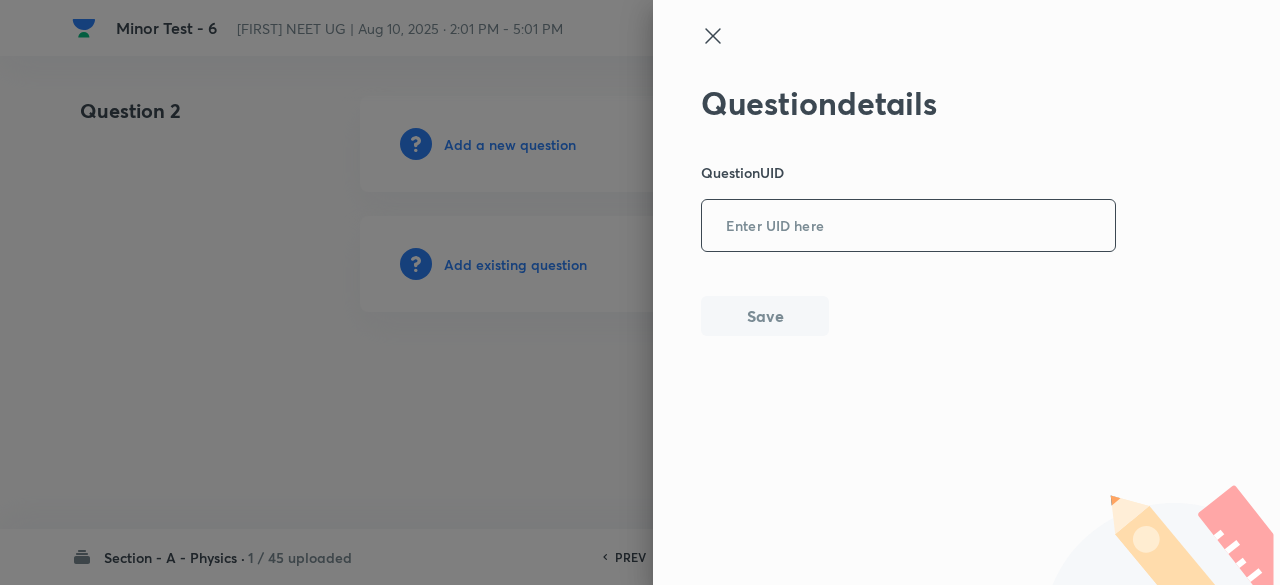click at bounding box center (908, 226) 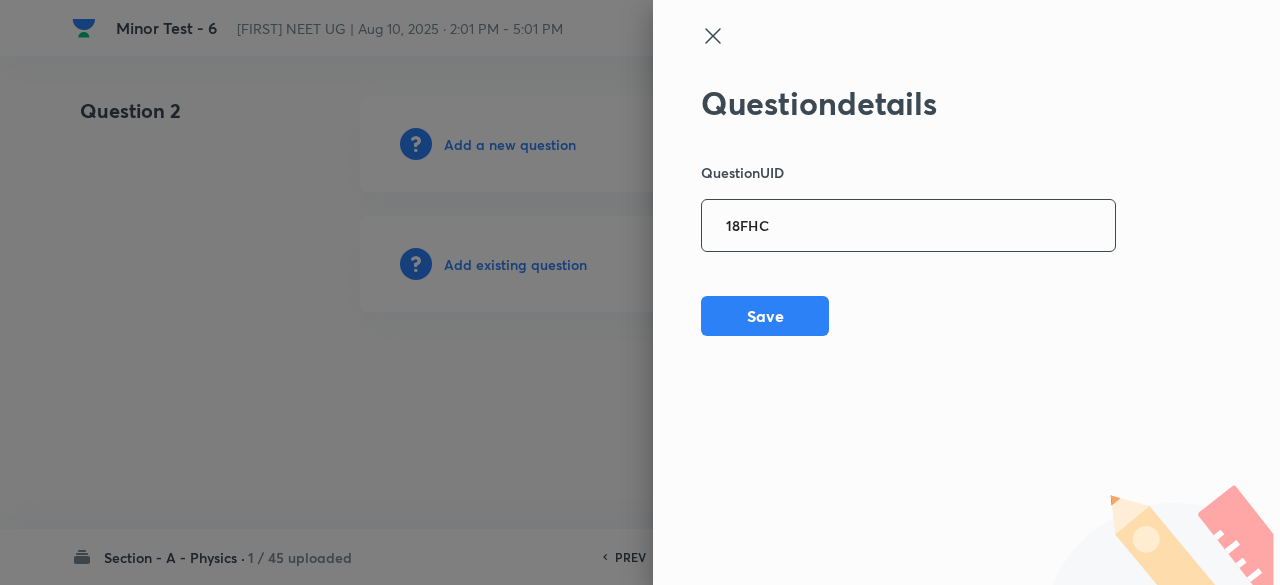 type on "18FHC" 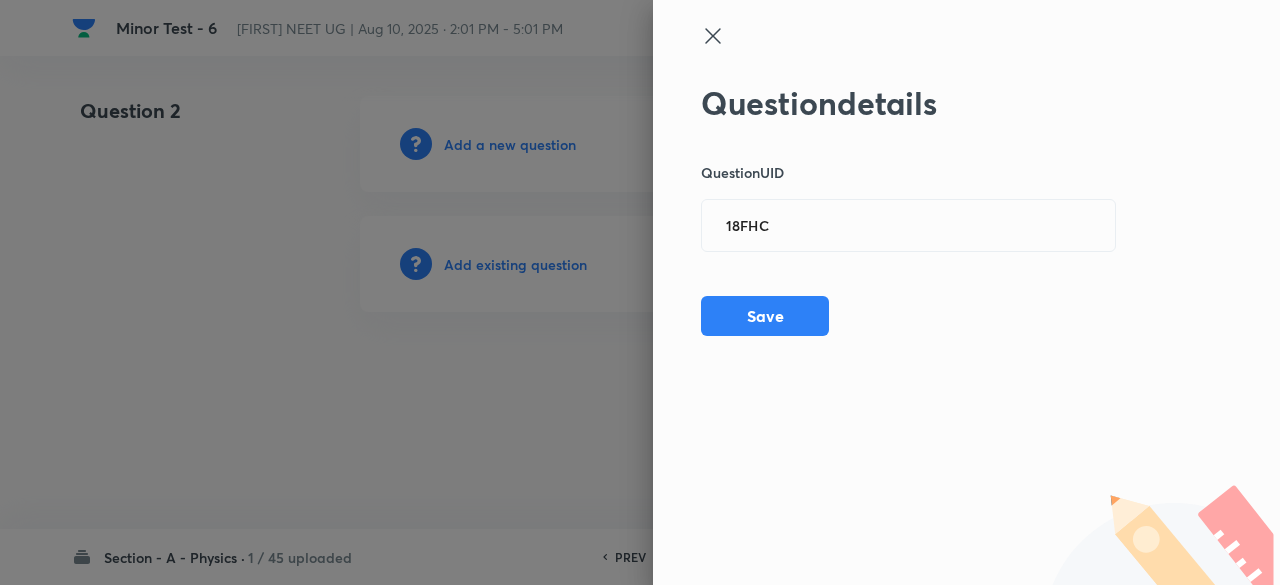 click on "Question  details Question  UID 18FHC ​ Save" at bounding box center (909, 210) 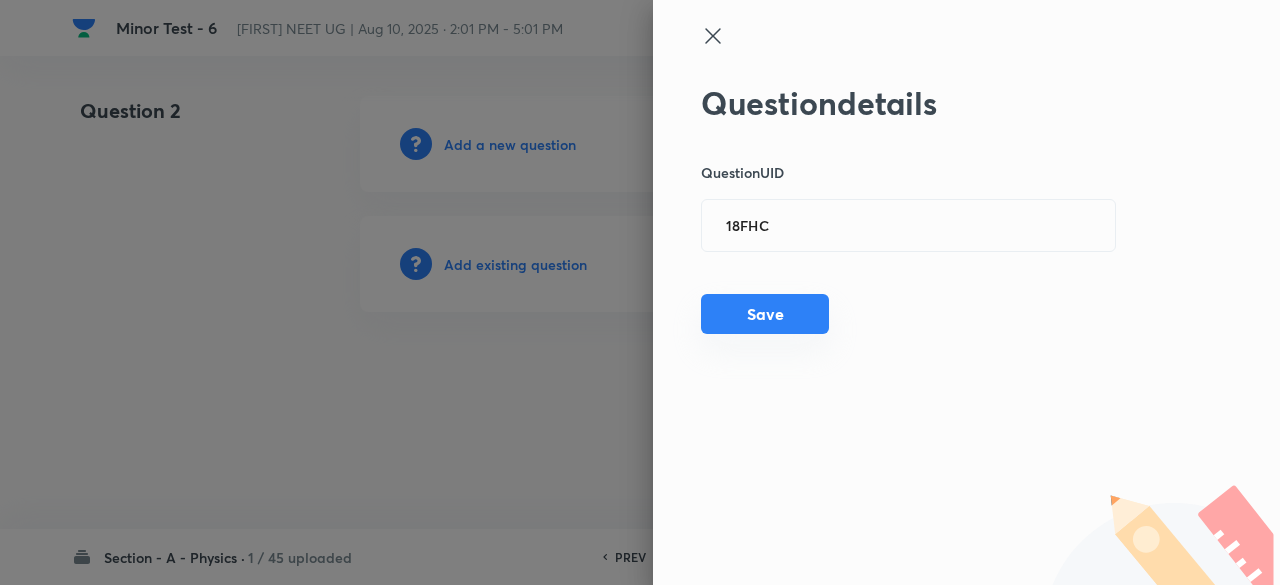 click on "Save" at bounding box center [765, 314] 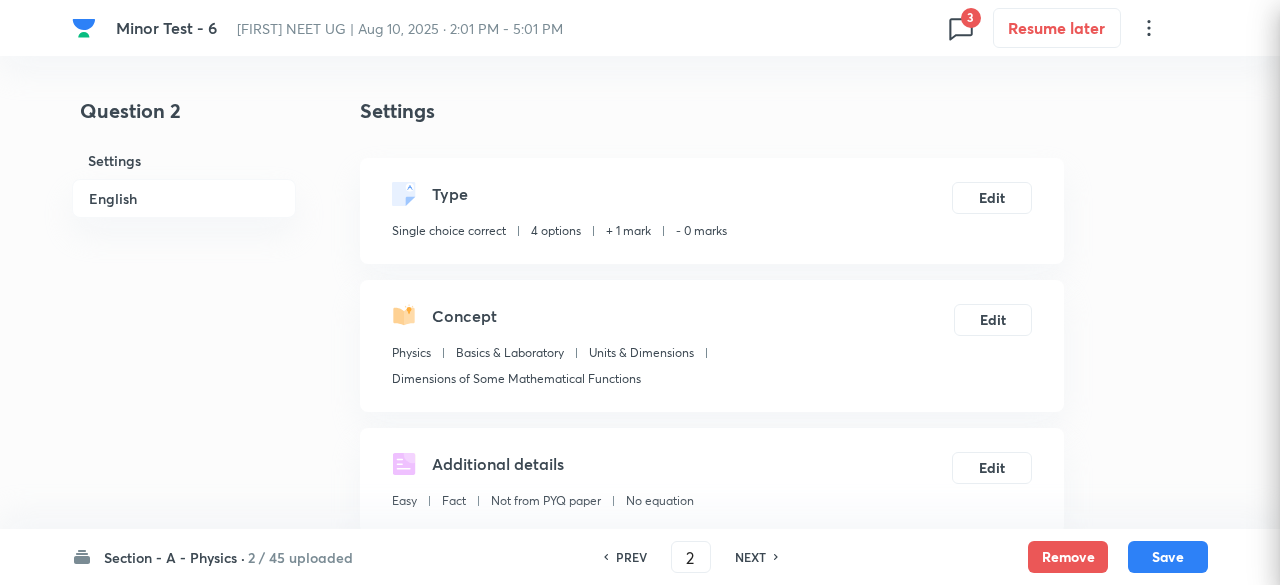 checkbox on "true" 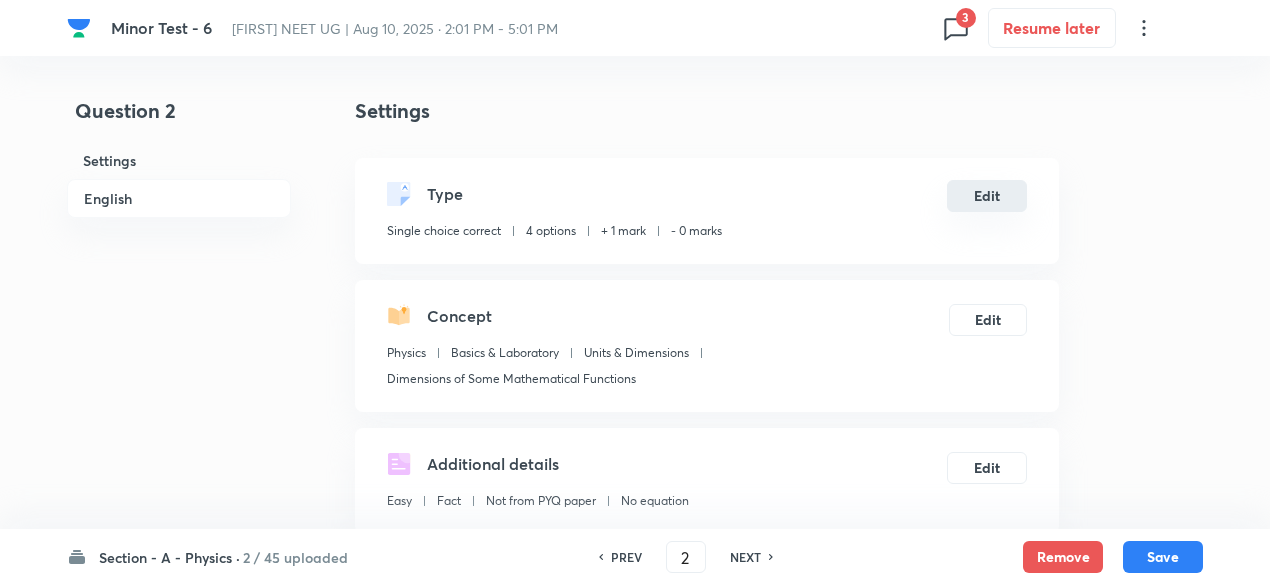 click on "Edit" at bounding box center (987, 196) 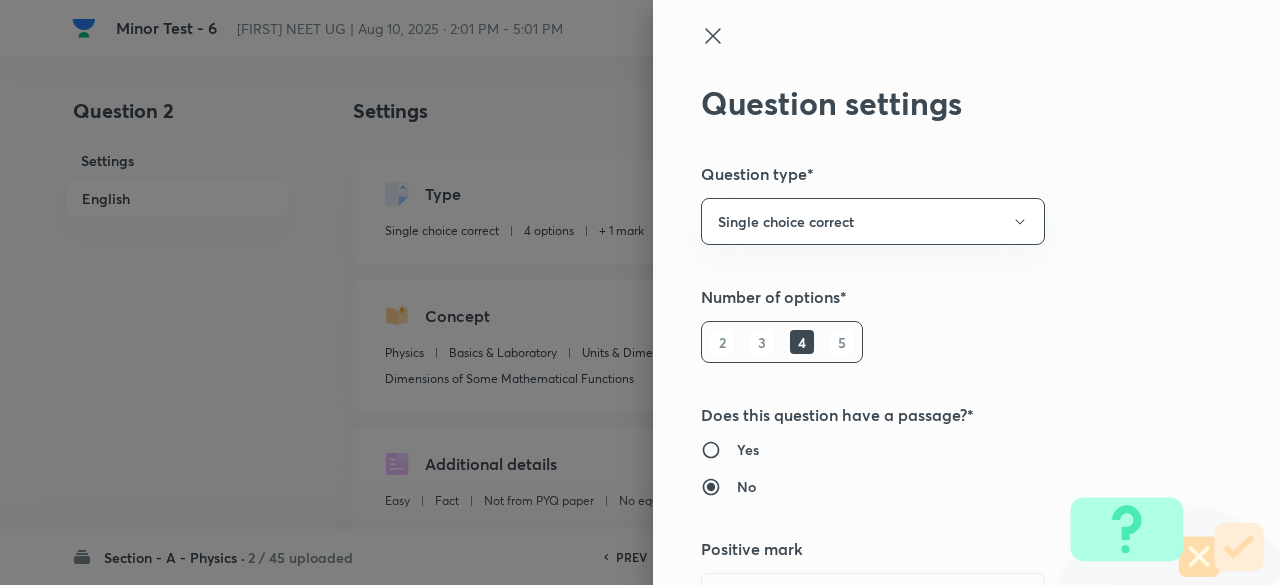 type 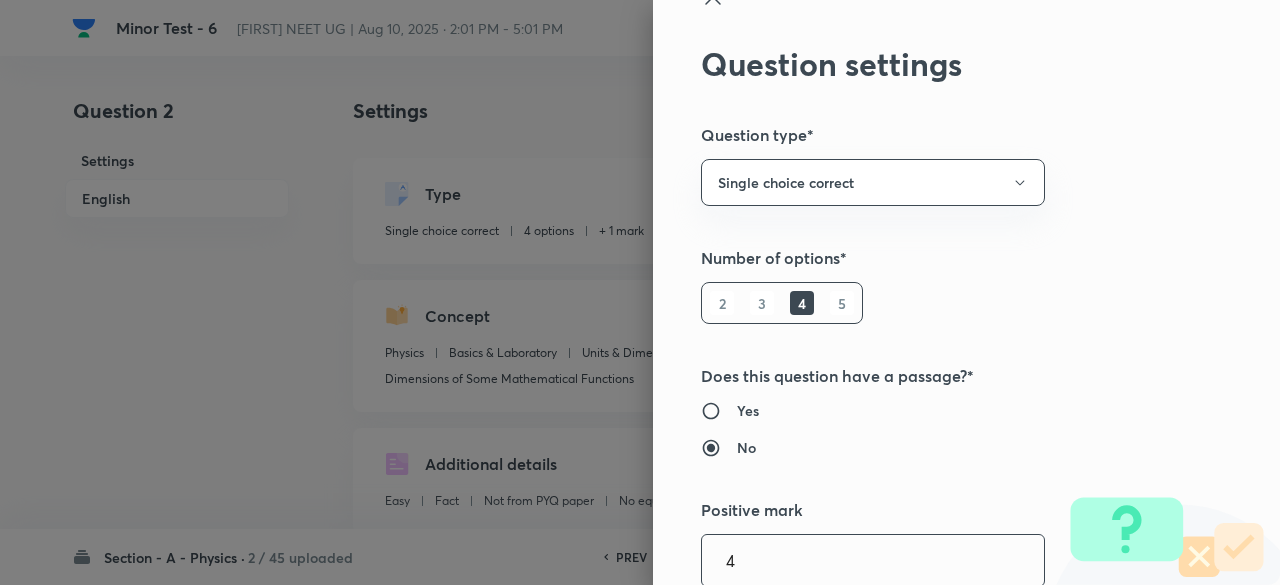 type on "4" 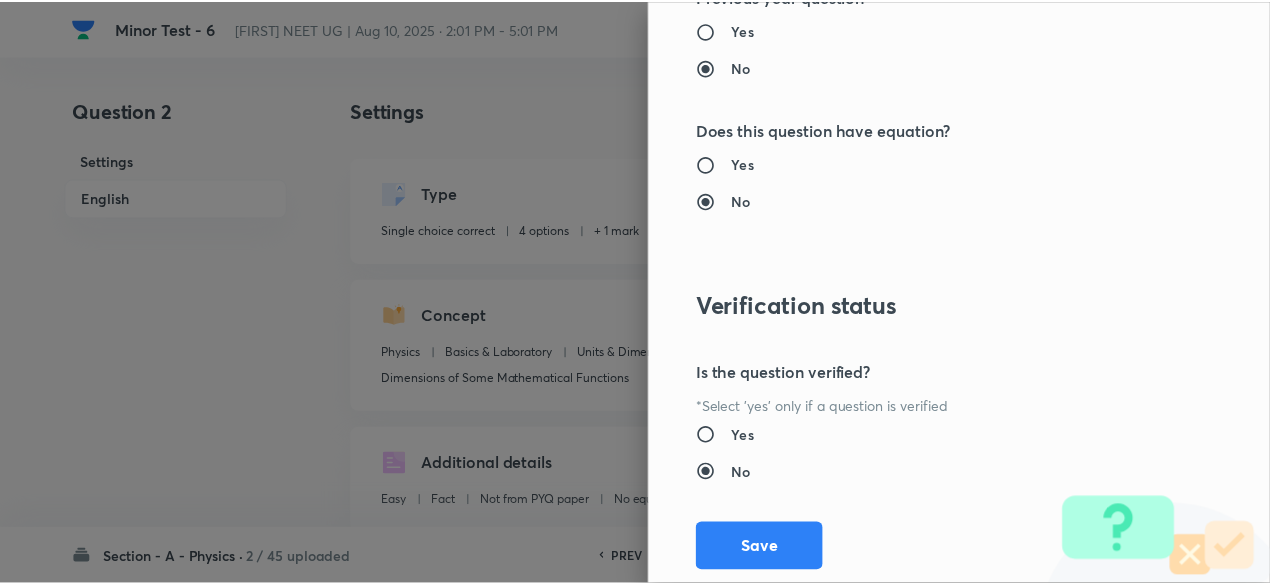 scroll, scrollTop: 2135, scrollLeft: 0, axis: vertical 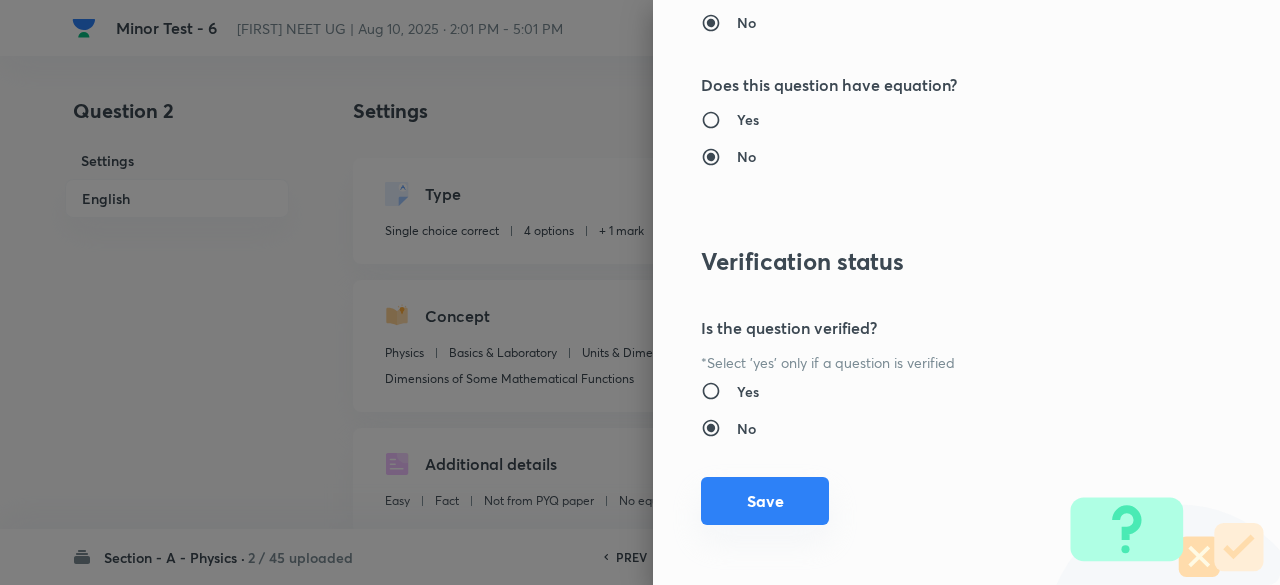 type on "1" 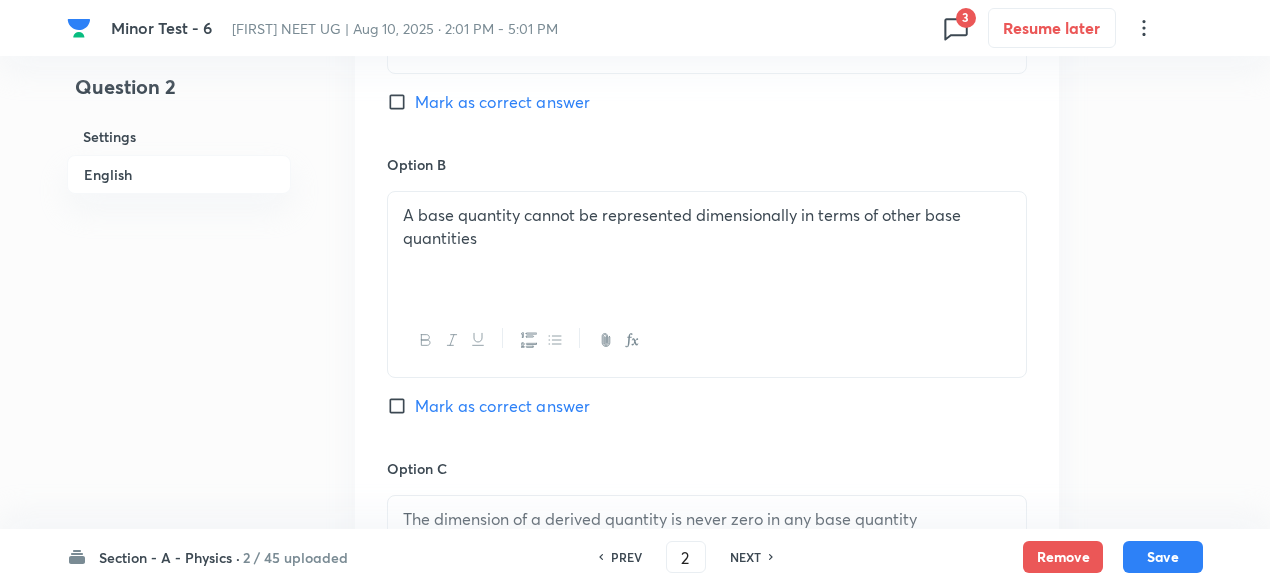 scroll, scrollTop: 2147, scrollLeft: 0, axis: vertical 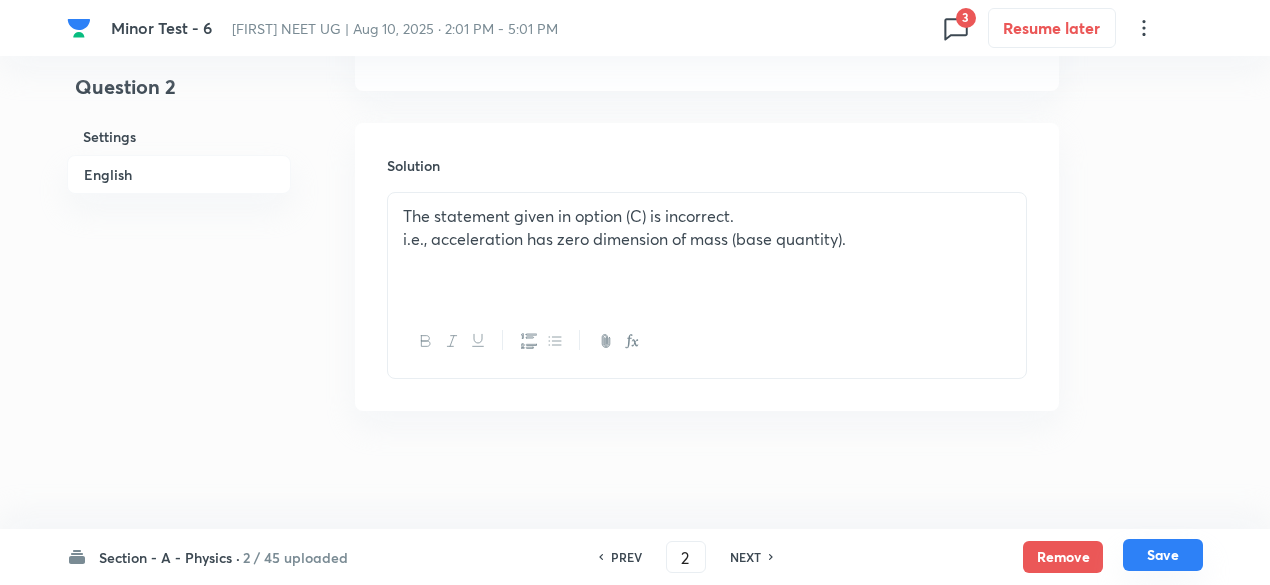 click on "Save" at bounding box center (1163, 555) 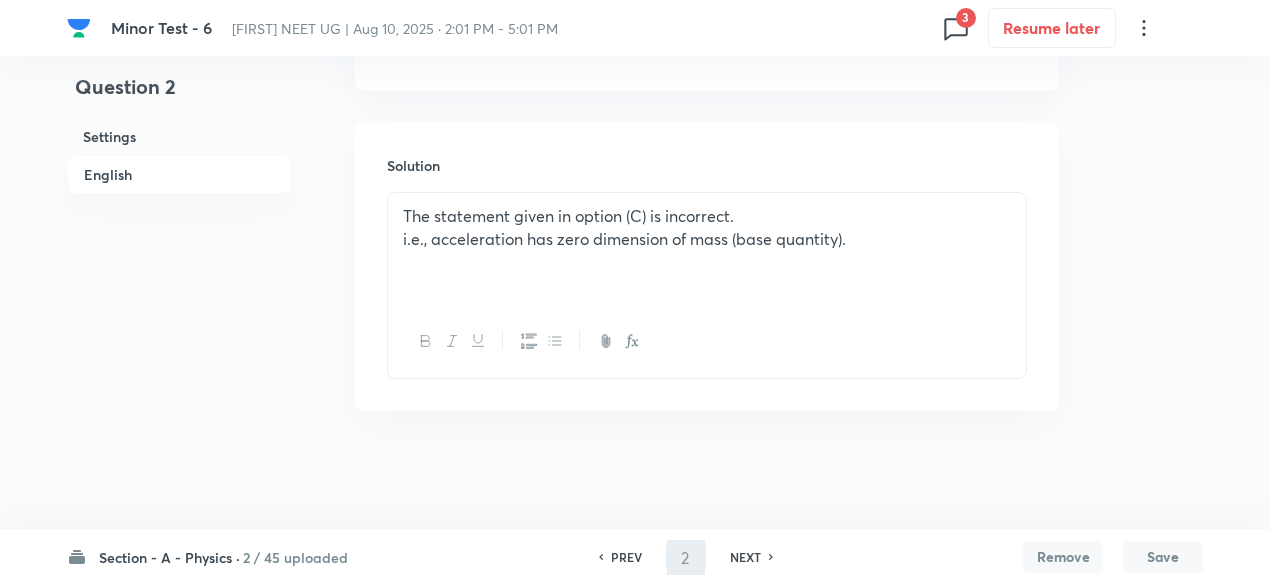 type on "3" 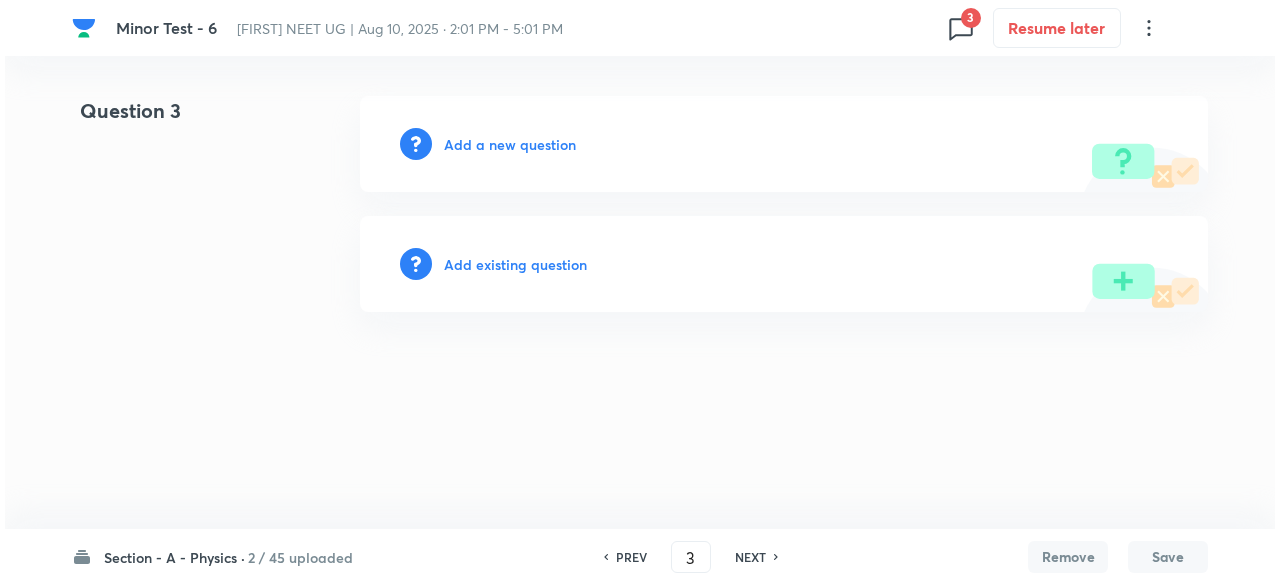 scroll, scrollTop: 0, scrollLeft: 0, axis: both 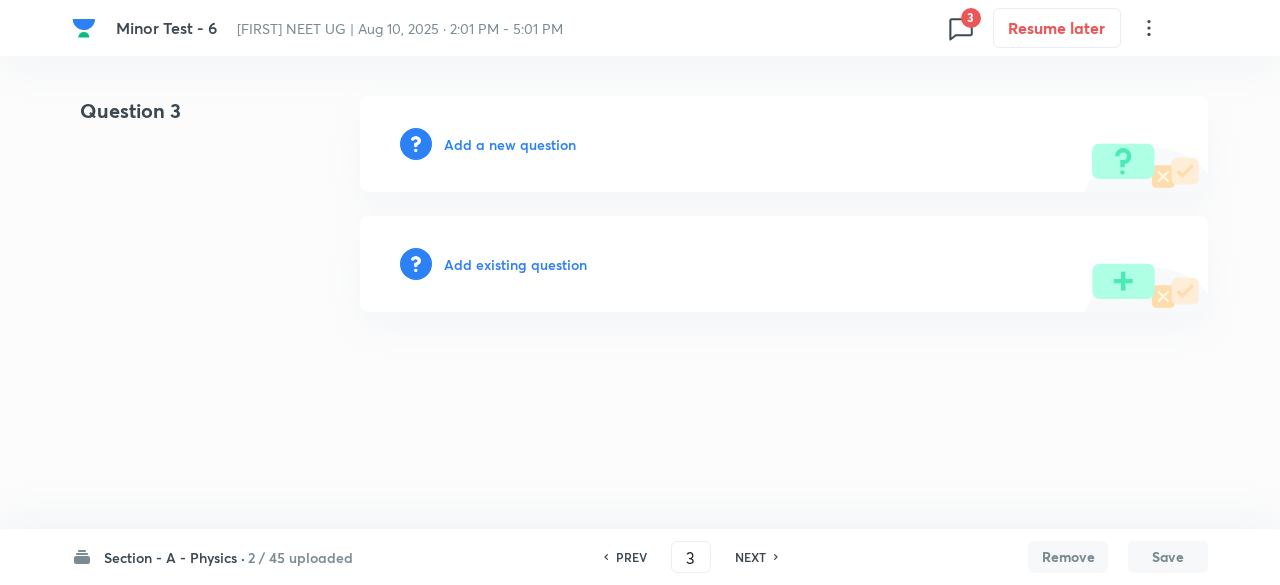 click on "Add existing question" at bounding box center [515, 264] 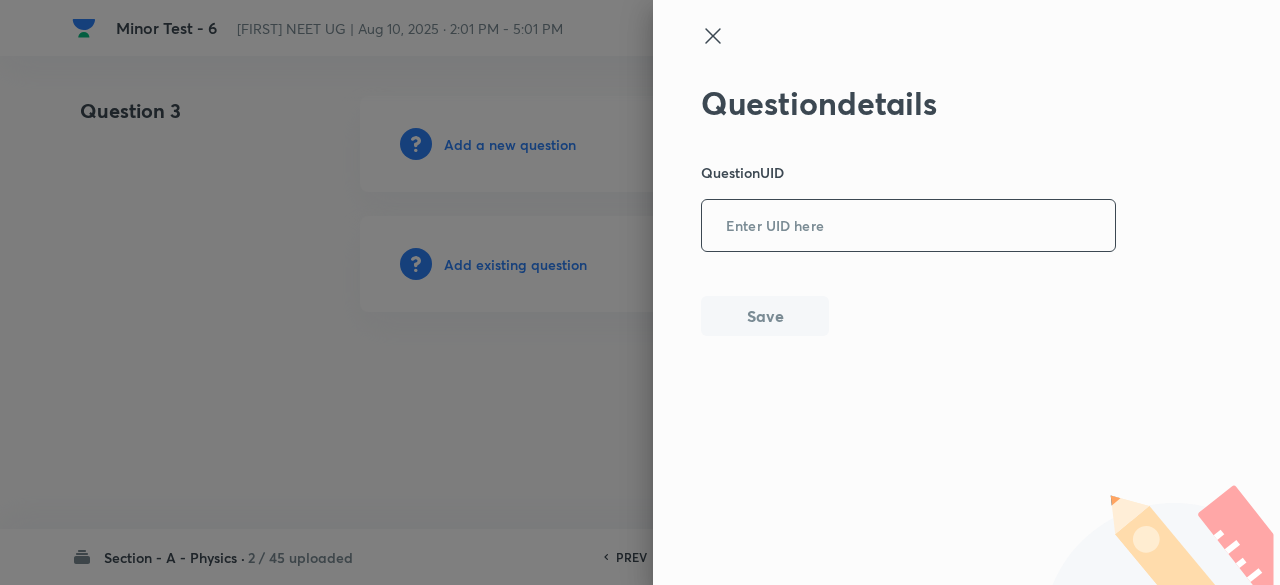 click at bounding box center (908, 226) 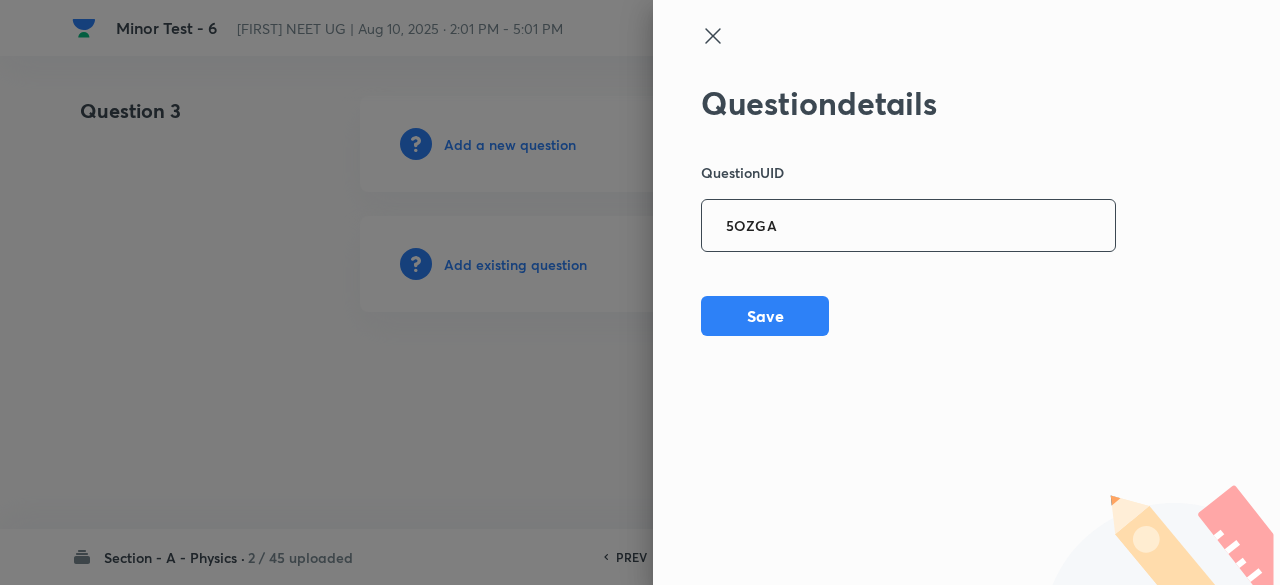 type on "5OZGA" 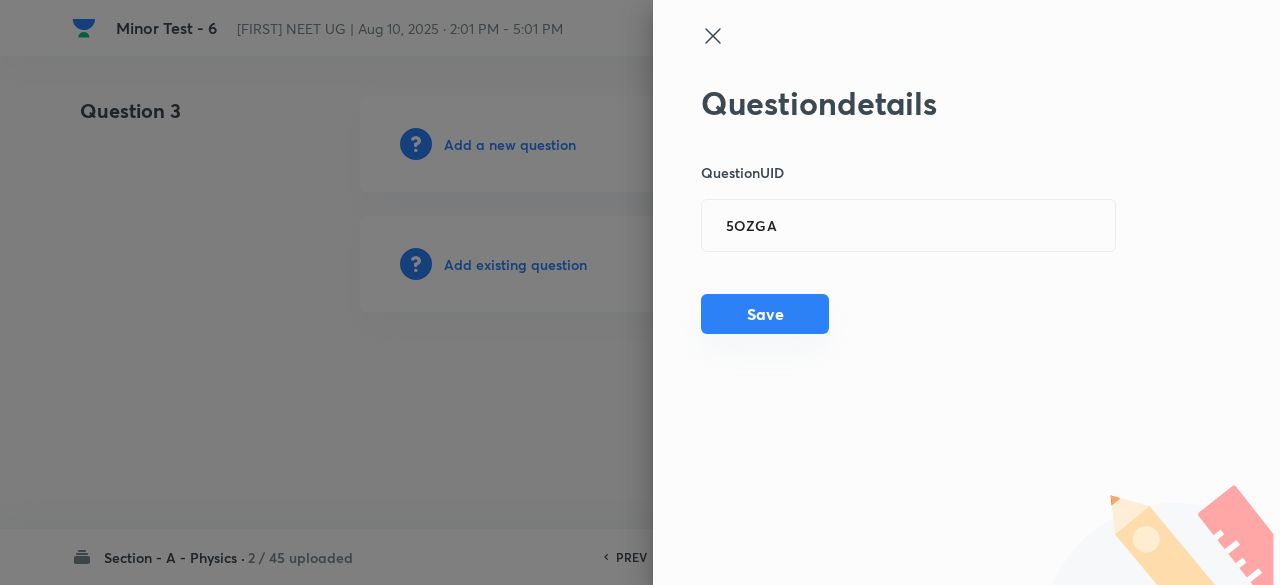 click on "Save" at bounding box center (765, 314) 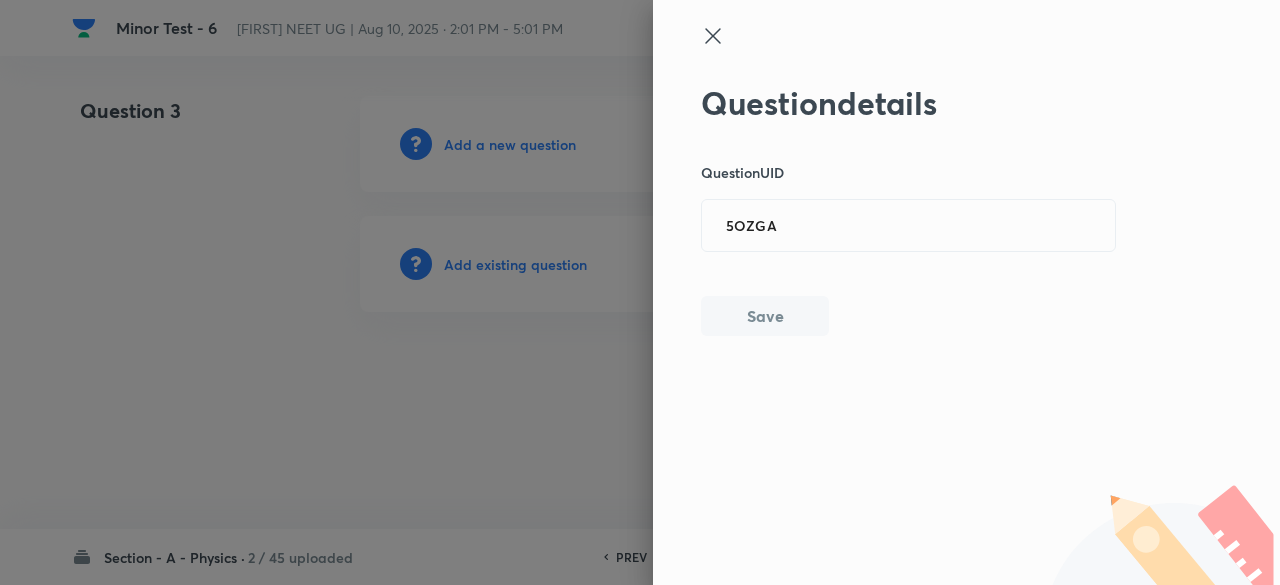 type 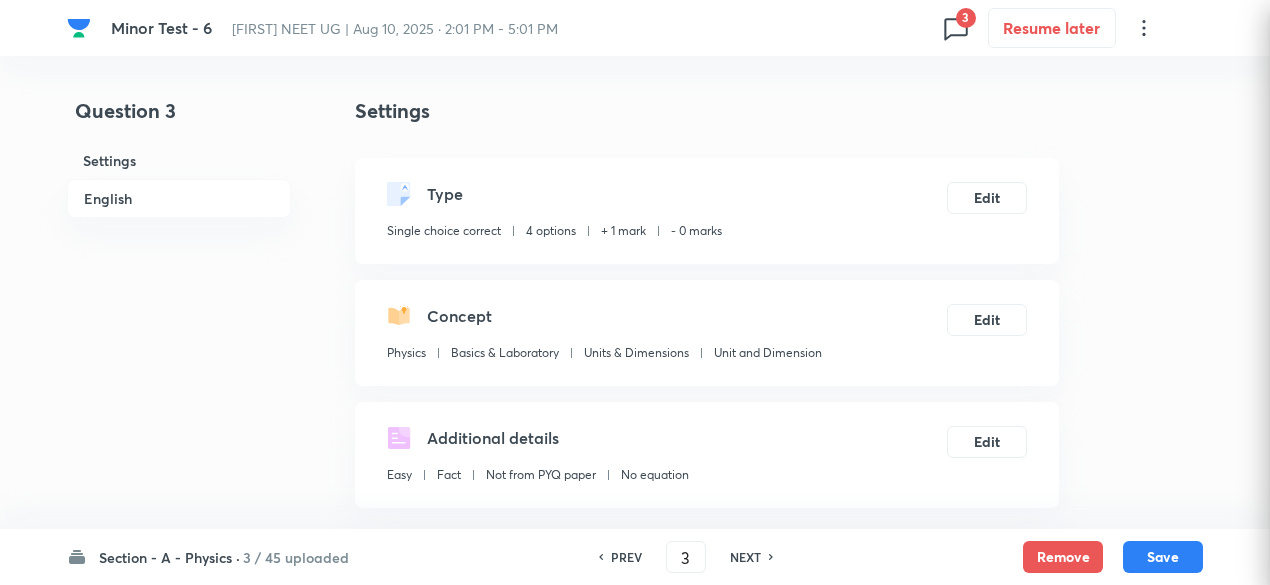 checkbox on "true" 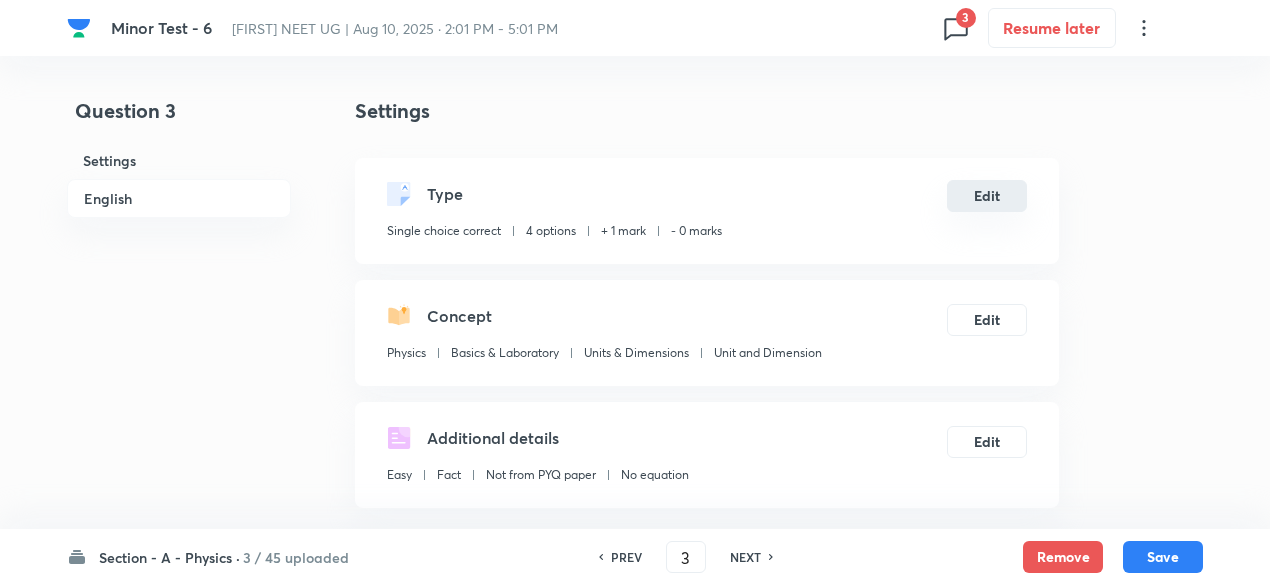click on "Edit" at bounding box center [987, 196] 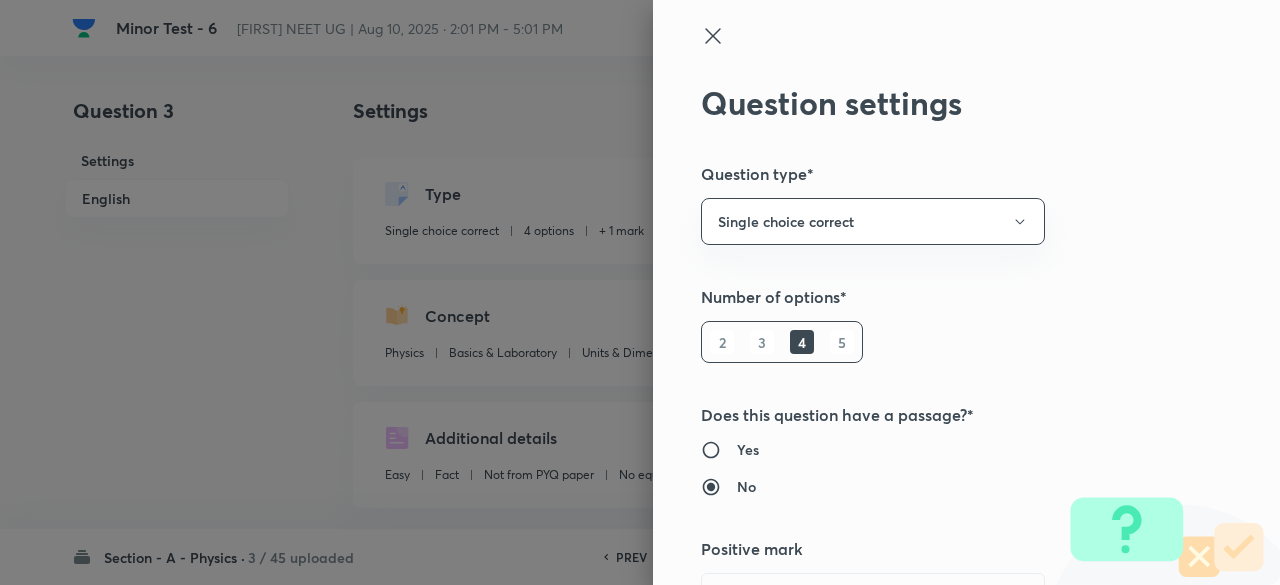 type 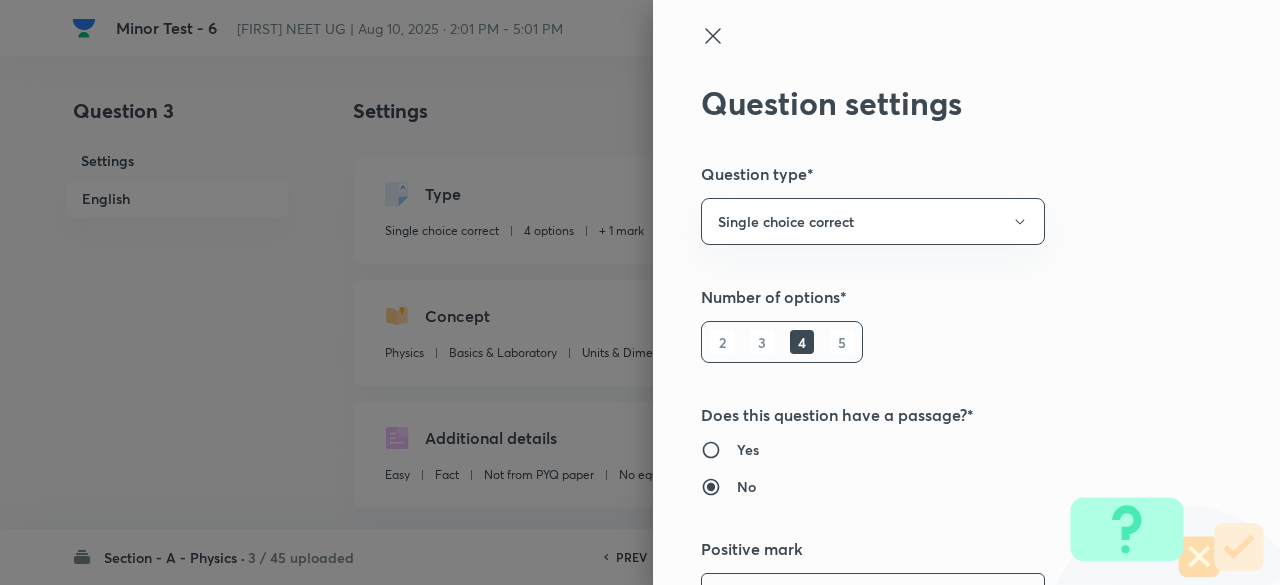 scroll, scrollTop: 39, scrollLeft: 0, axis: vertical 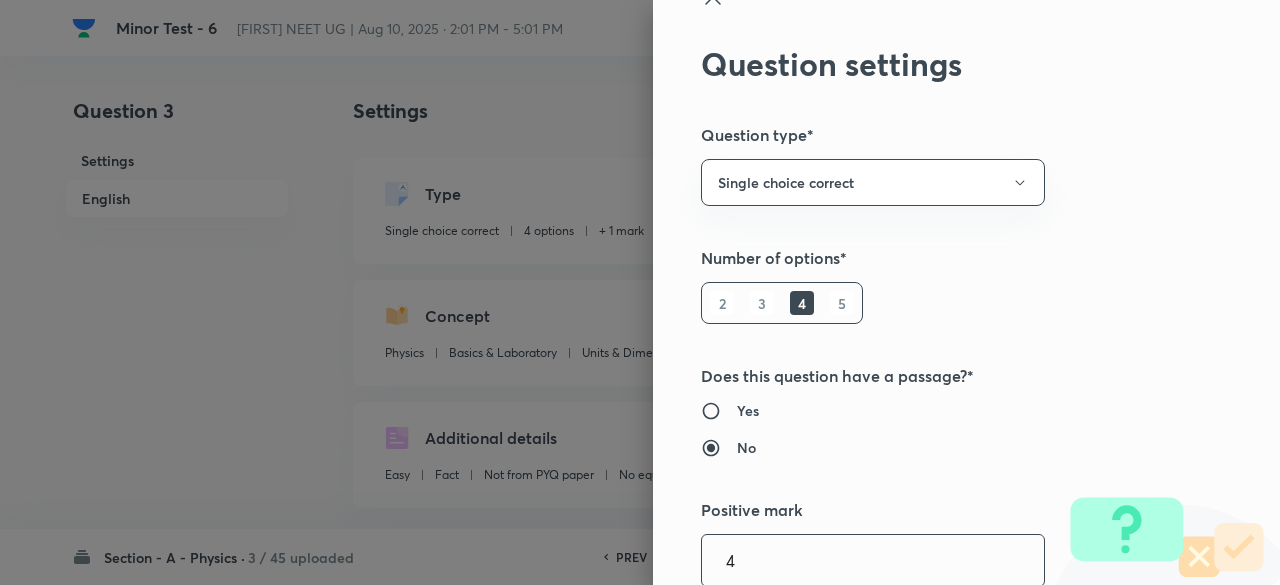 type on "4" 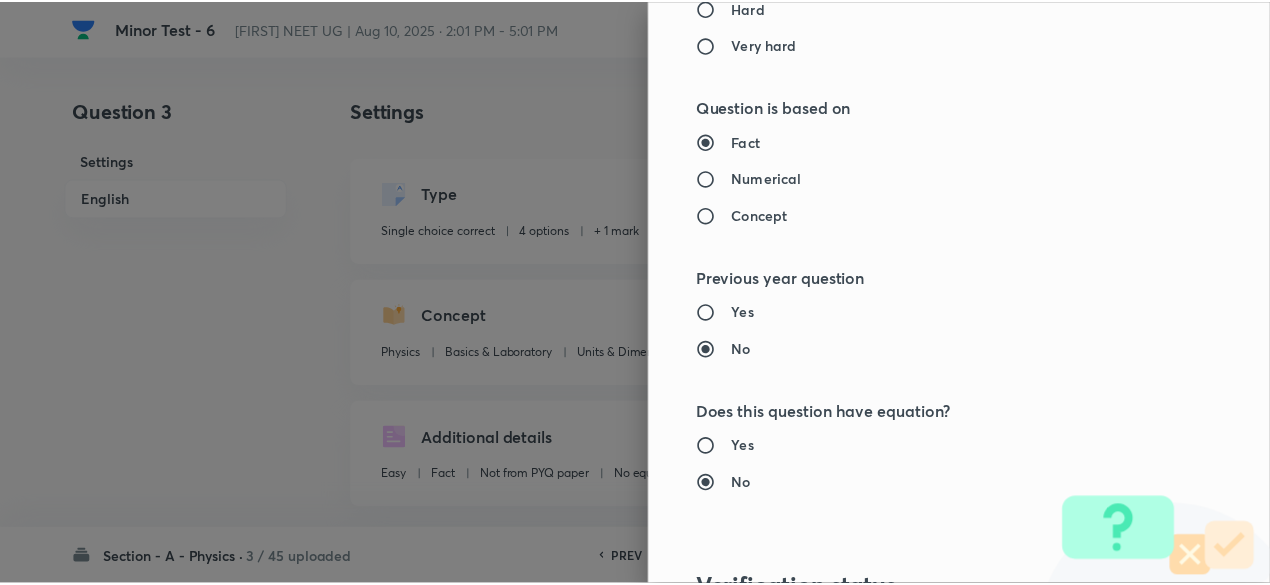 scroll, scrollTop: 2135, scrollLeft: 0, axis: vertical 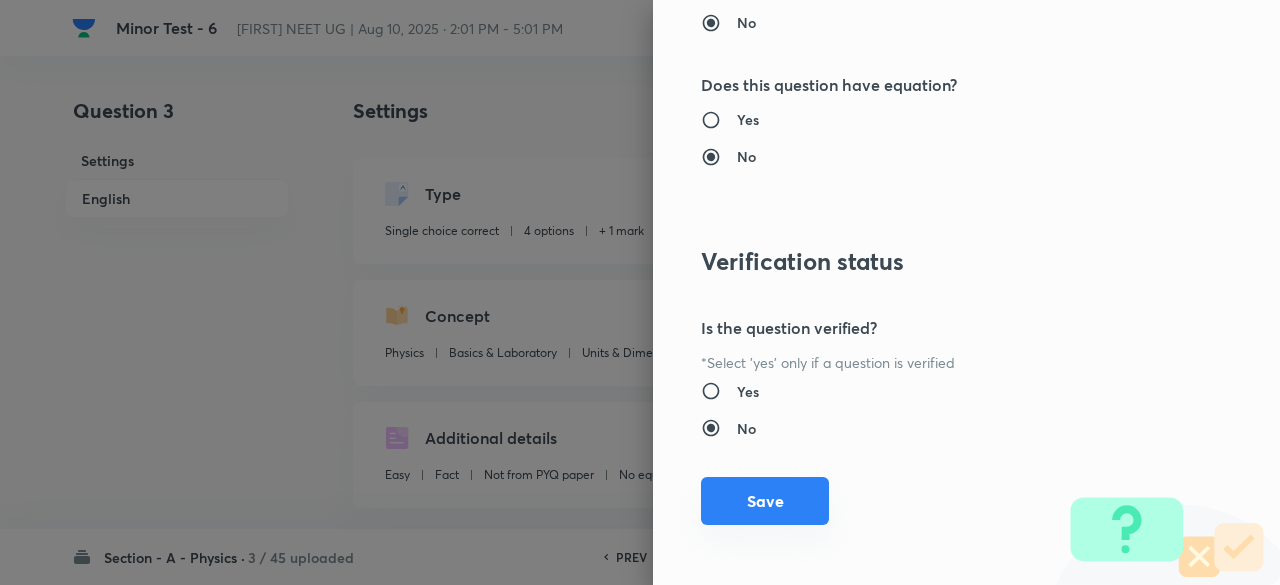 type on "1" 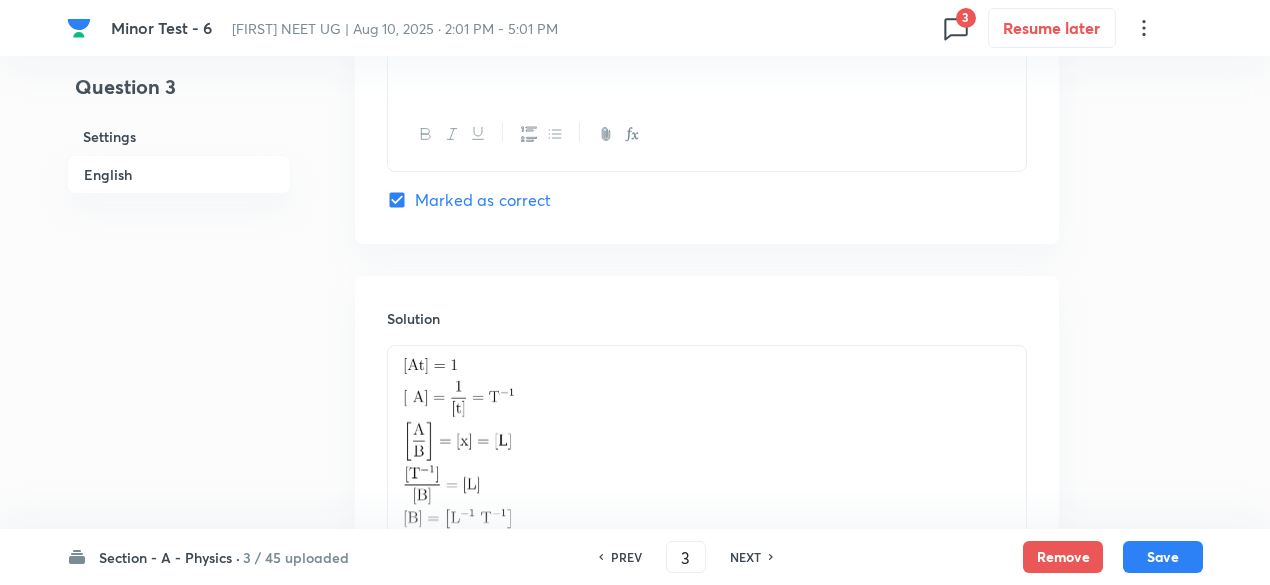 scroll, scrollTop: 2247, scrollLeft: 0, axis: vertical 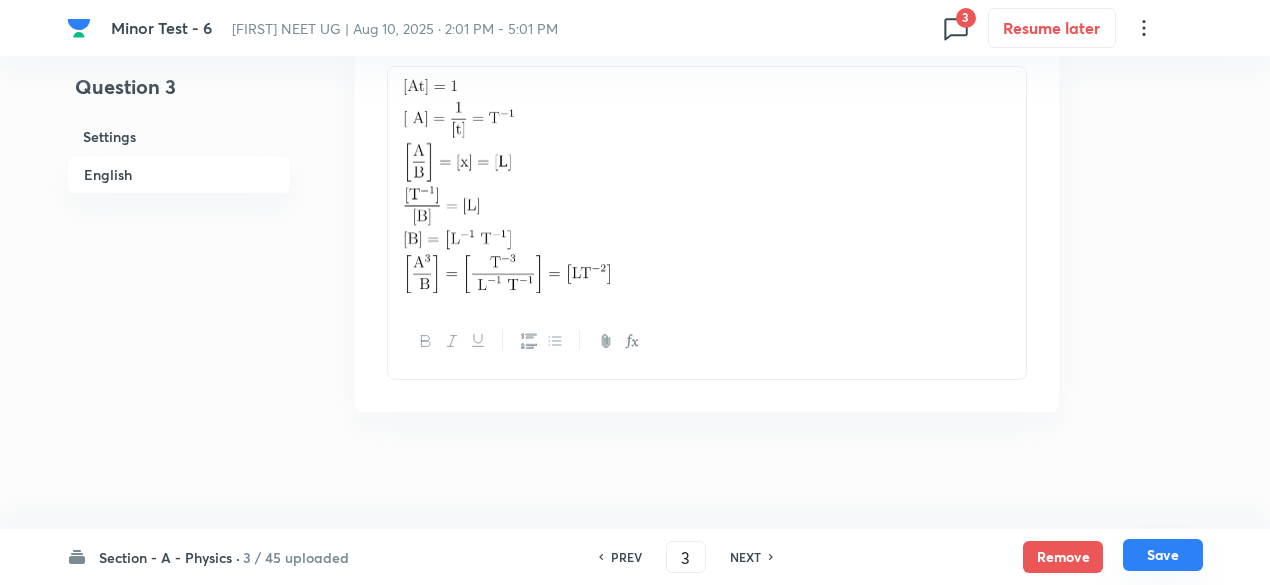 click on "Save" at bounding box center (1163, 555) 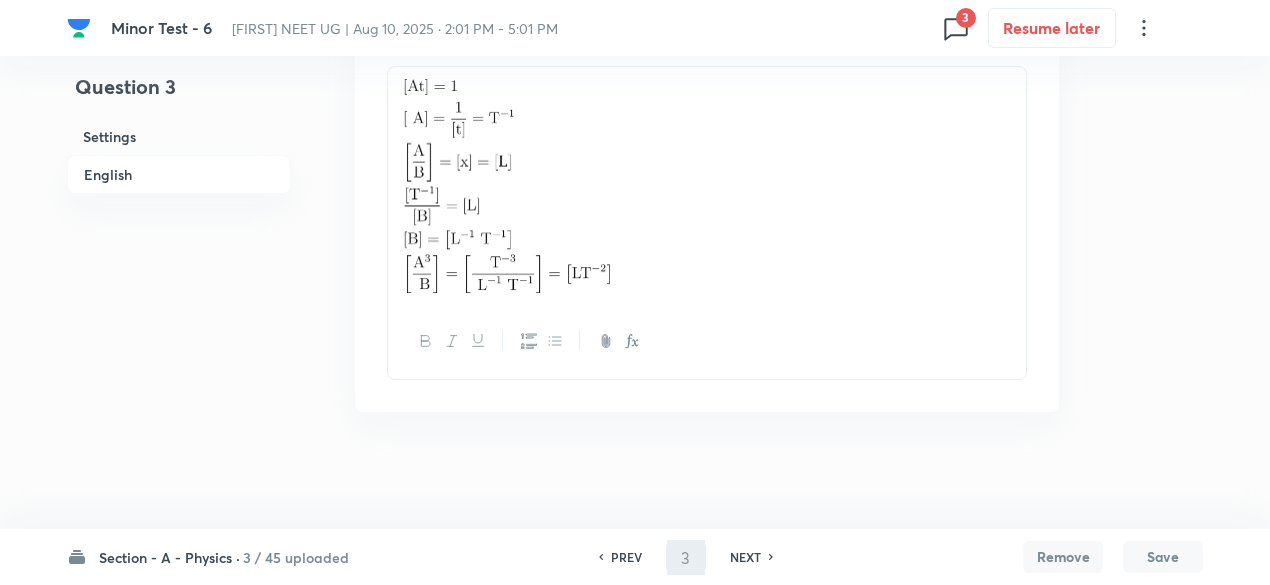 type on "4" 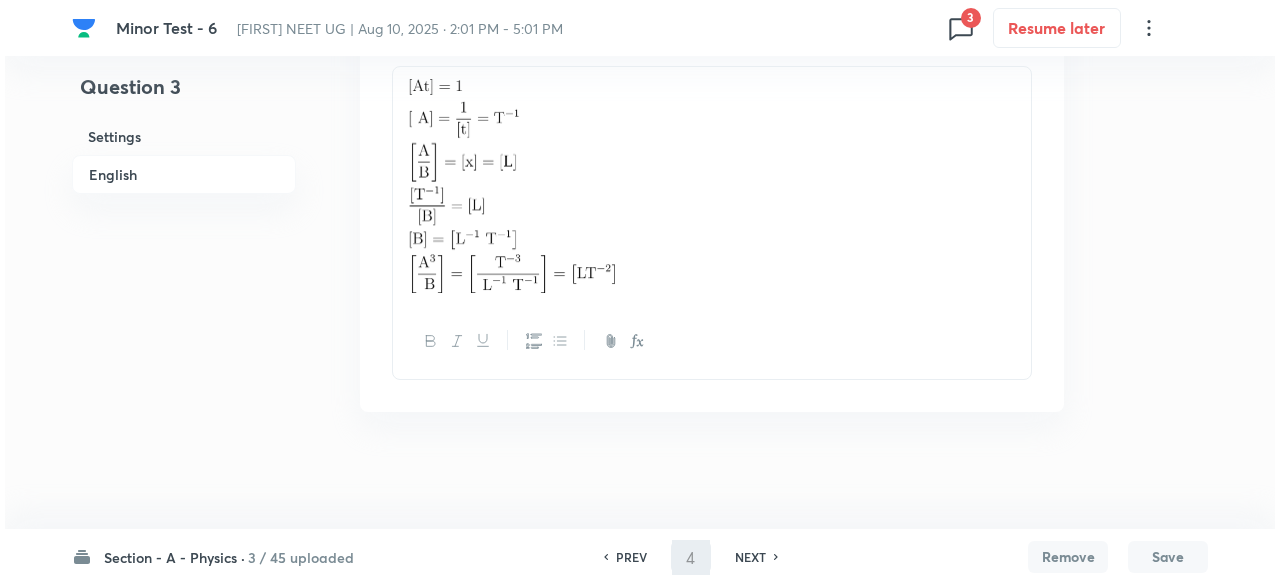 scroll, scrollTop: 0, scrollLeft: 0, axis: both 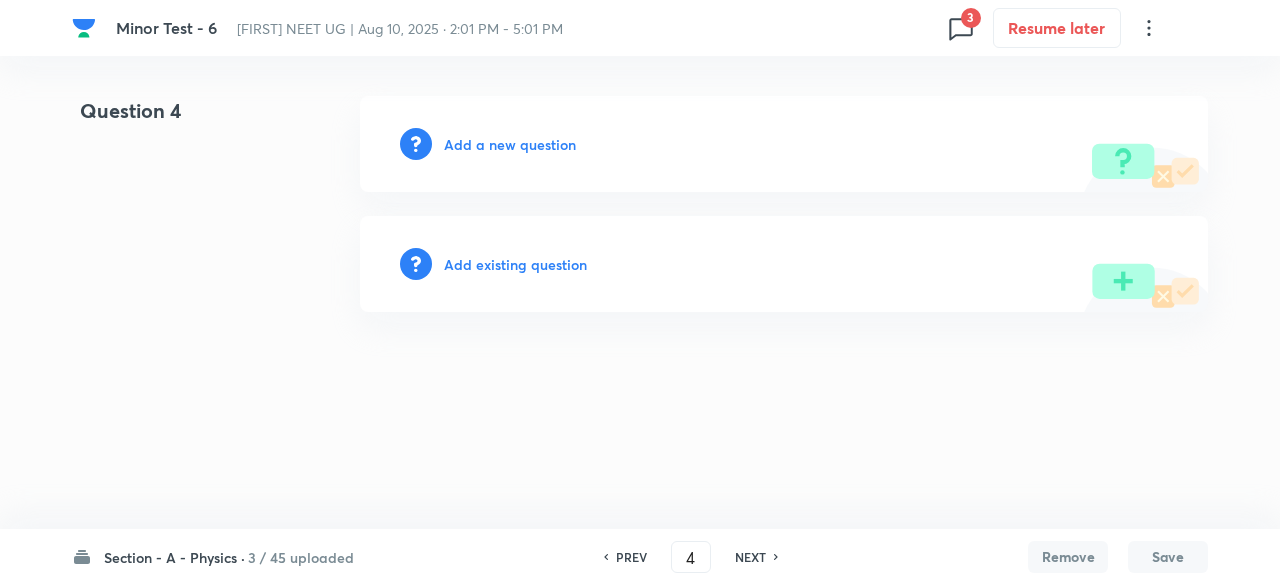 click on "Add existing question" at bounding box center (515, 264) 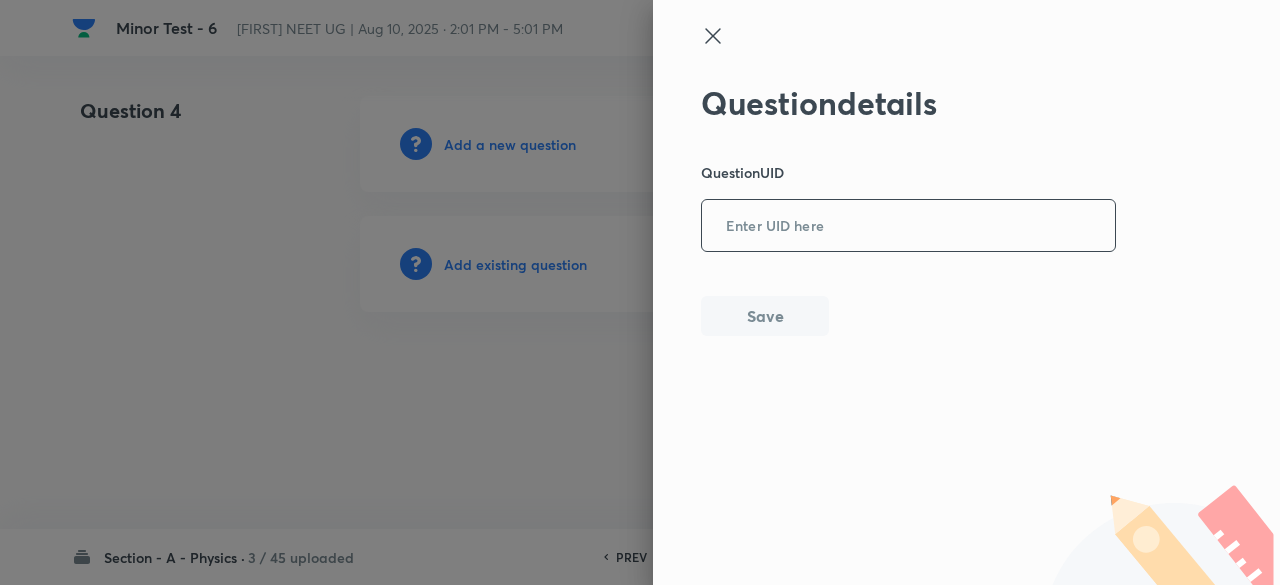 click at bounding box center [908, 226] 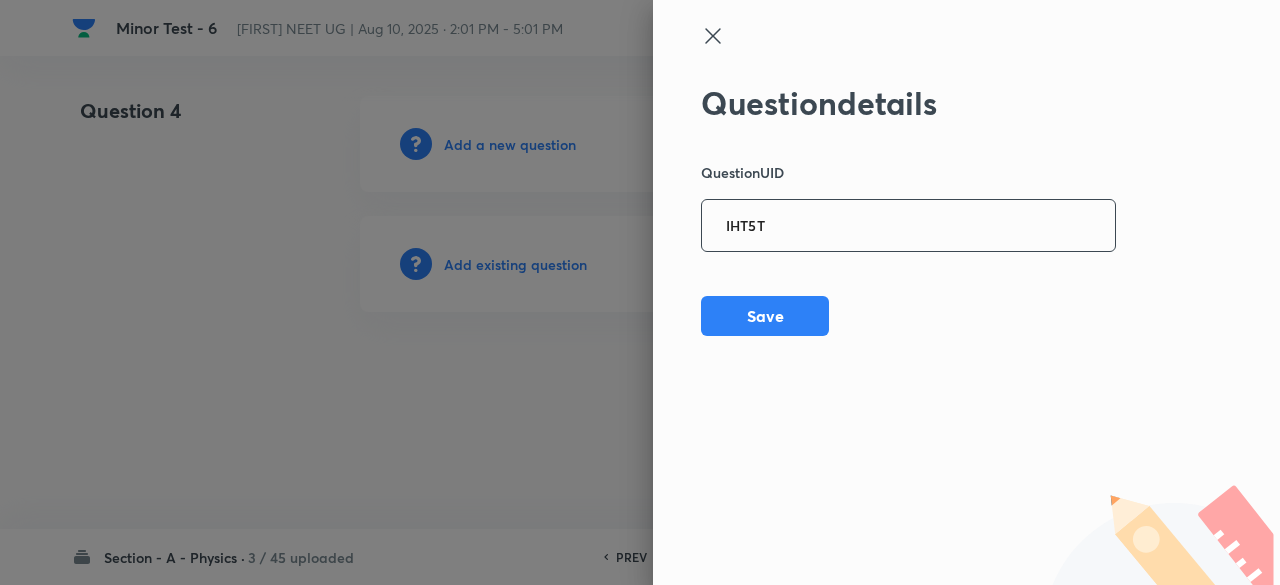 type on "IHT5T" 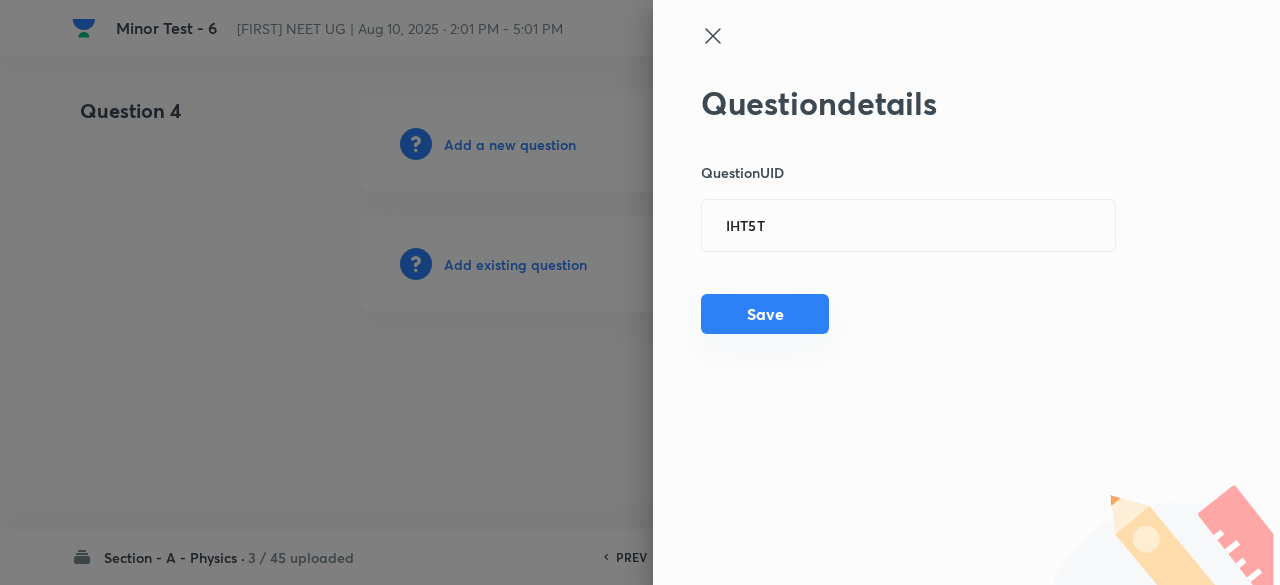 click on "Save" at bounding box center [765, 314] 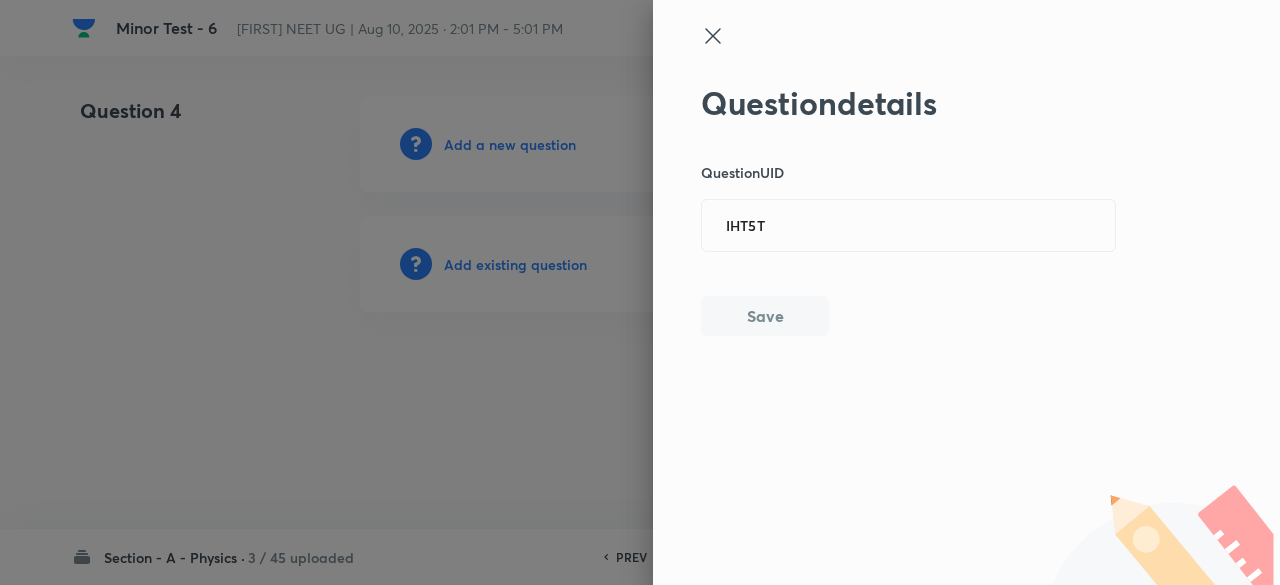 type 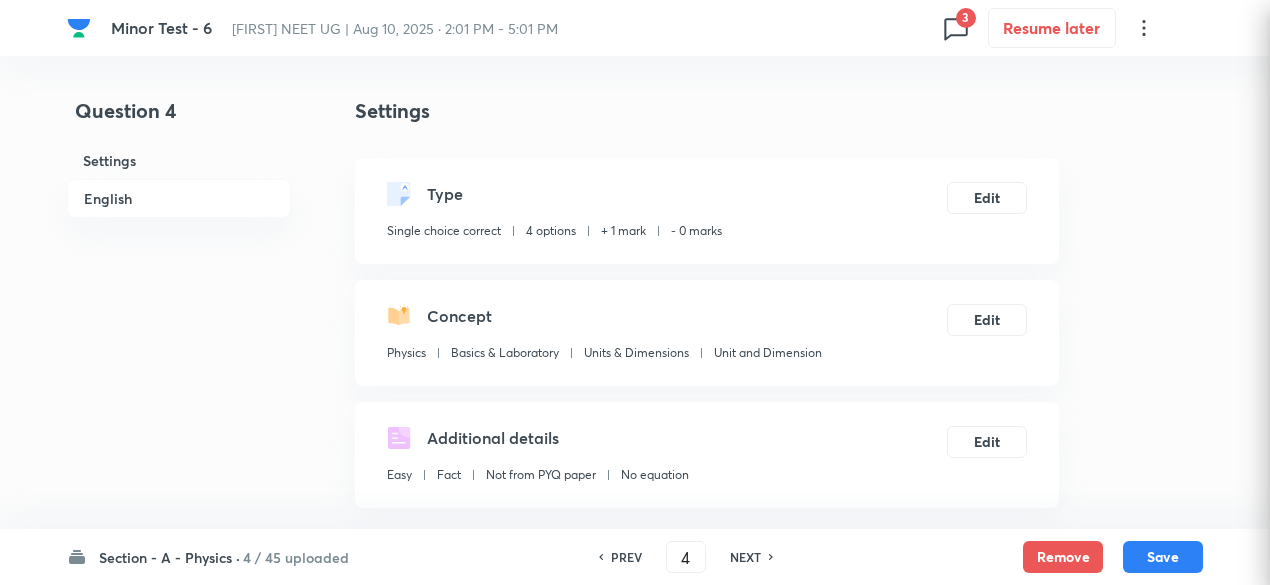 checkbox on "true" 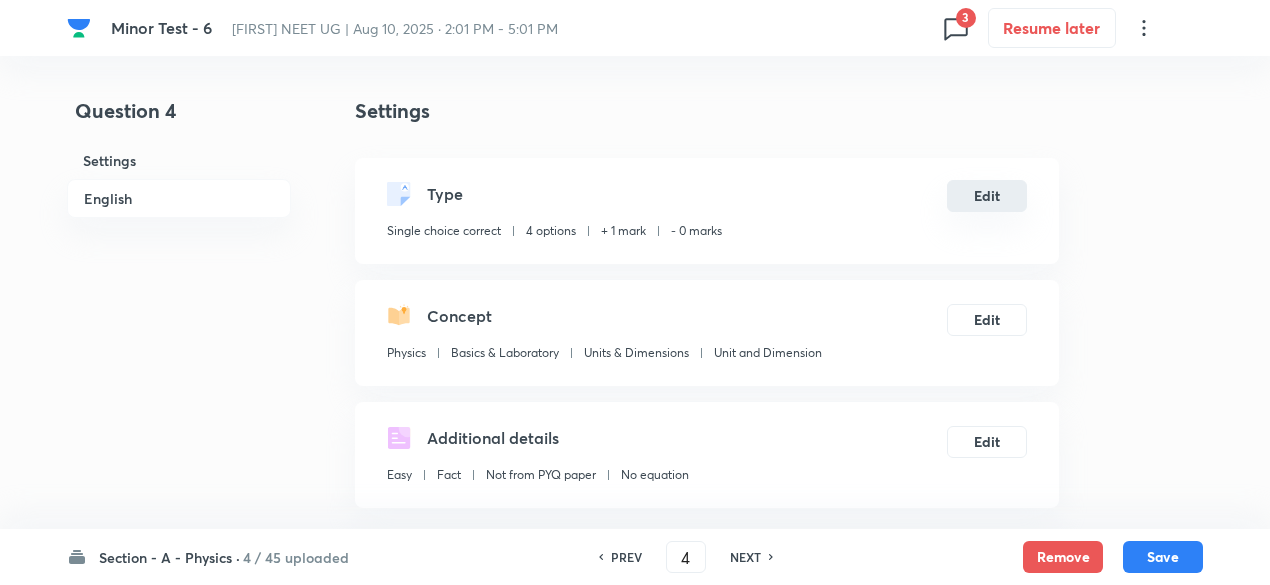 click on "Edit" at bounding box center [987, 196] 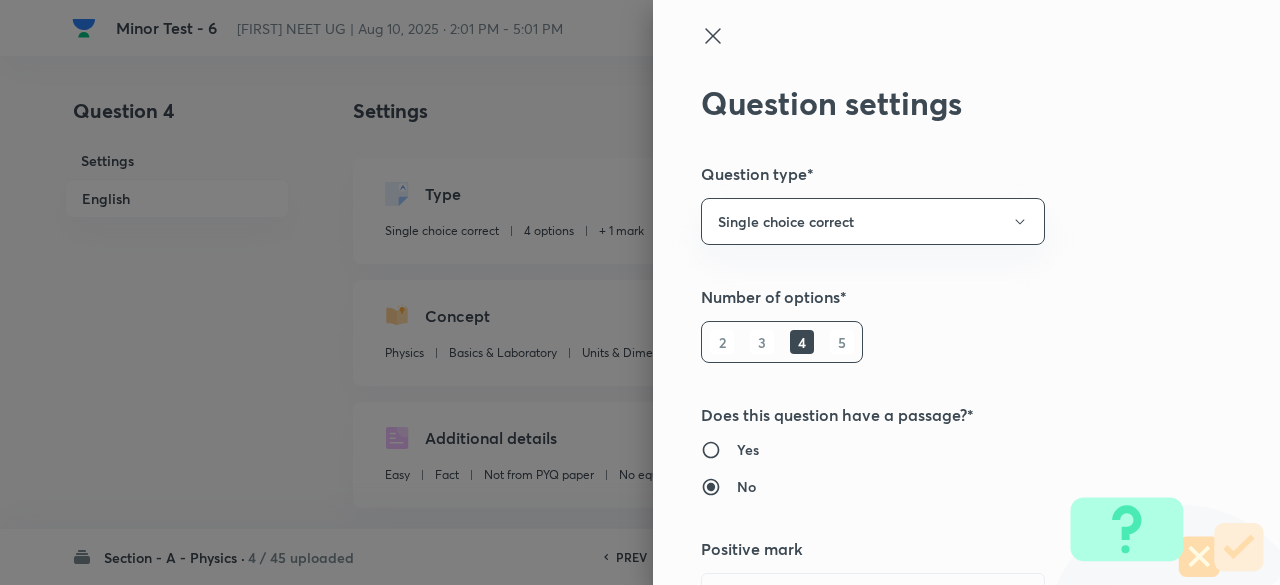 type 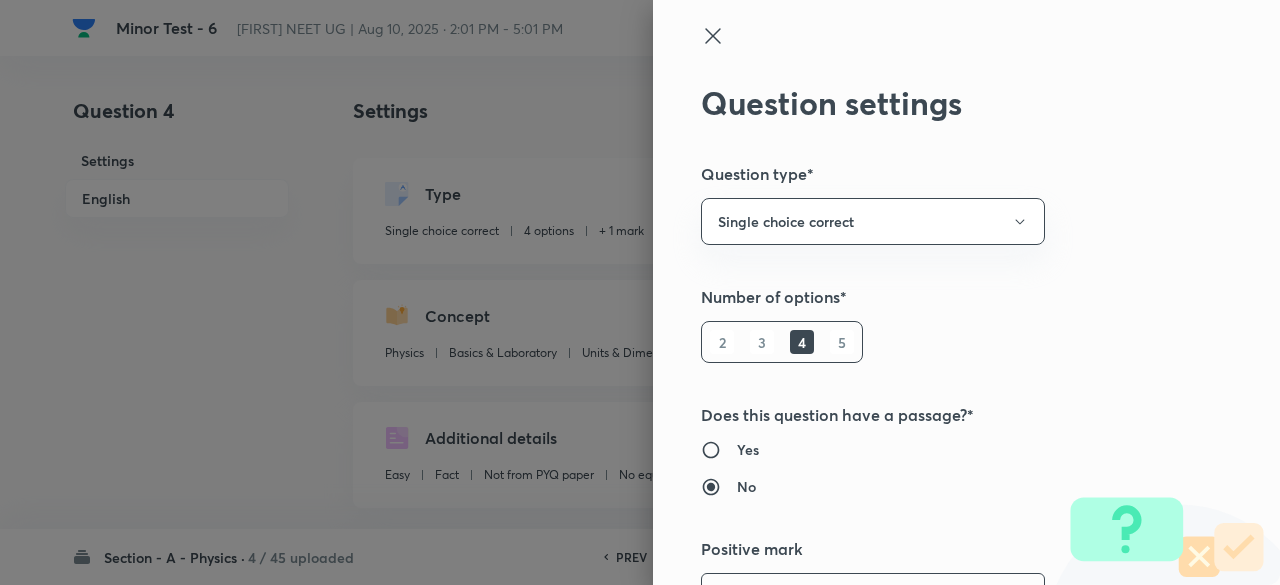scroll, scrollTop: 39, scrollLeft: 0, axis: vertical 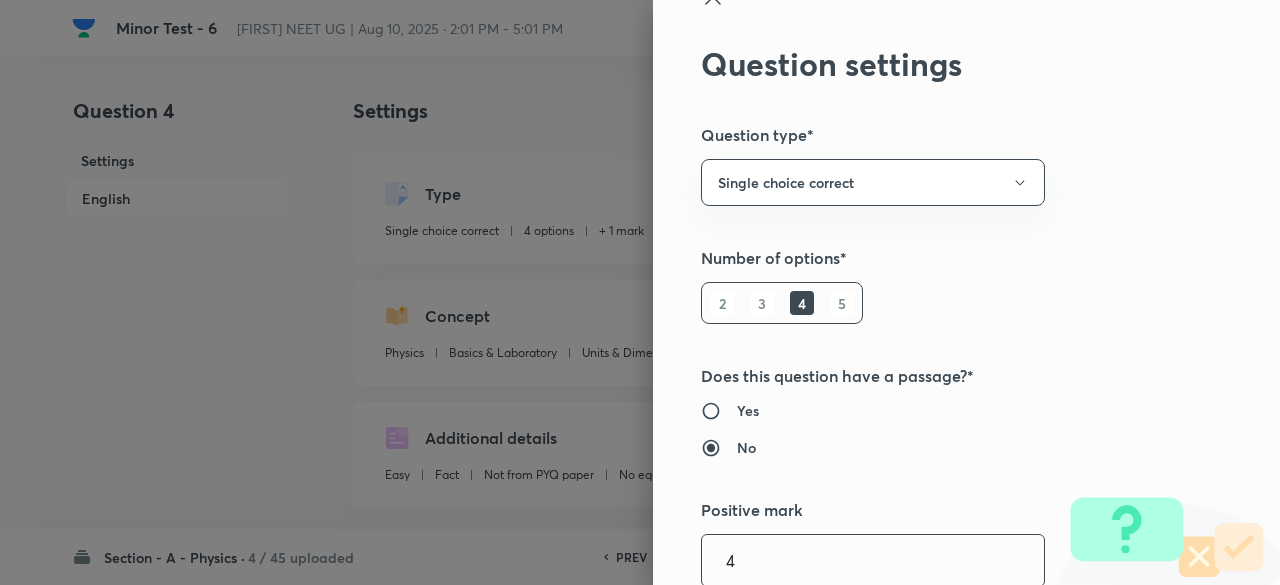 type on "4" 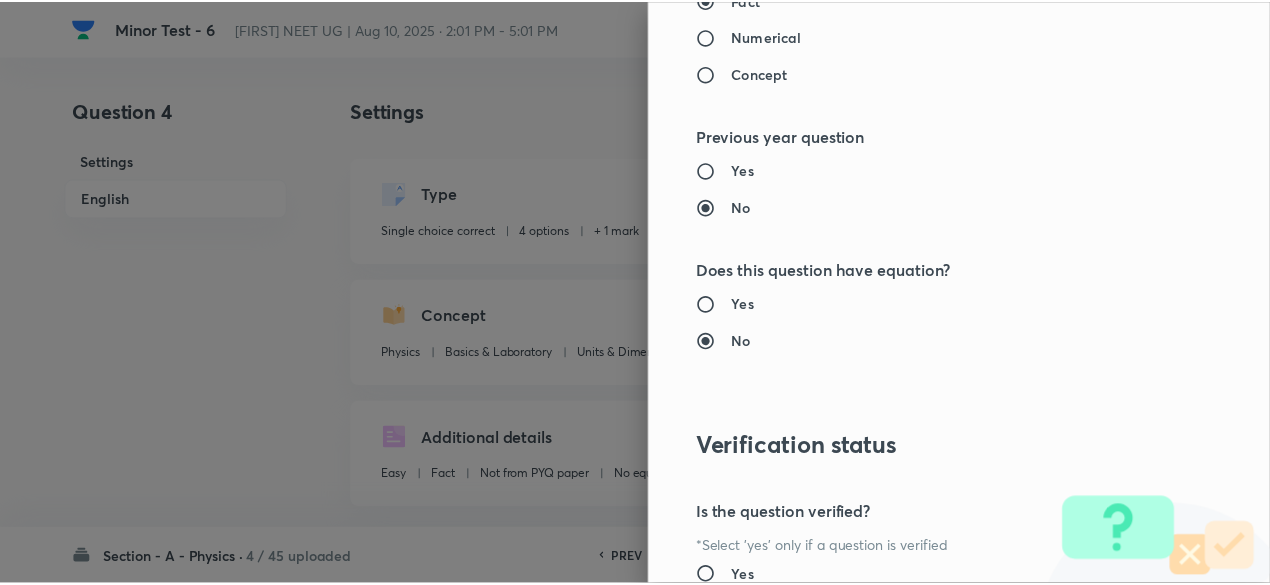 scroll, scrollTop: 2135, scrollLeft: 0, axis: vertical 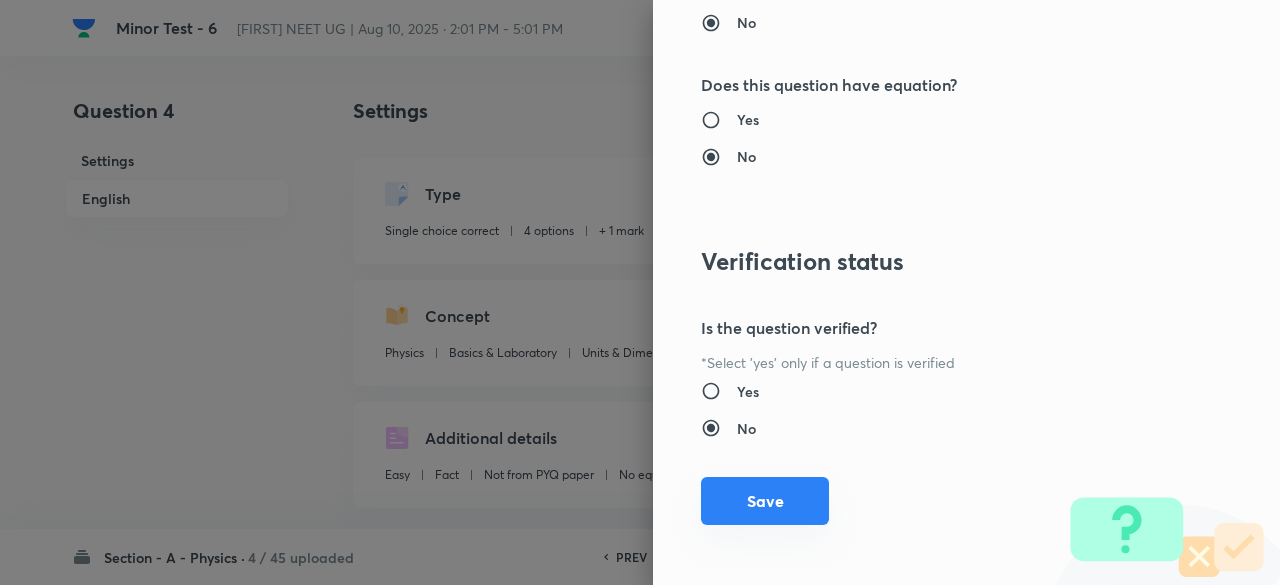 type on "1" 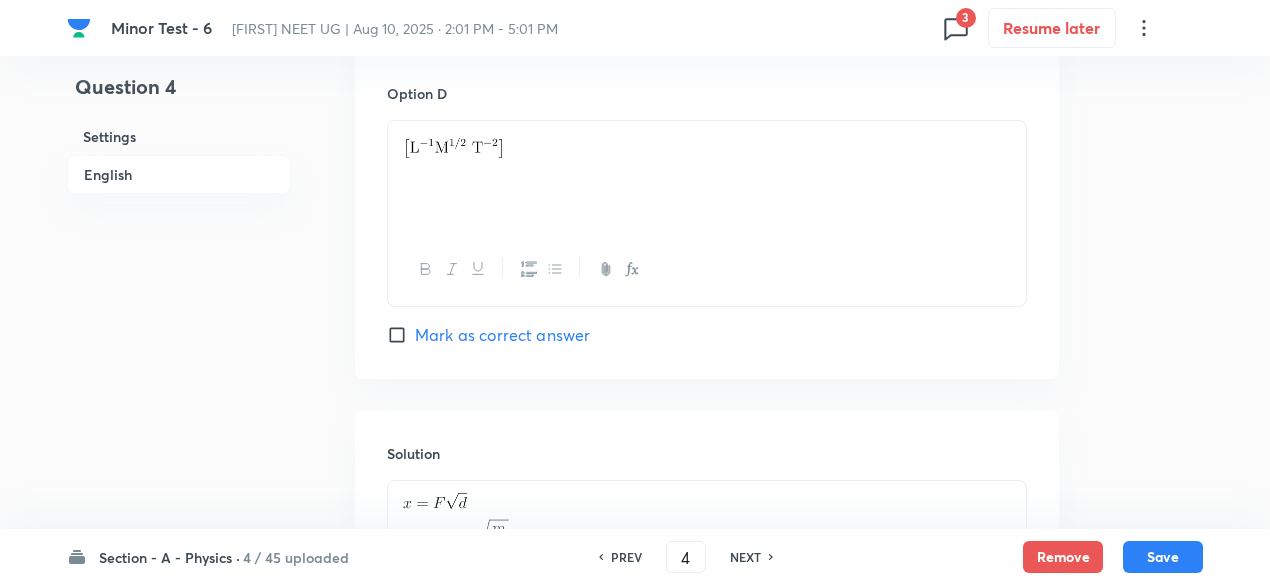 scroll, scrollTop: 2121, scrollLeft: 0, axis: vertical 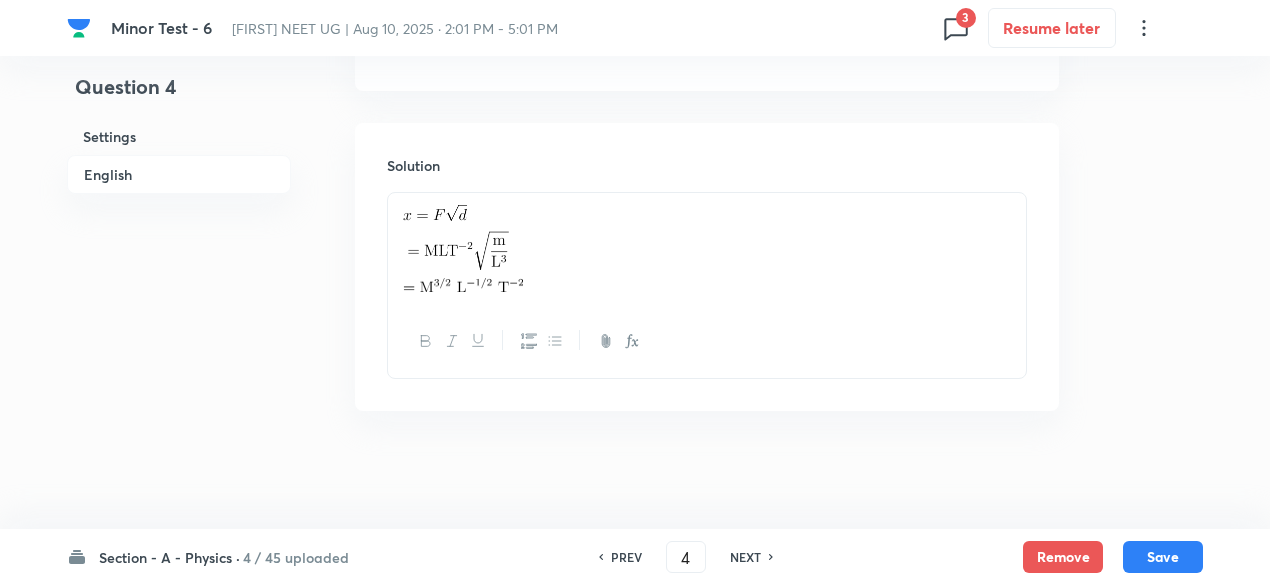 click on "Question 4 Settings English Settings Type Single choice correct 4 options + 4 marks - 1 mark Edit Concept Physics Basics & Laboratory Units & Dimensions Unit and Dimension Edit Additional details Easy Fact Not from PYQ paper No equation Edit In English Question The relation between force F and density d is  . The dimensions of x are Option A Marked as correct Option B Mark as correct answer Option C Mark as correct answer Option D Mark as correct answer Solution" at bounding box center (635, -767) 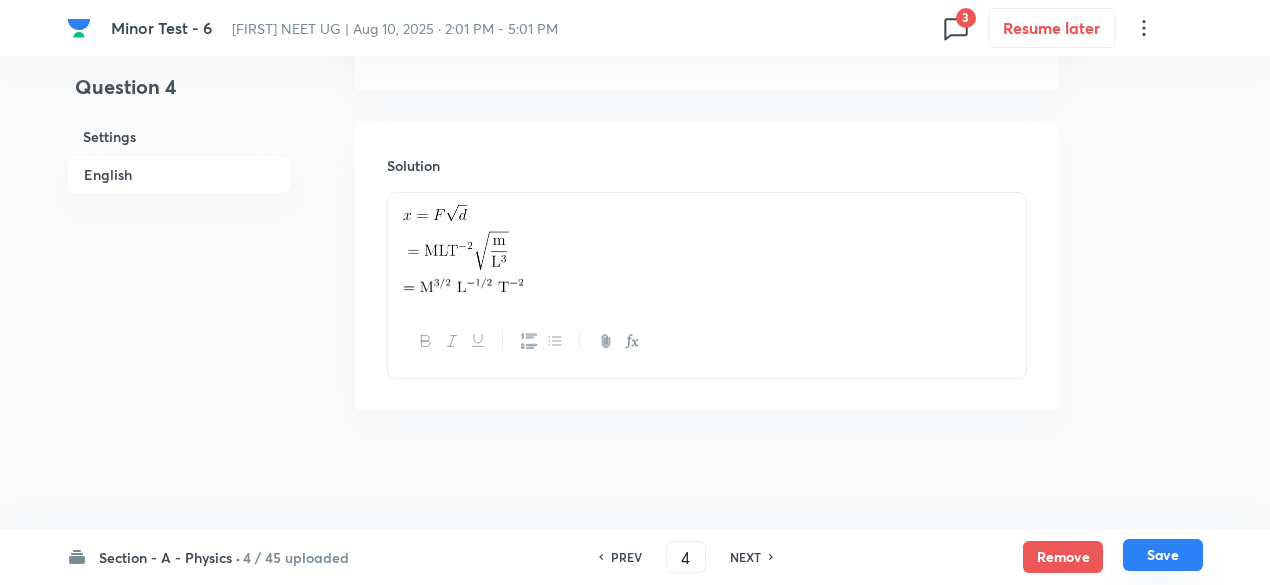 click on "Save" at bounding box center (1163, 555) 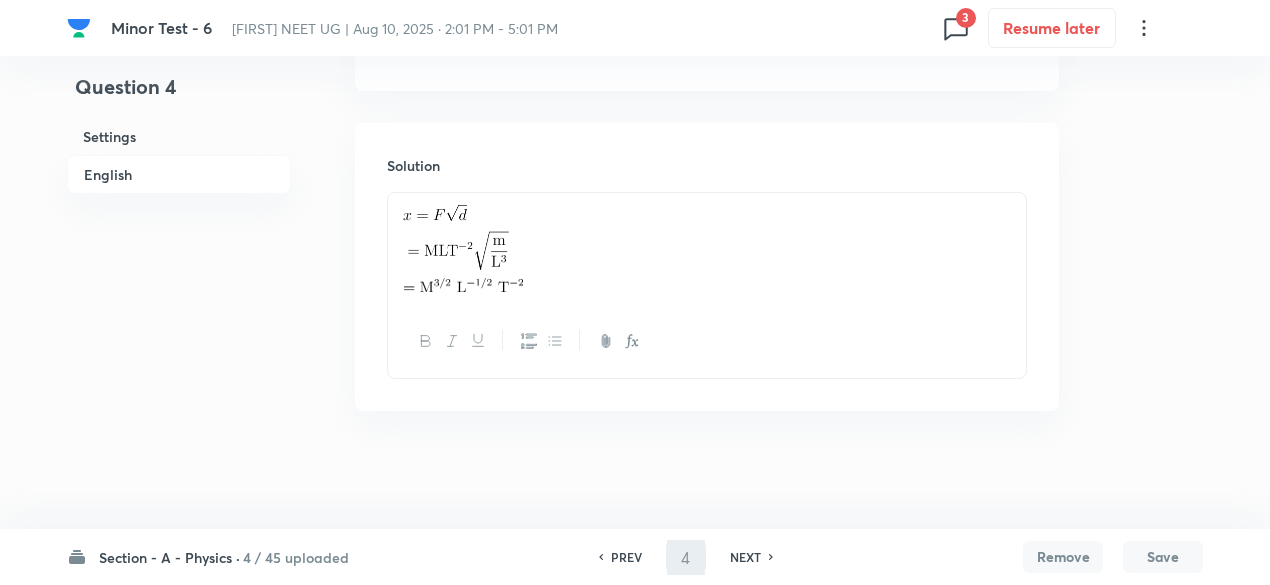 type on "5" 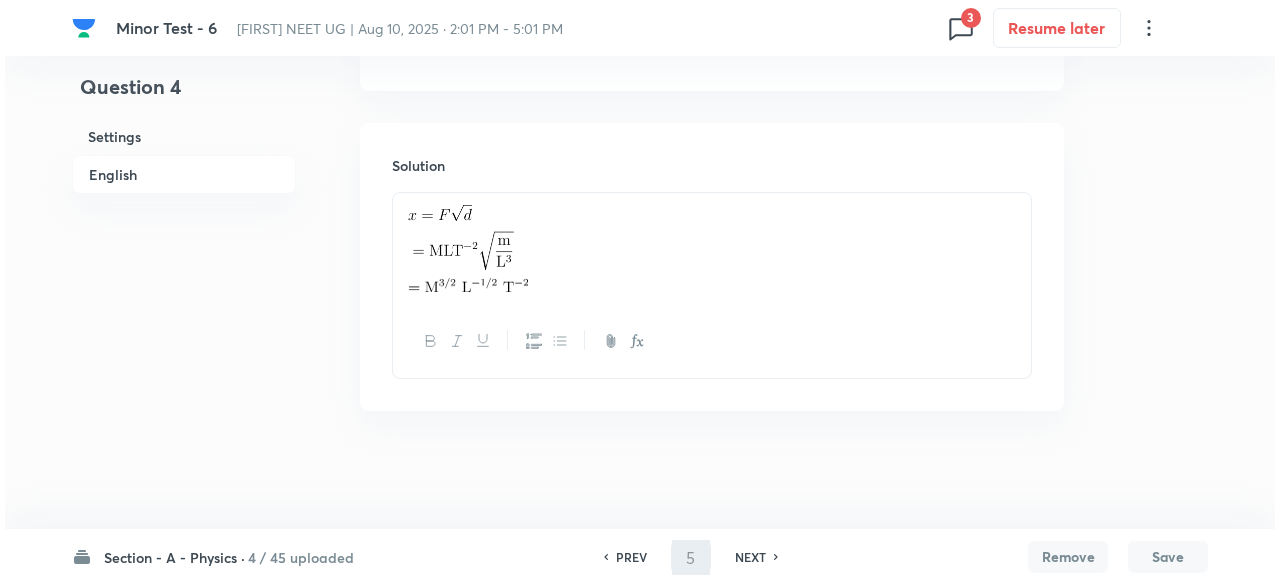 scroll, scrollTop: 0, scrollLeft: 0, axis: both 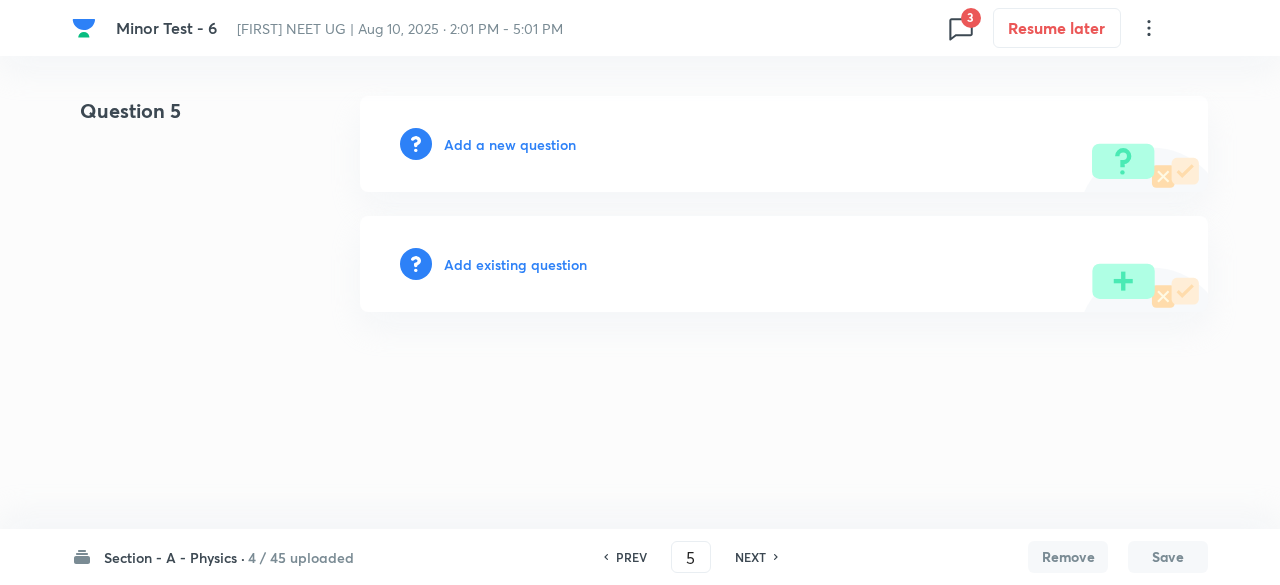 click on "Add existing question" at bounding box center [515, 264] 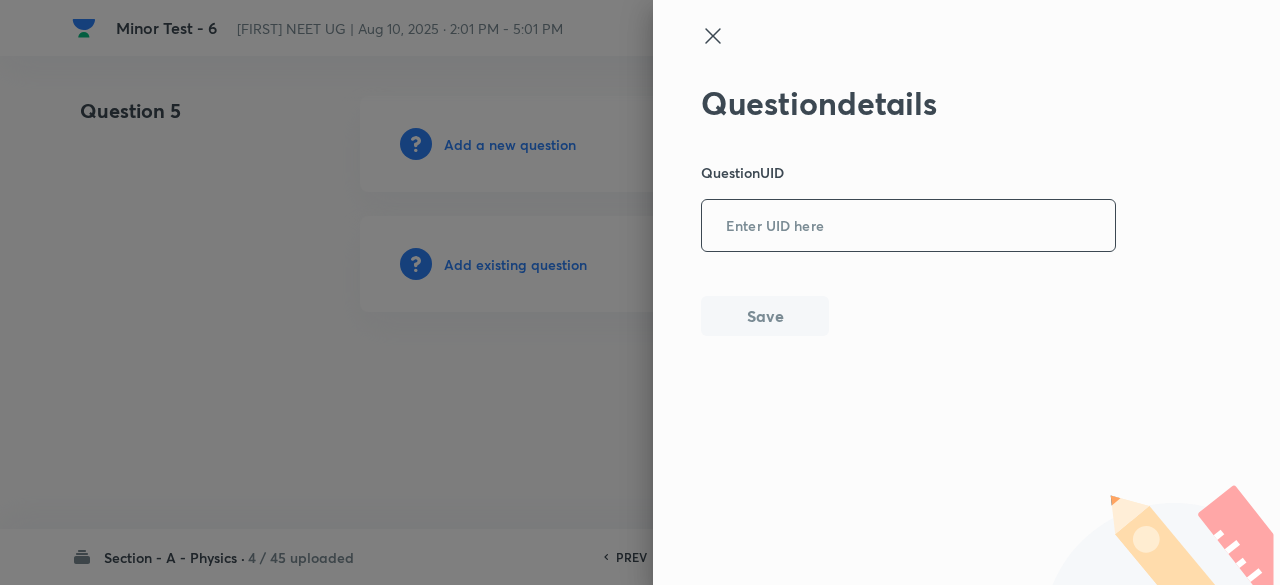 click at bounding box center [908, 226] 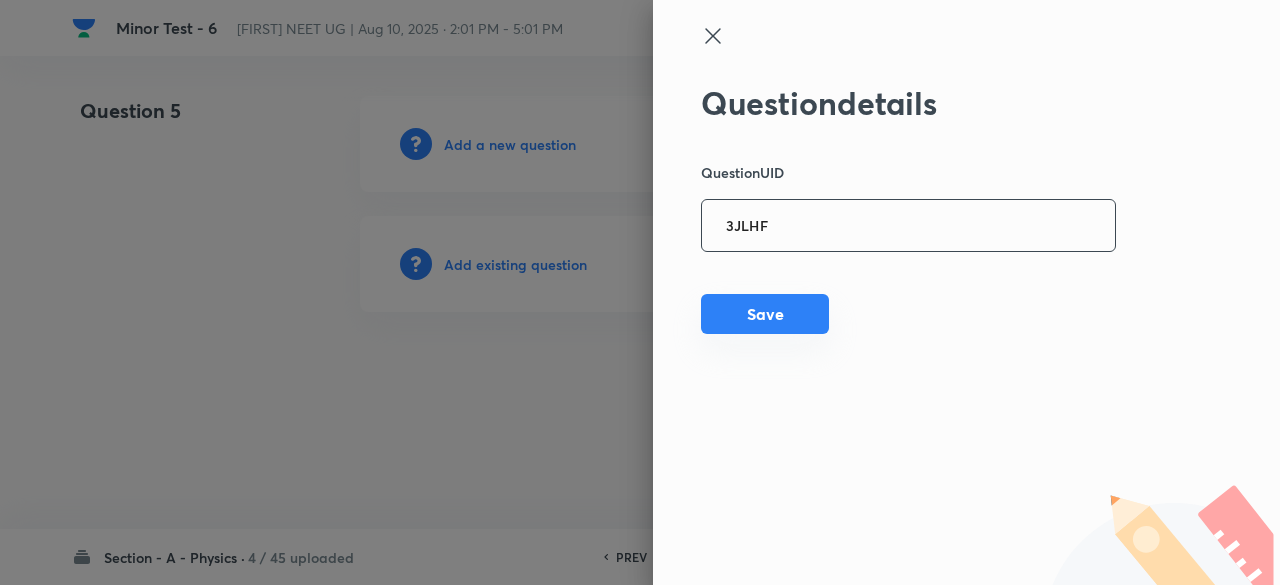 type on "3JLHF" 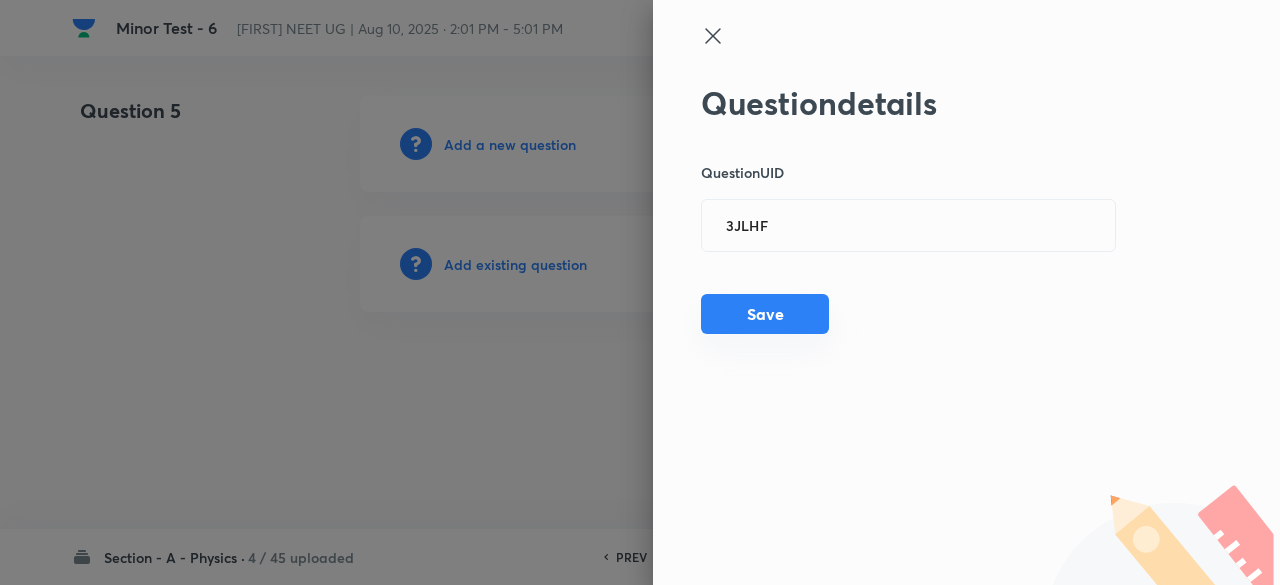 click on "Save" at bounding box center [765, 314] 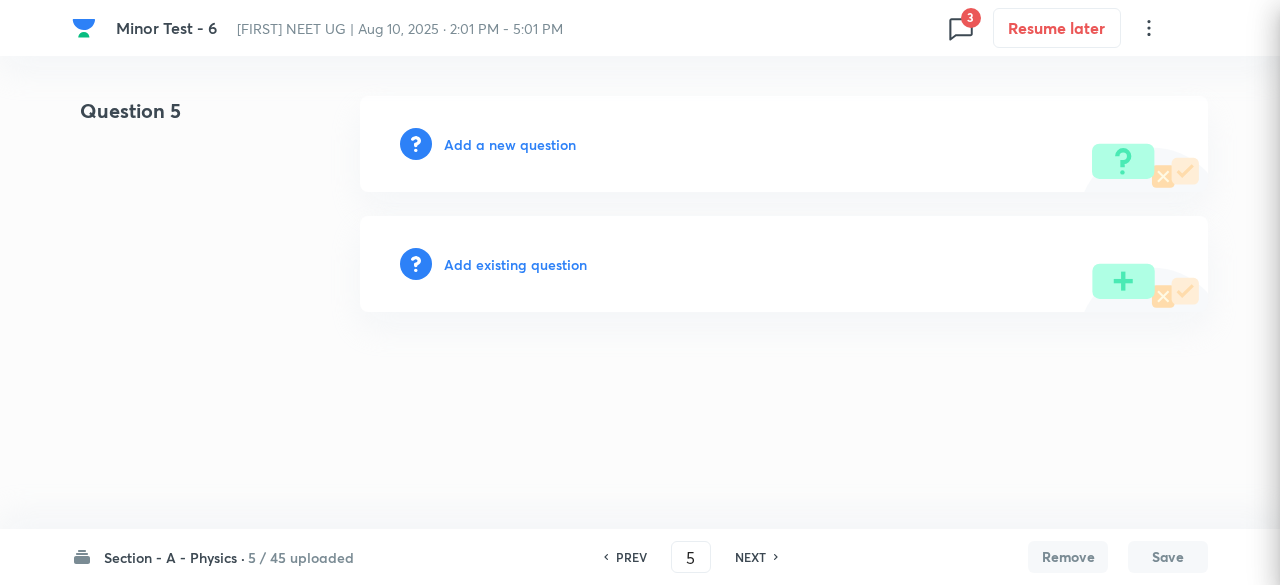 type 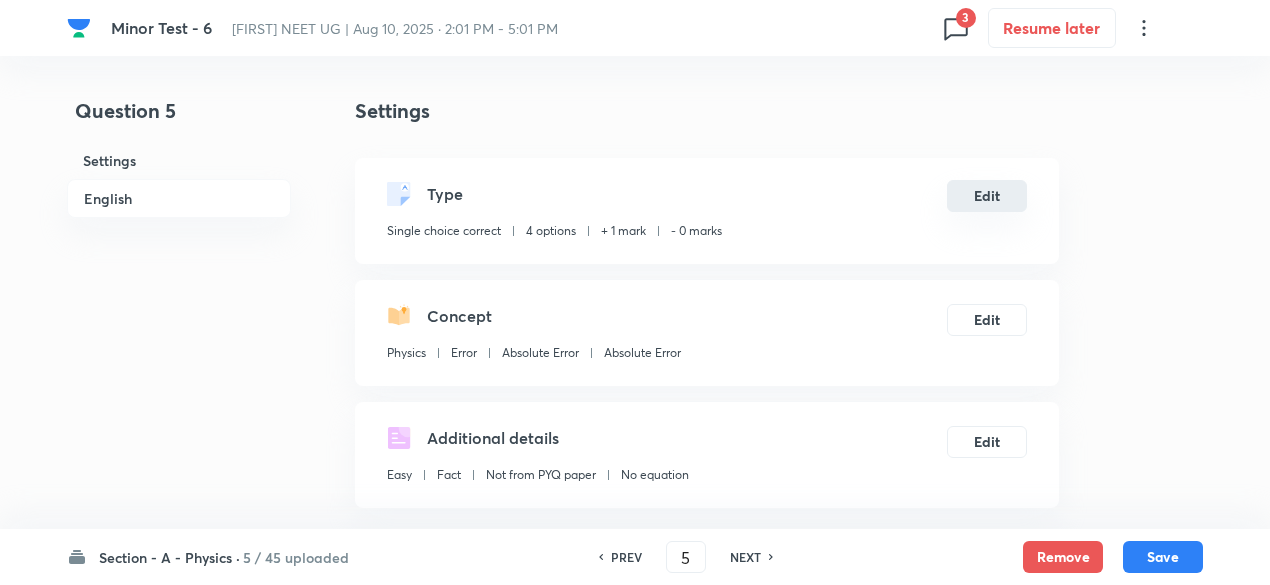click on "Edit" at bounding box center (987, 196) 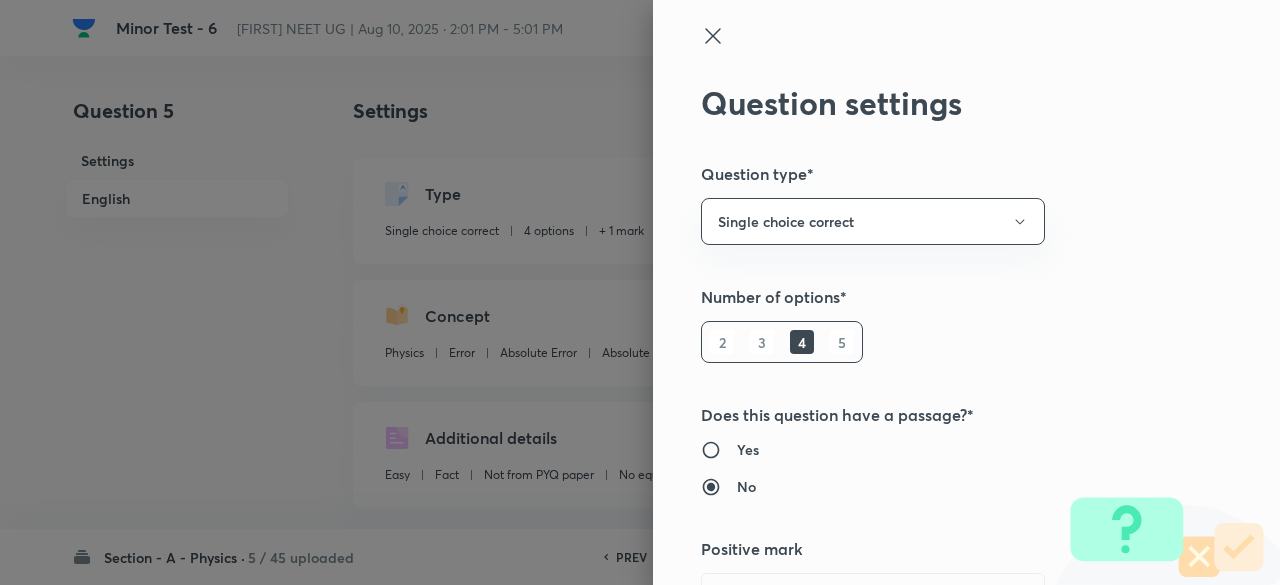 type 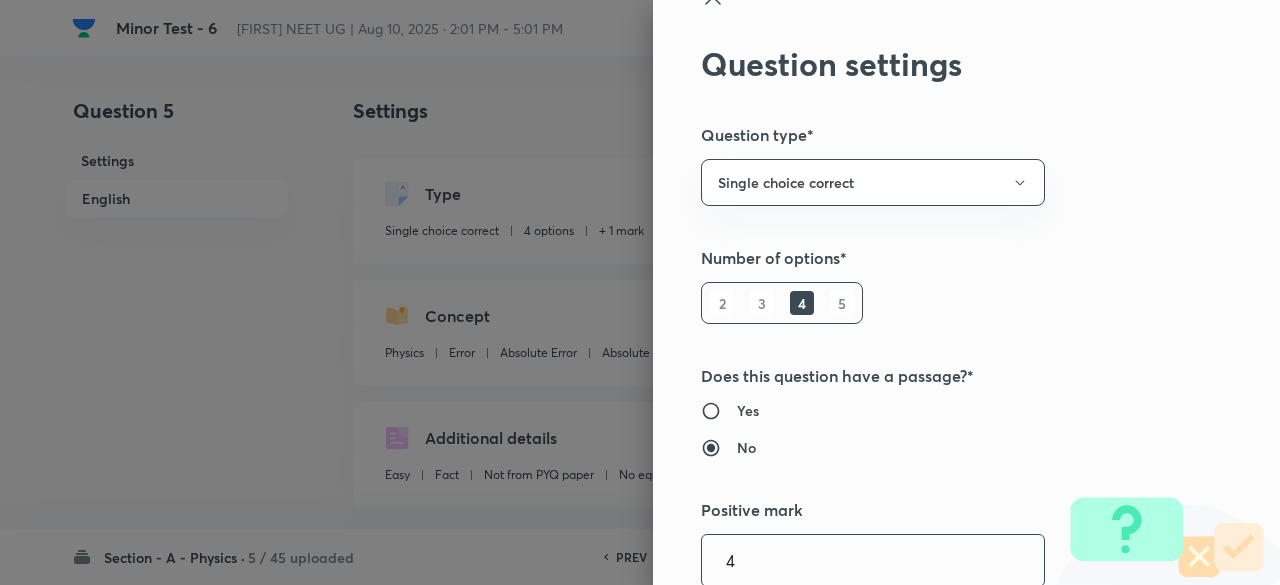 type on "4" 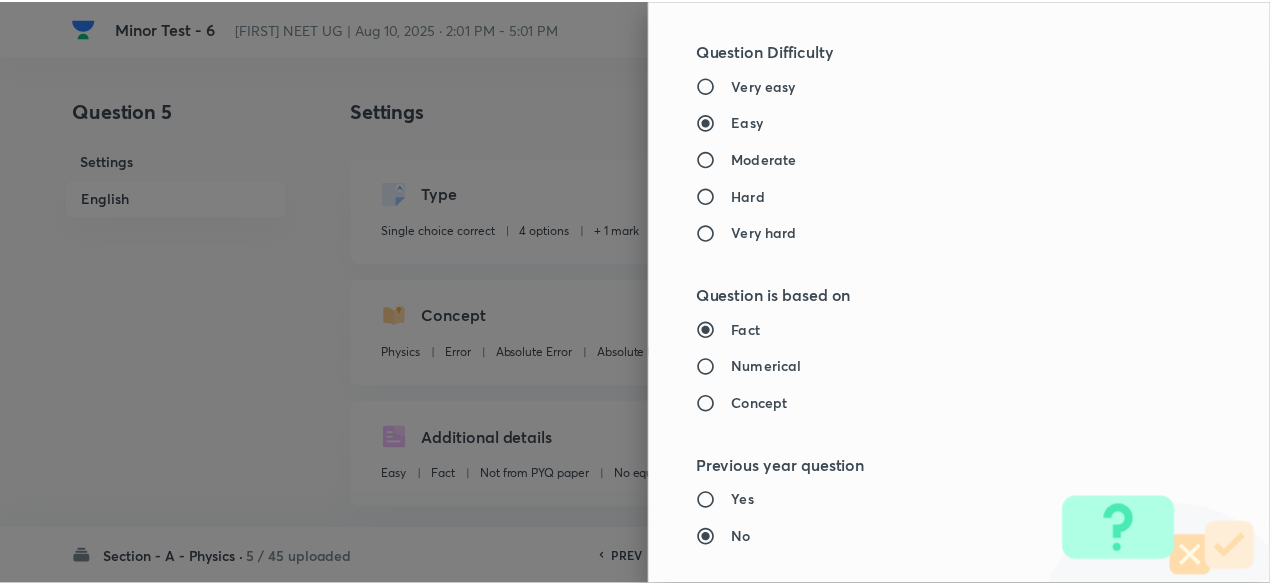 scroll, scrollTop: 2135, scrollLeft: 0, axis: vertical 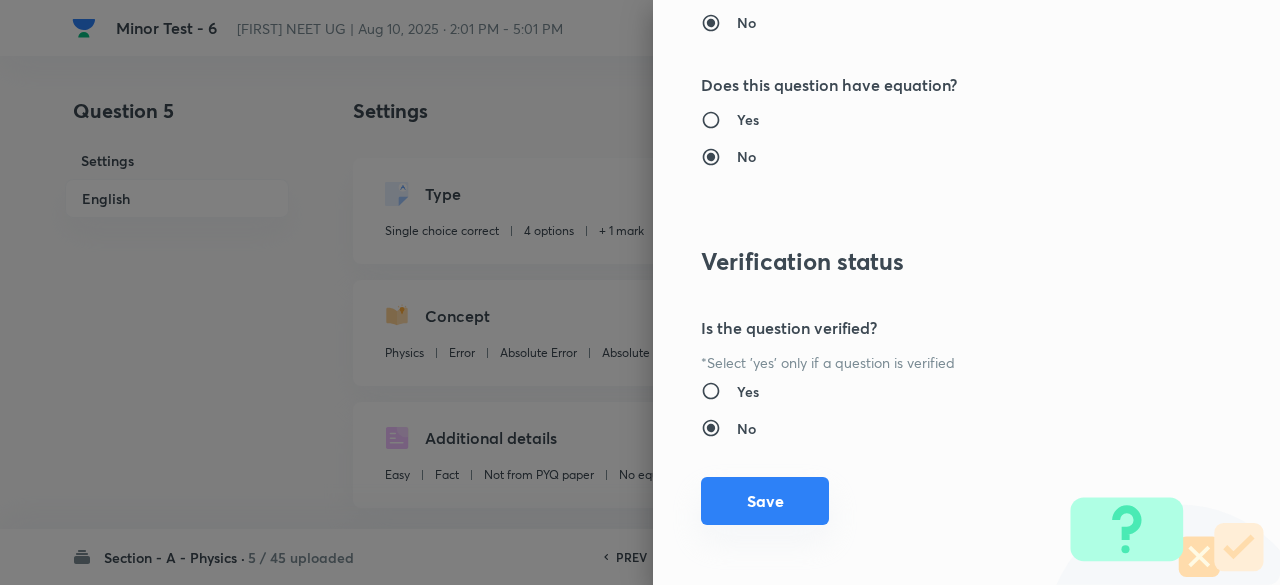 type on "1" 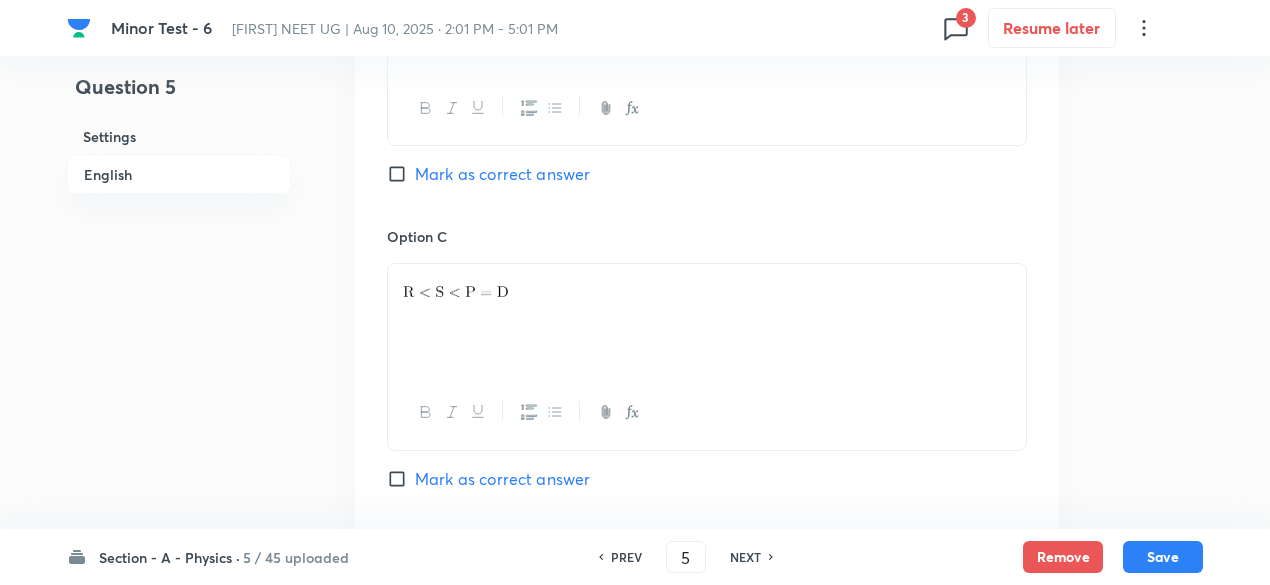 scroll, scrollTop: 2289, scrollLeft: 0, axis: vertical 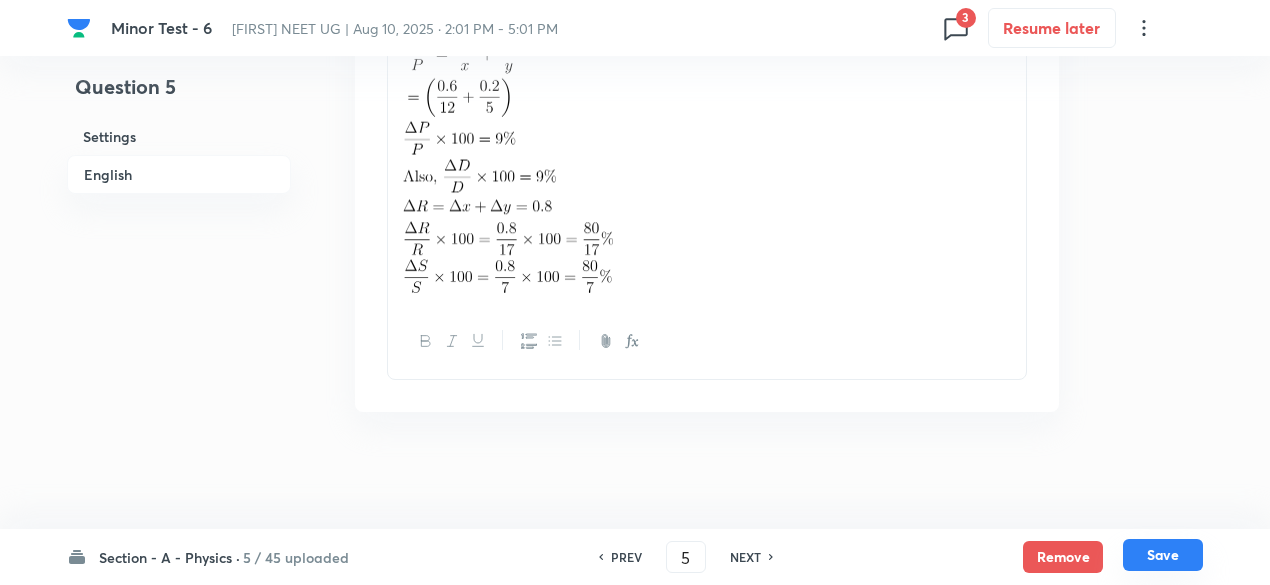 click on "Save" at bounding box center (1163, 555) 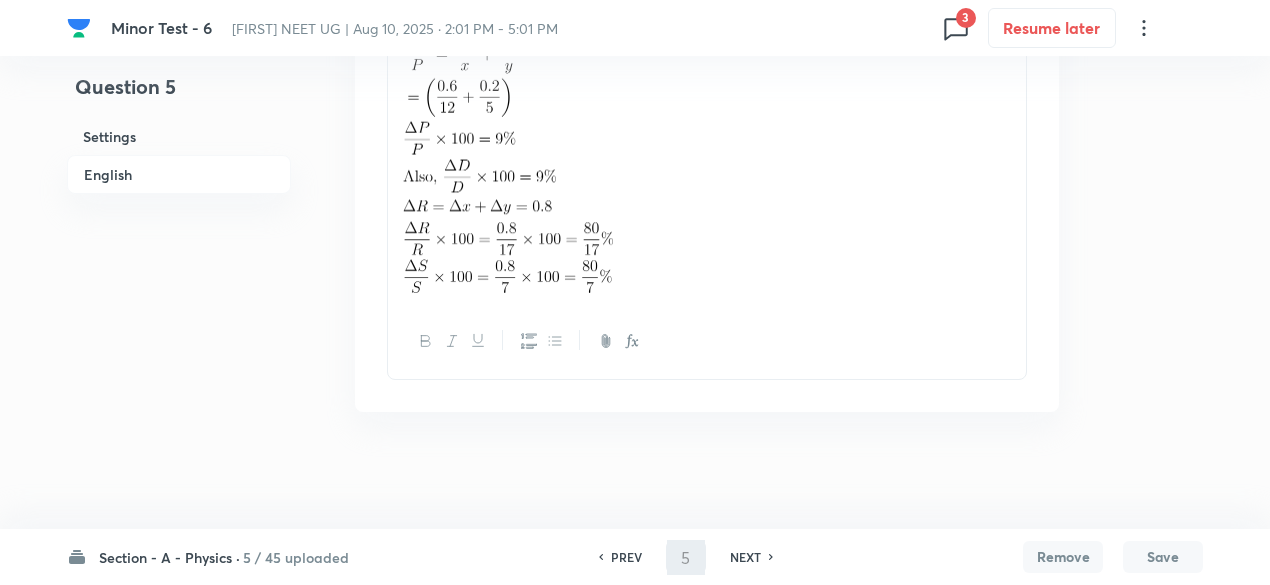 type on "6" 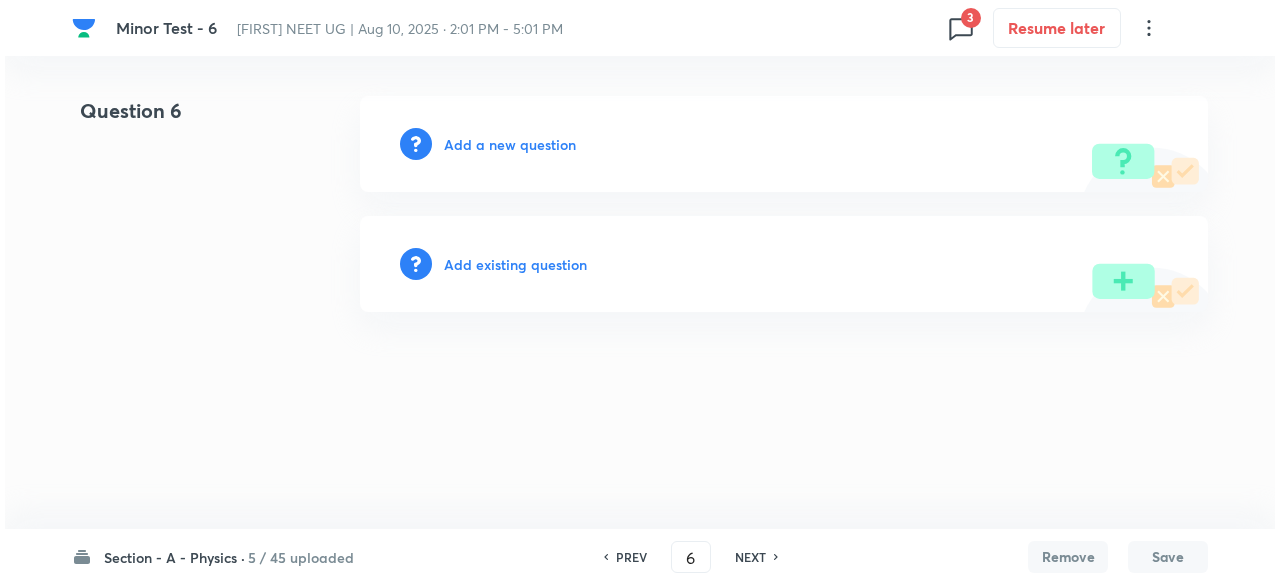 scroll, scrollTop: 0, scrollLeft: 0, axis: both 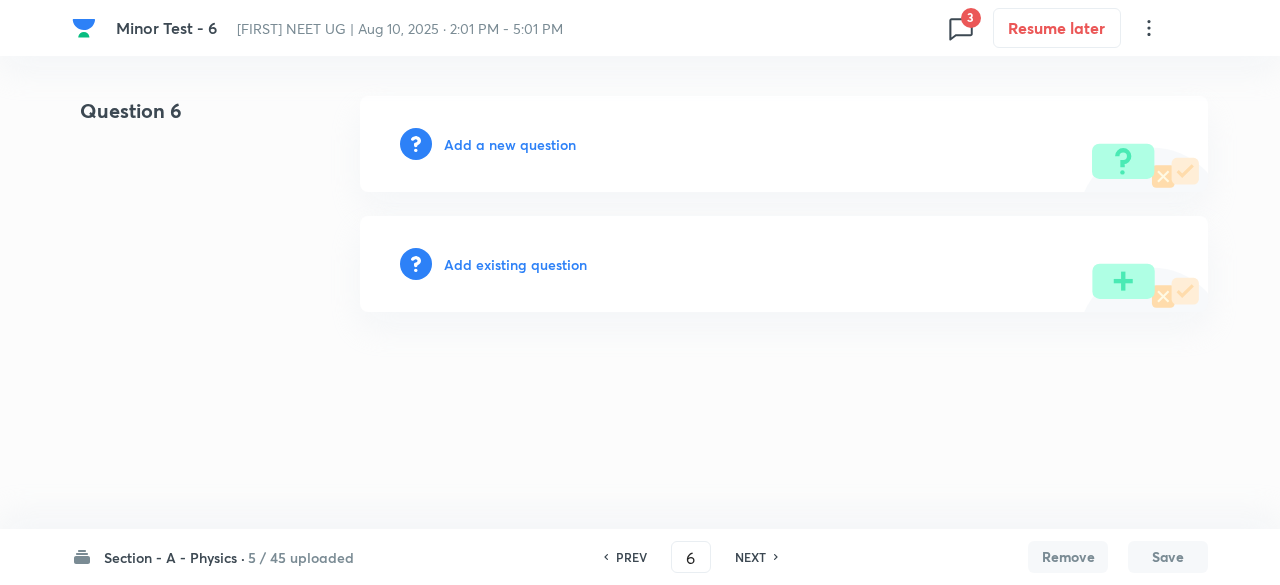 click on "Add existing question" at bounding box center (515, 264) 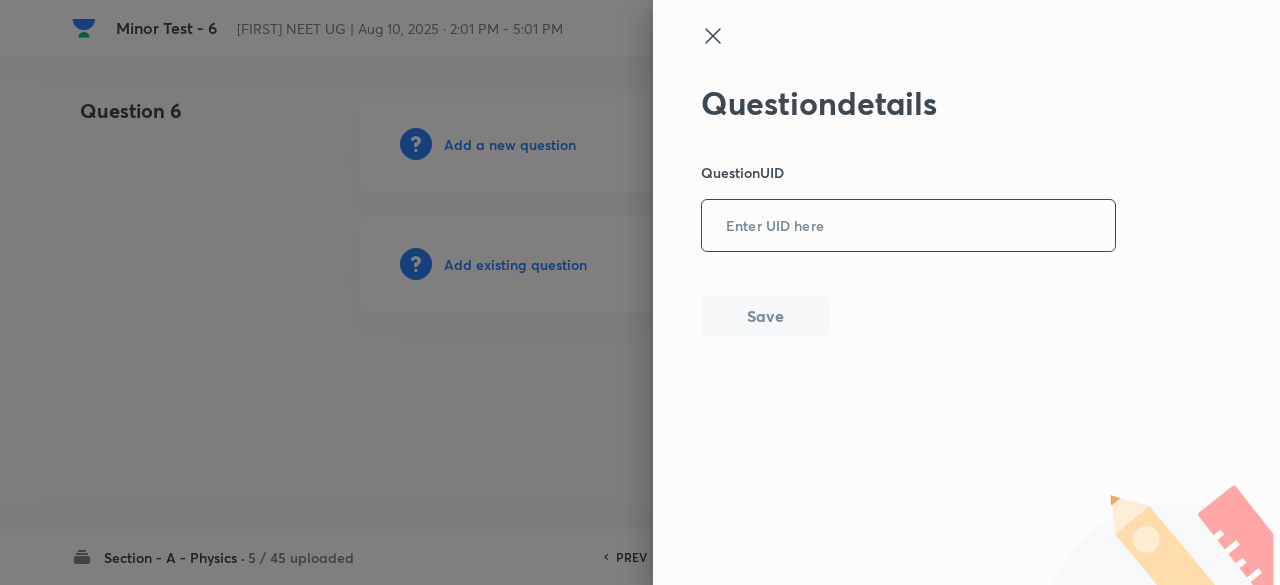 click at bounding box center [908, 226] 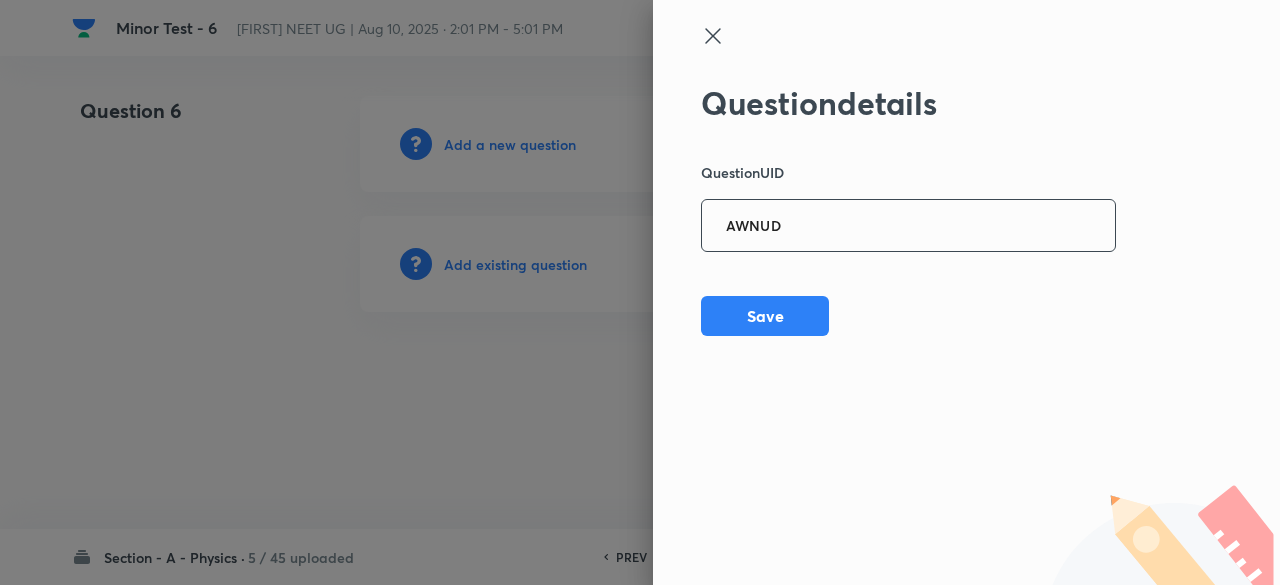 type on "AWNUD" 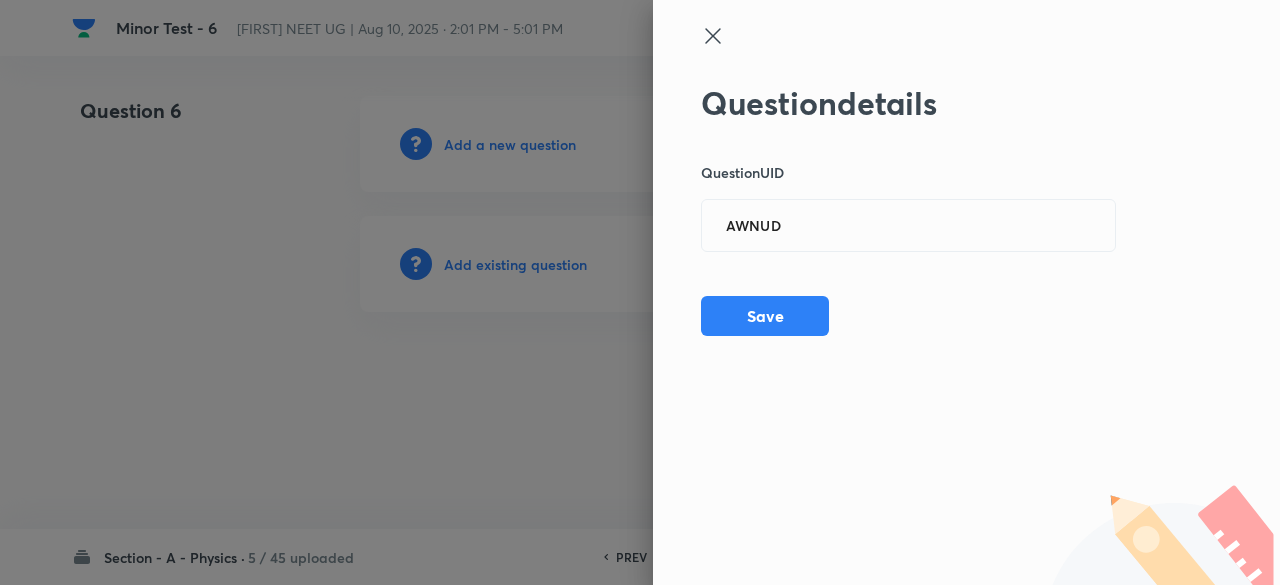click on "Question  details Question  UID AWNUD ​ Save" at bounding box center [966, 292] 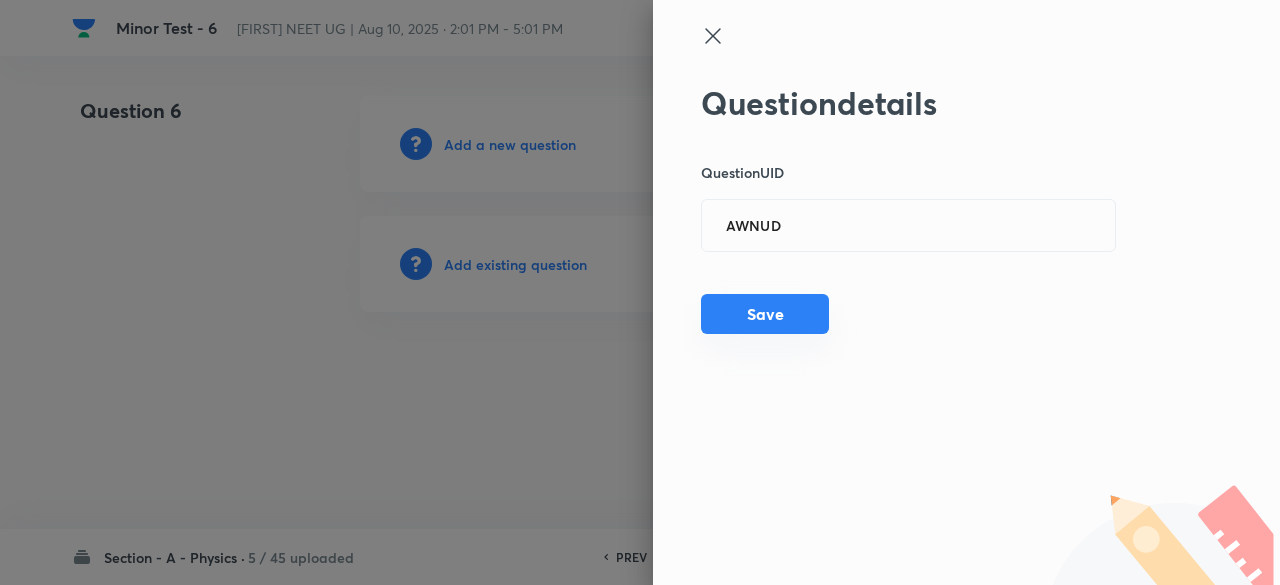 click on "Save" at bounding box center [765, 314] 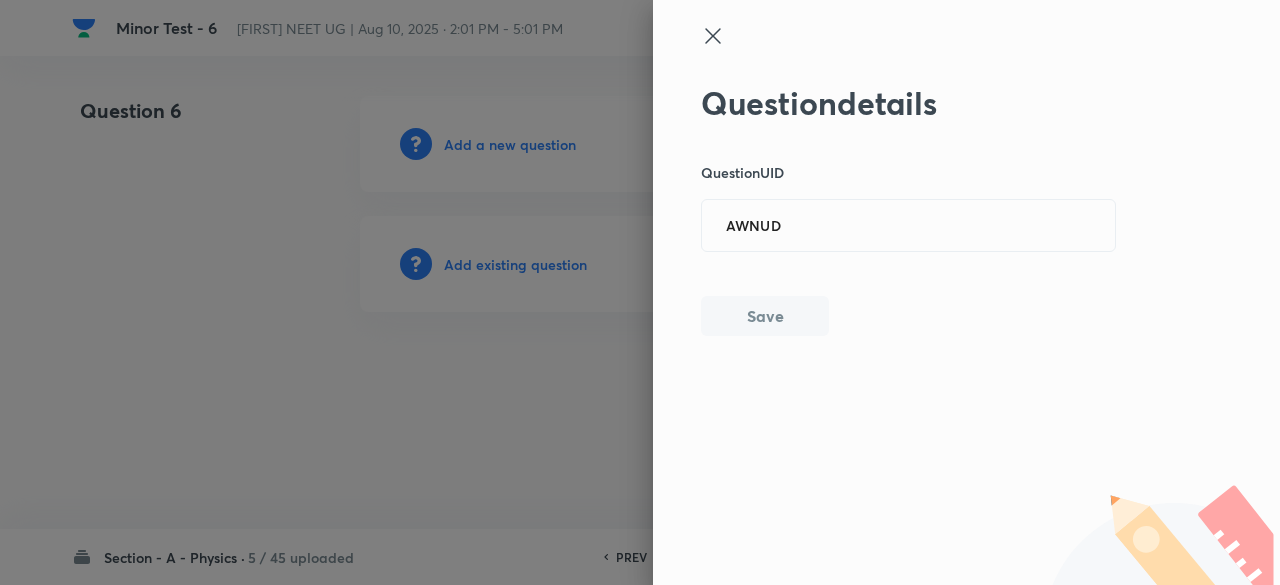 type 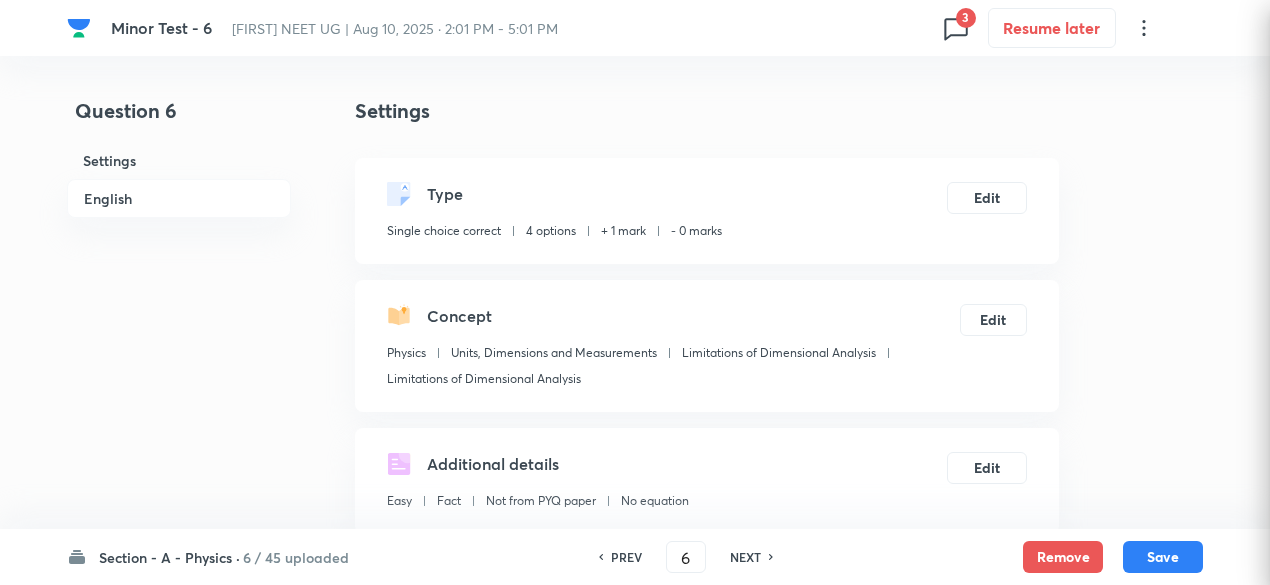 checkbox on "true" 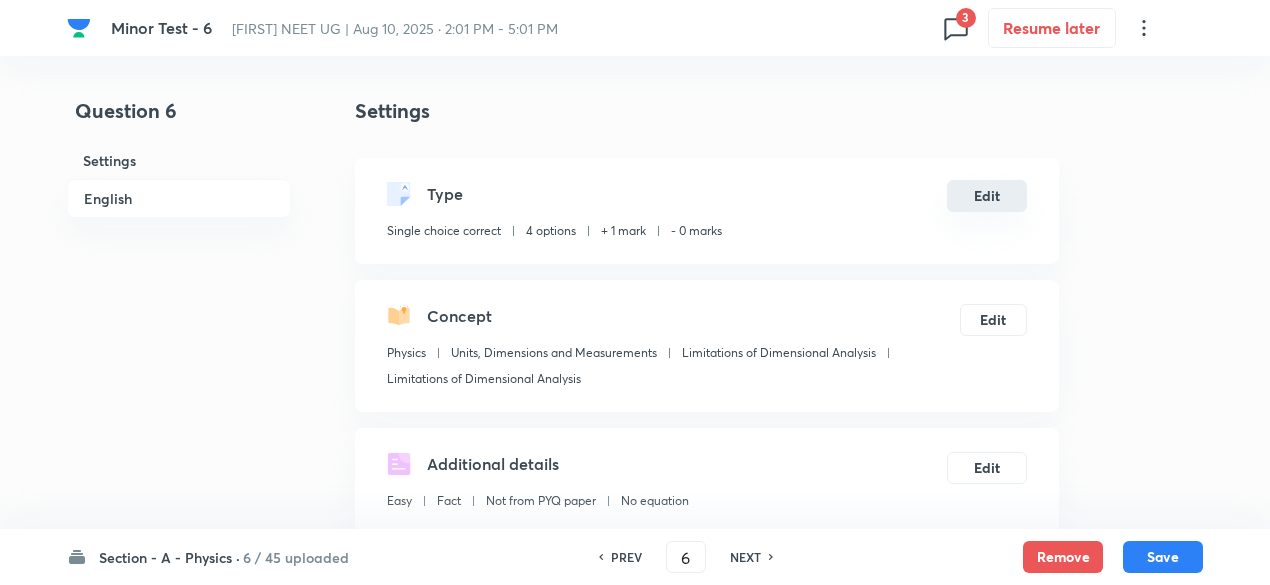 click on "Edit" at bounding box center (987, 196) 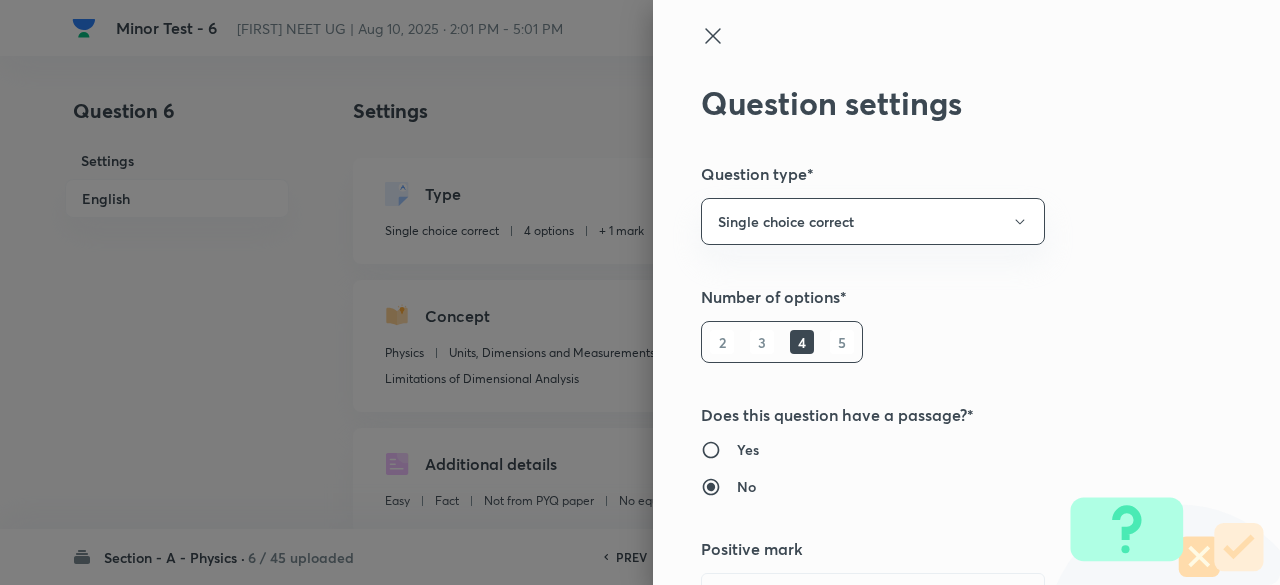 type 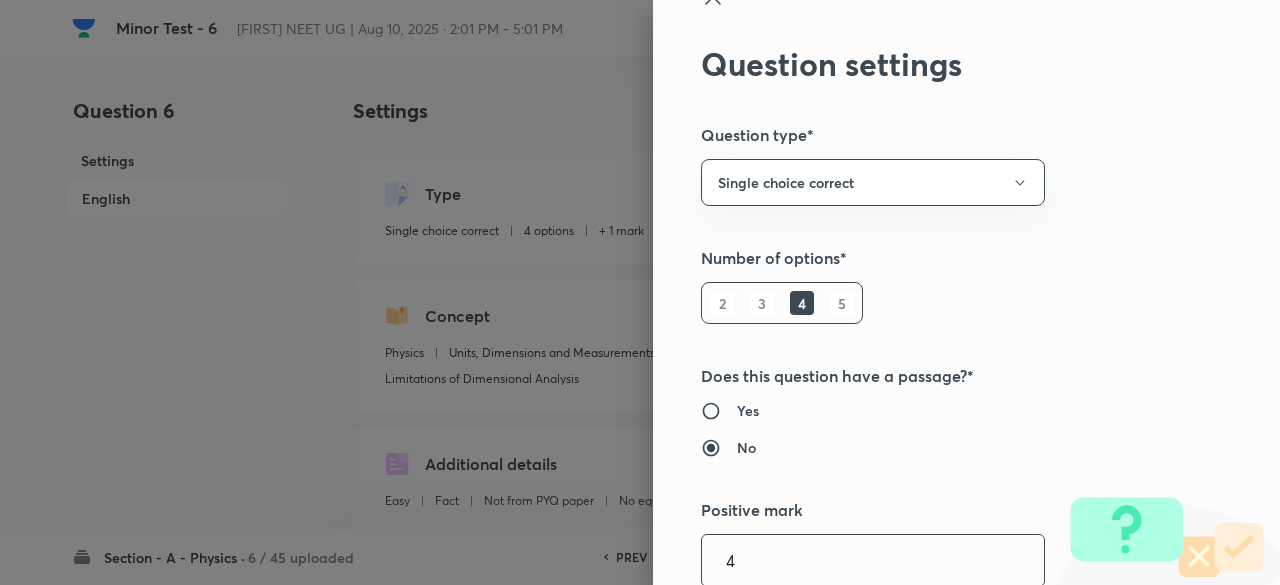 type on "4" 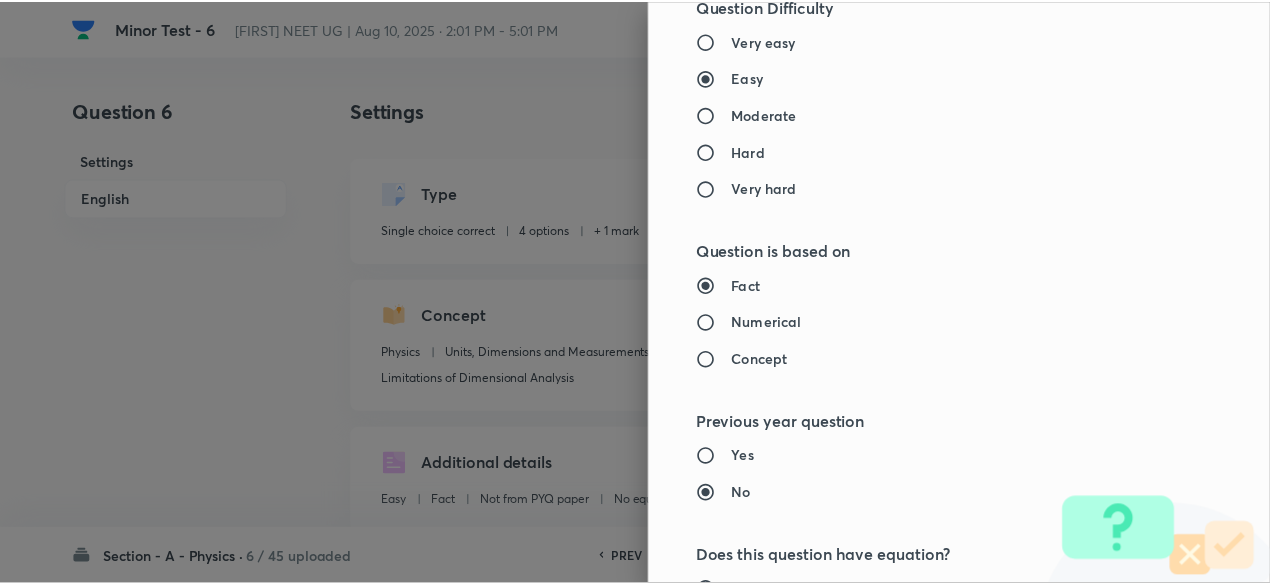 scroll, scrollTop: 2135, scrollLeft: 0, axis: vertical 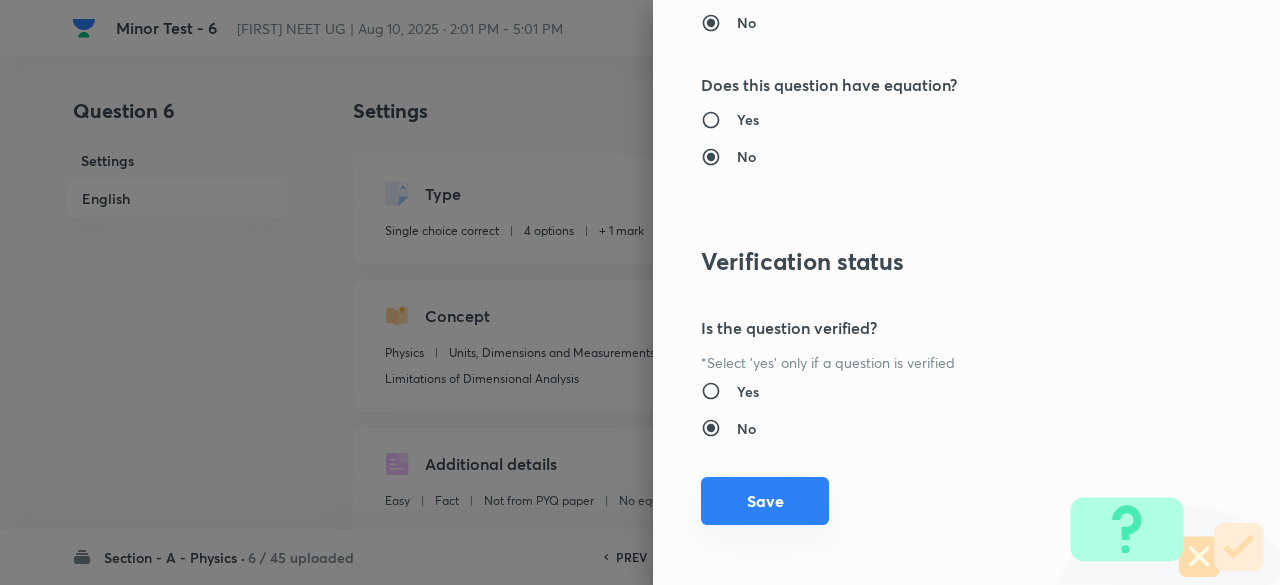 type on "1" 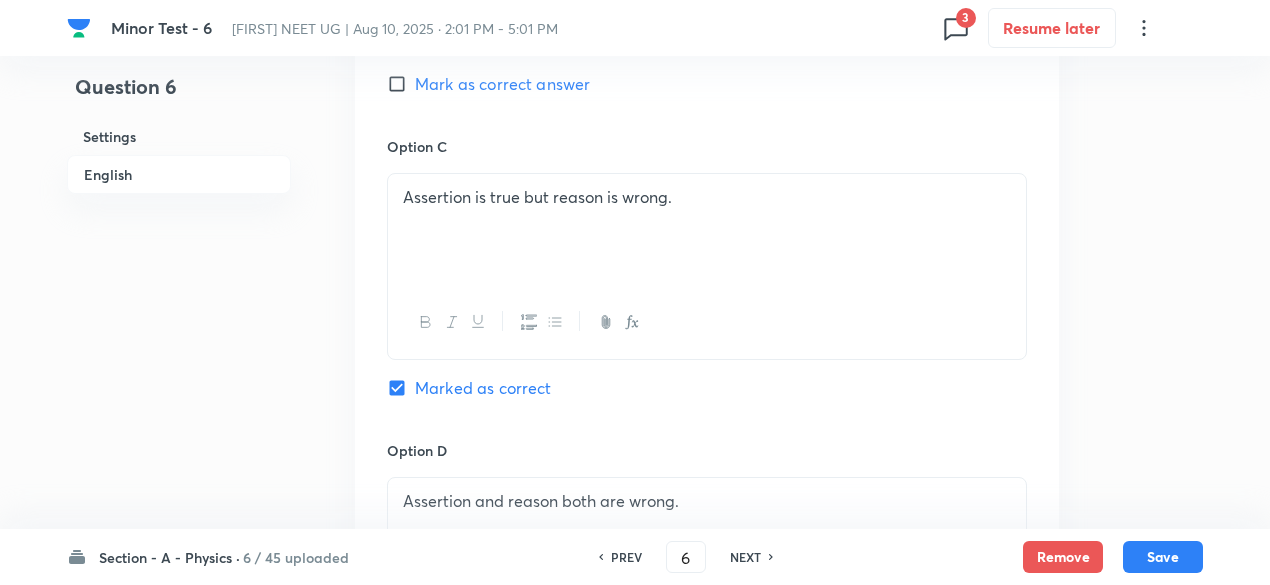 scroll, scrollTop: 2152, scrollLeft: 0, axis: vertical 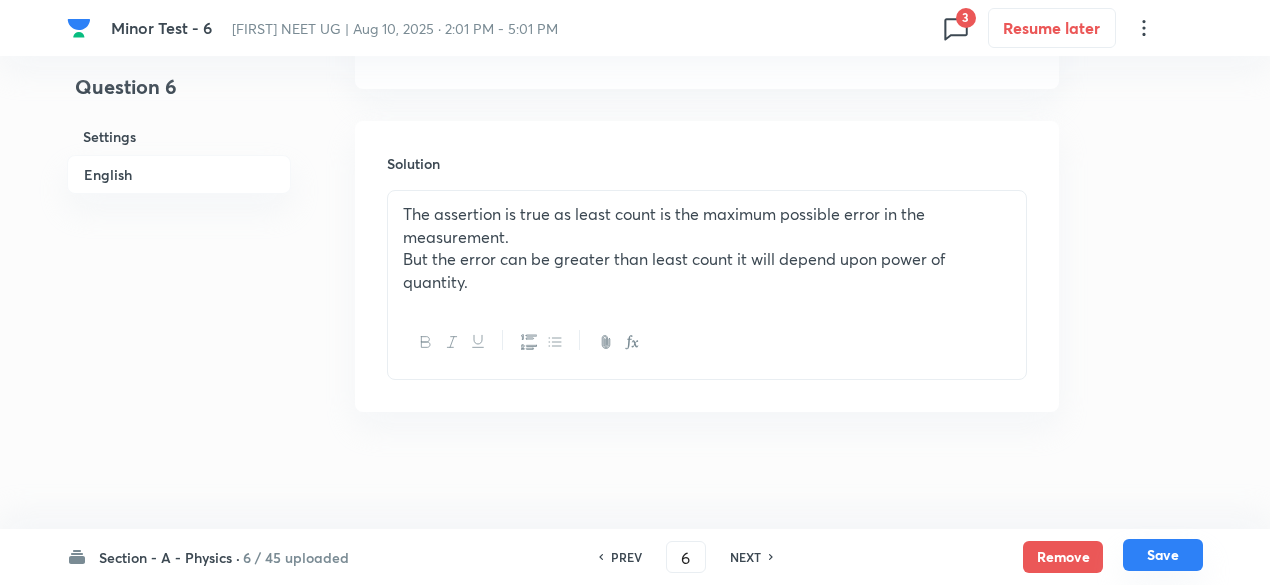 click on "Save" at bounding box center [1163, 555] 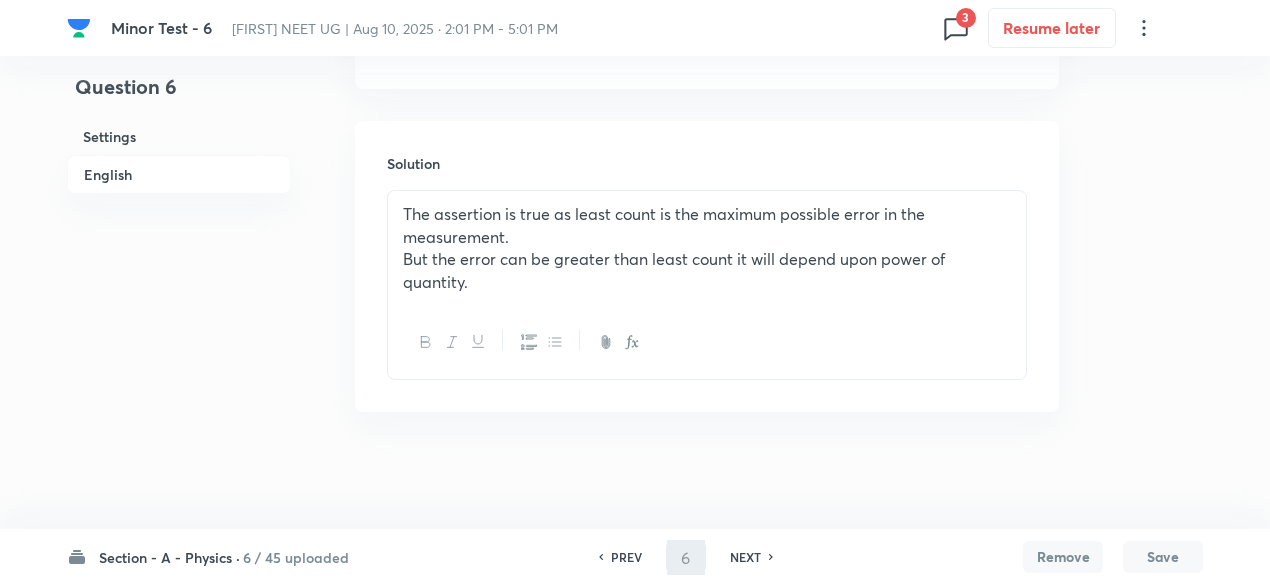 type on "7" 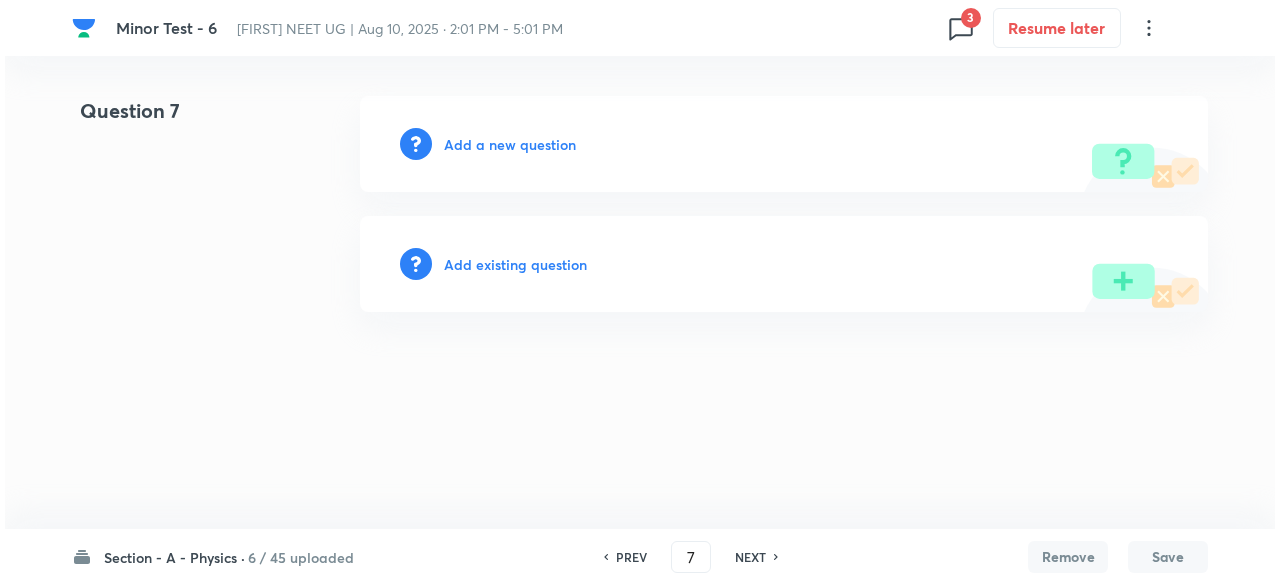 scroll, scrollTop: 0, scrollLeft: 0, axis: both 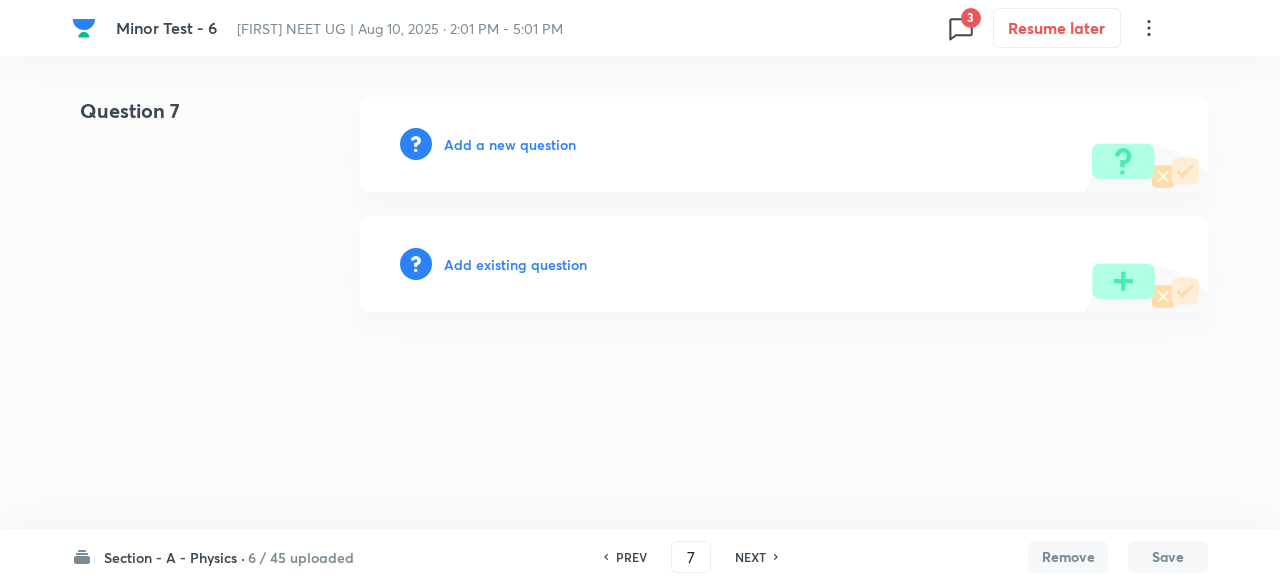 drag, startPoint x: 530, startPoint y: 259, endPoint x: 491, endPoint y: 261, distance: 39.051247 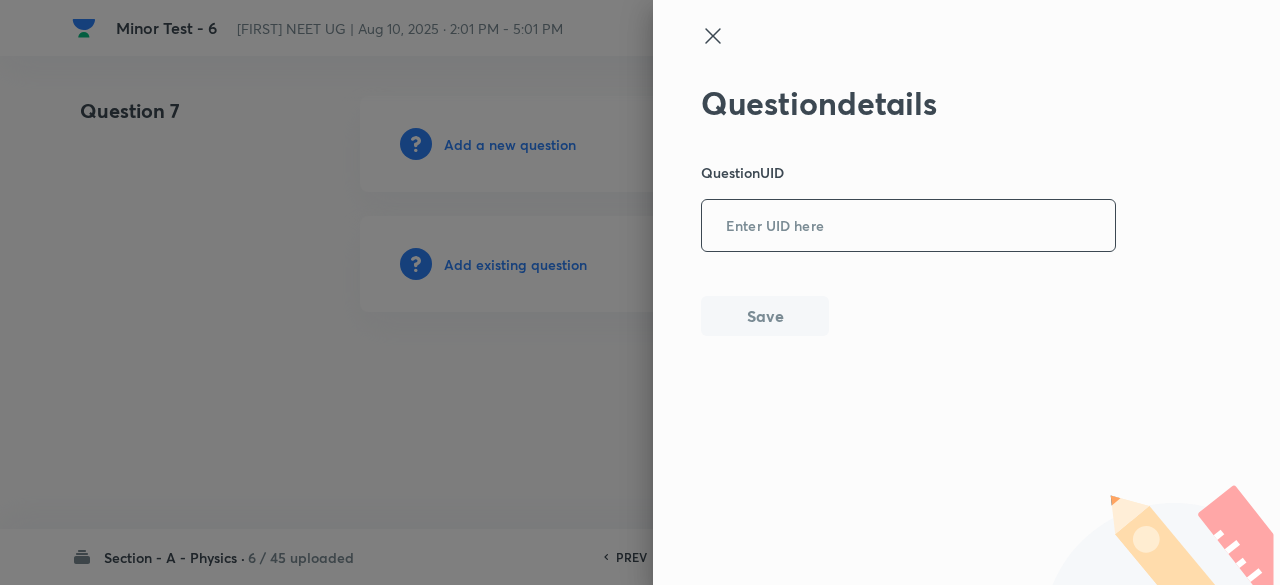 click at bounding box center [908, 226] 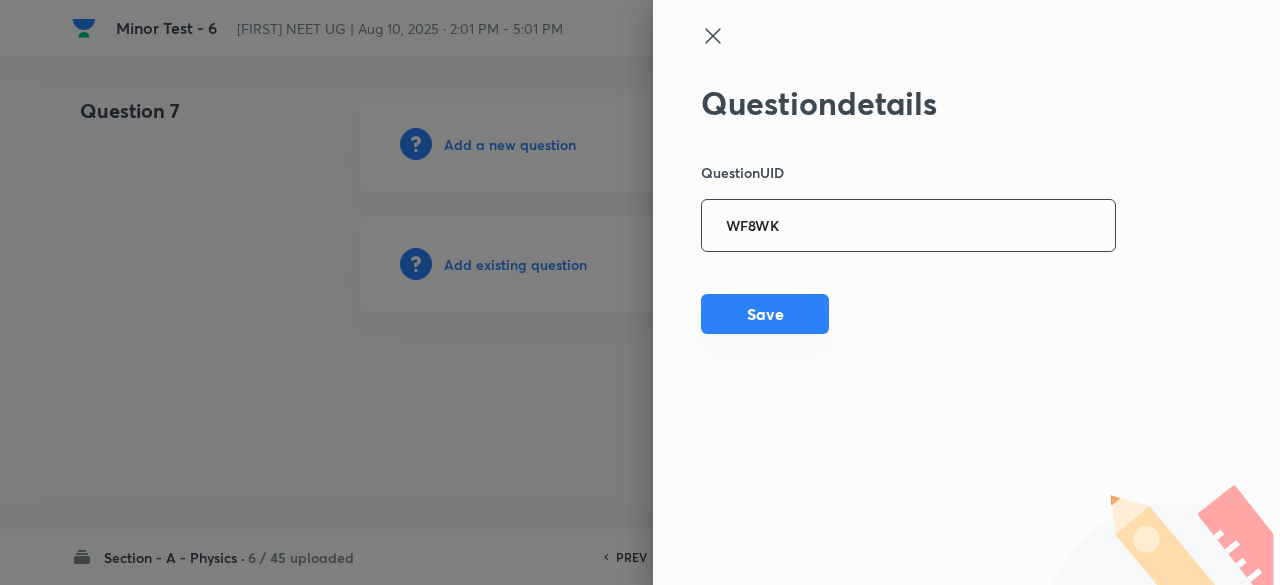 type on "WF8WK" 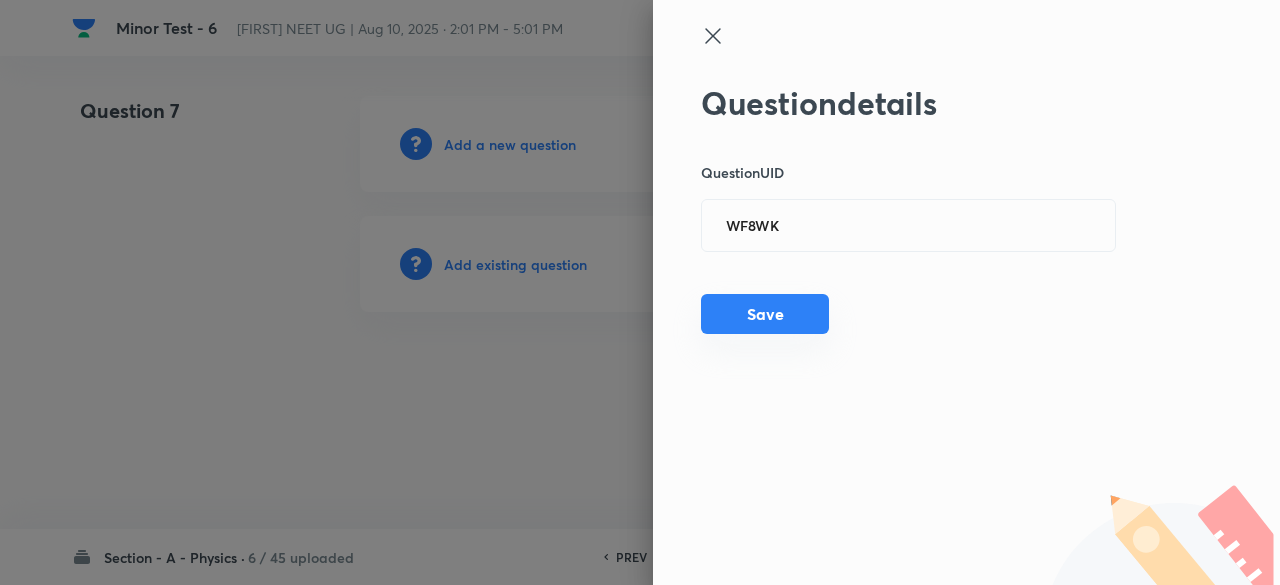 click on "Save" at bounding box center (765, 314) 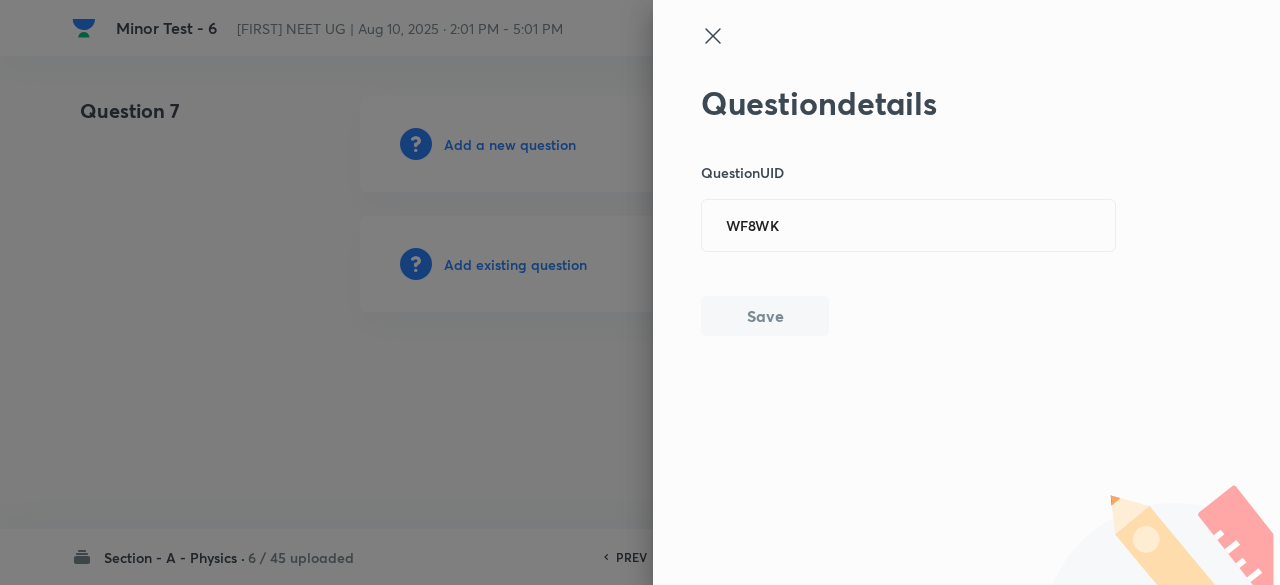 type 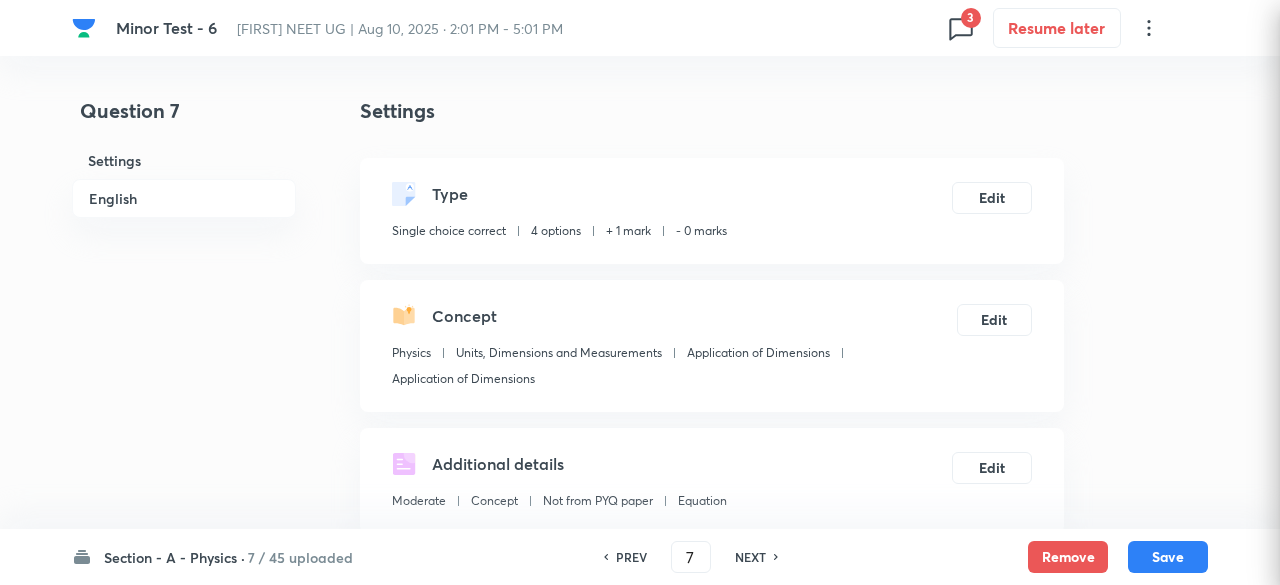 checkbox on "true" 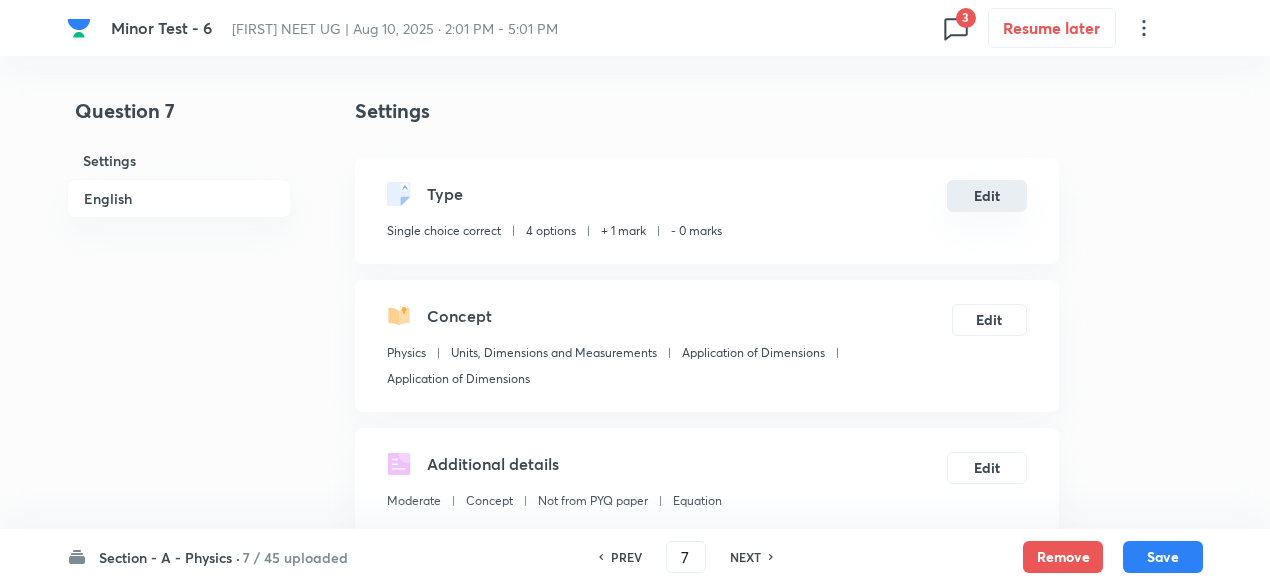 click on "Edit" at bounding box center [987, 196] 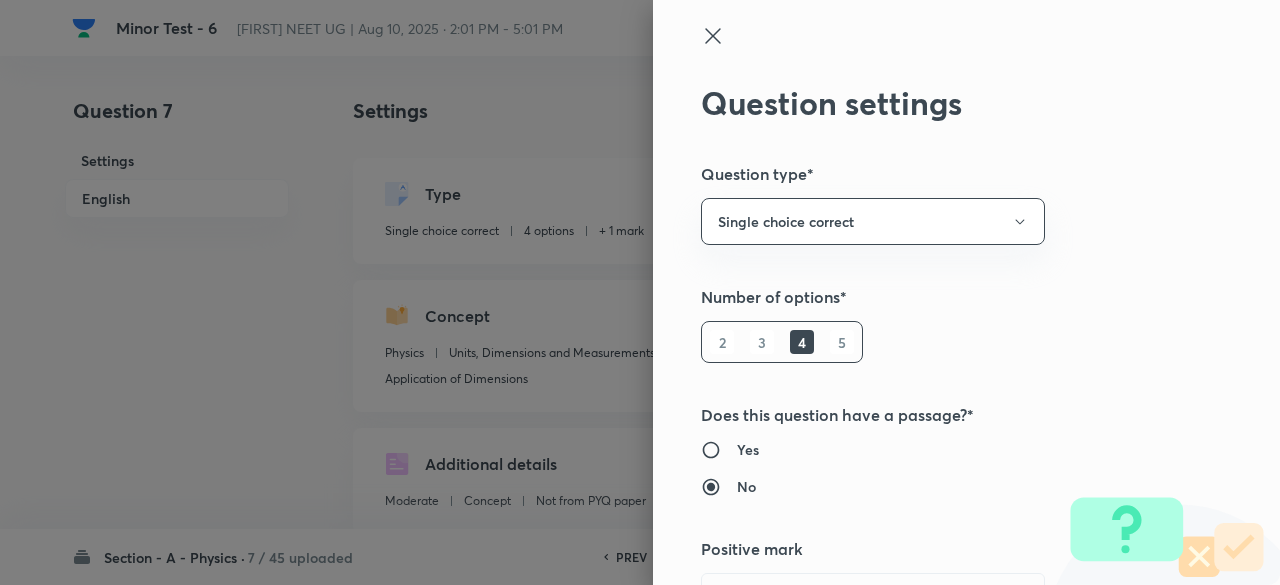 type 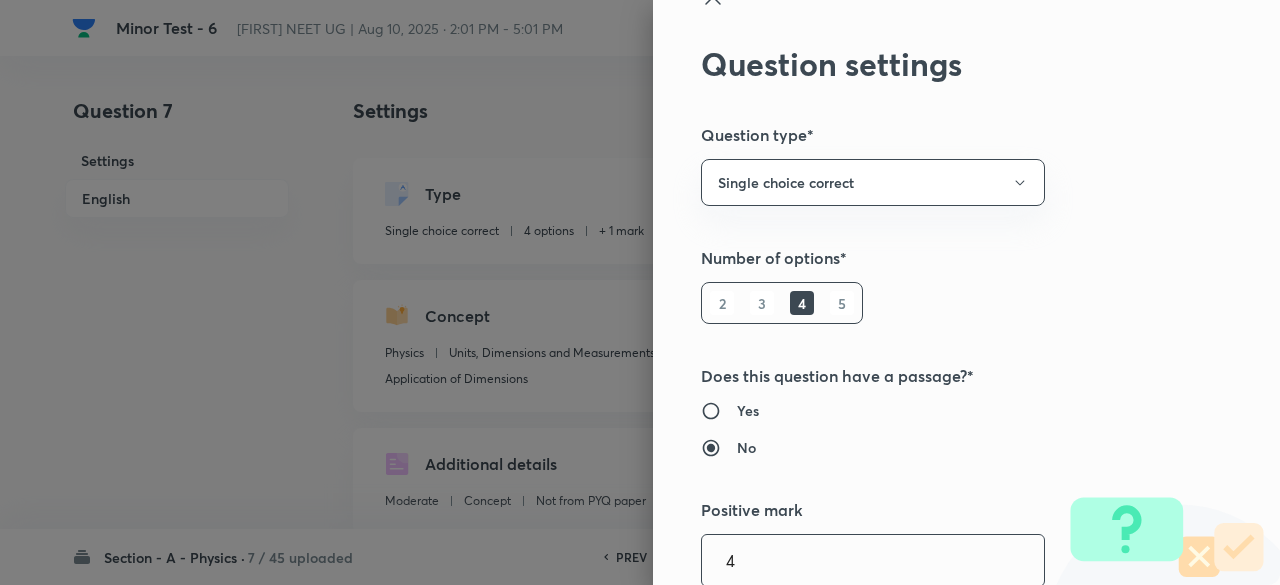 type on "4" 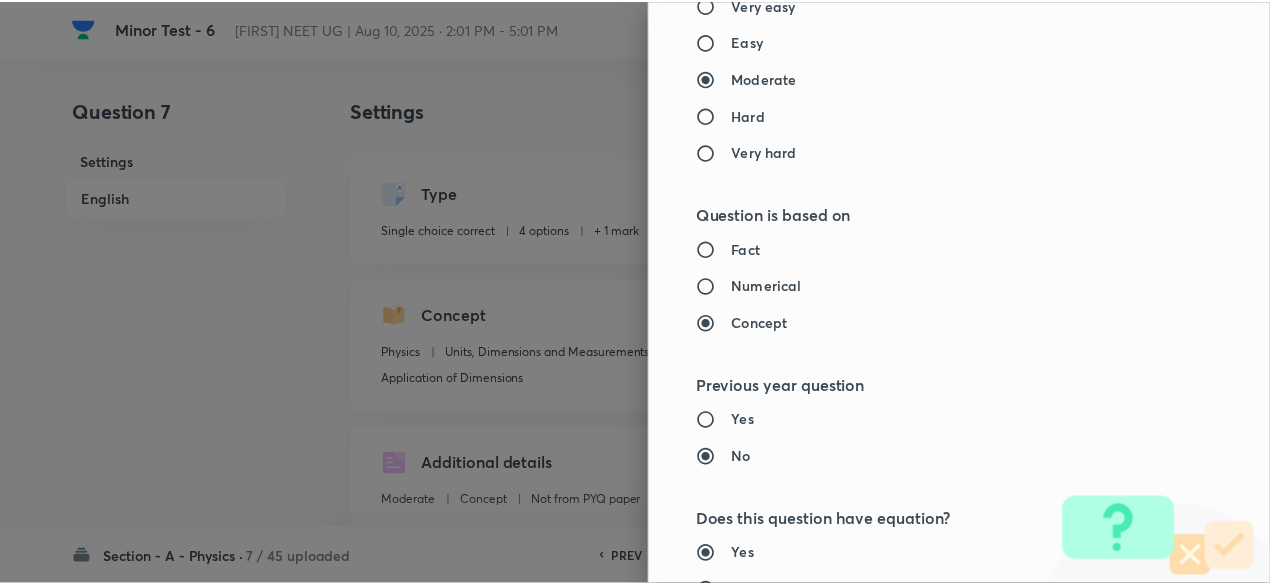 scroll, scrollTop: 2135, scrollLeft: 0, axis: vertical 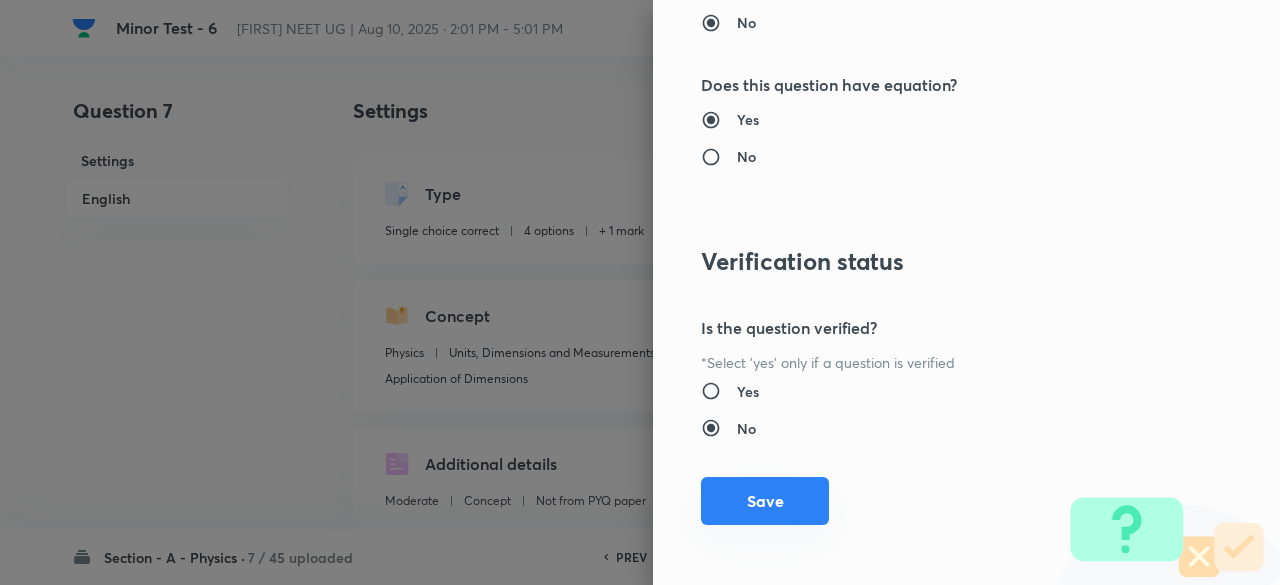 type on "1" 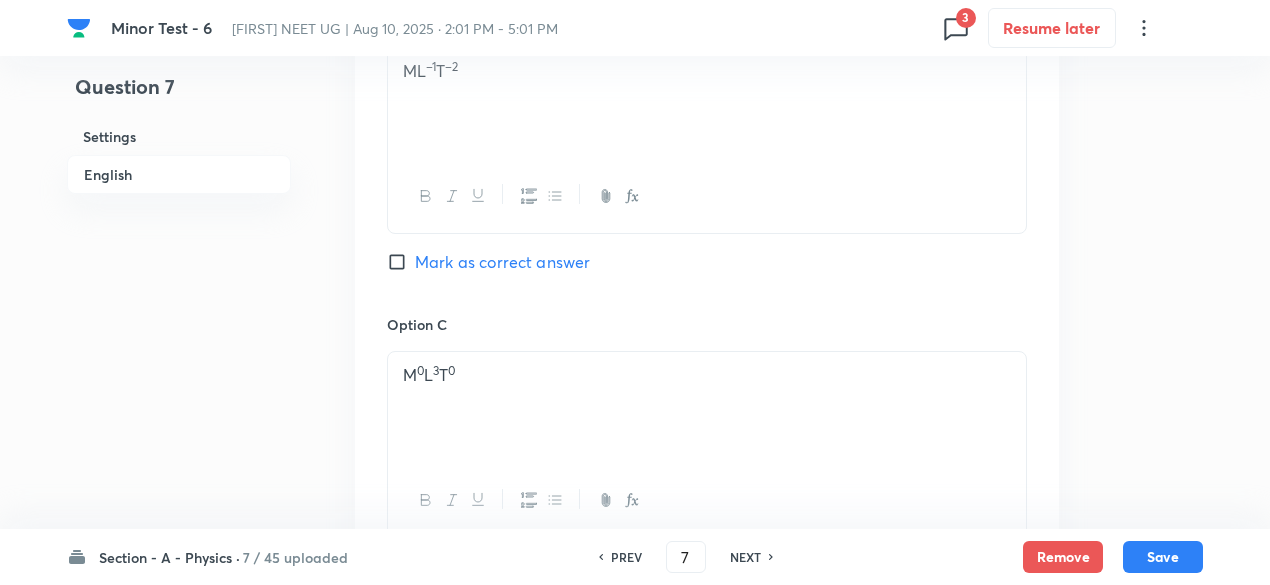 scroll, scrollTop: 2191, scrollLeft: 0, axis: vertical 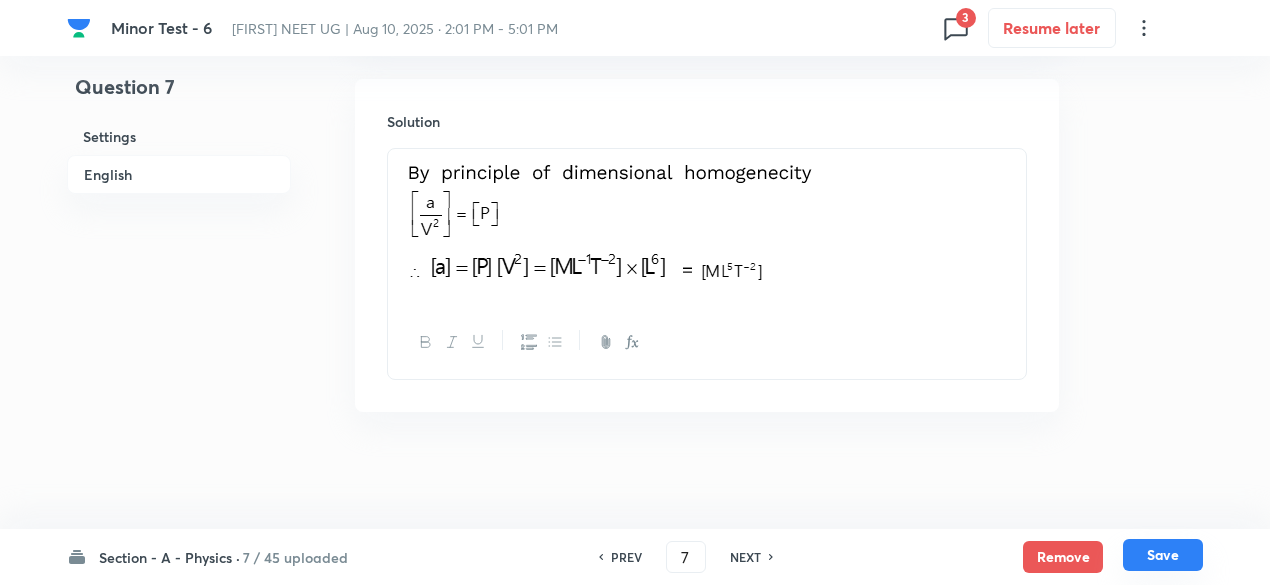 click on "Save" at bounding box center (1163, 555) 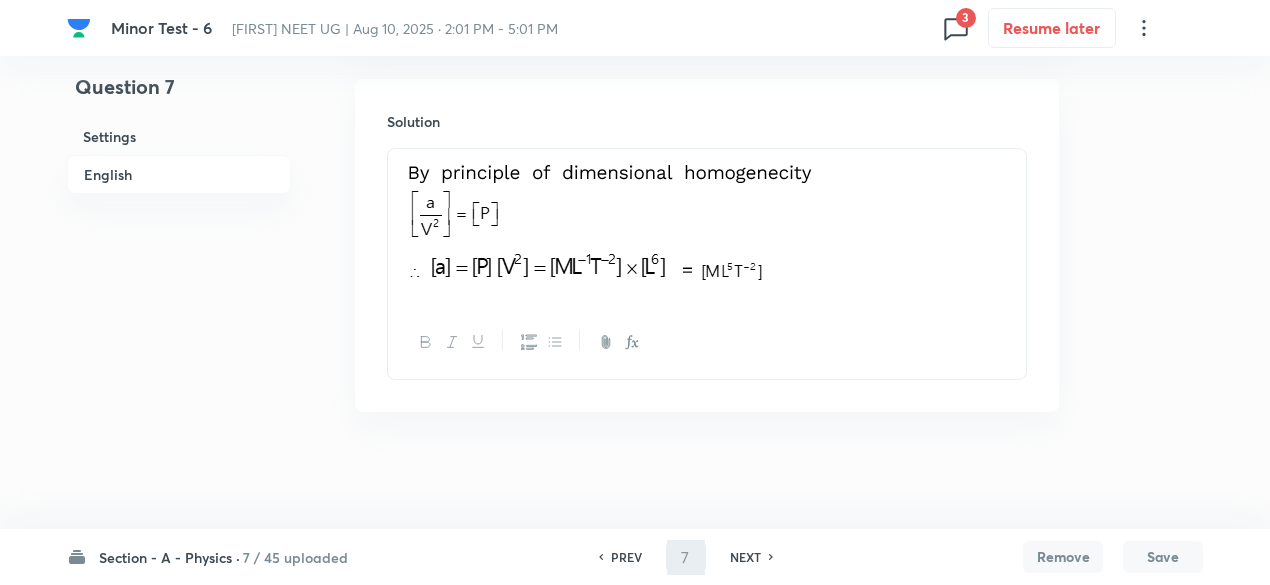 type on "8" 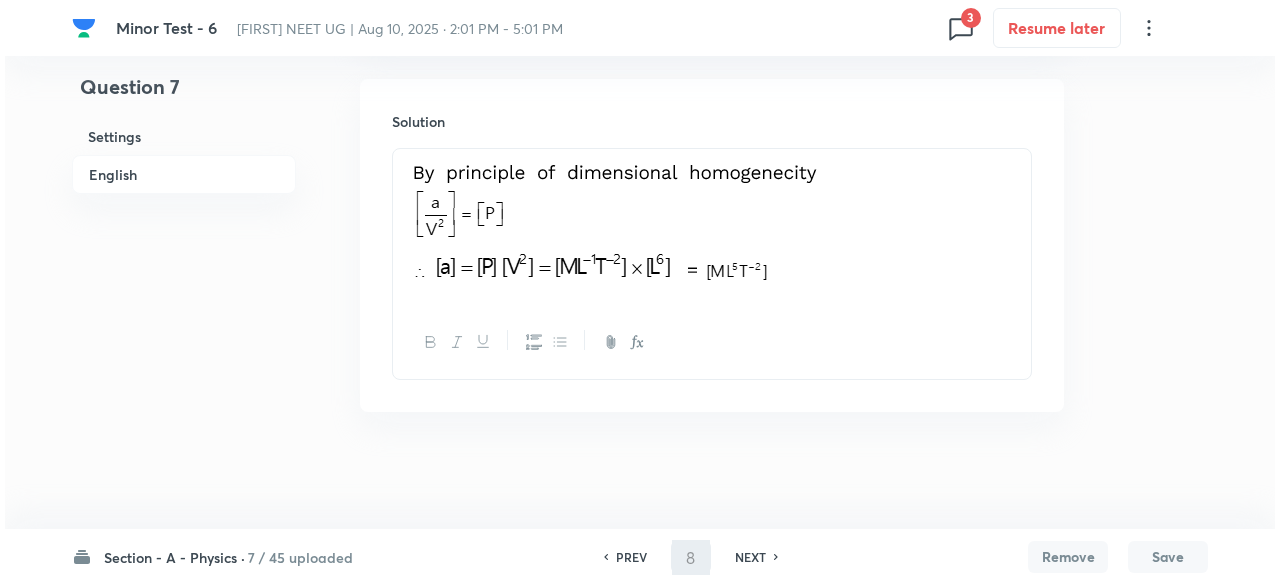 scroll, scrollTop: 0, scrollLeft: 0, axis: both 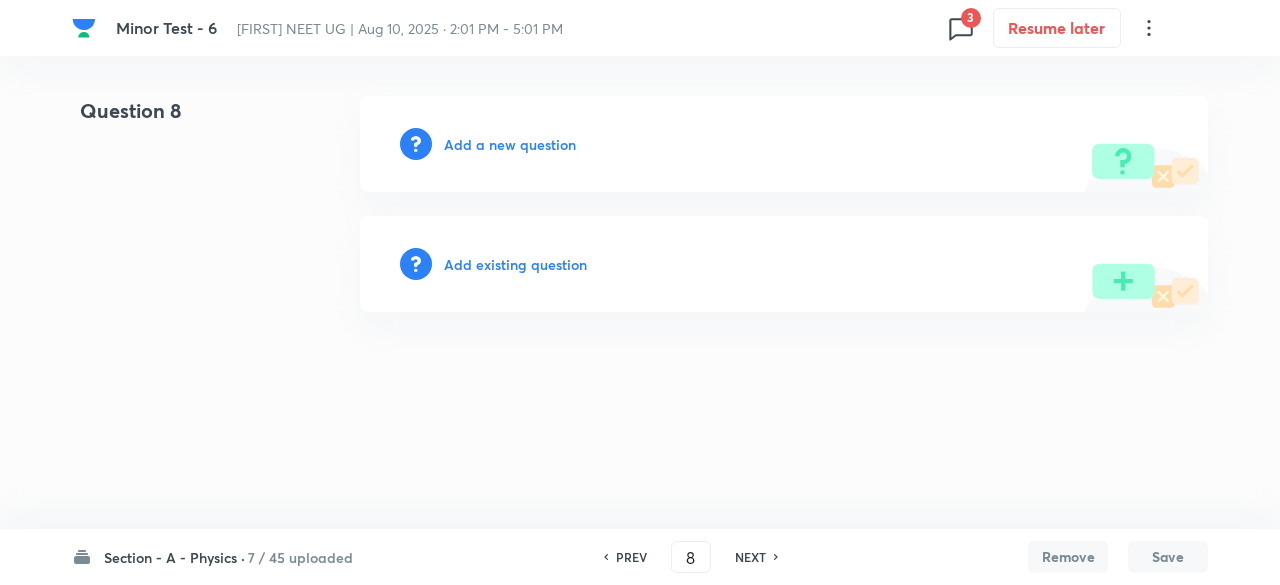 click on "Add existing question" at bounding box center [515, 264] 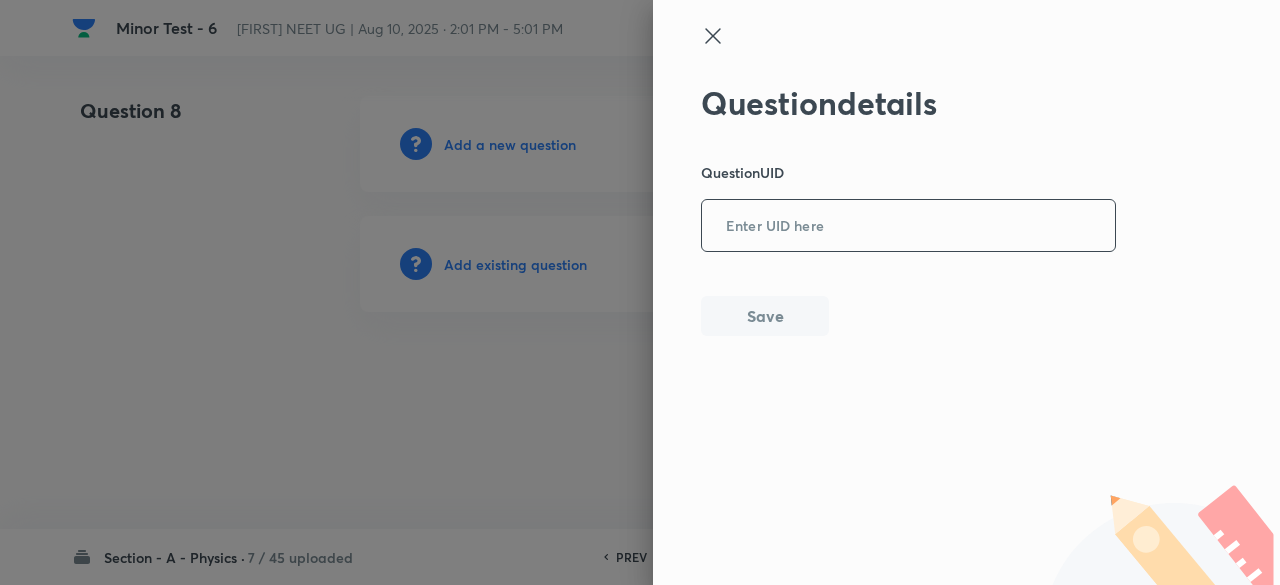click at bounding box center [908, 226] 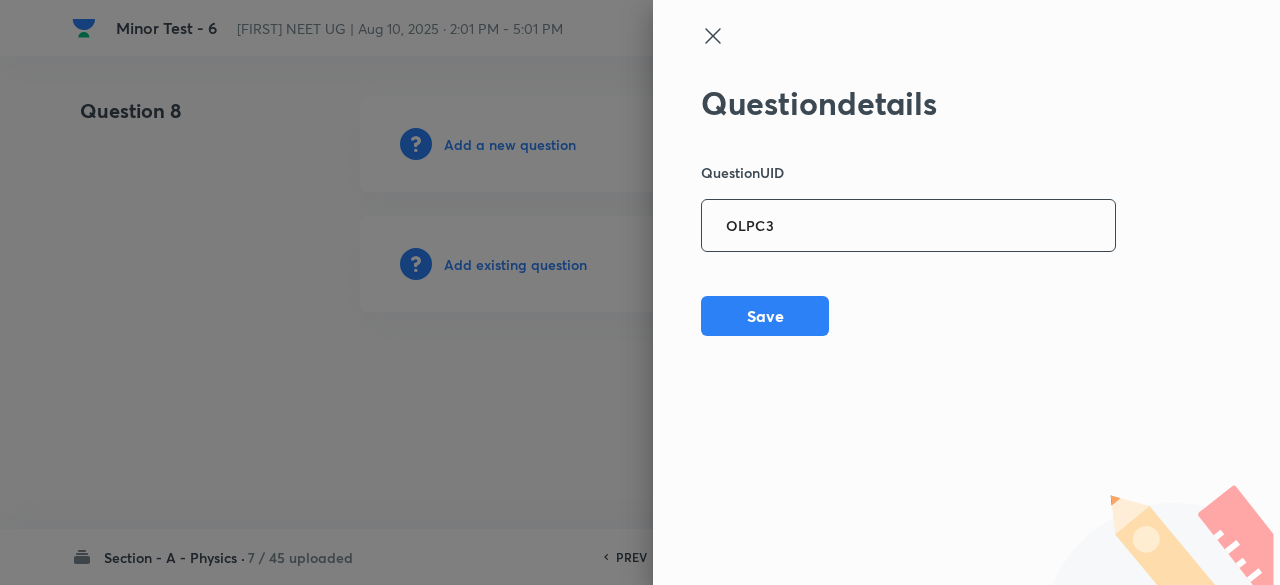 type on "OLPC3" 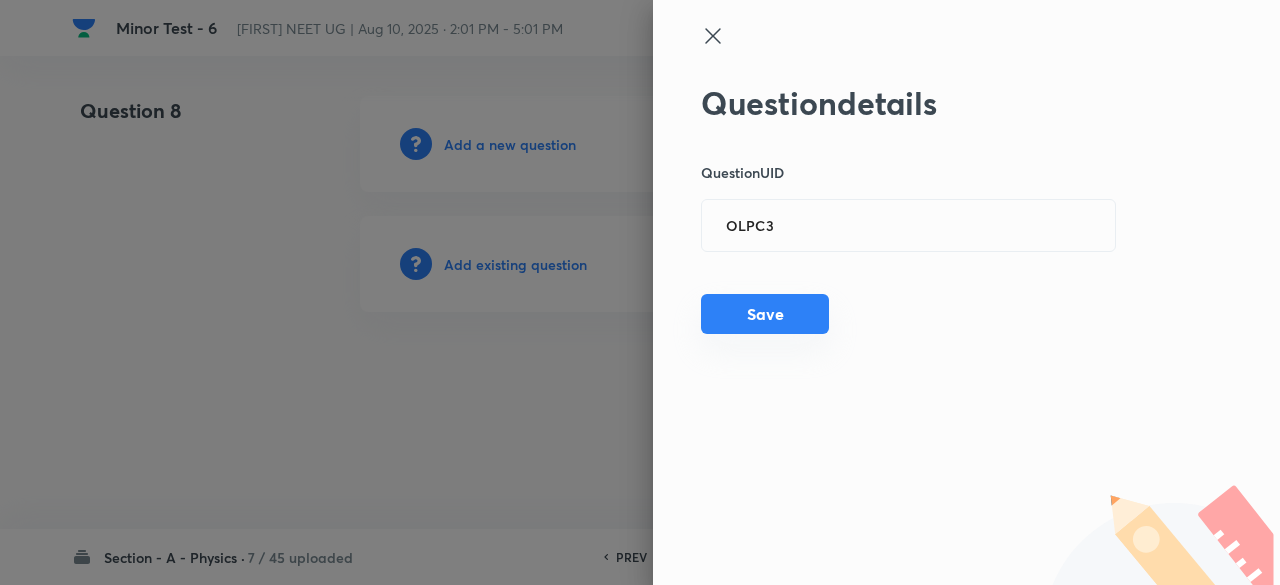 click on "Save" at bounding box center [765, 314] 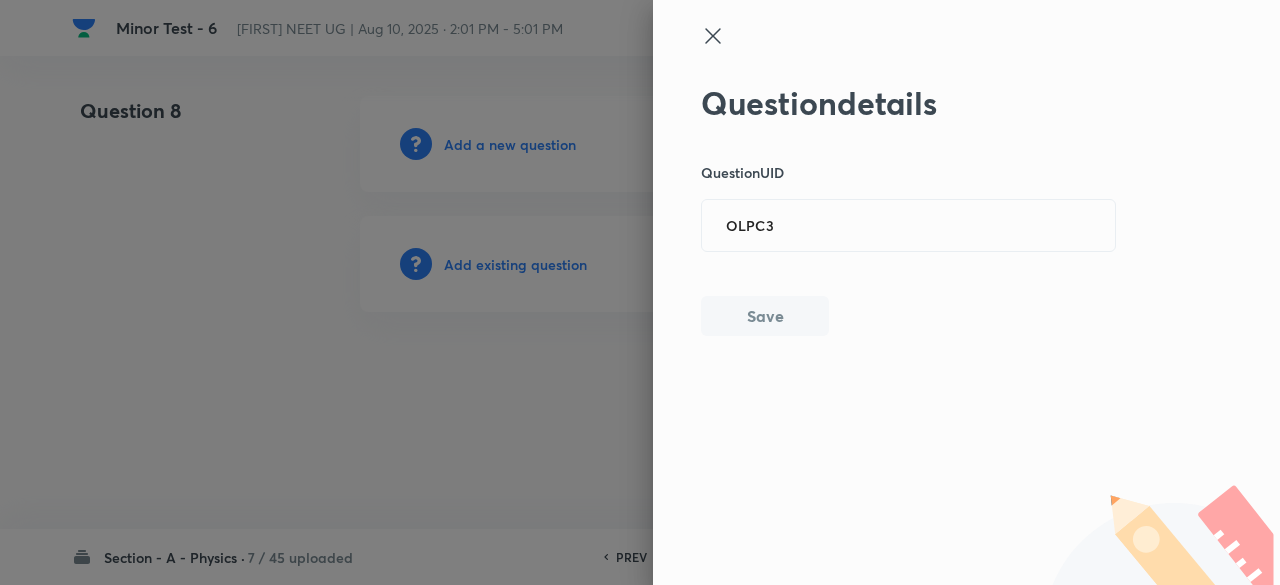type 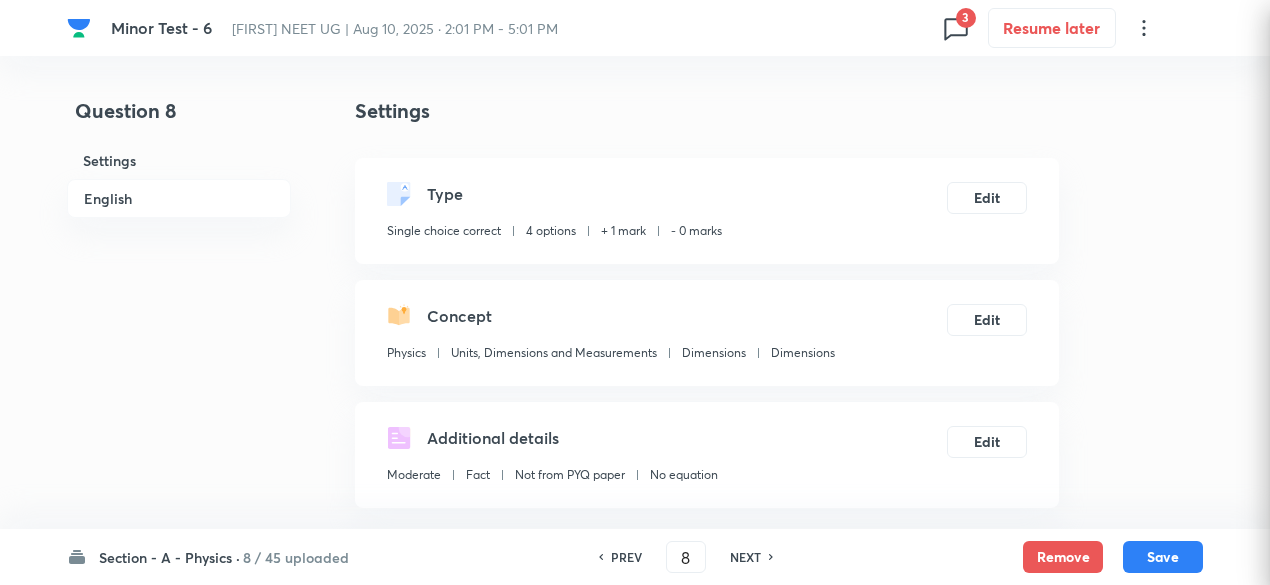 checkbox on "true" 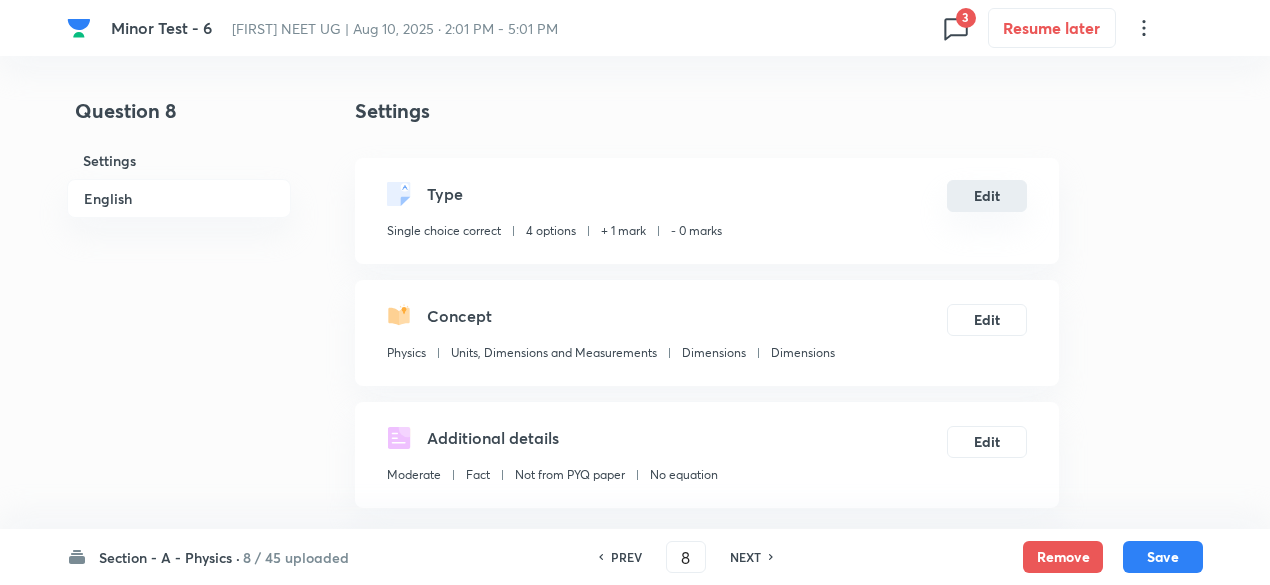 click on "Edit" at bounding box center [987, 196] 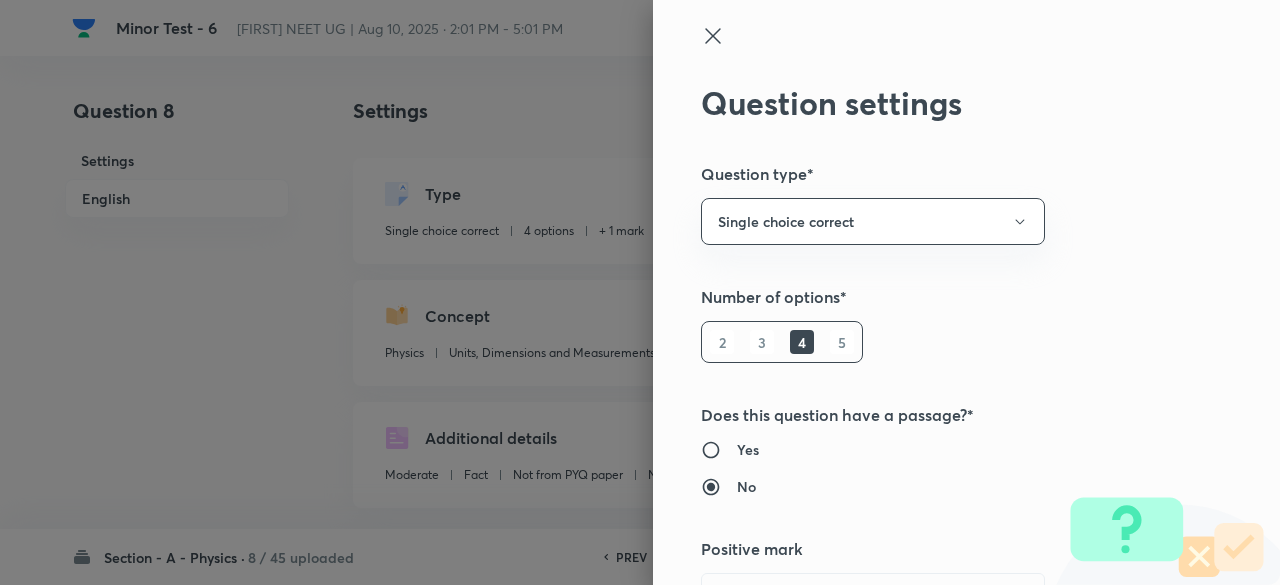 type 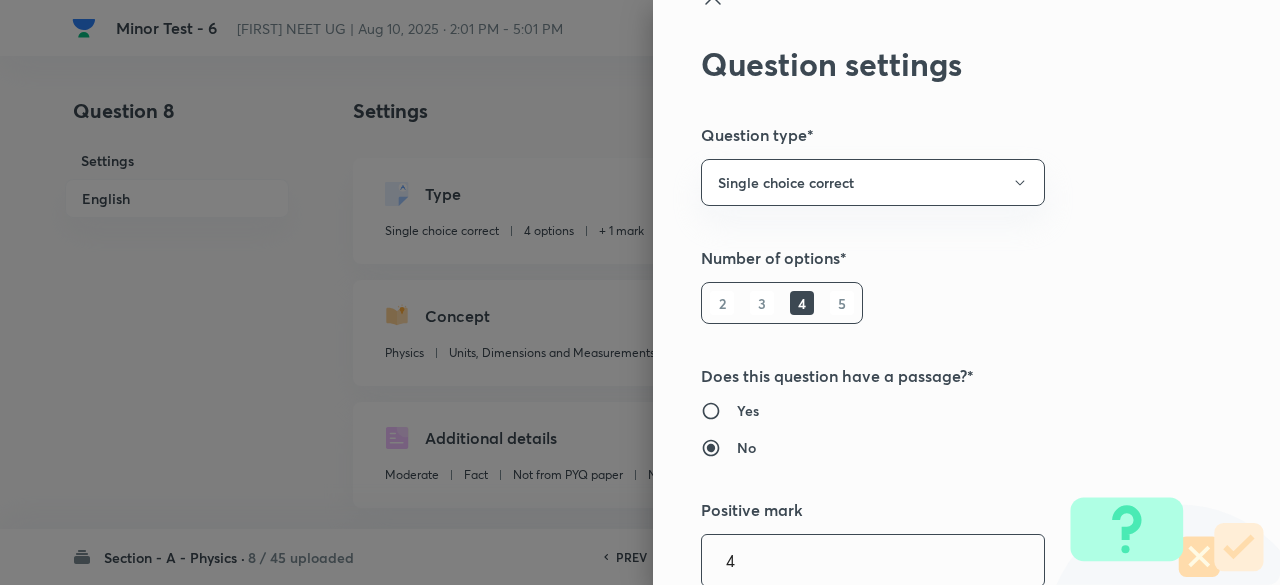 type on "4" 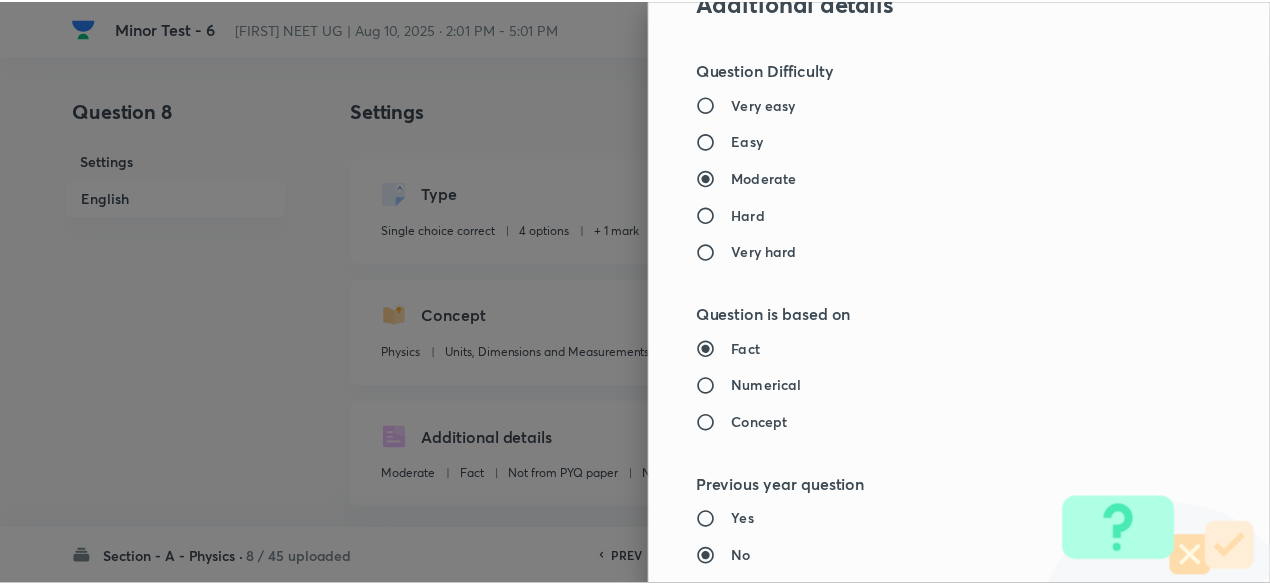 scroll, scrollTop: 2135, scrollLeft: 0, axis: vertical 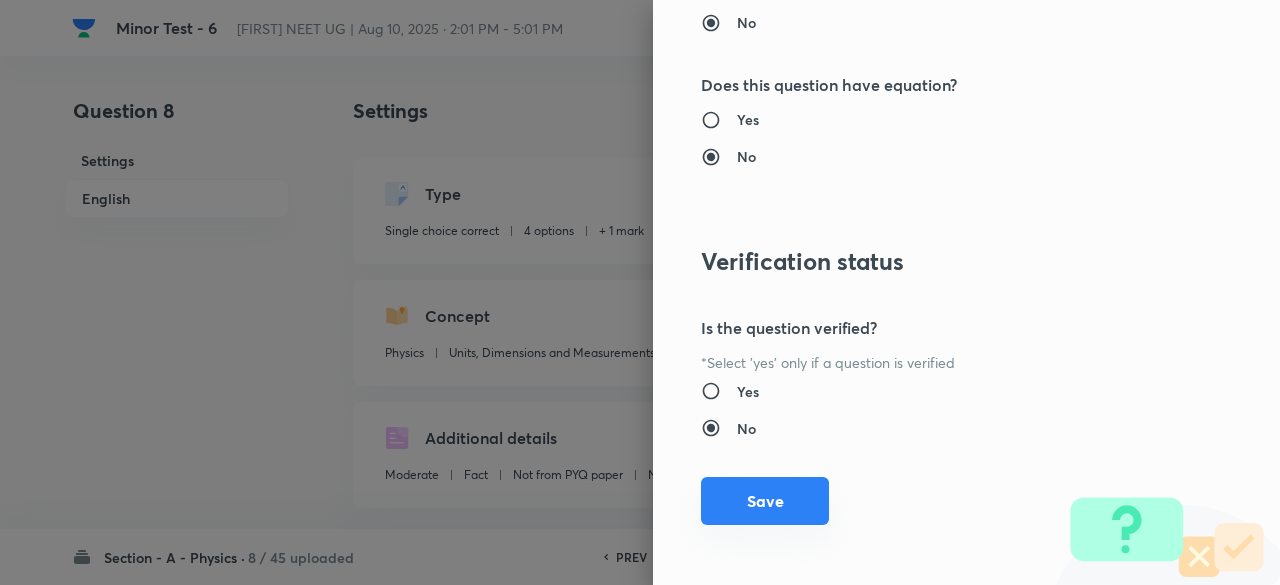 type on "1" 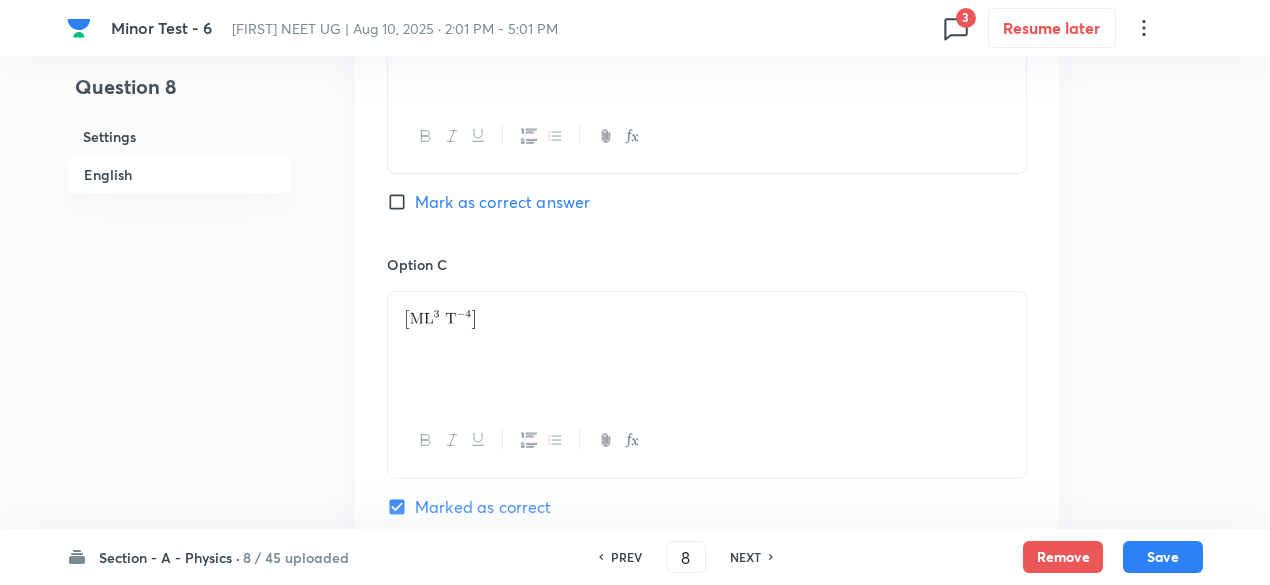 scroll, scrollTop: 2126, scrollLeft: 0, axis: vertical 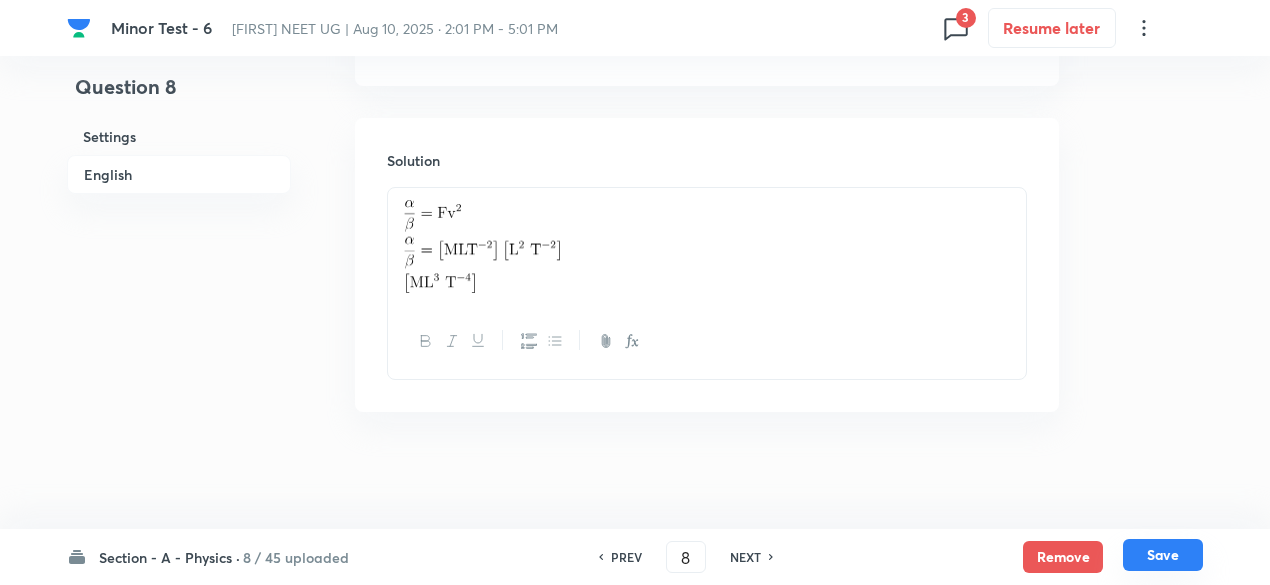 click on "Save" at bounding box center [1163, 555] 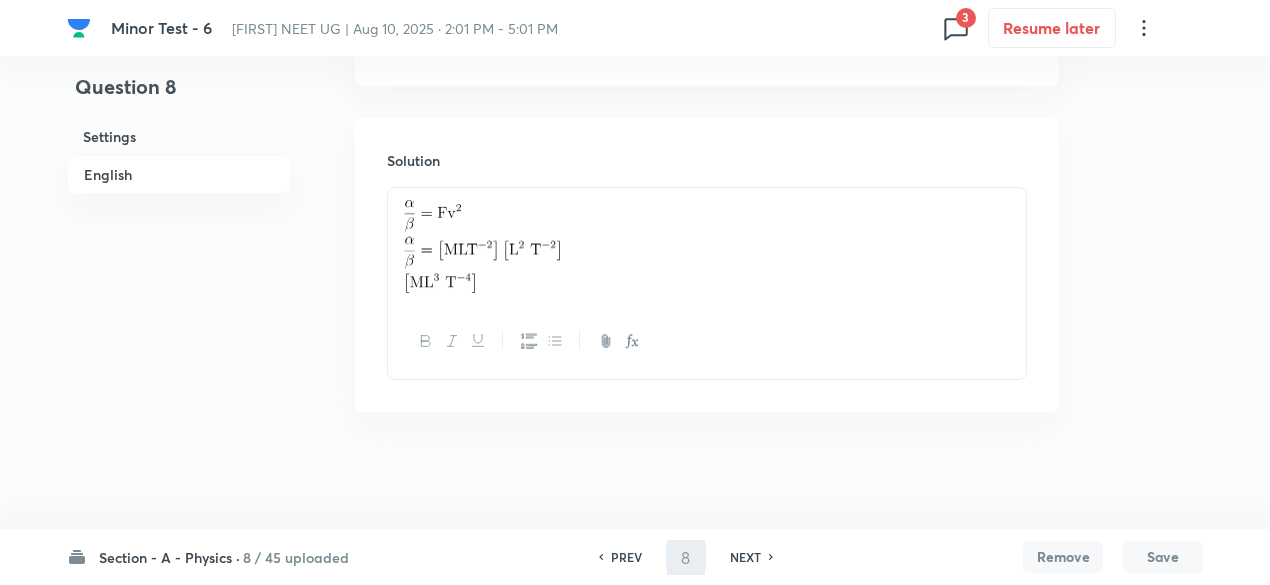 type on "9" 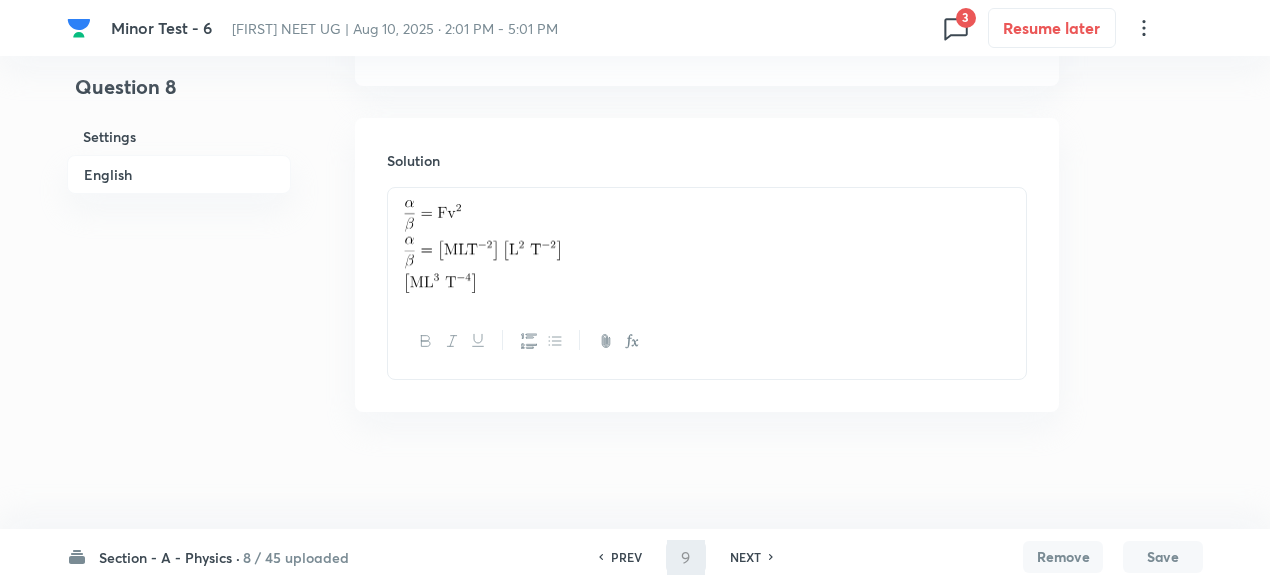 scroll, scrollTop: 0, scrollLeft: 0, axis: both 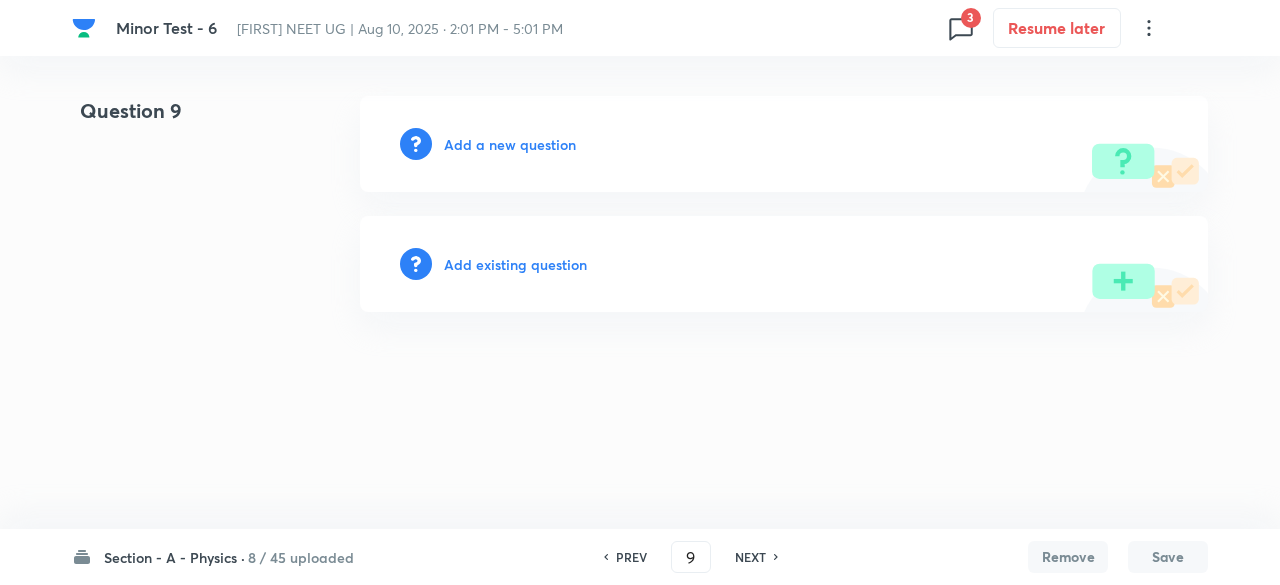 click on "Add existing question" at bounding box center [515, 264] 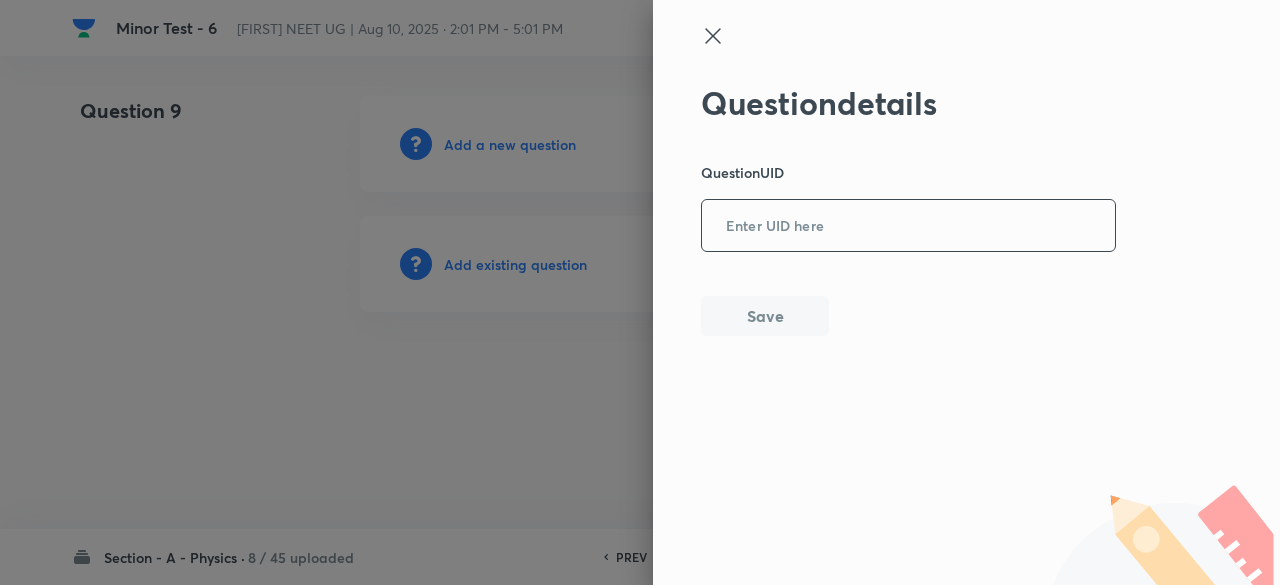 click at bounding box center [908, 226] 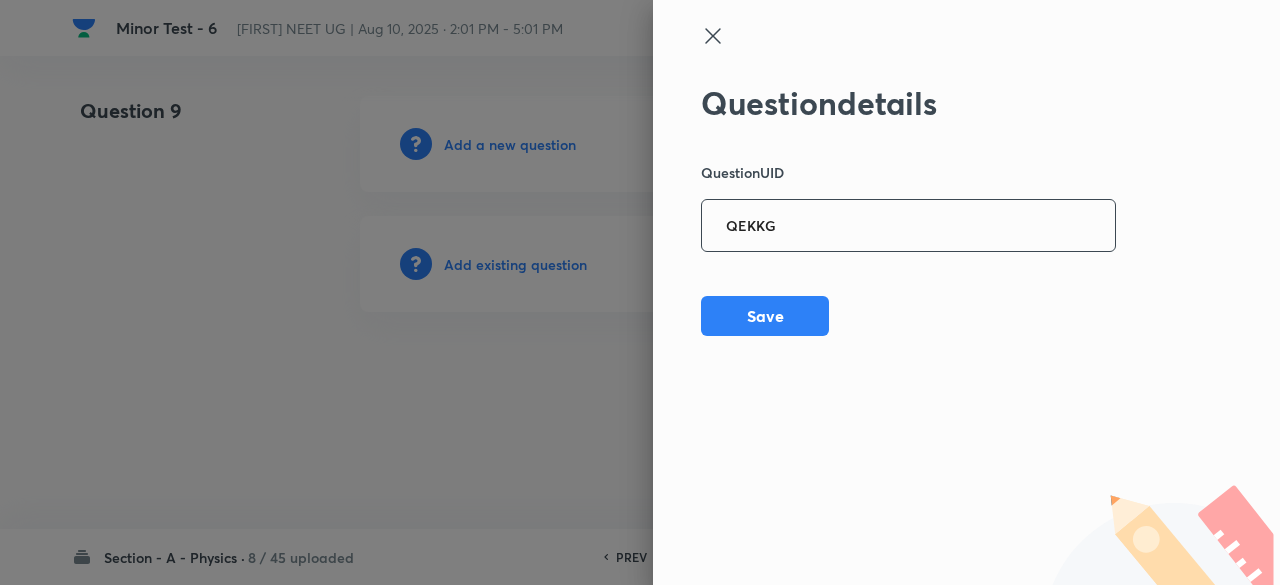 type on "QEKKG" 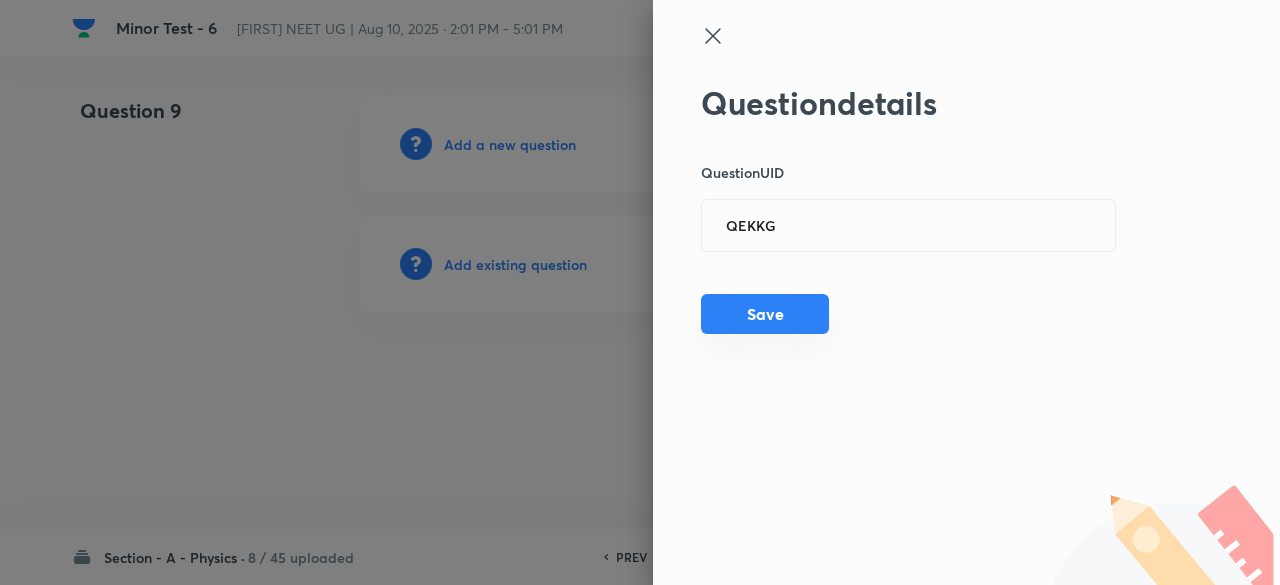 click on "Save" at bounding box center [765, 314] 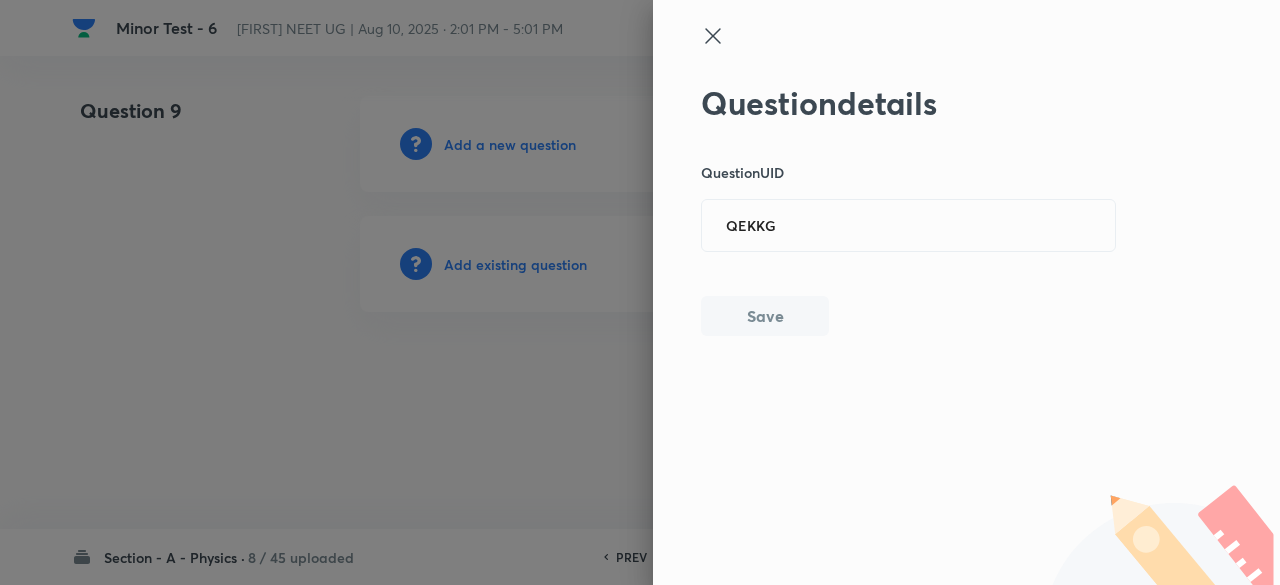 type 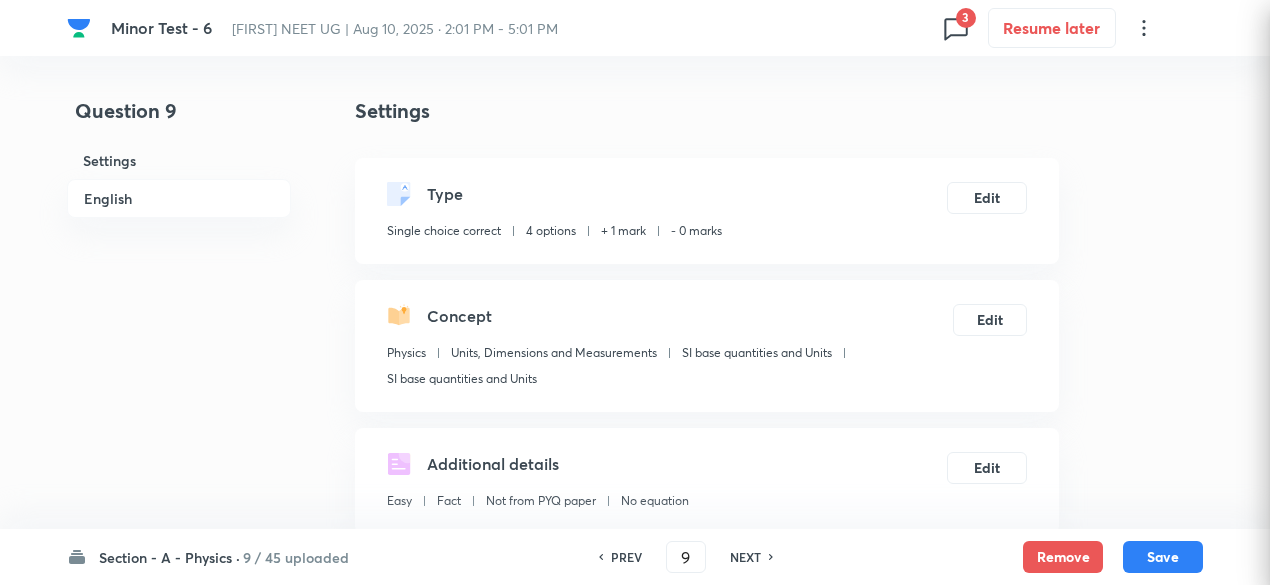checkbox on "true" 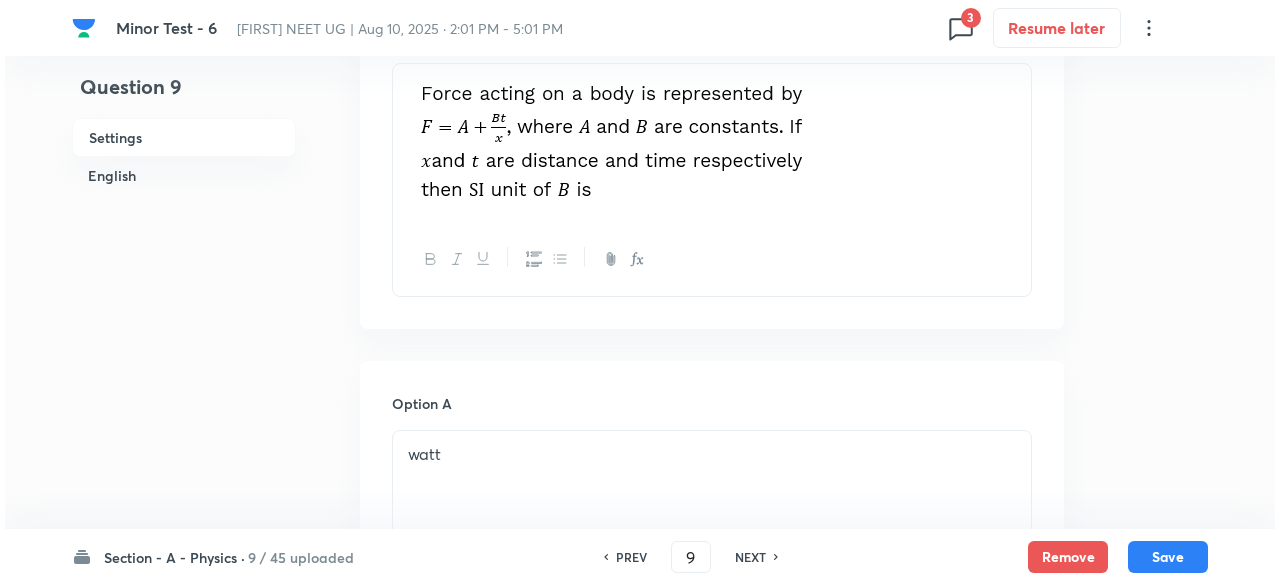 scroll, scrollTop: 0, scrollLeft: 0, axis: both 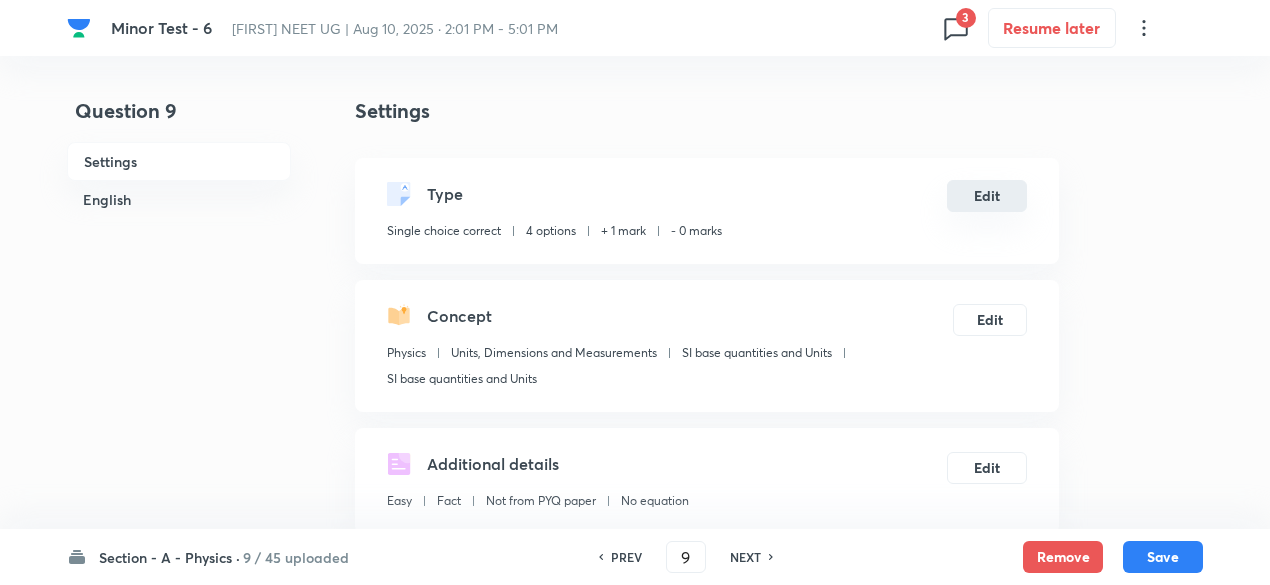 click on "Edit" at bounding box center [987, 196] 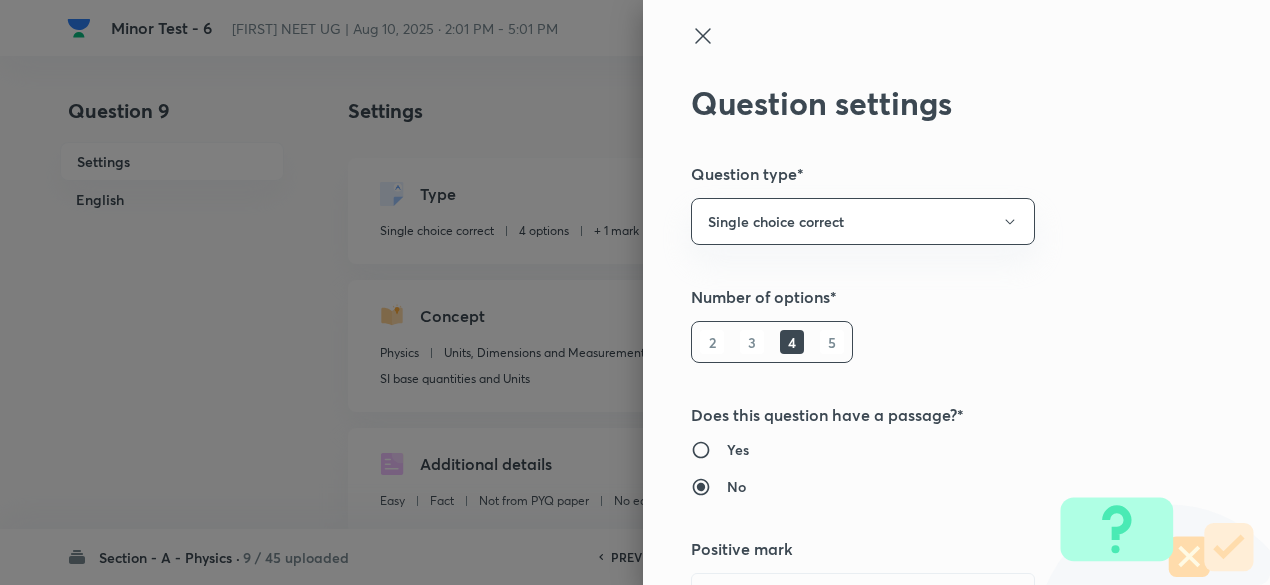 radio on "true" 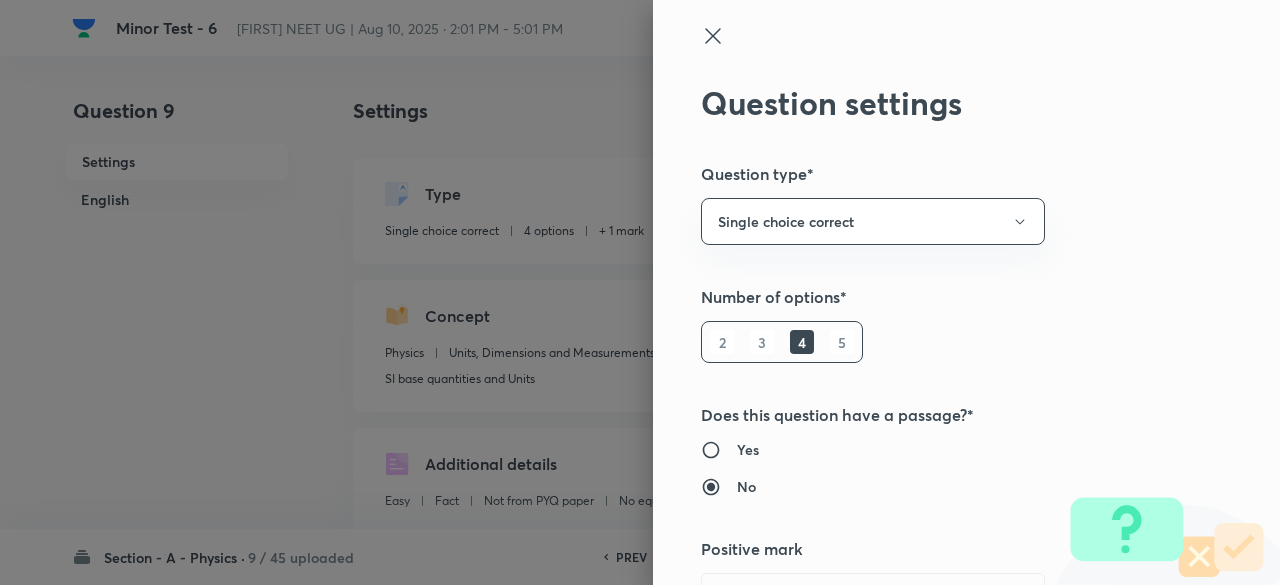 type on "1" 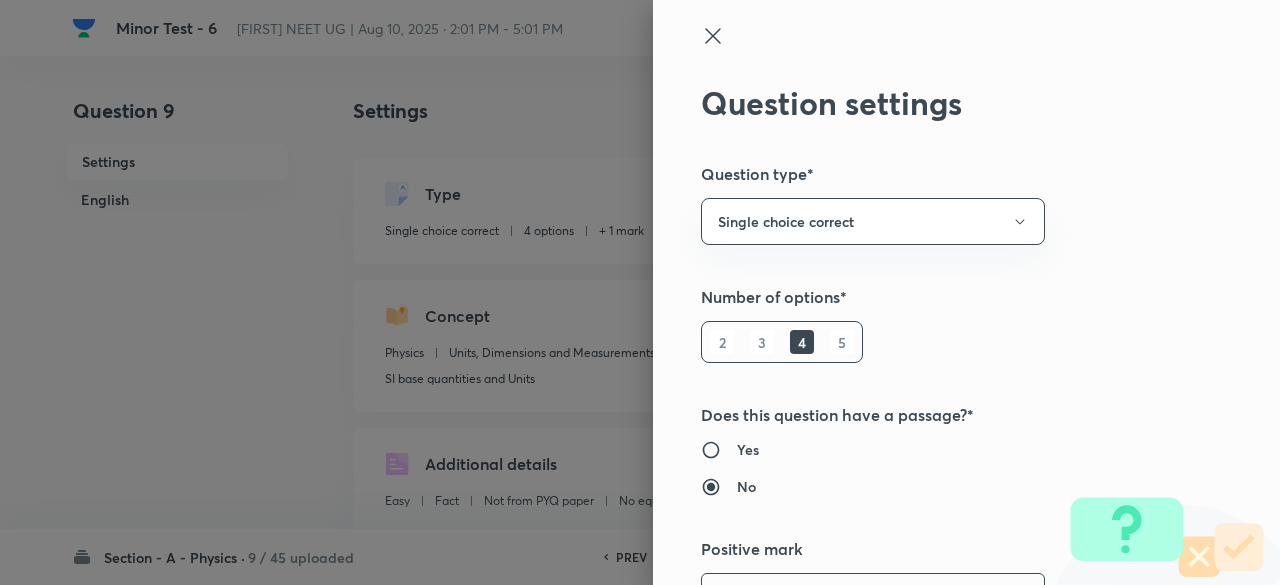 scroll, scrollTop: 39, scrollLeft: 0, axis: vertical 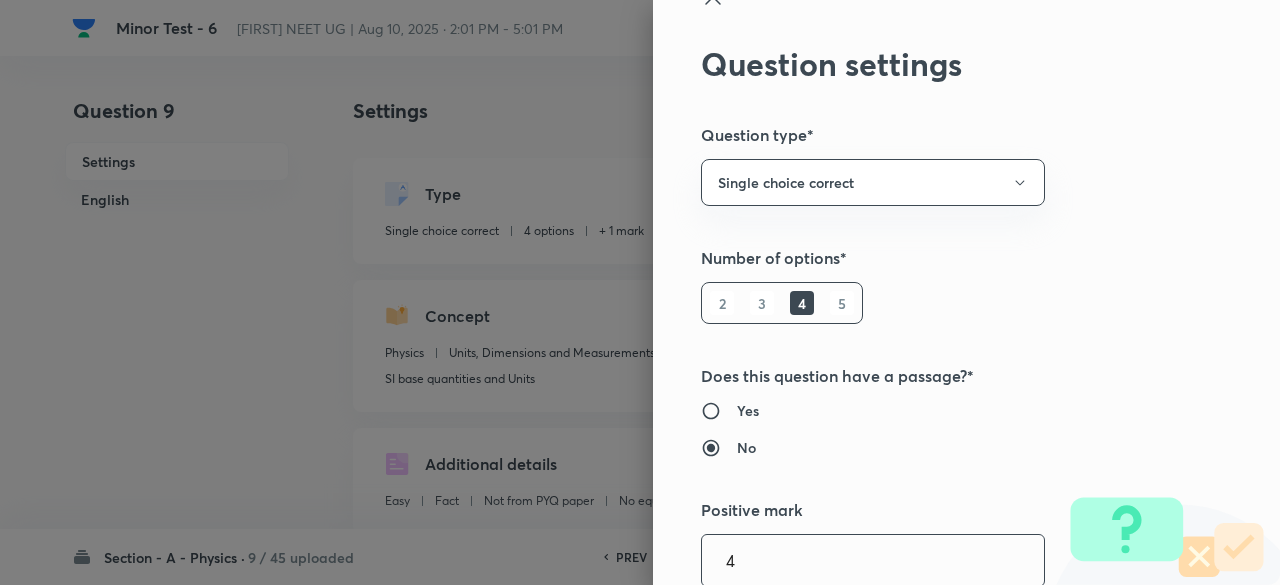 type on "4" 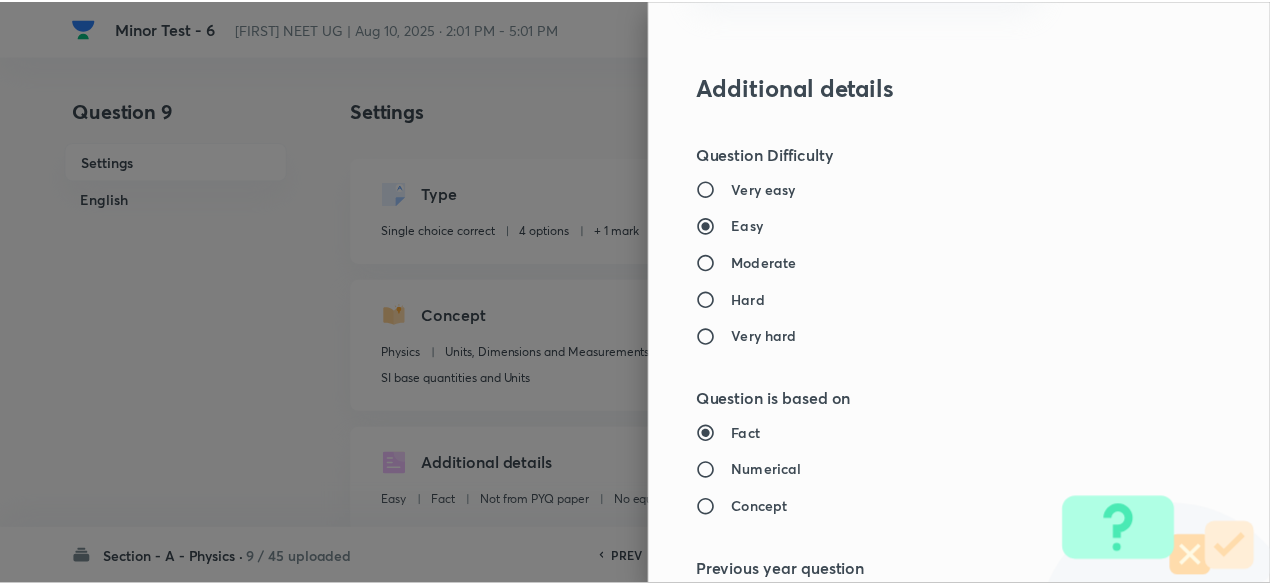 scroll, scrollTop: 2135, scrollLeft: 0, axis: vertical 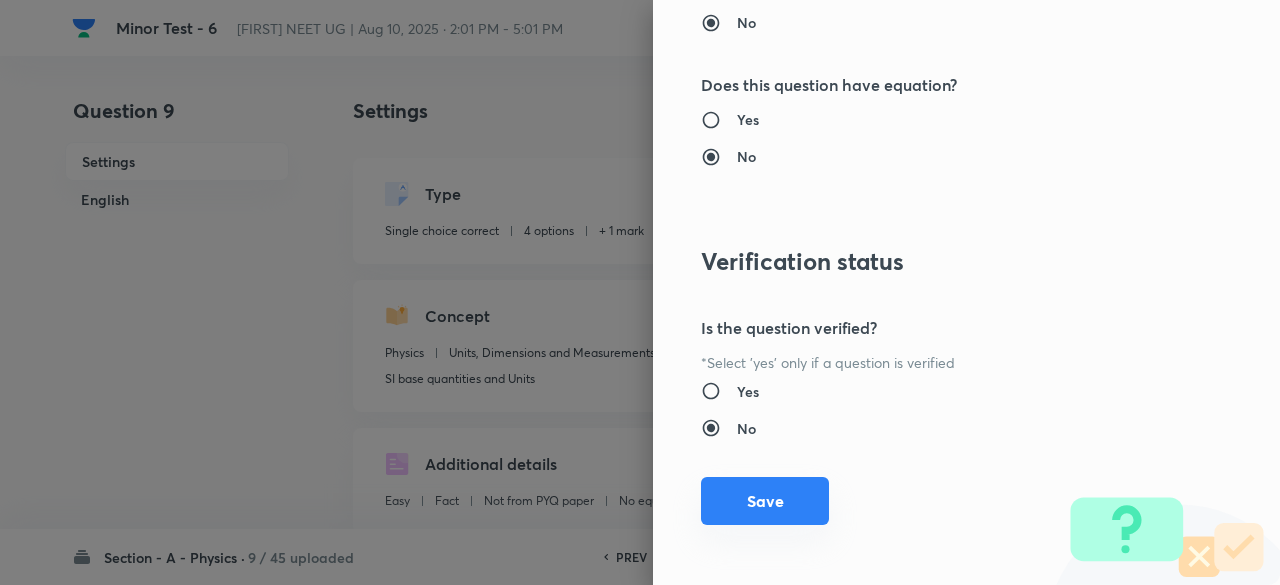 type on "1" 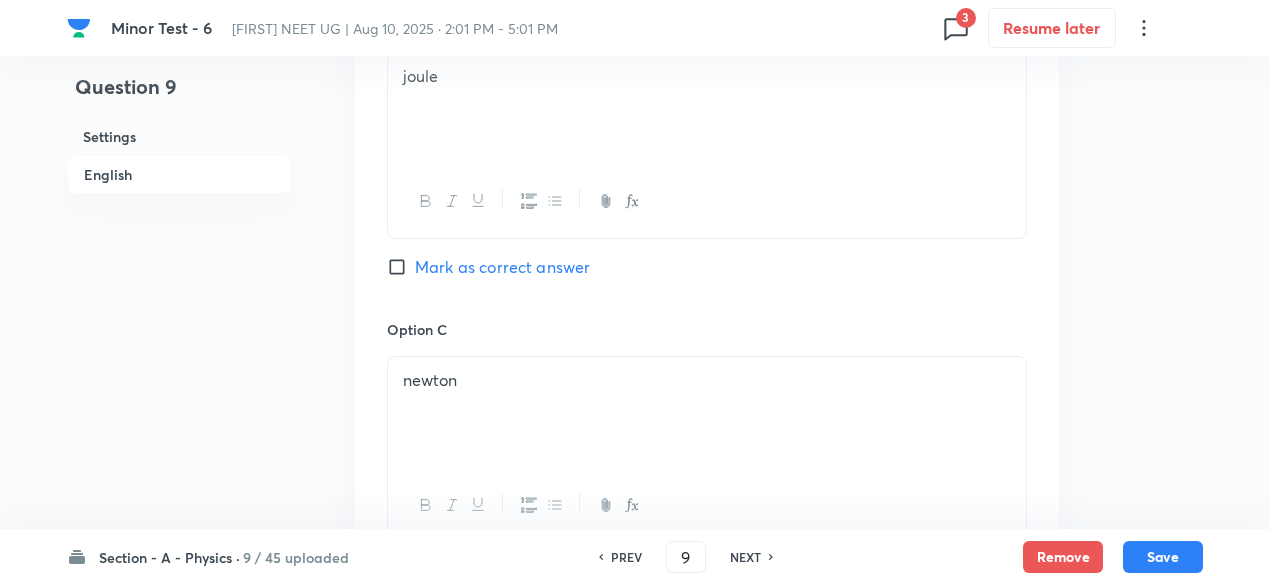 scroll, scrollTop: 2218, scrollLeft: 0, axis: vertical 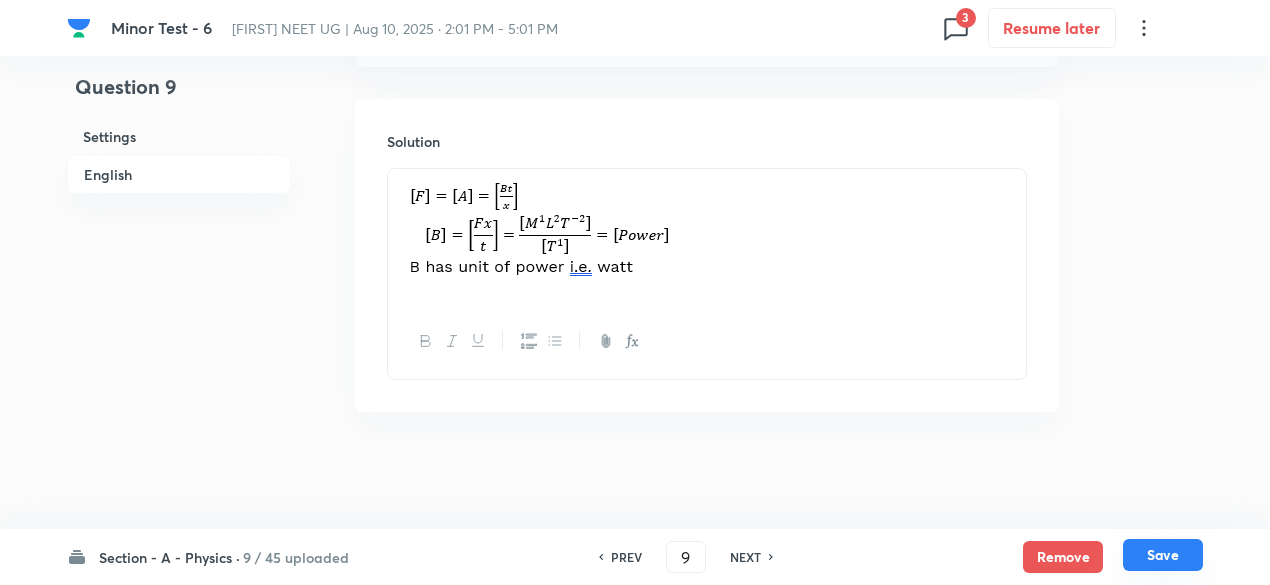 click on "Save" at bounding box center (1163, 555) 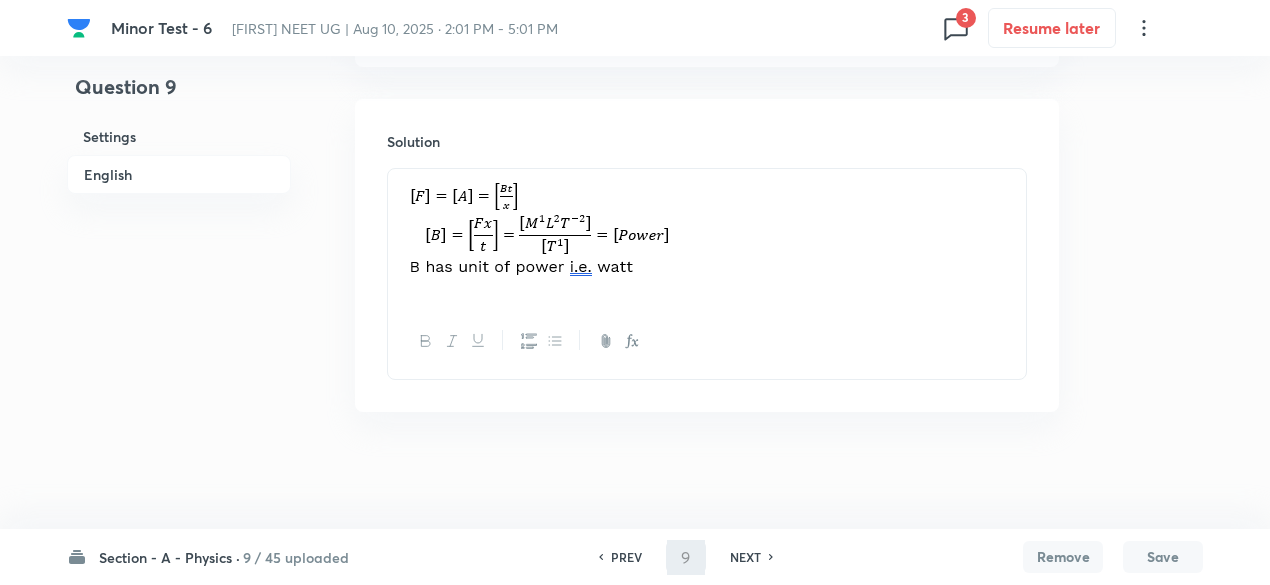 type on "10" 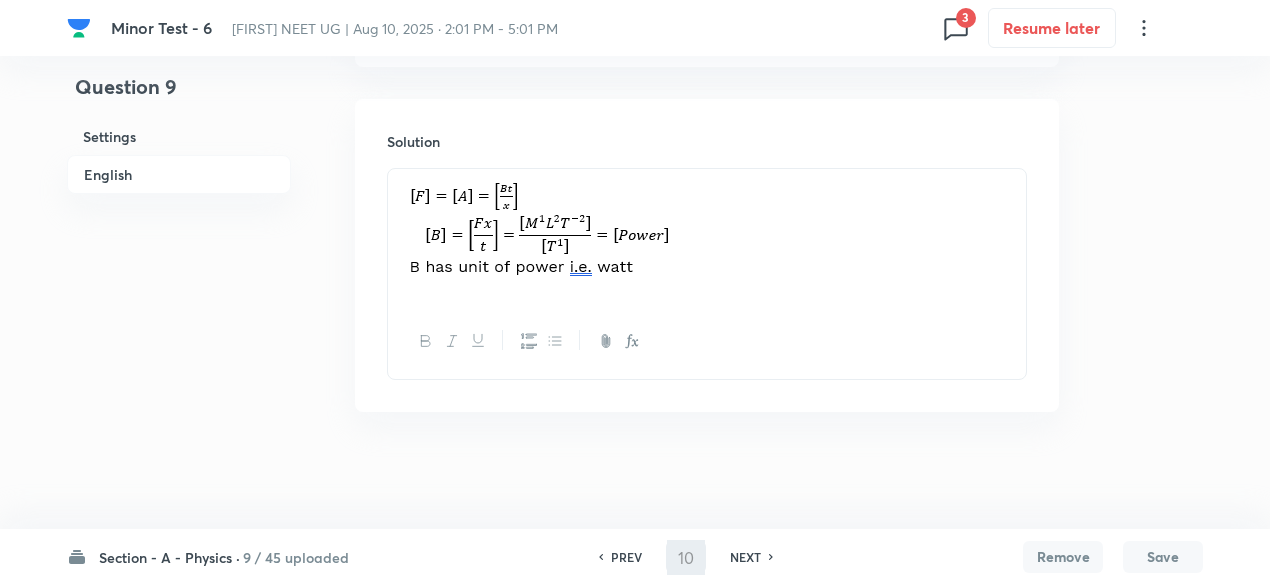 scroll, scrollTop: 0, scrollLeft: 0, axis: both 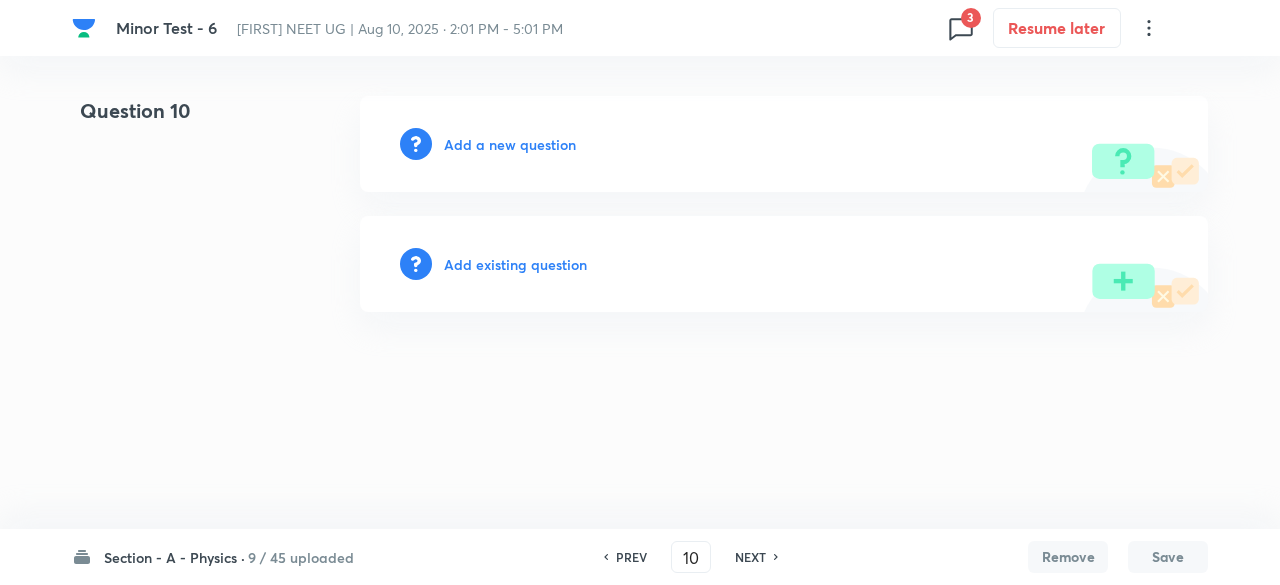 click on "Add existing question" at bounding box center [515, 264] 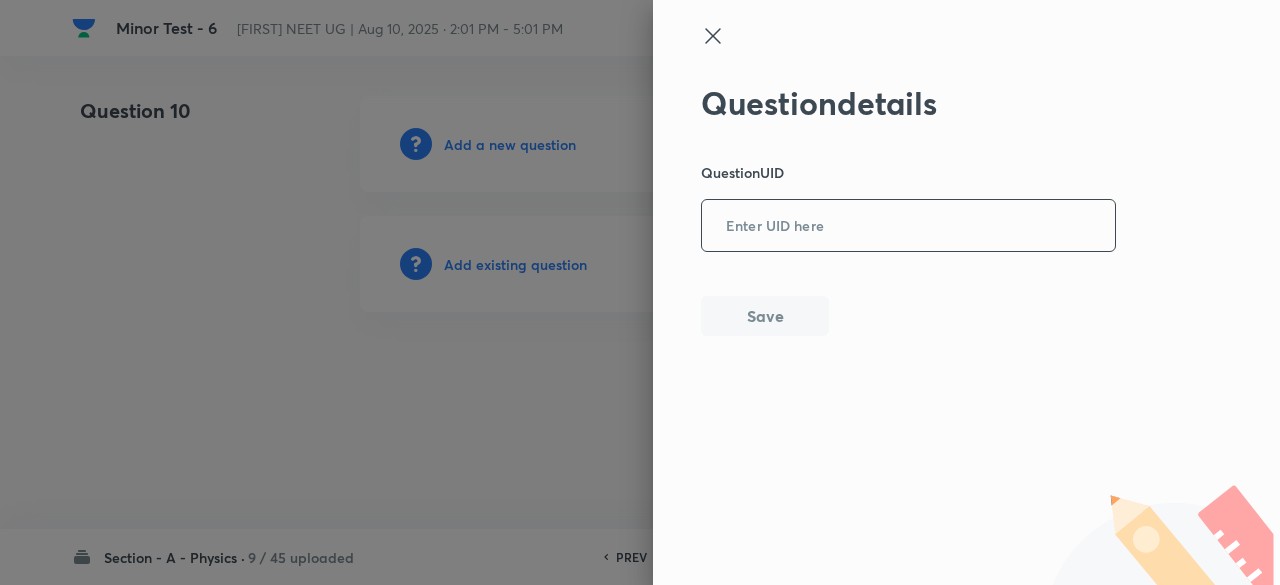 click at bounding box center [908, 226] 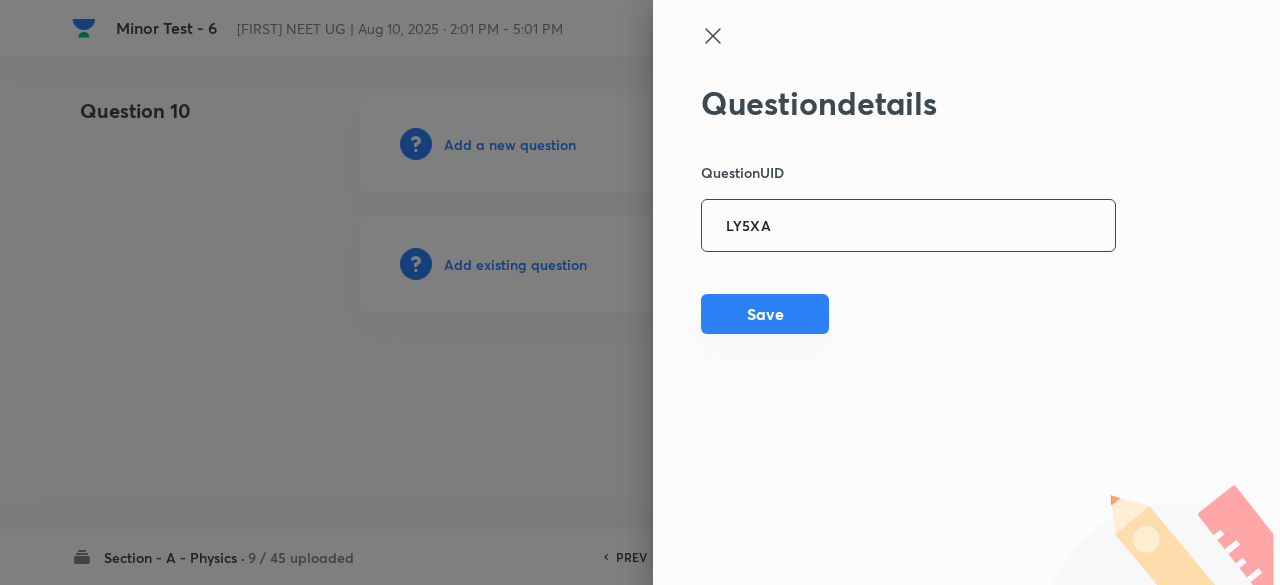 type on "LY5XA" 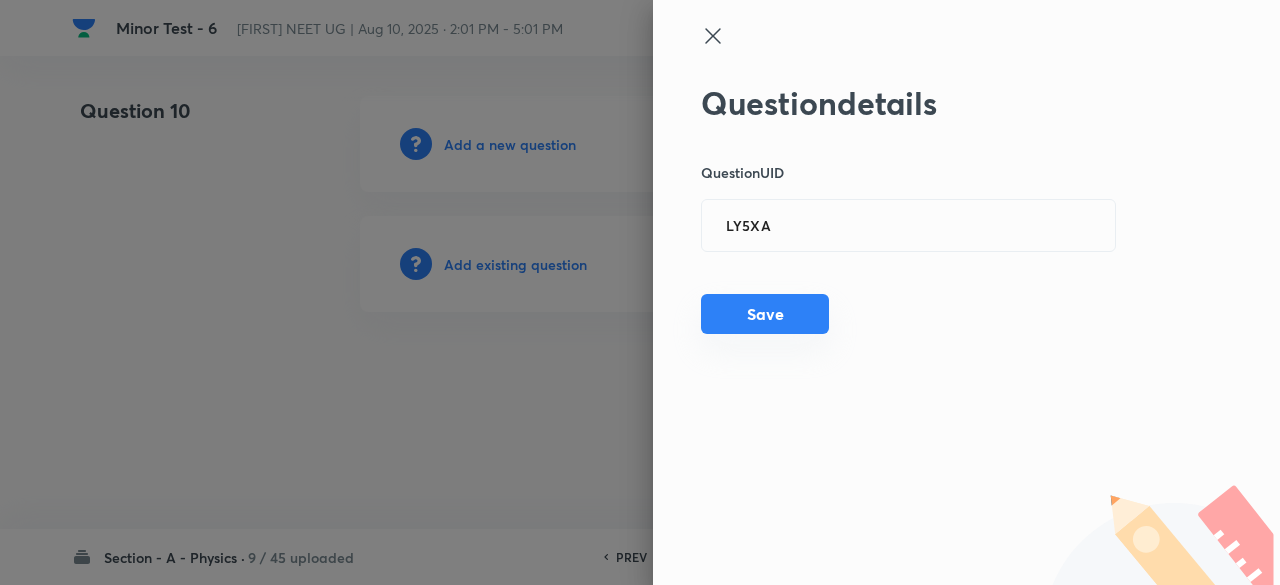 click on "Save" at bounding box center (765, 314) 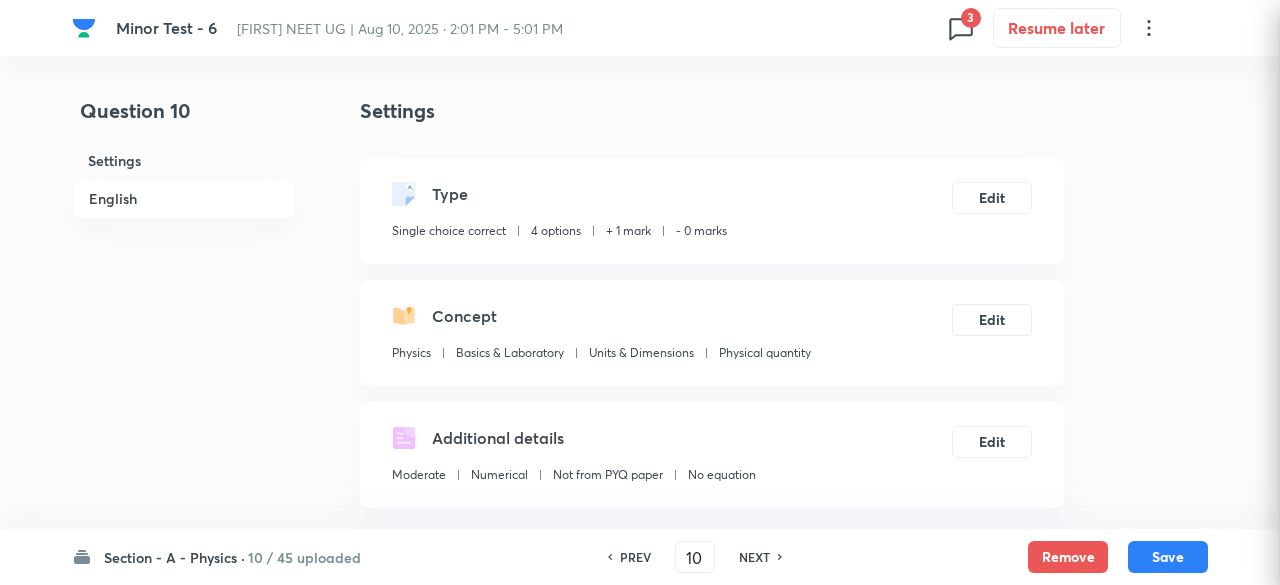 checkbox on "true" 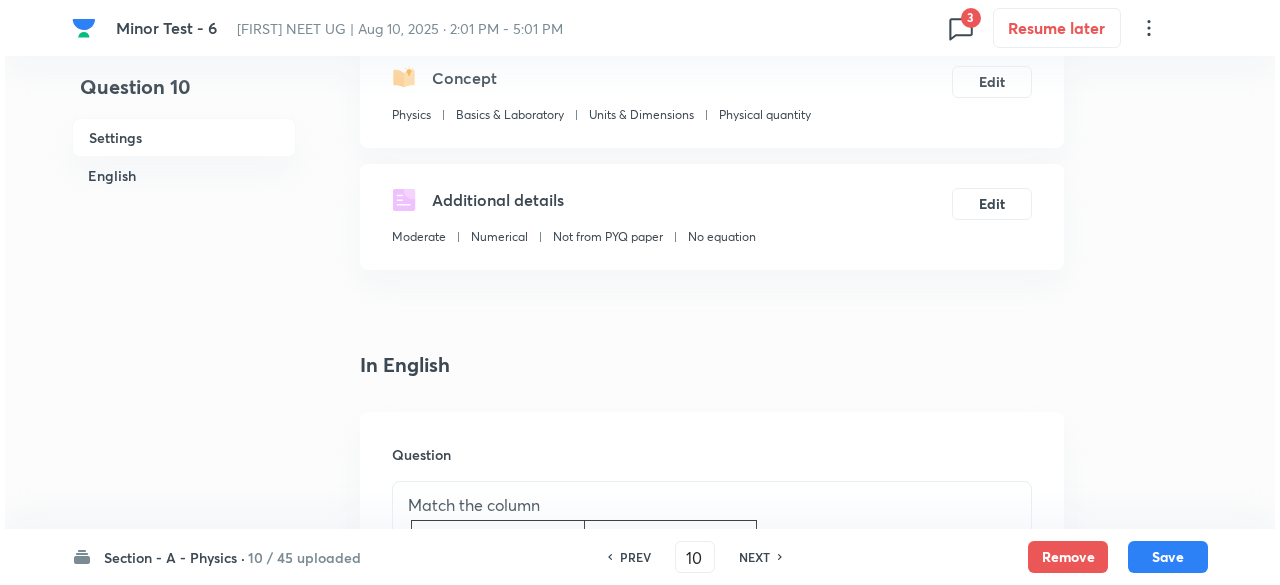 scroll, scrollTop: 0, scrollLeft: 0, axis: both 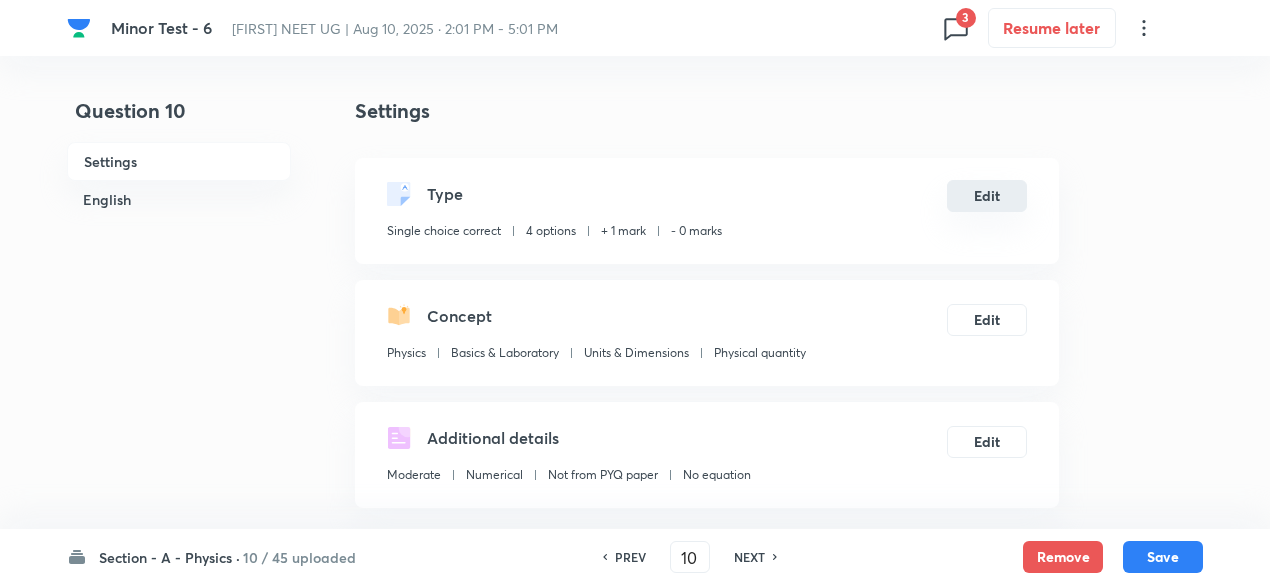 click on "Edit" at bounding box center (987, 196) 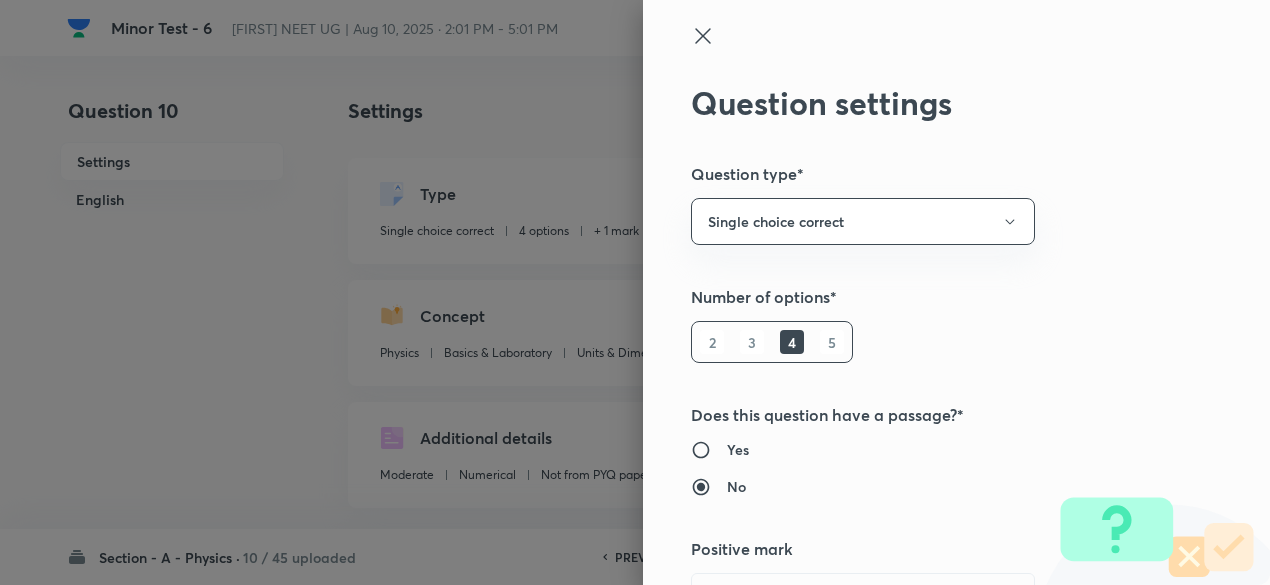 type on "1" 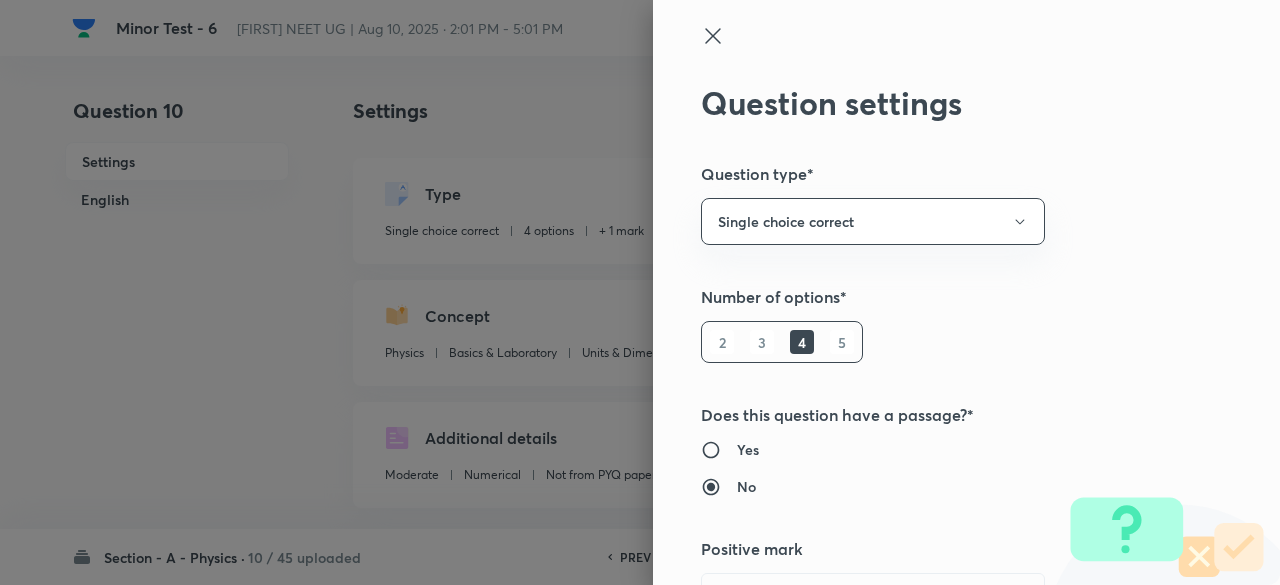 type 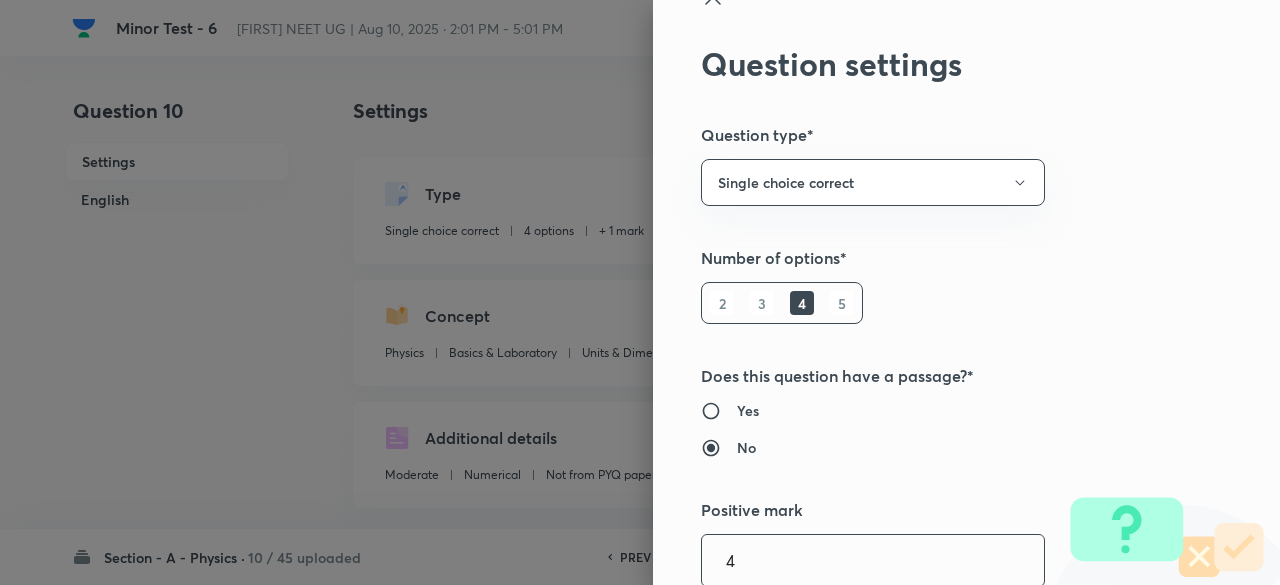 type on "4" 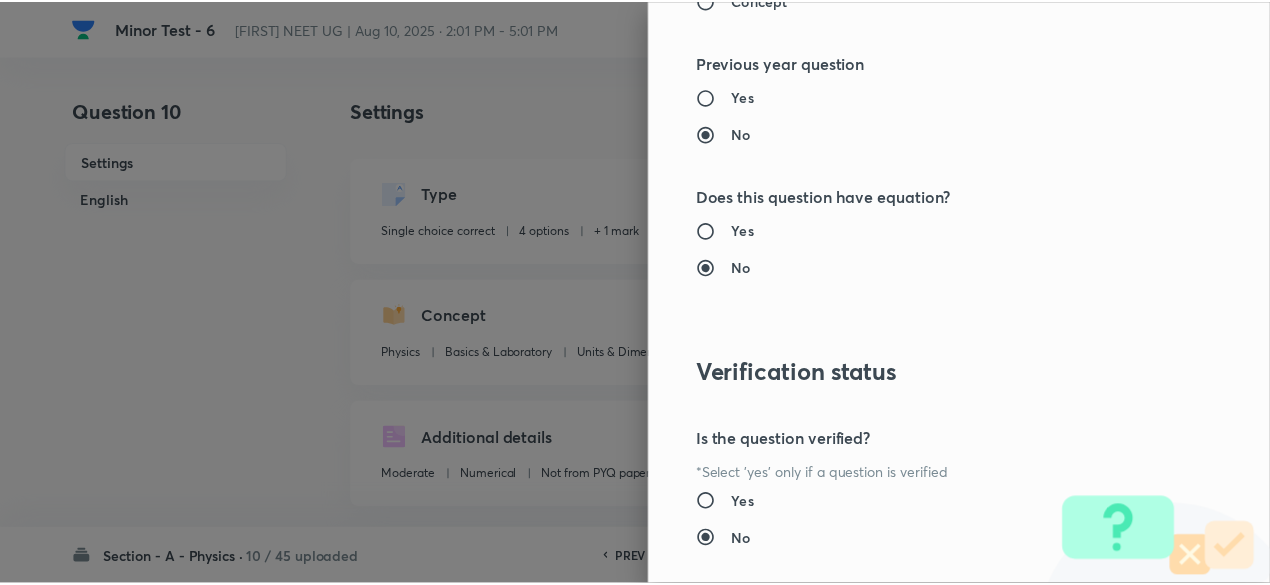 scroll, scrollTop: 2135, scrollLeft: 0, axis: vertical 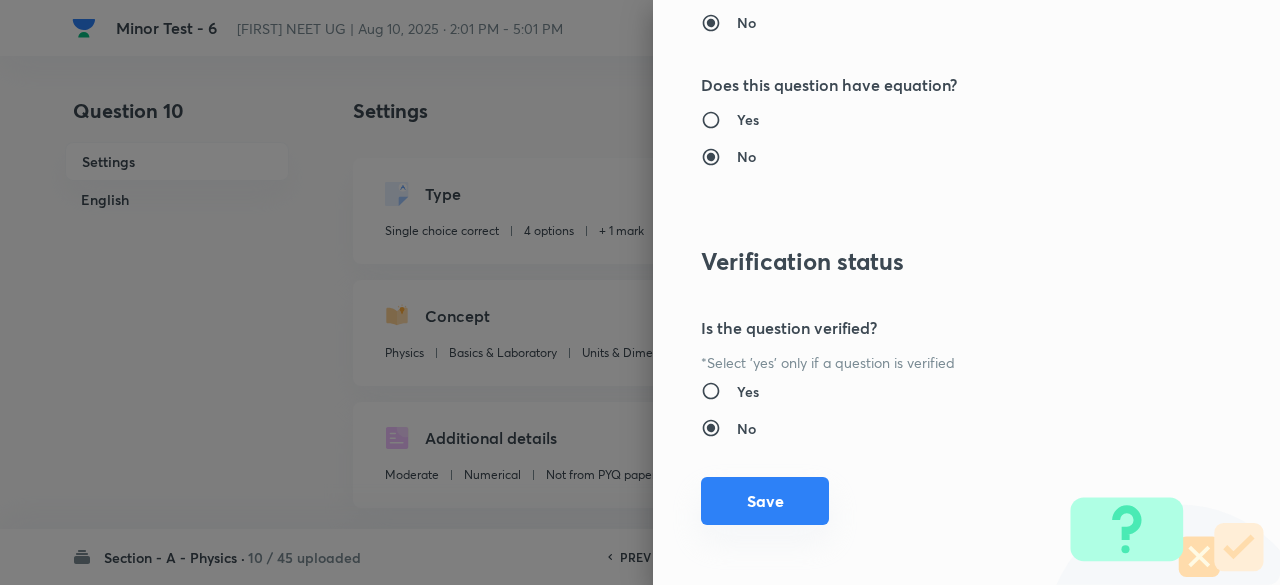 type on "1" 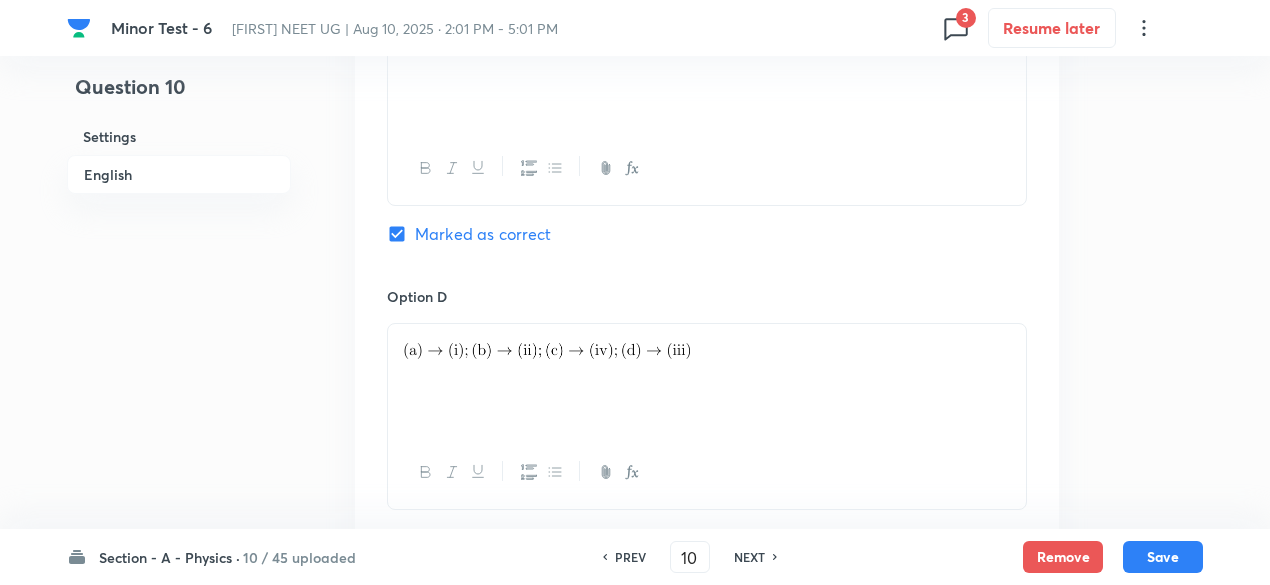 scroll, scrollTop: 2508, scrollLeft: 0, axis: vertical 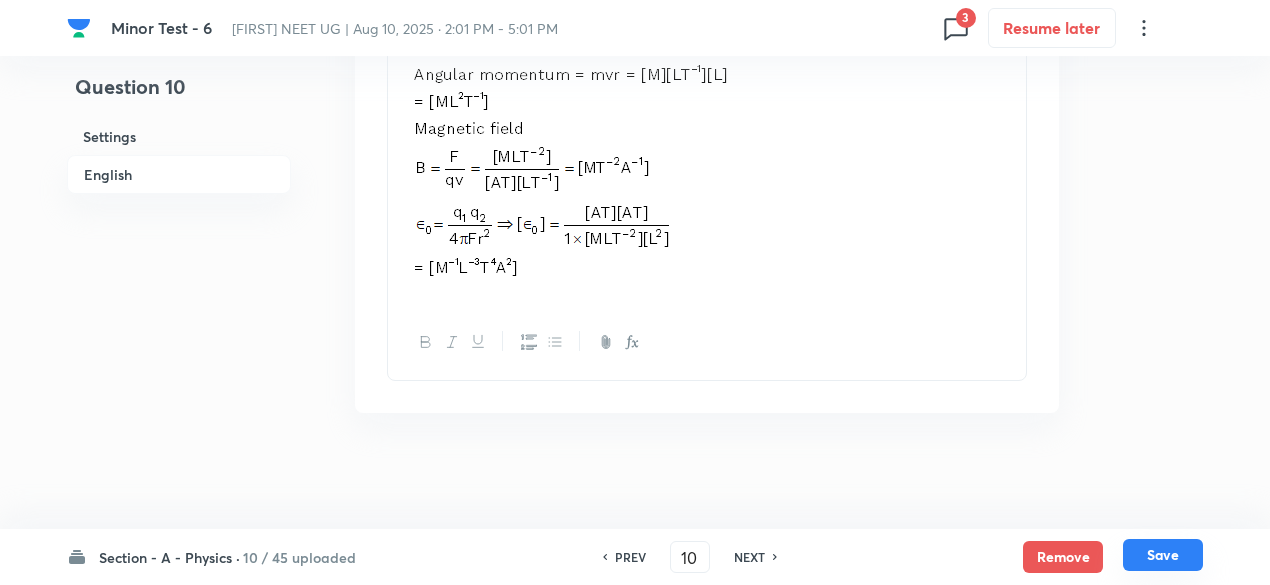 click on "Save" at bounding box center [1163, 555] 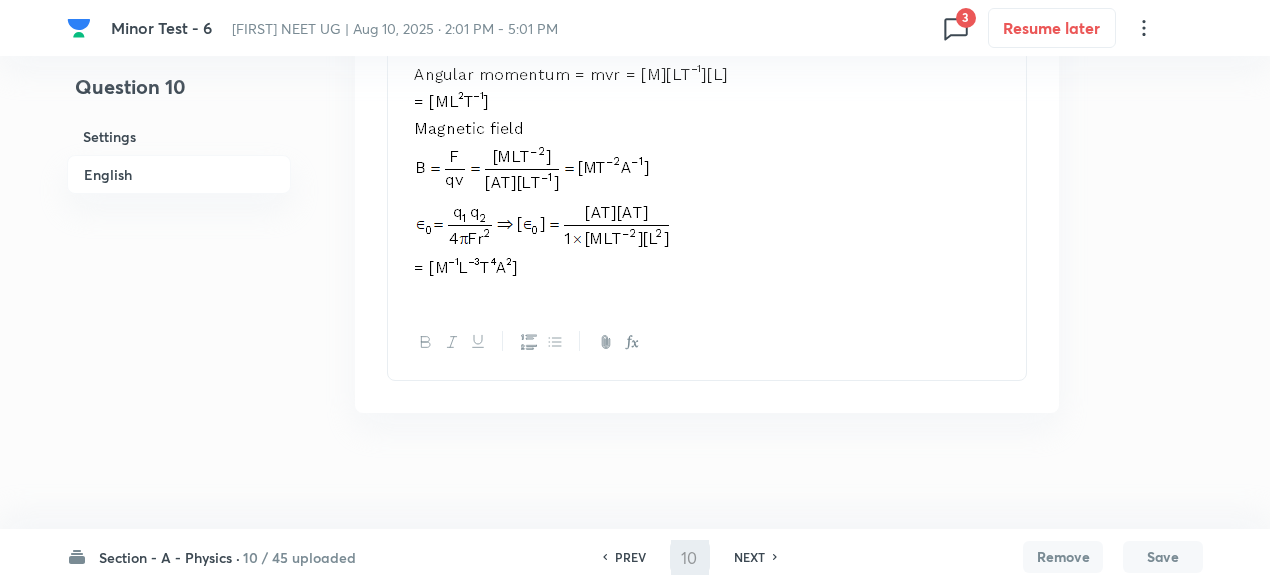 type on "11" 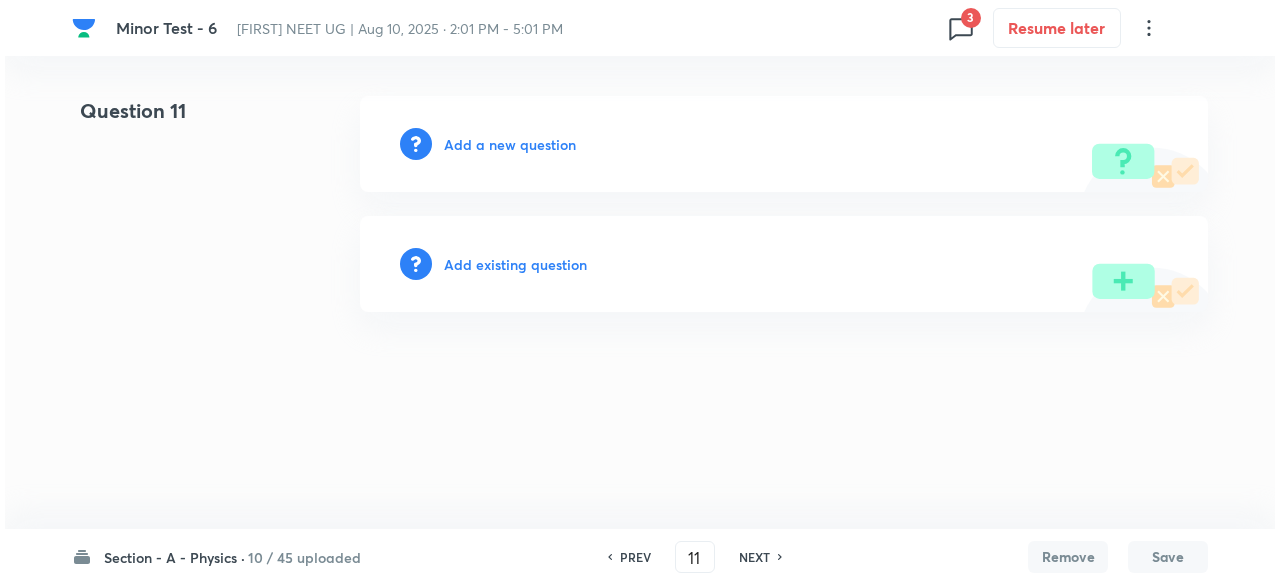 scroll, scrollTop: 0, scrollLeft: 0, axis: both 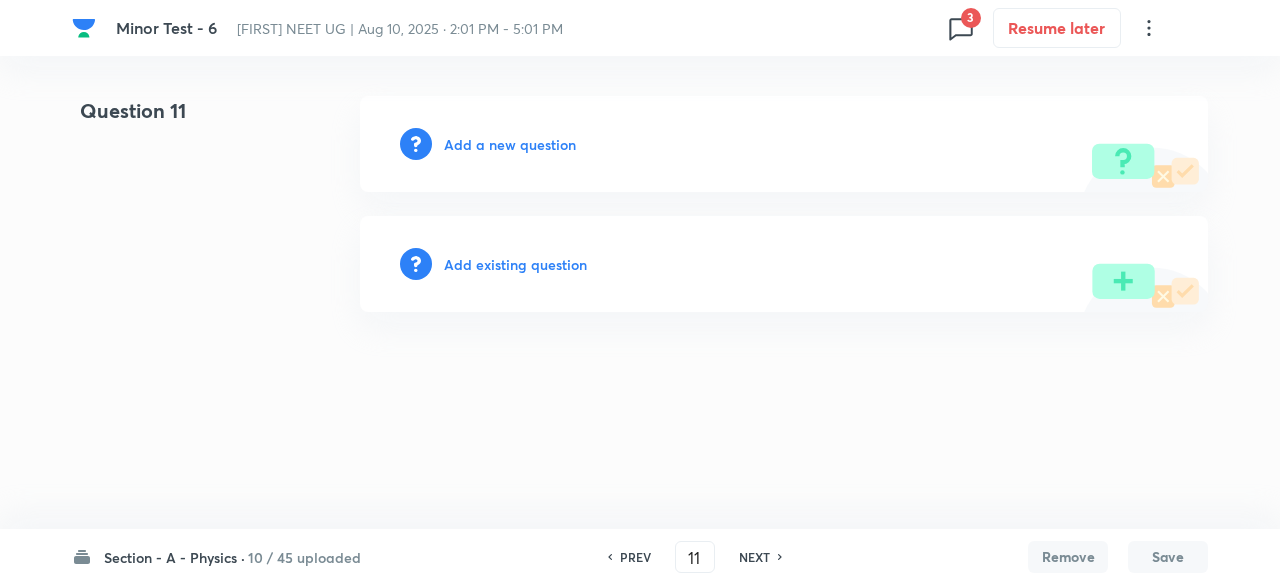 click on "Add existing question" at bounding box center (515, 264) 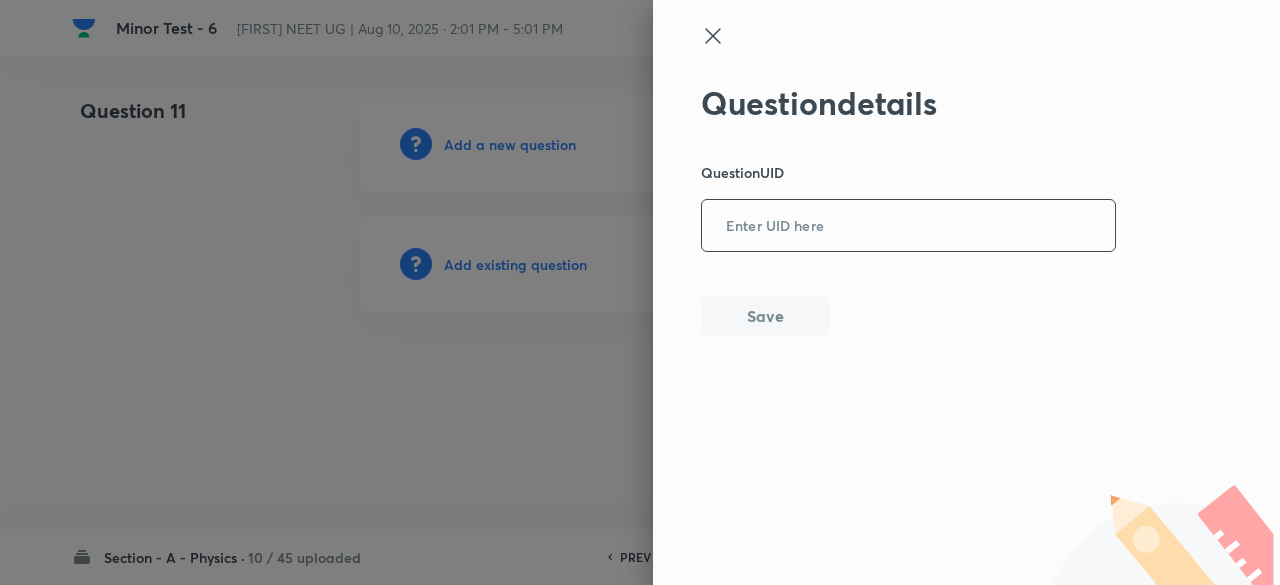 click at bounding box center (908, 226) 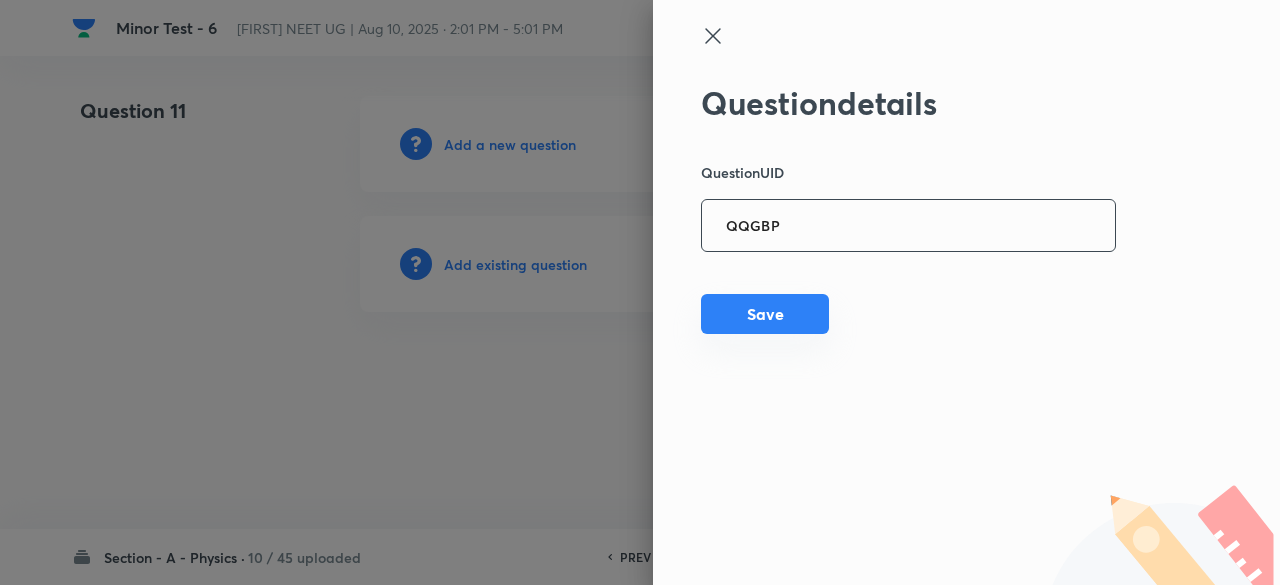 type on "QQGBP" 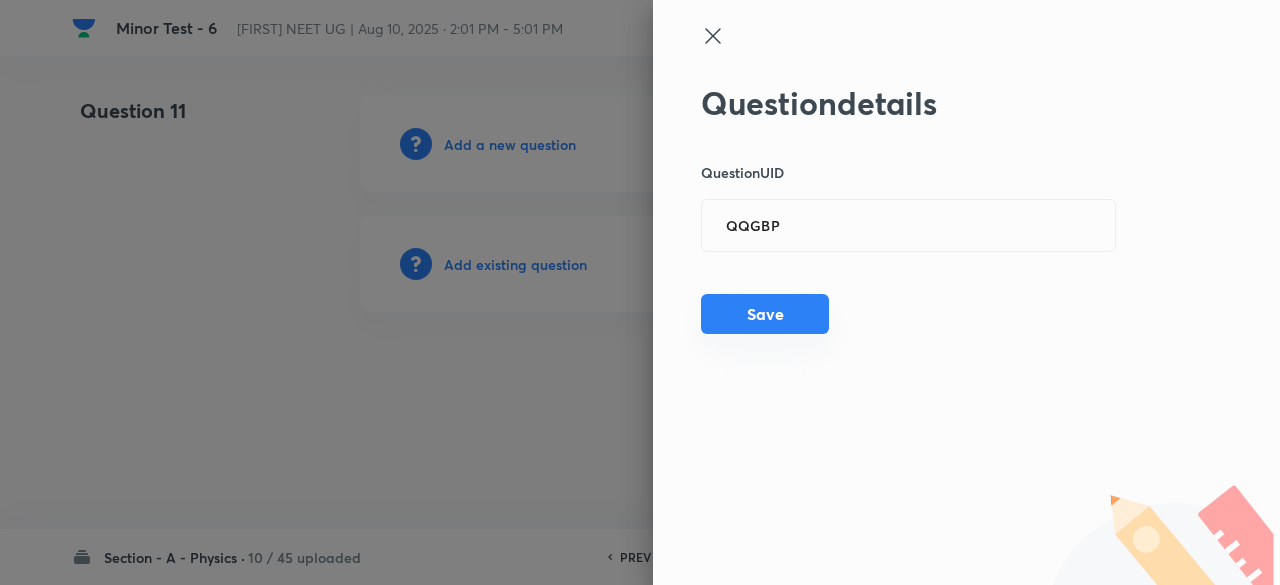 click on "Save" at bounding box center [765, 314] 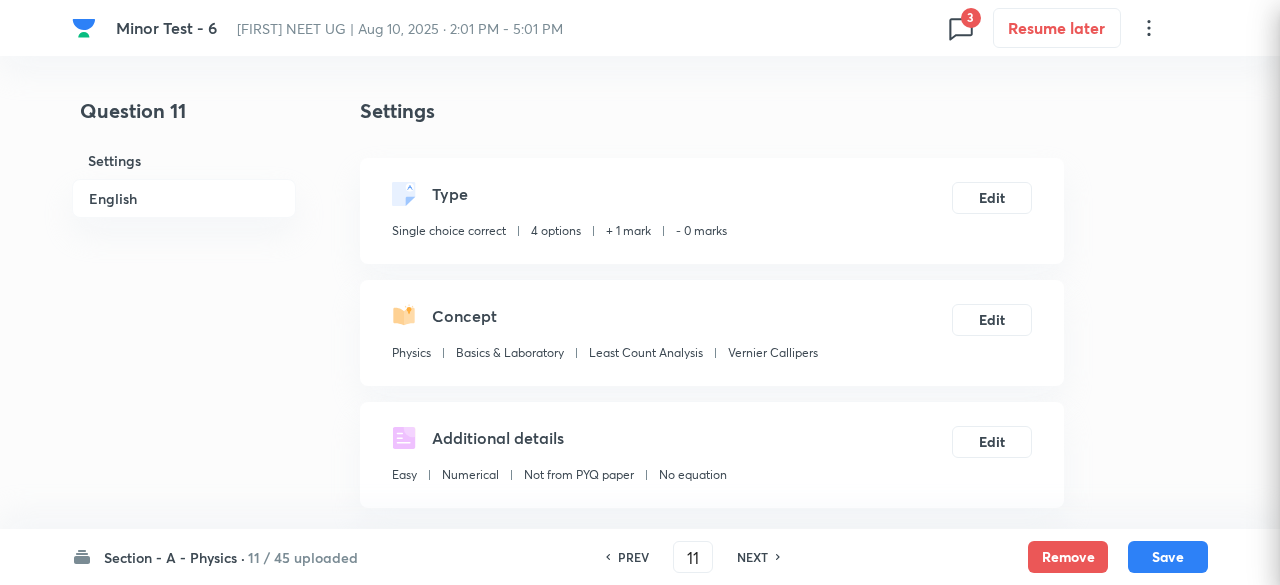 checkbox on "true" 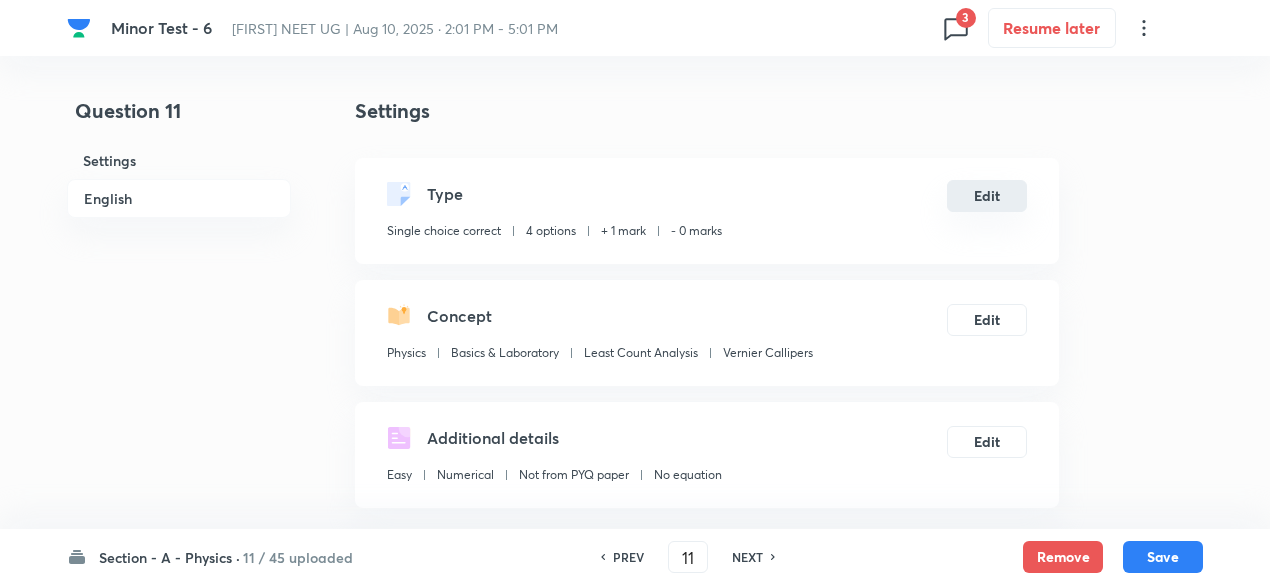 click on "Edit" at bounding box center [987, 196] 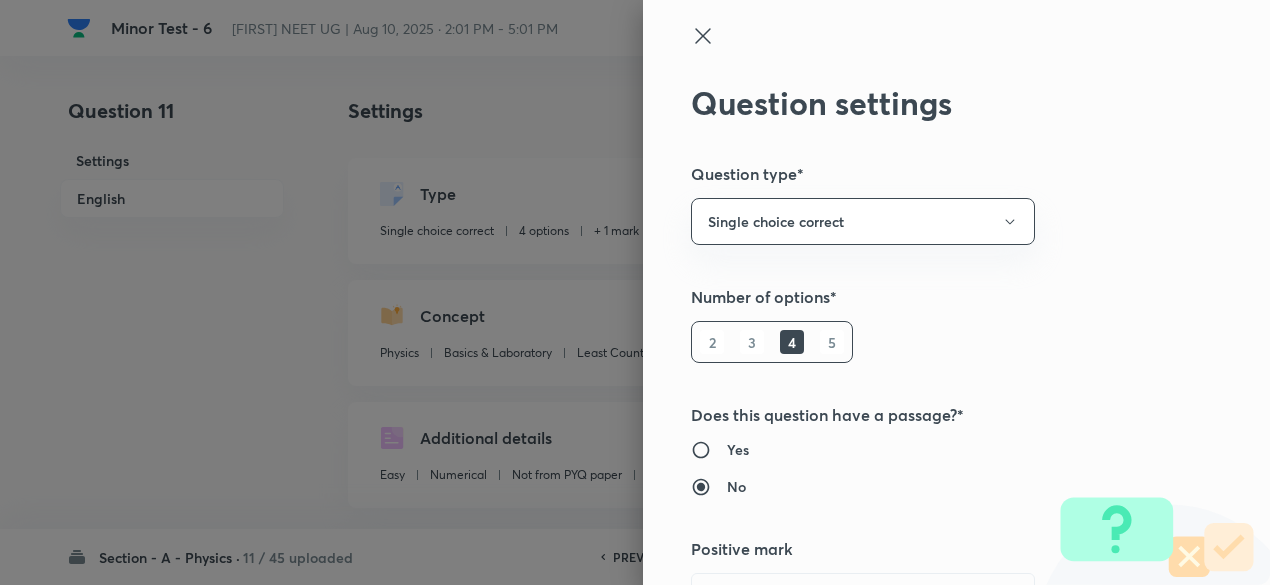 radio on "true" 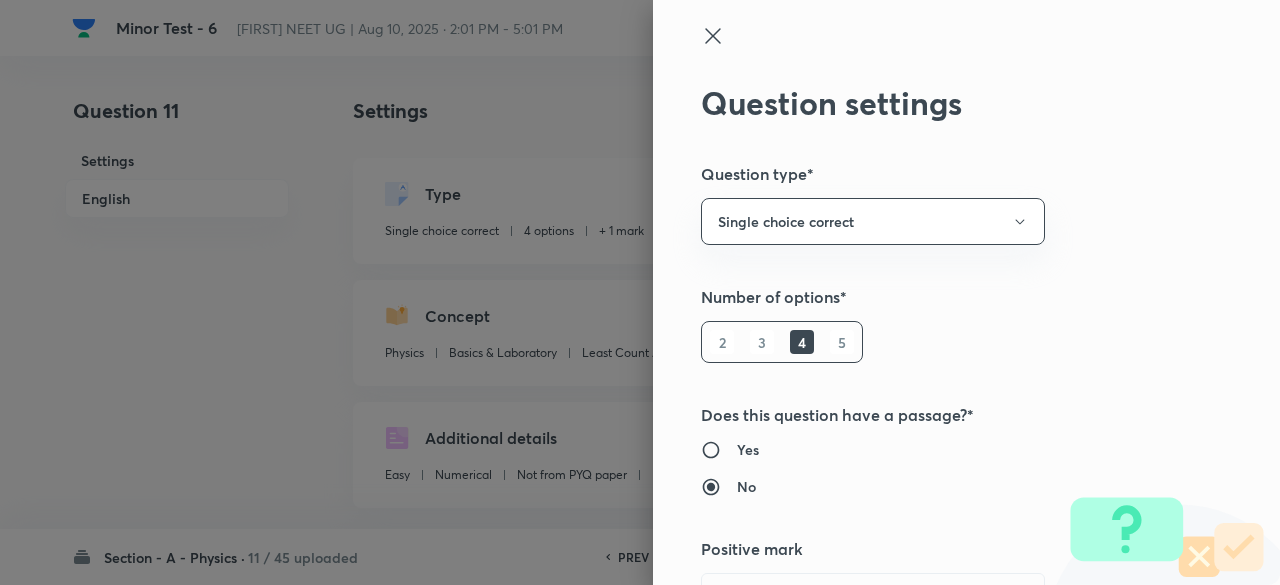 type on "1" 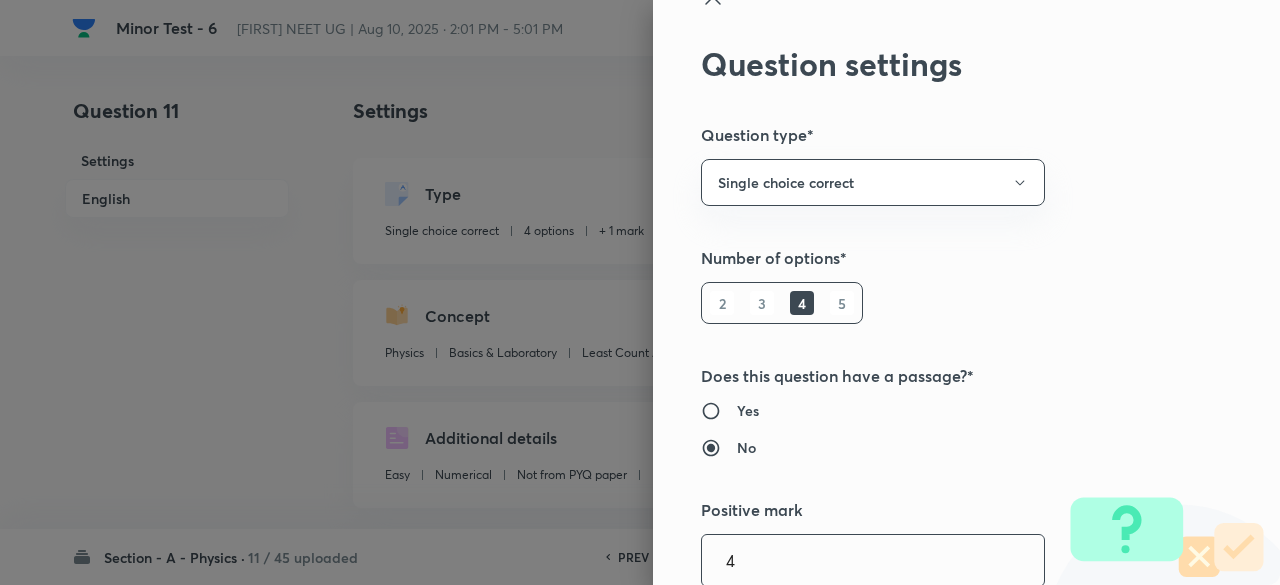 type on "4" 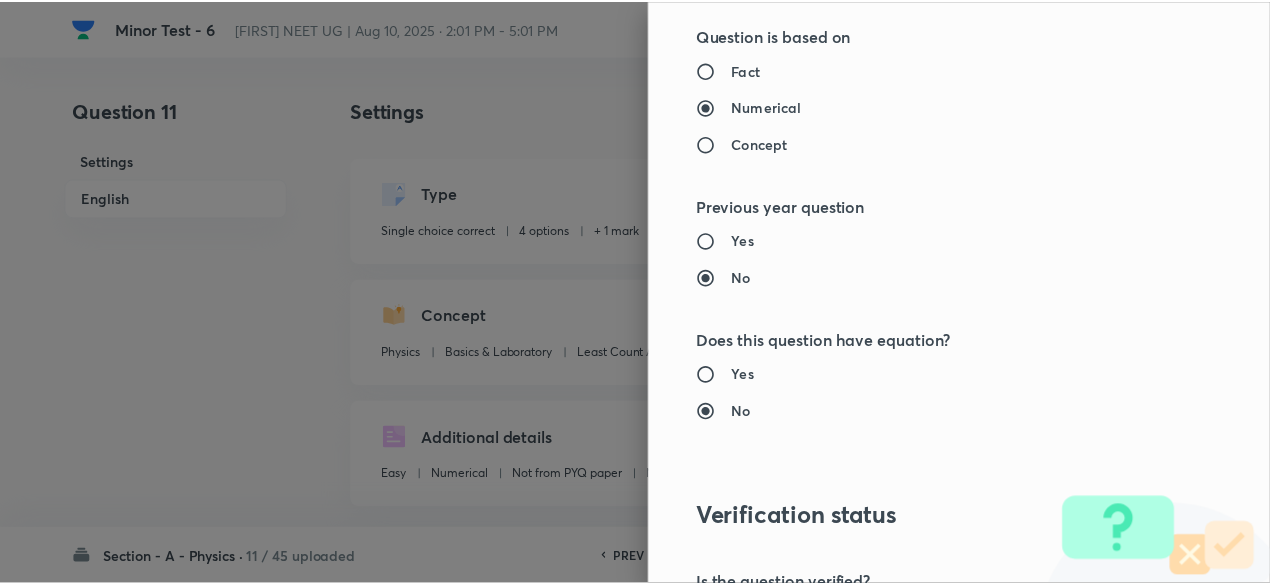 scroll, scrollTop: 2135, scrollLeft: 0, axis: vertical 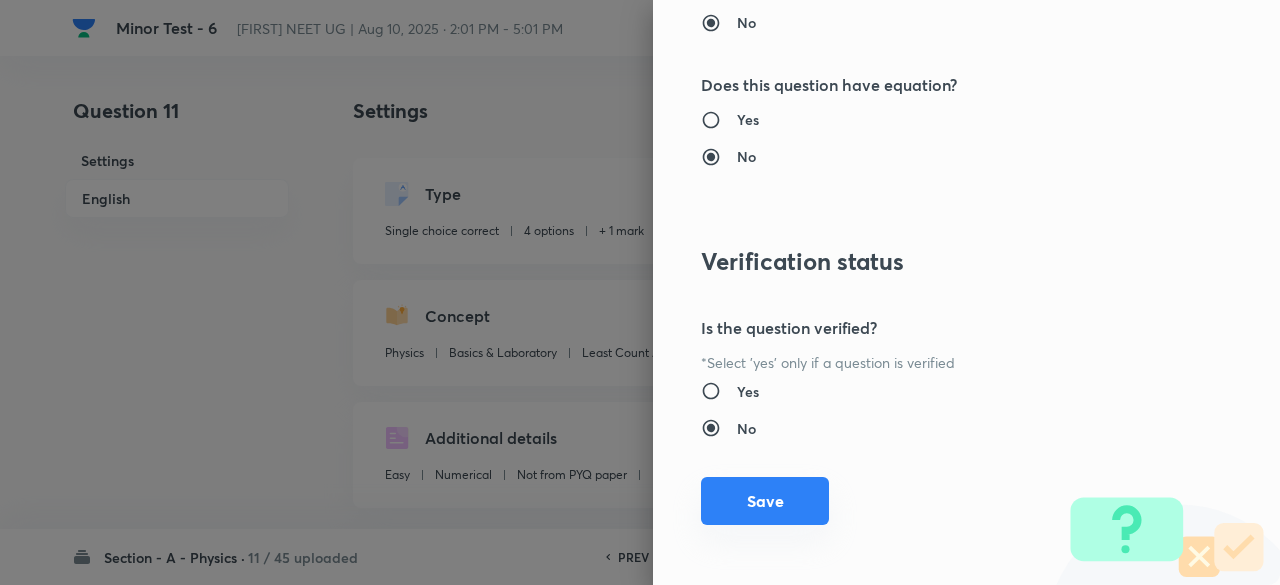 type on "1" 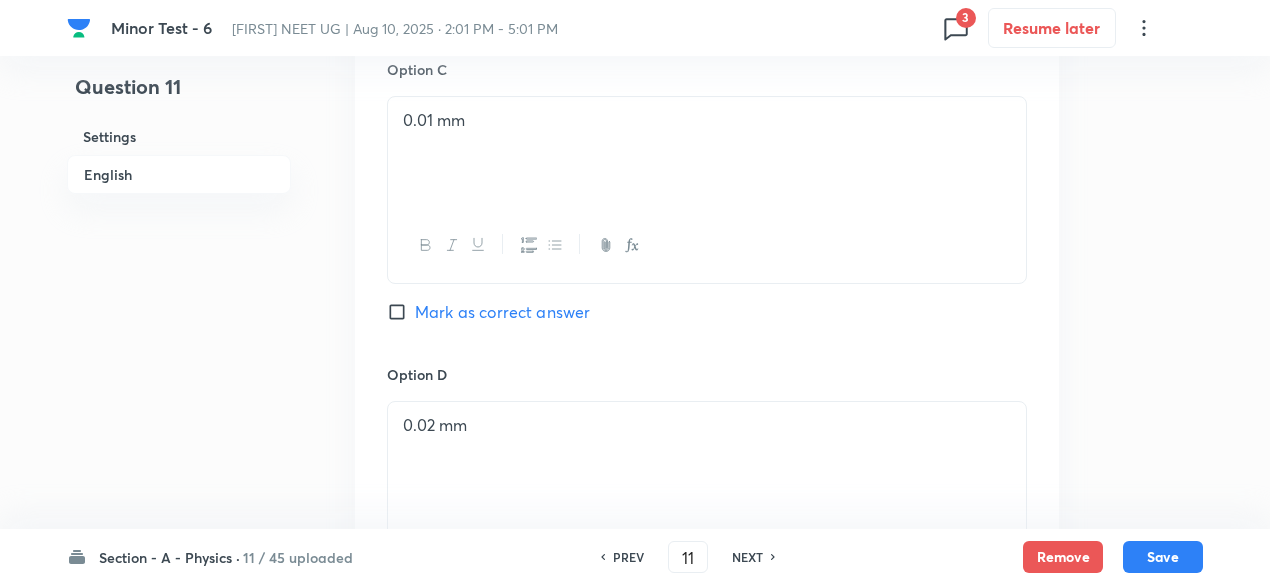 scroll, scrollTop: 2121, scrollLeft: 0, axis: vertical 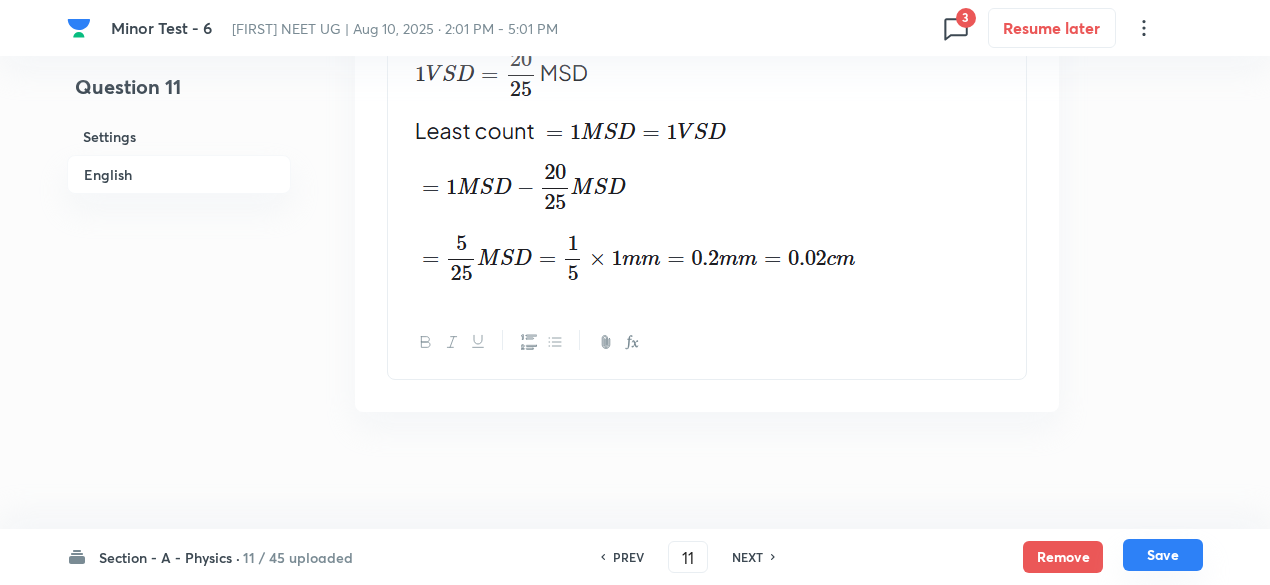 click on "Save" at bounding box center (1163, 555) 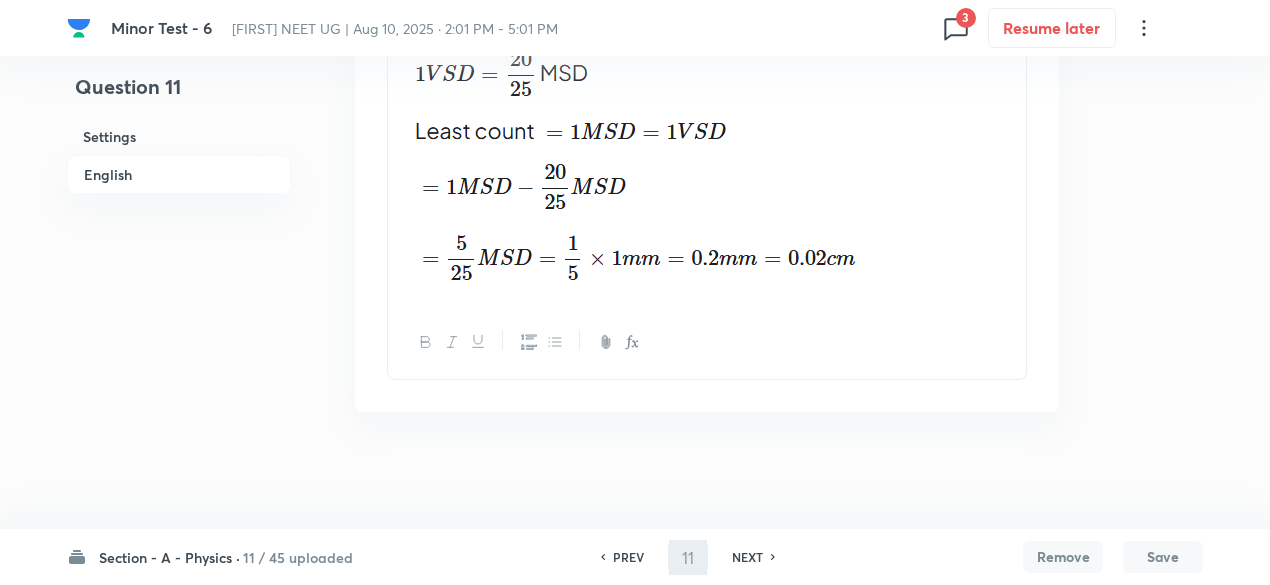 type on "12" 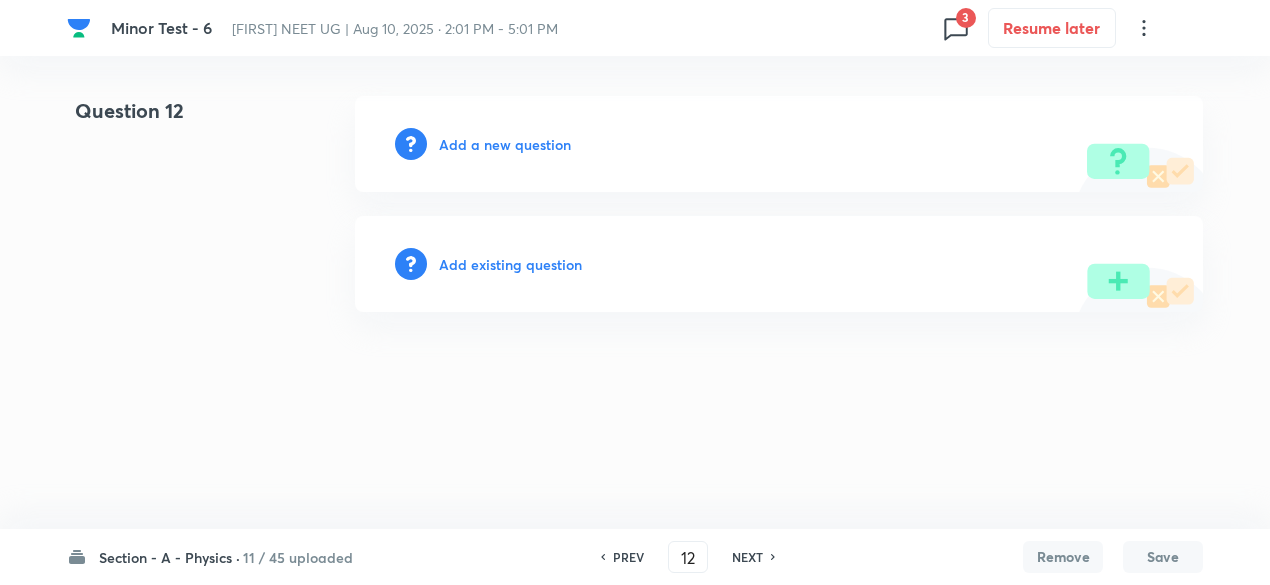 scroll, scrollTop: 0, scrollLeft: 0, axis: both 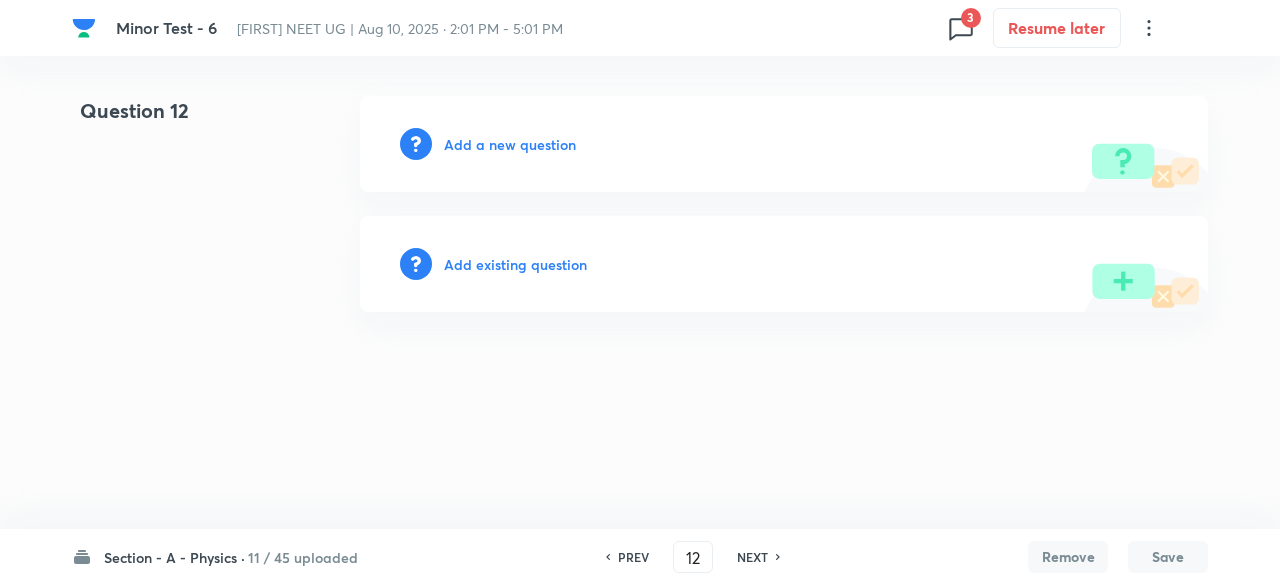 click on "Add existing question" at bounding box center (515, 264) 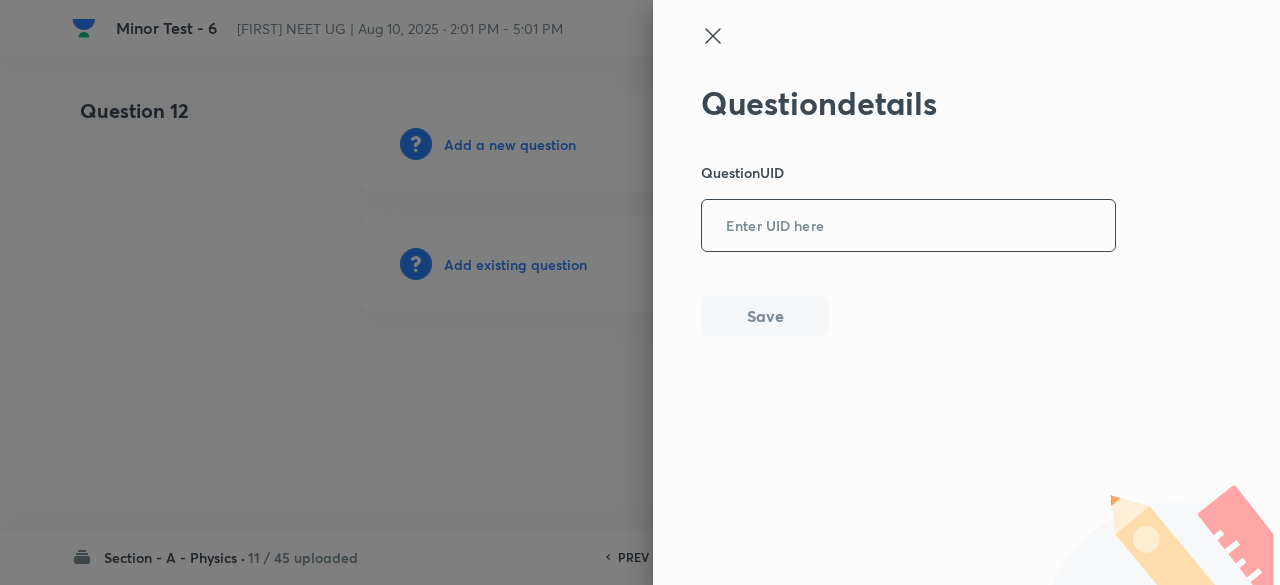 drag, startPoint x: 725, startPoint y: 254, endPoint x: 735, endPoint y: 227, distance: 28.79236 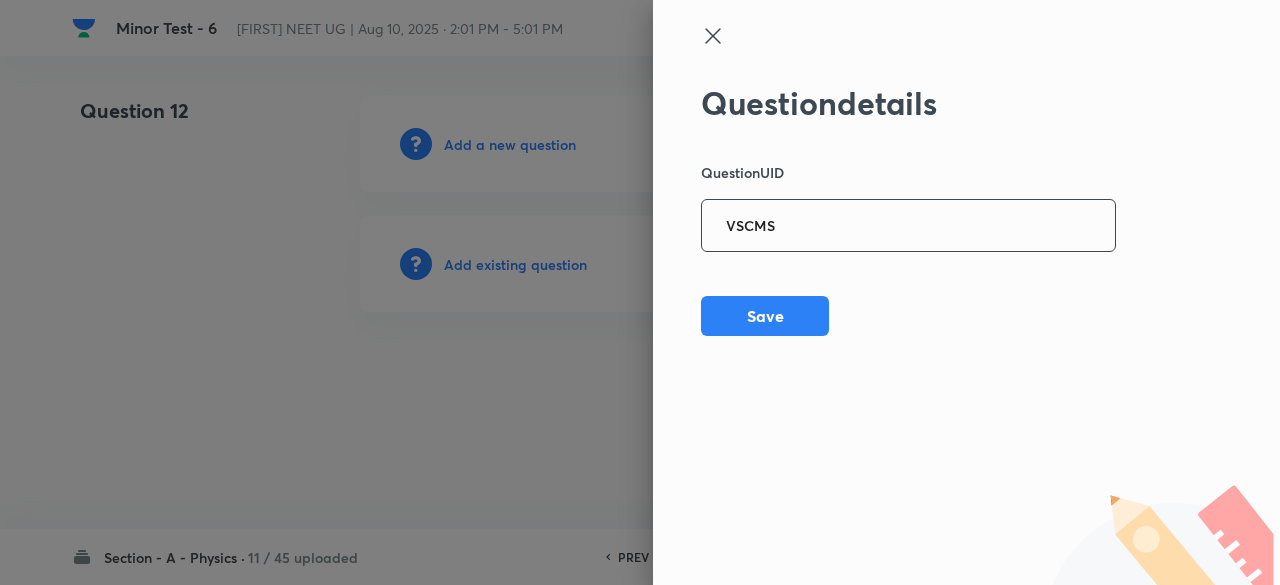 click on "VSCMS" at bounding box center (908, 226) 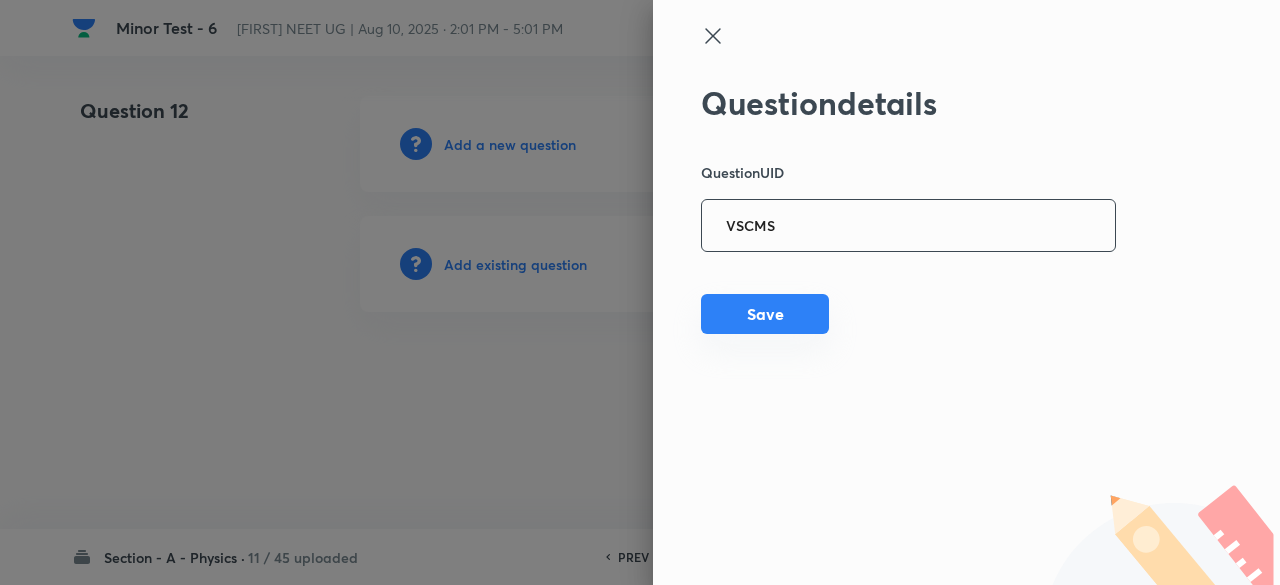 type on "VSCMS" 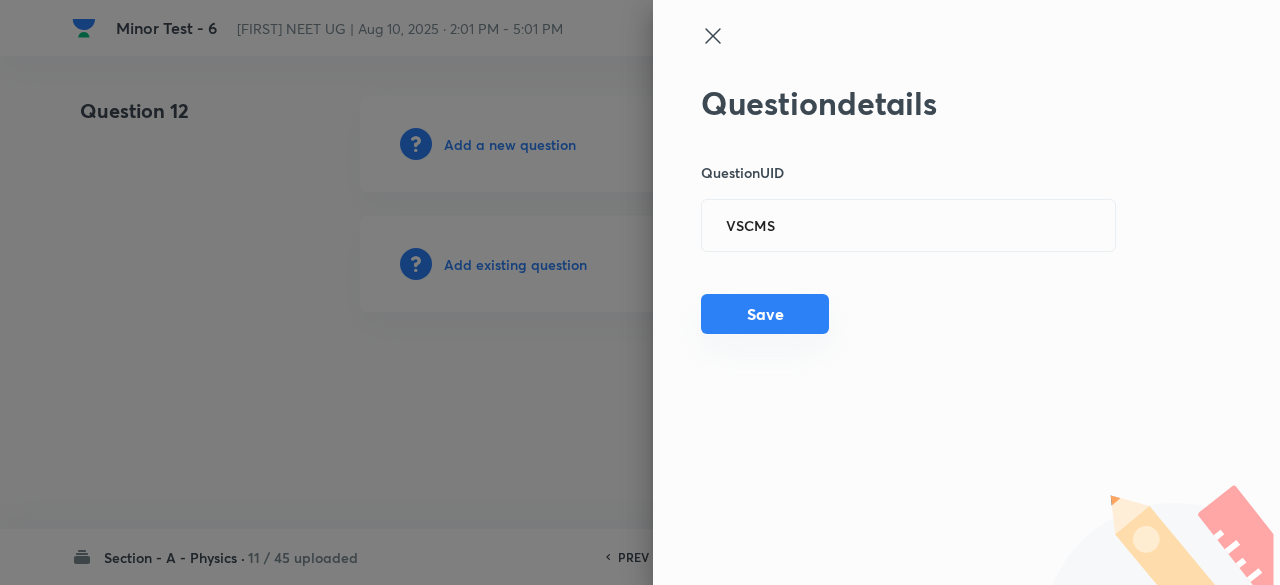click on "Save" at bounding box center (765, 314) 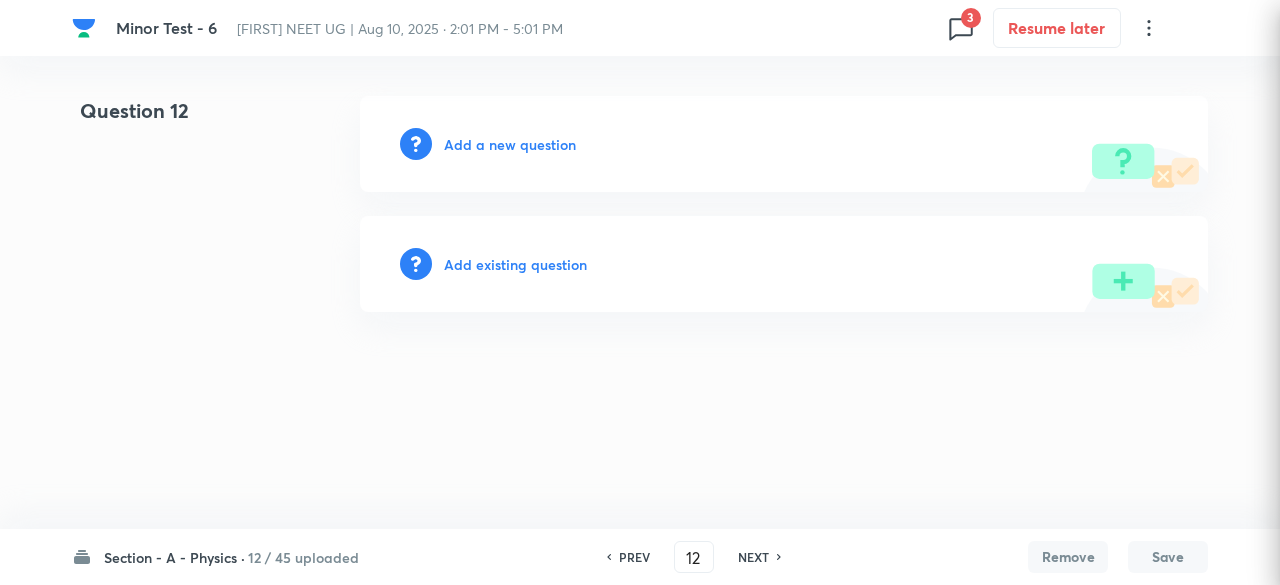 type 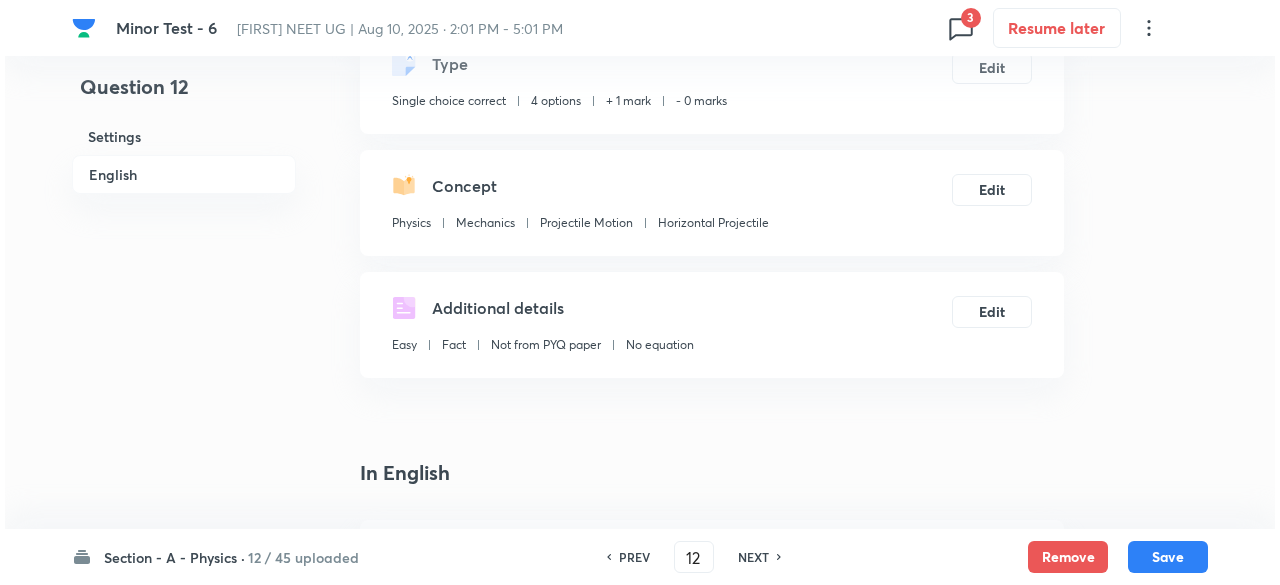 scroll, scrollTop: 0, scrollLeft: 0, axis: both 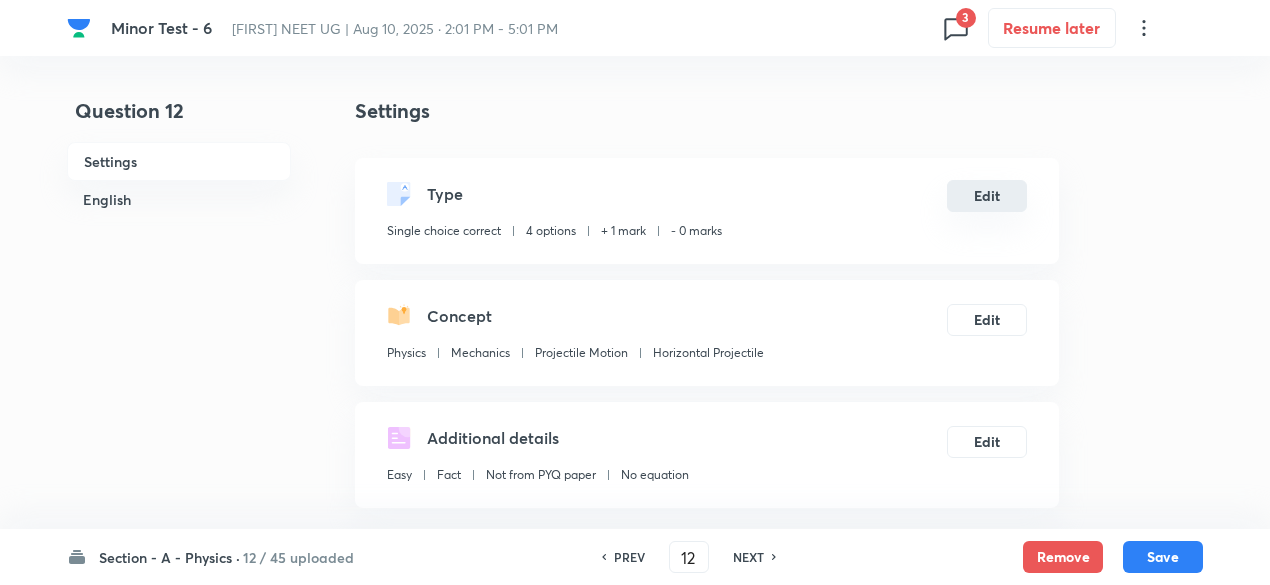 click on "Edit" at bounding box center (987, 196) 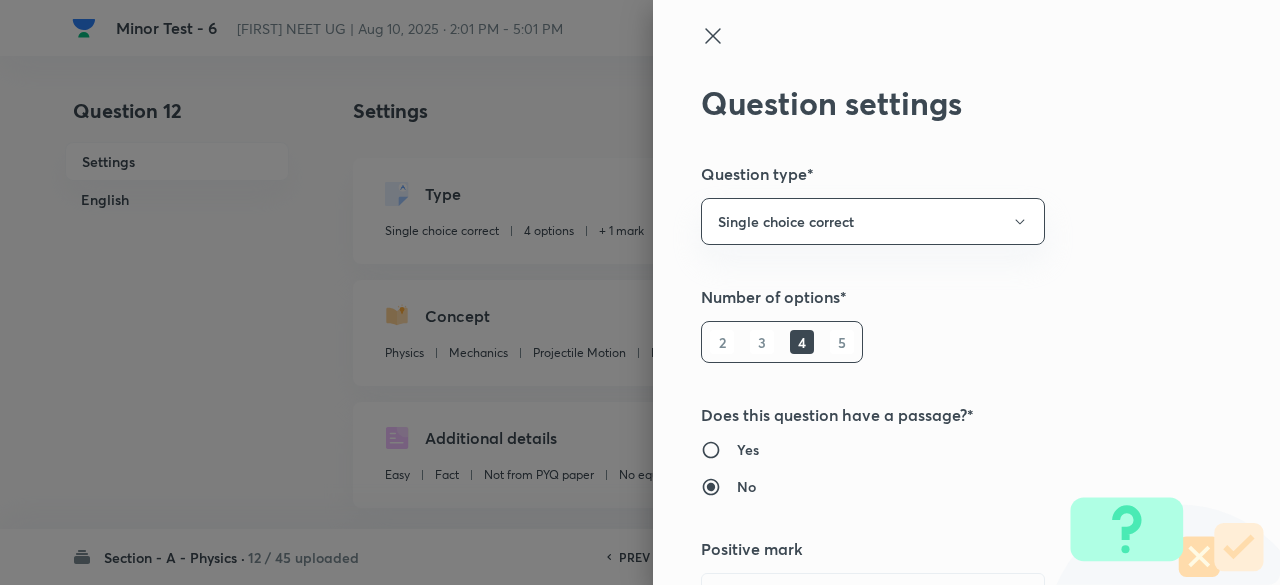 type 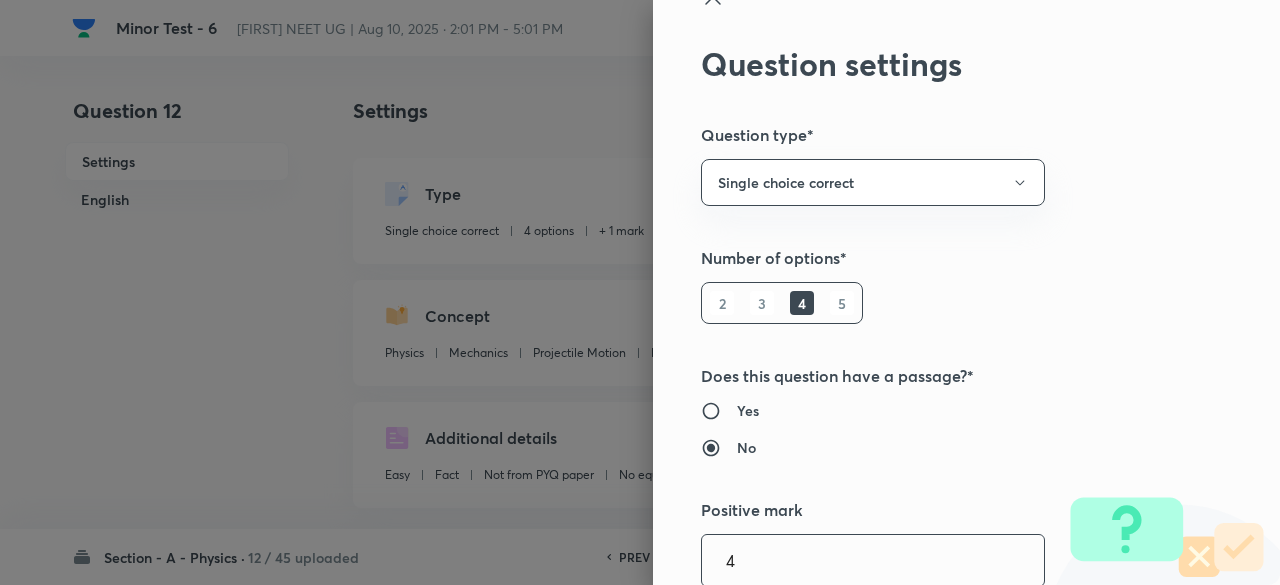 type on "4" 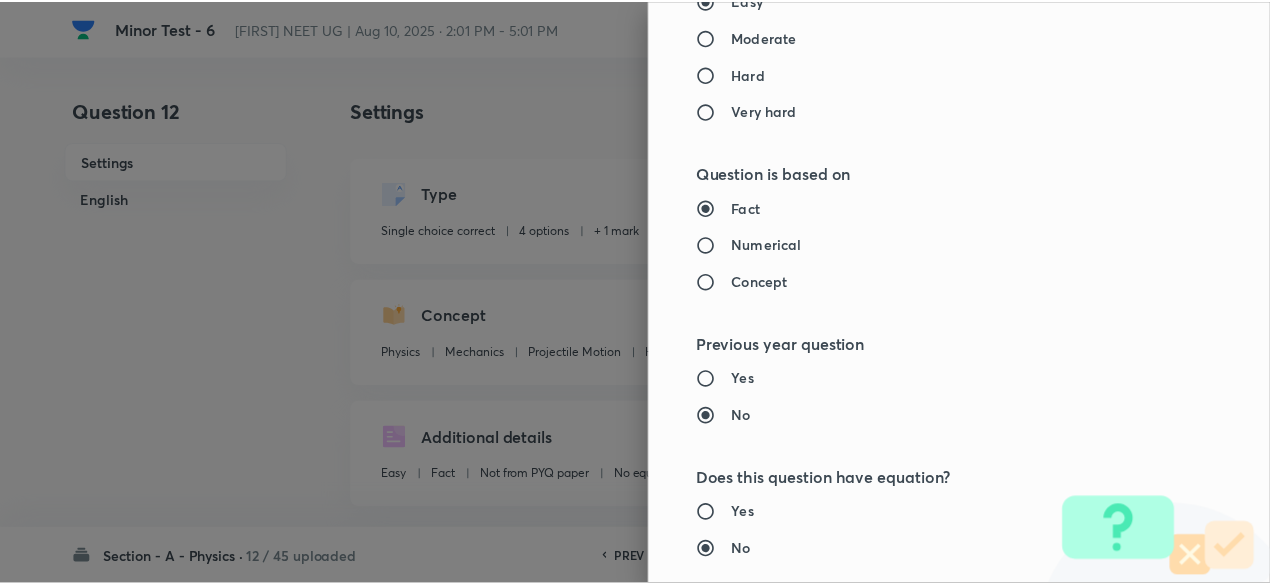 scroll, scrollTop: 2135, scrollLeft: 0, axis: vertical 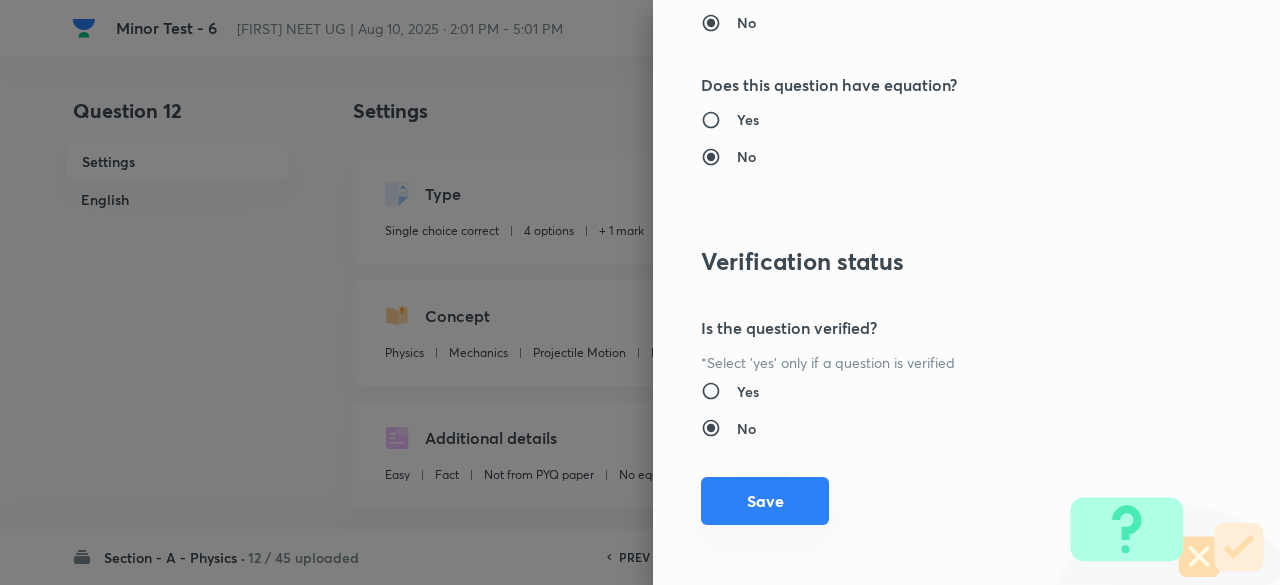 type on "1" 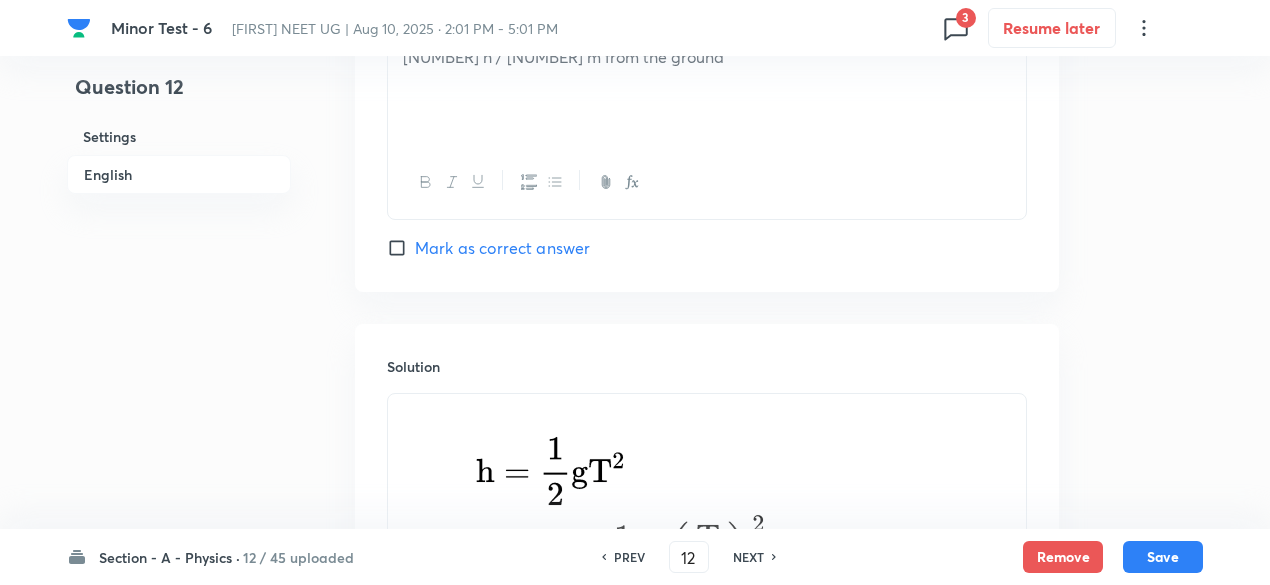 scroll, scrollTop: 2324, scrollLeft: 0, axis: vertical 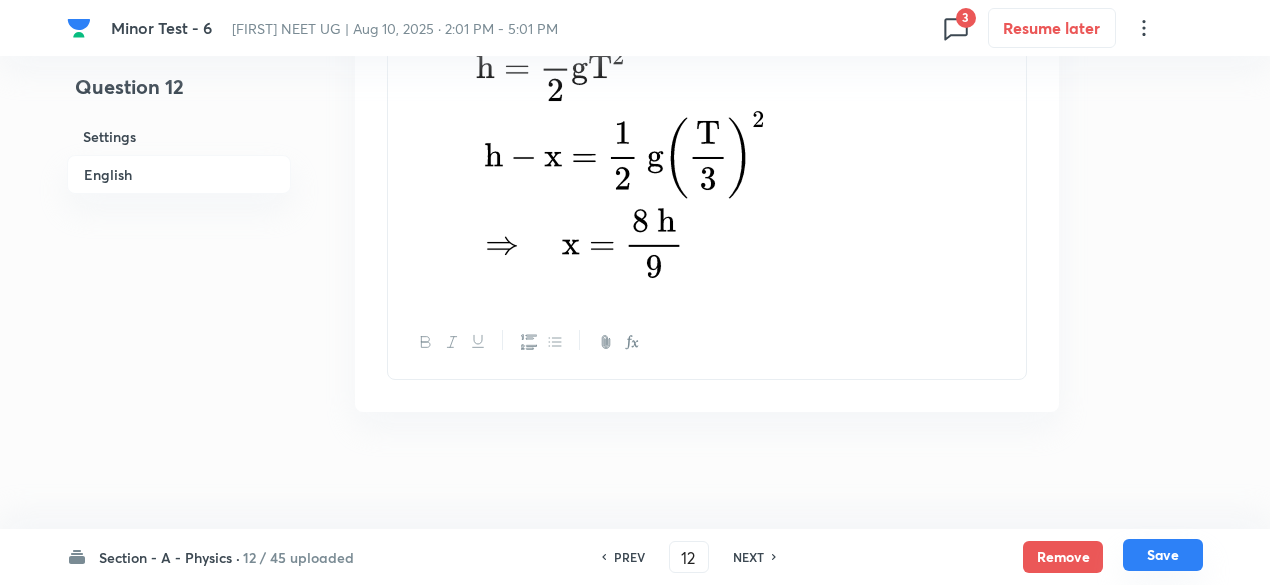 click on "Save" at bounding box center (1163, 555) 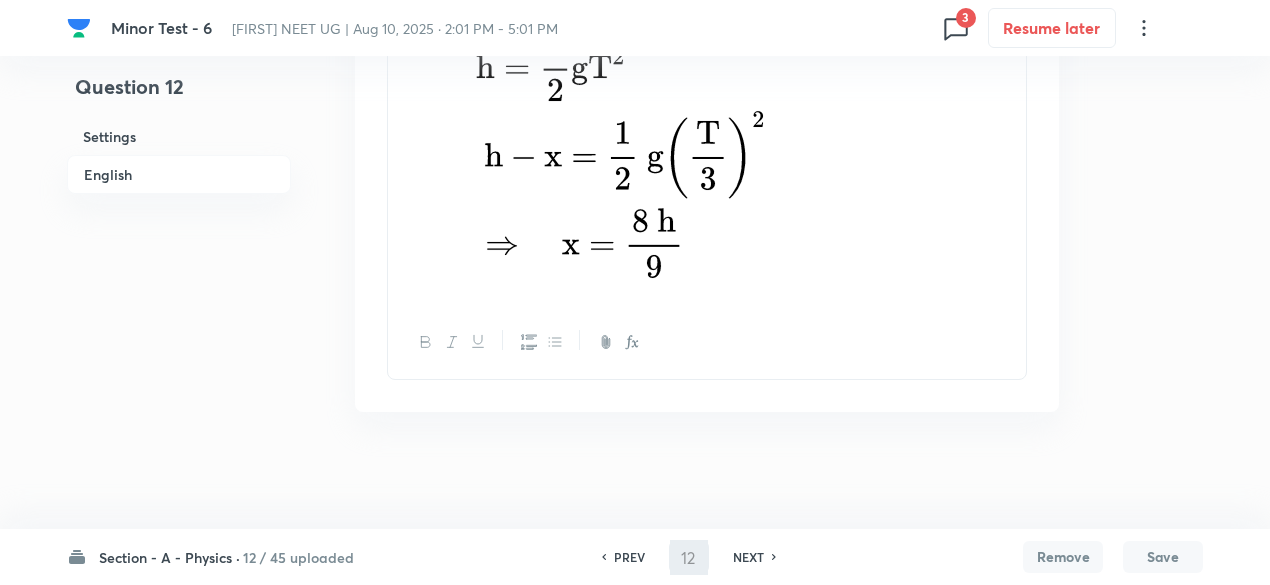 type on "13" 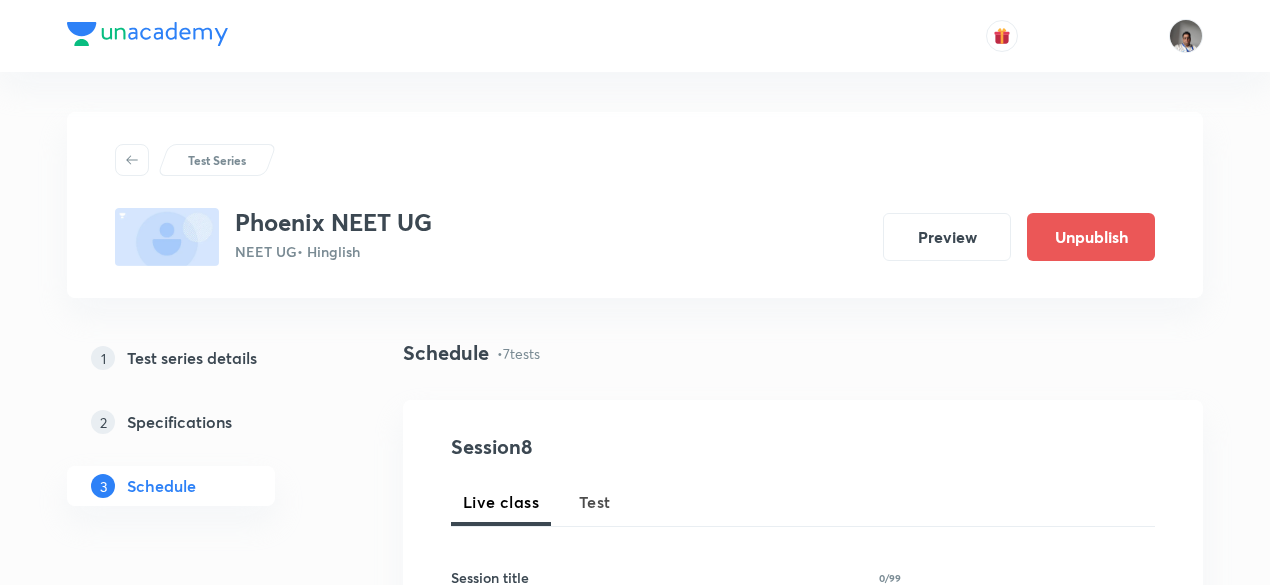 scroll, scrollTop: 2170, scrollLeft: 0, axis: vertical 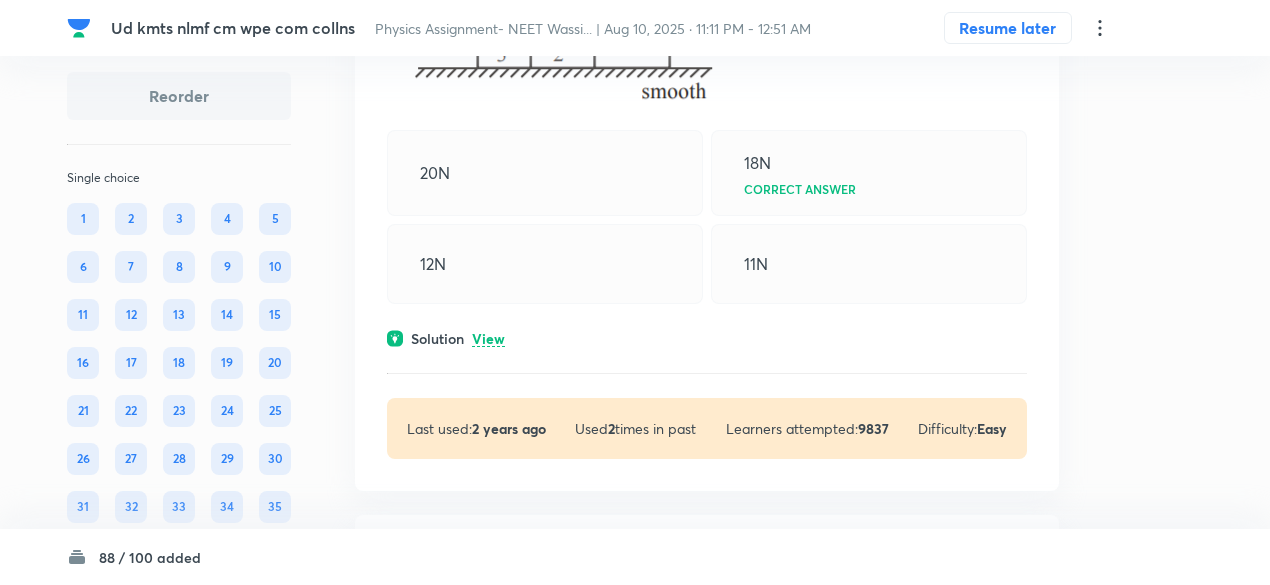 click on "View" at bounding box center (488, 339) 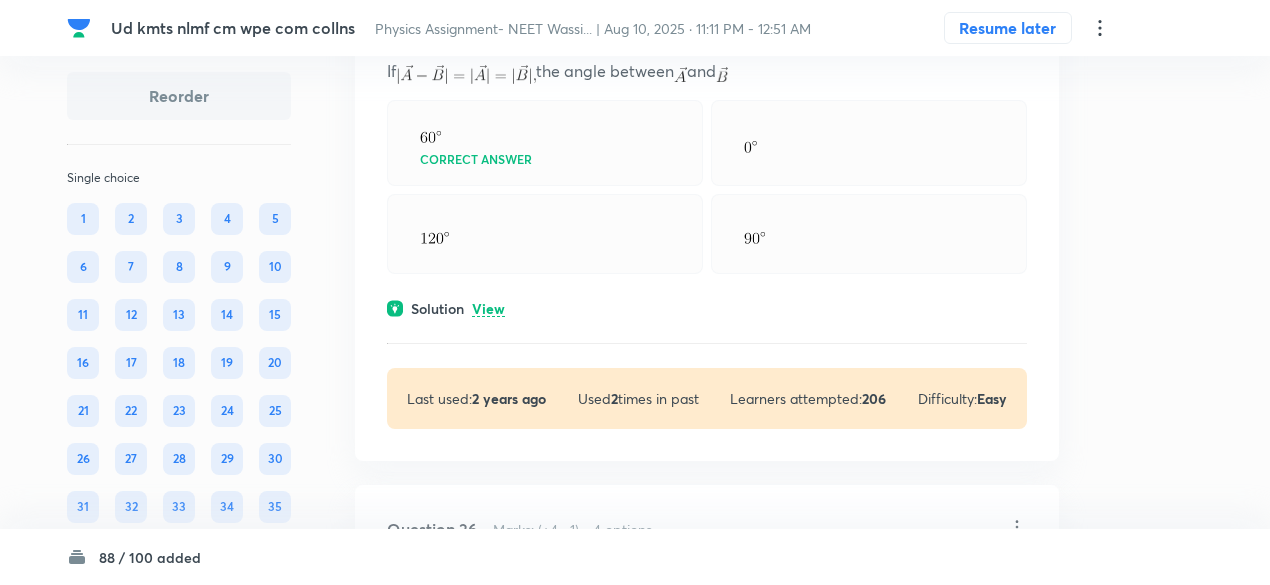 scroll, scrollTop: 13817, scrollLeft: 0, axis: vertical 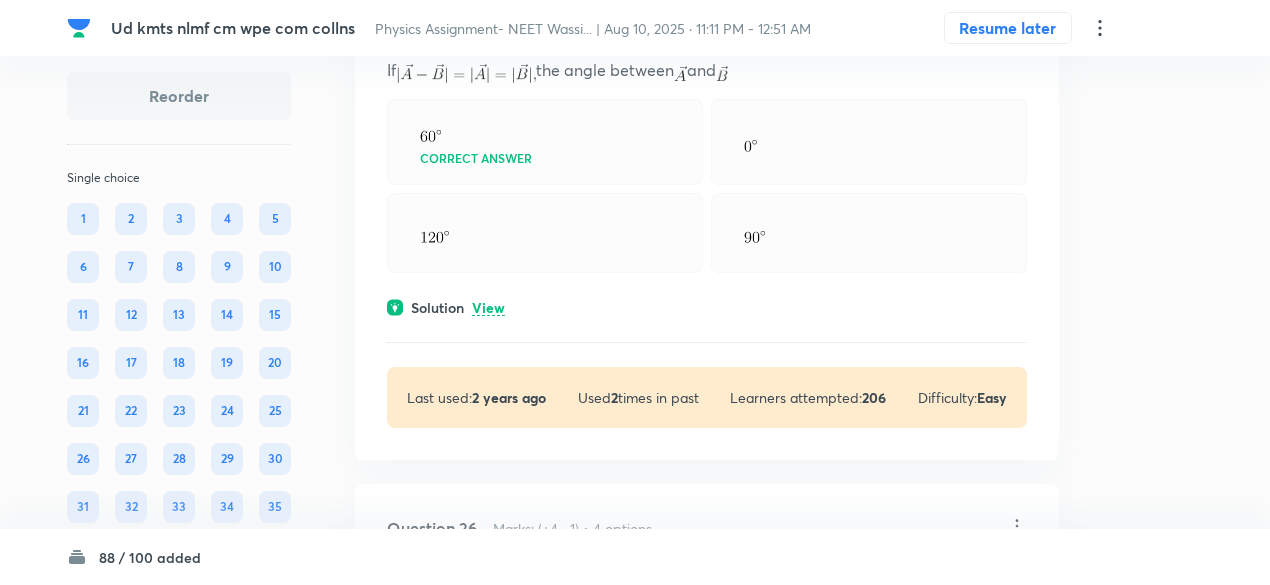 click on "View" at bounding box center (488, 308) 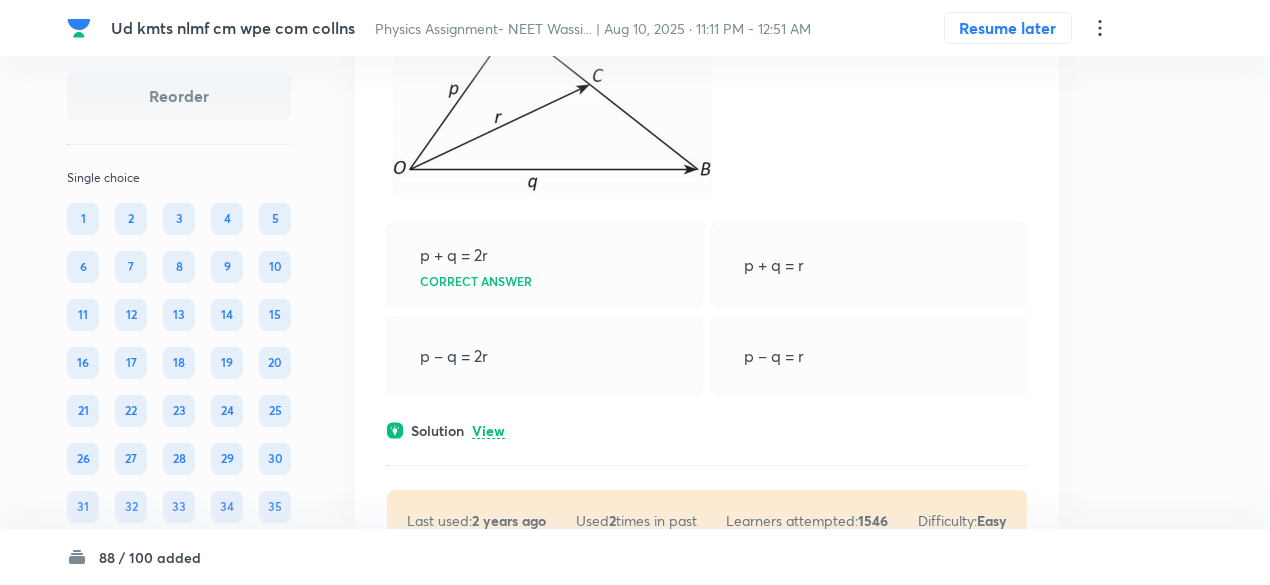 scroll, scrollTop: 14633, scrollLeft: 0, axis: vertical 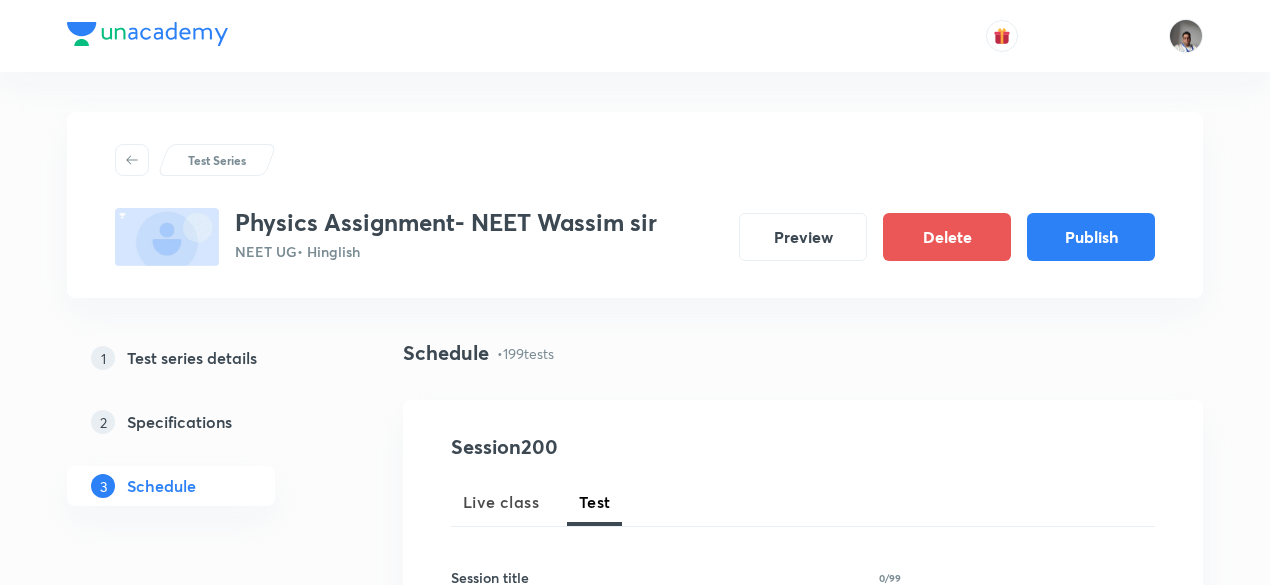 type 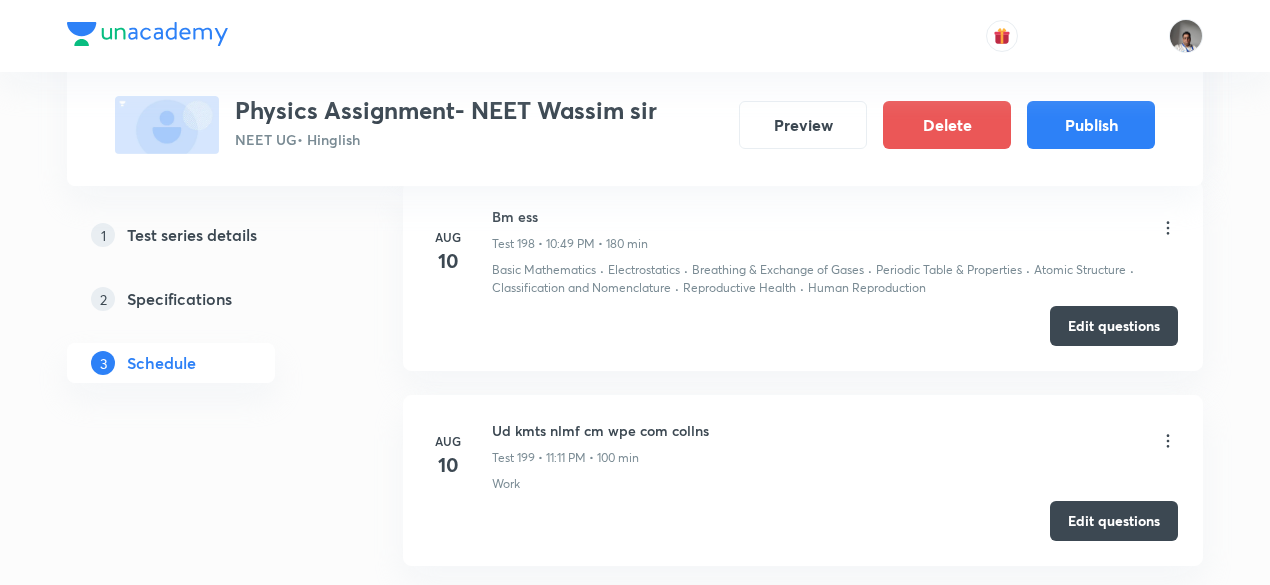 scroll, scrollTop: 38183, scrollLeft: 0, axis: vertical 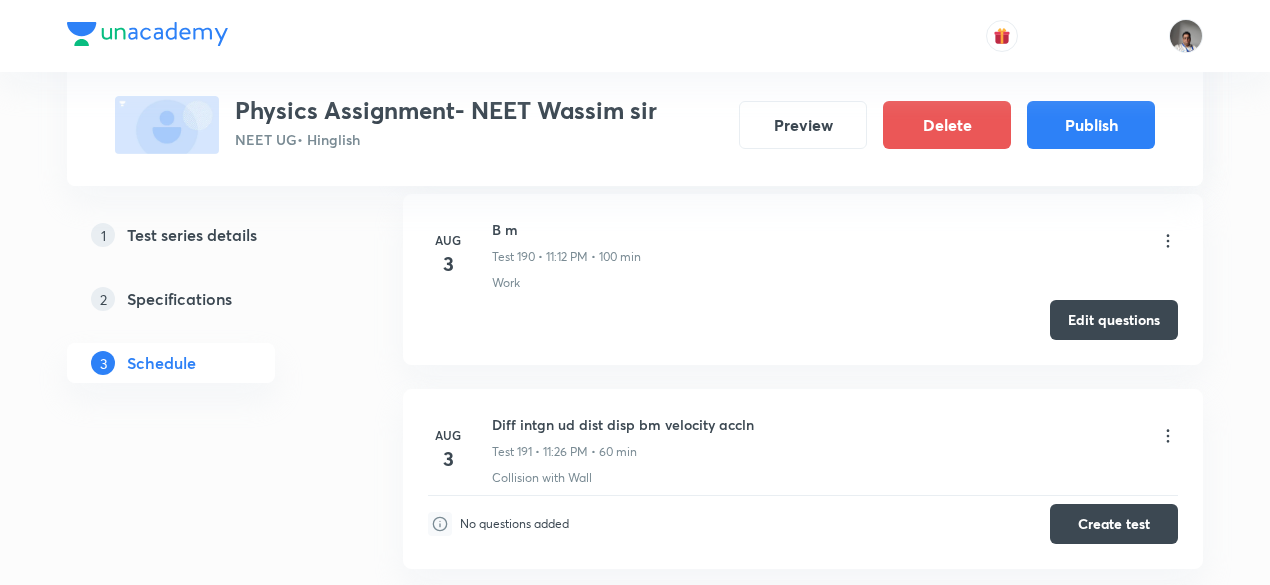 click 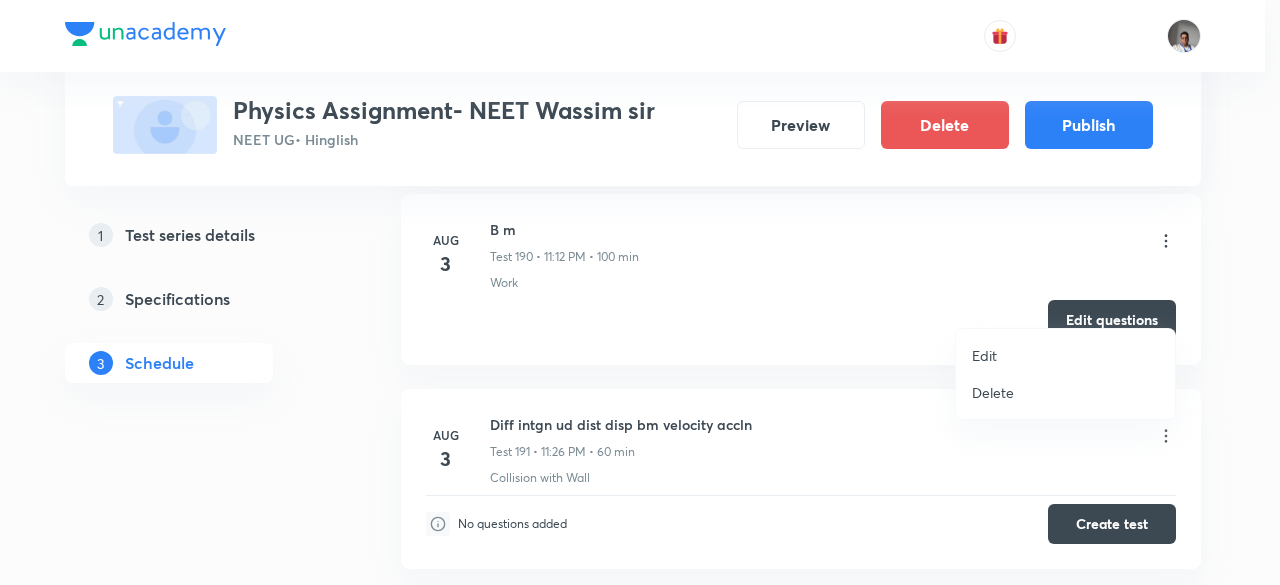 click on "Delete" at bounding box center (993, 392) 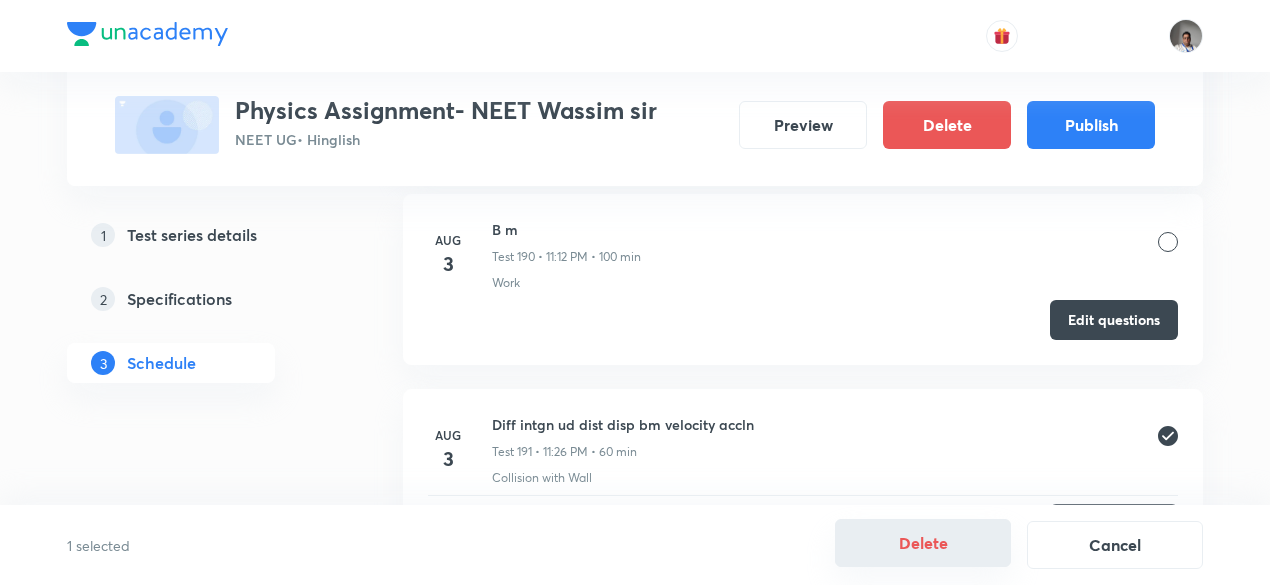 click on "Delete" at bounding box center [923, 543] 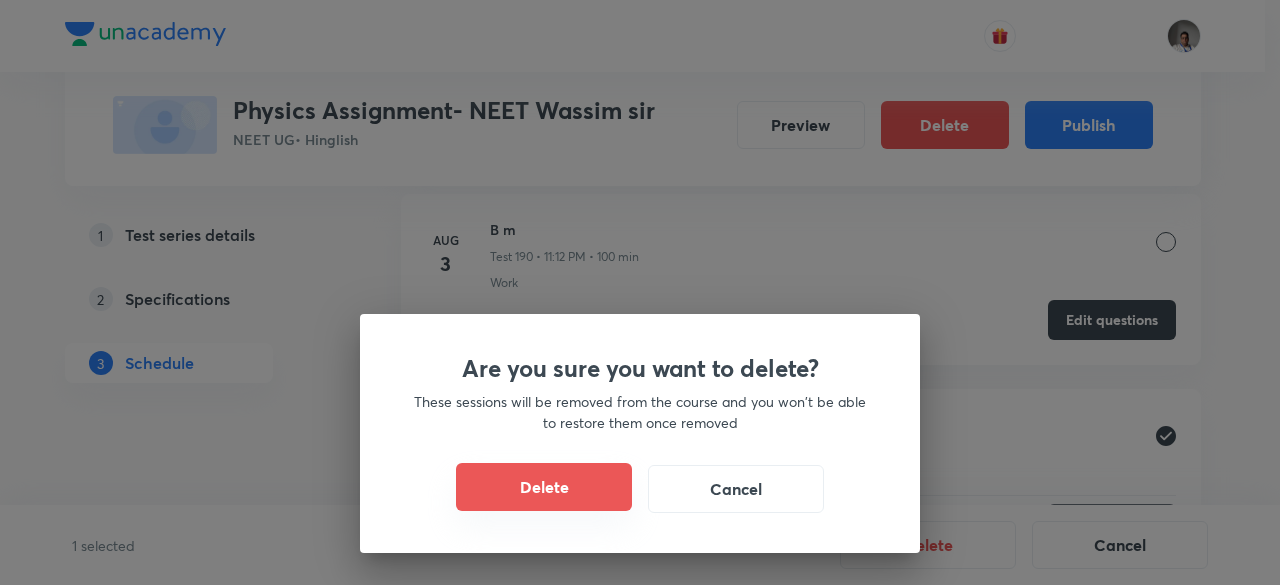 click on "Delete" at bounding box center [544, 487] 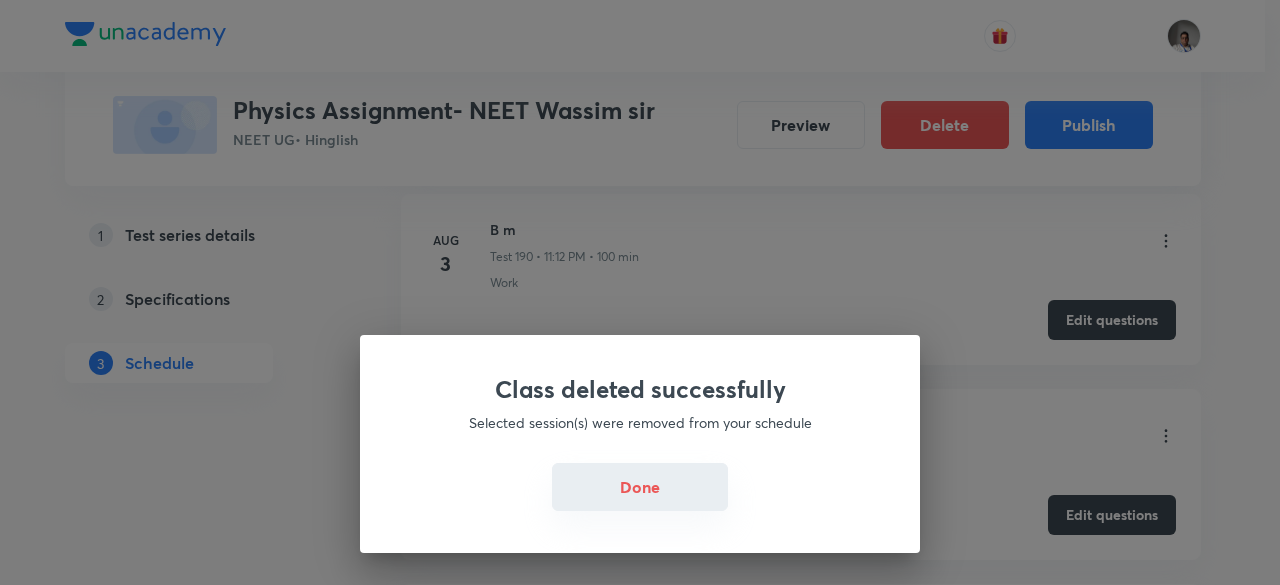 click on "Done" at bounding box center (640, 487) 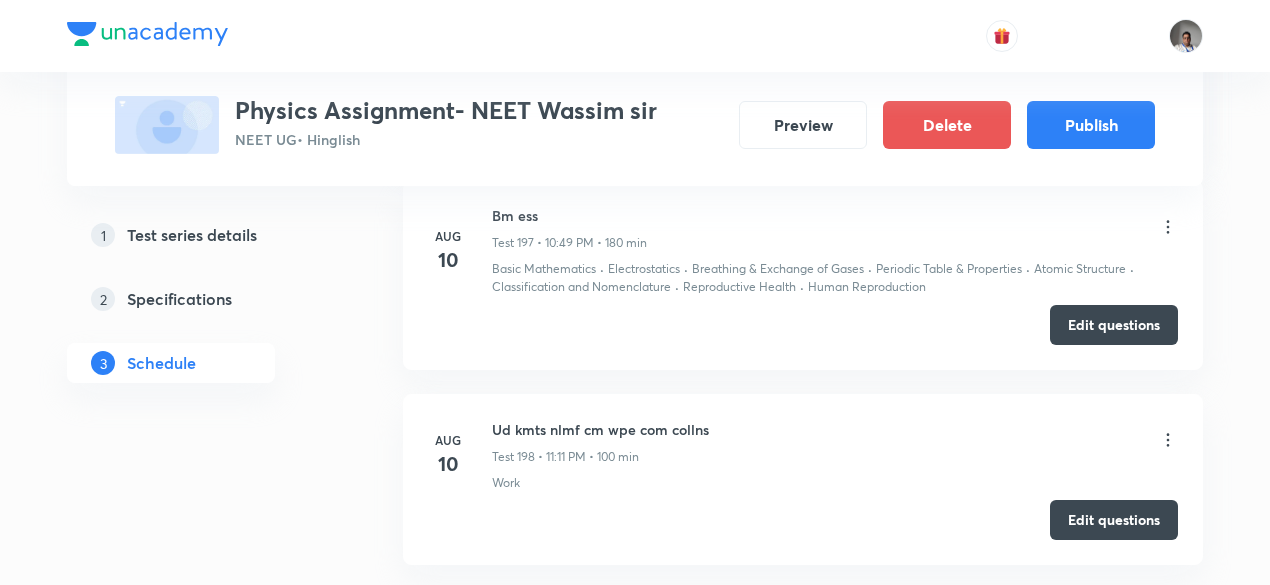 scroll, scrollTop: 37794, scrollLeft: 0, axis: vertical 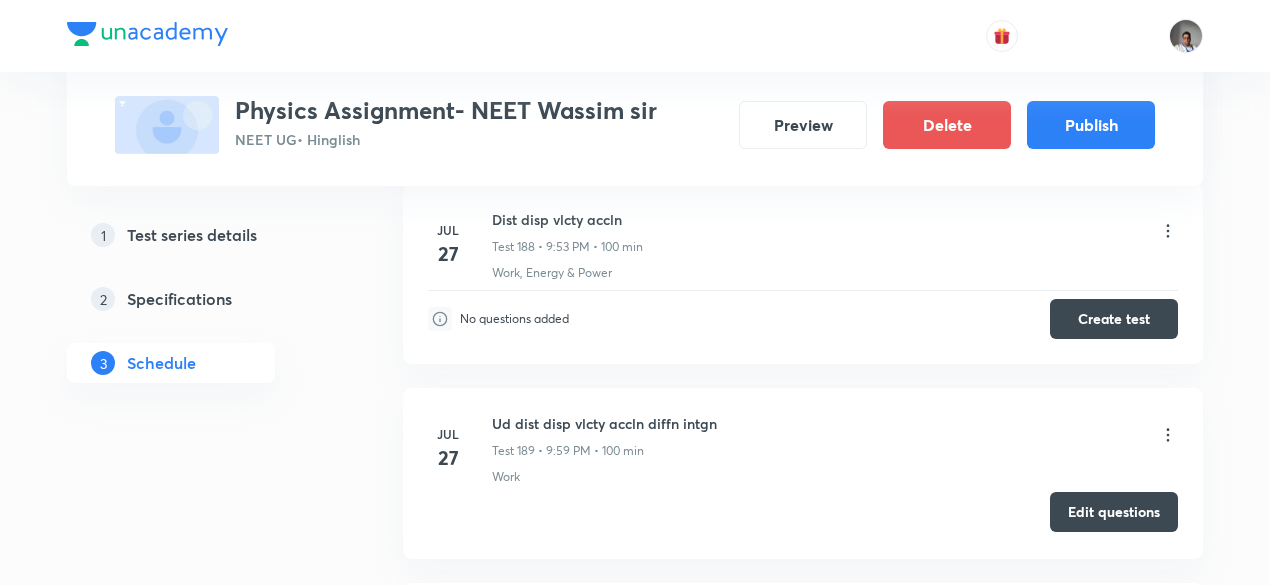click on "Edit questions" at bounding box center [1114, 512] 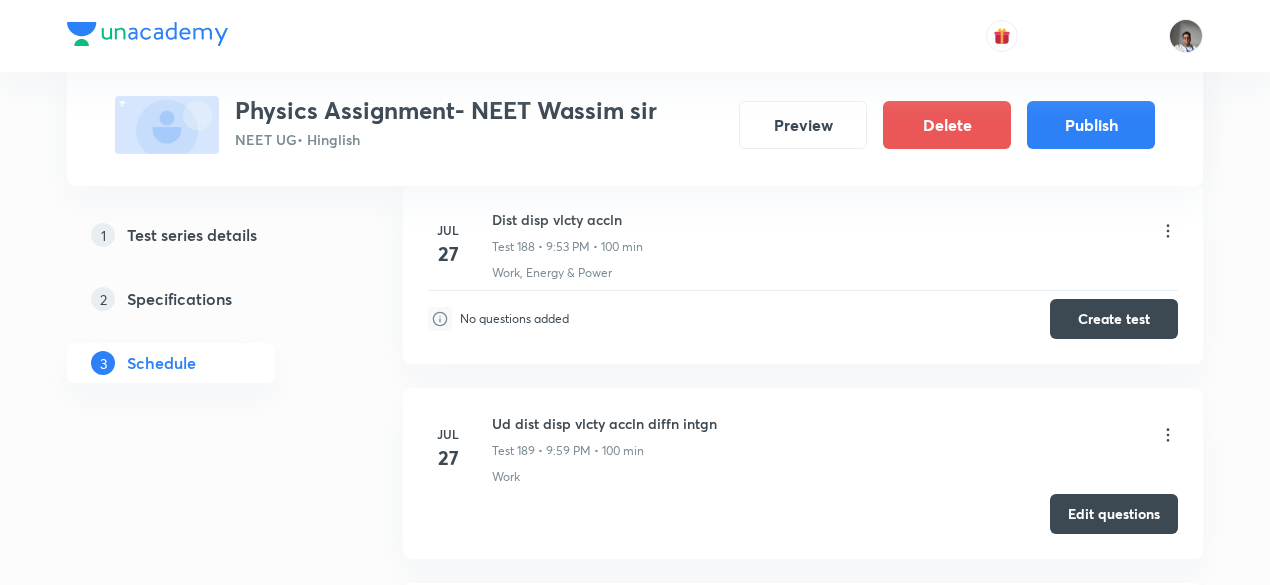 scroll, scrollTop: 38766, scrollLeft: 0, axis: vertical 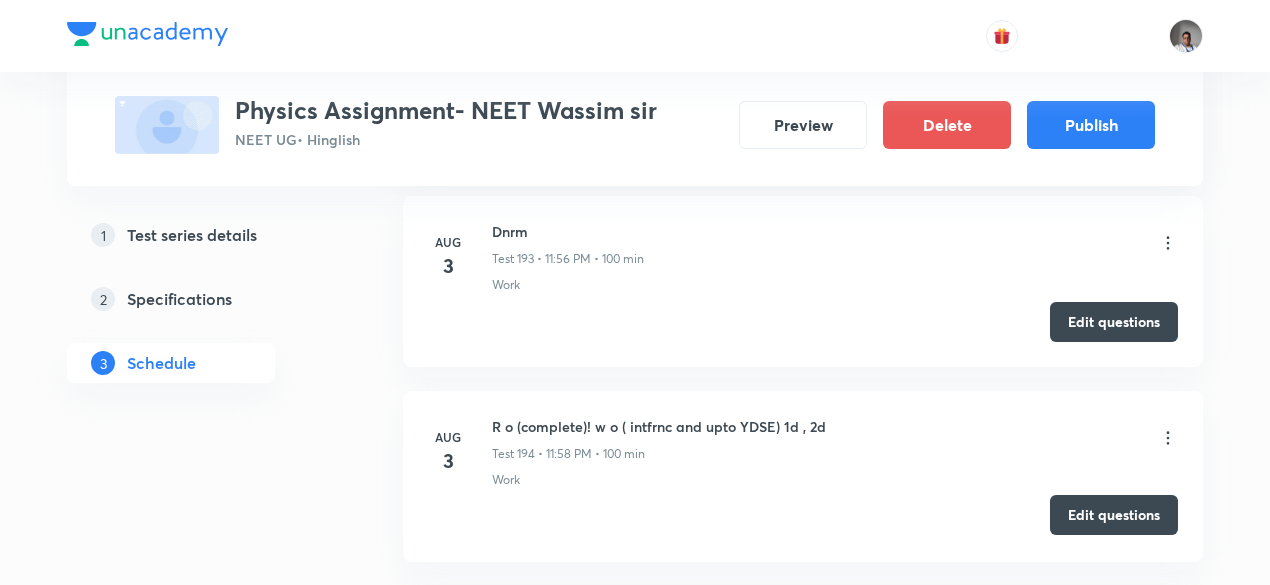 click on "Edit questions" at bounding box center [1114, 515] 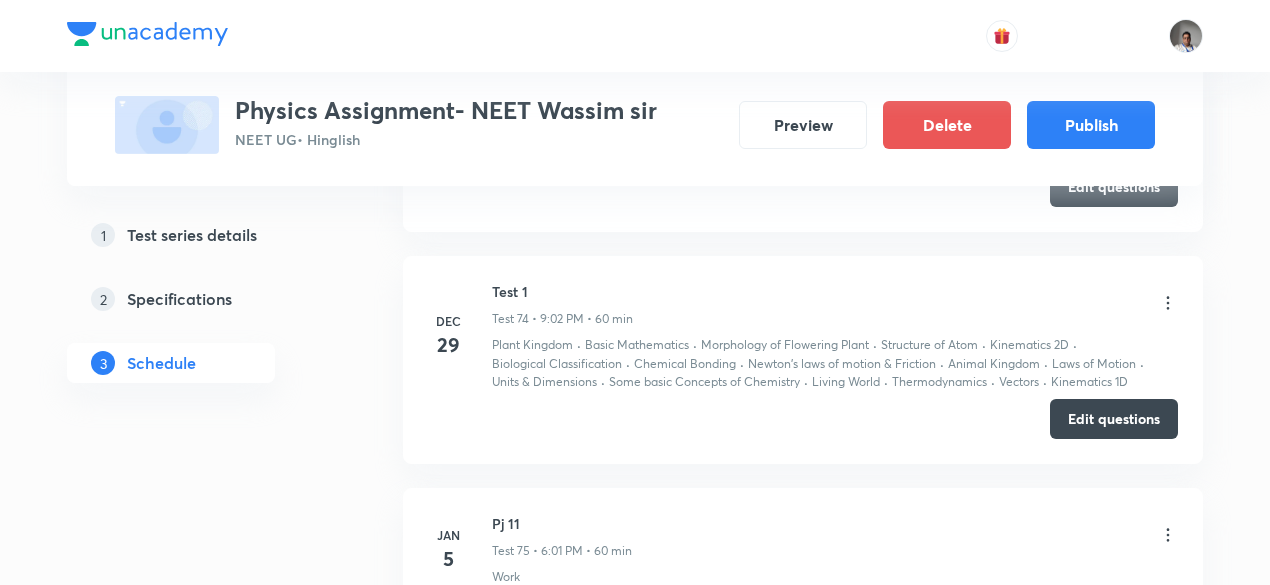 scroll, scrollTop: 18670, scrollLeft: 0, axis: vertical 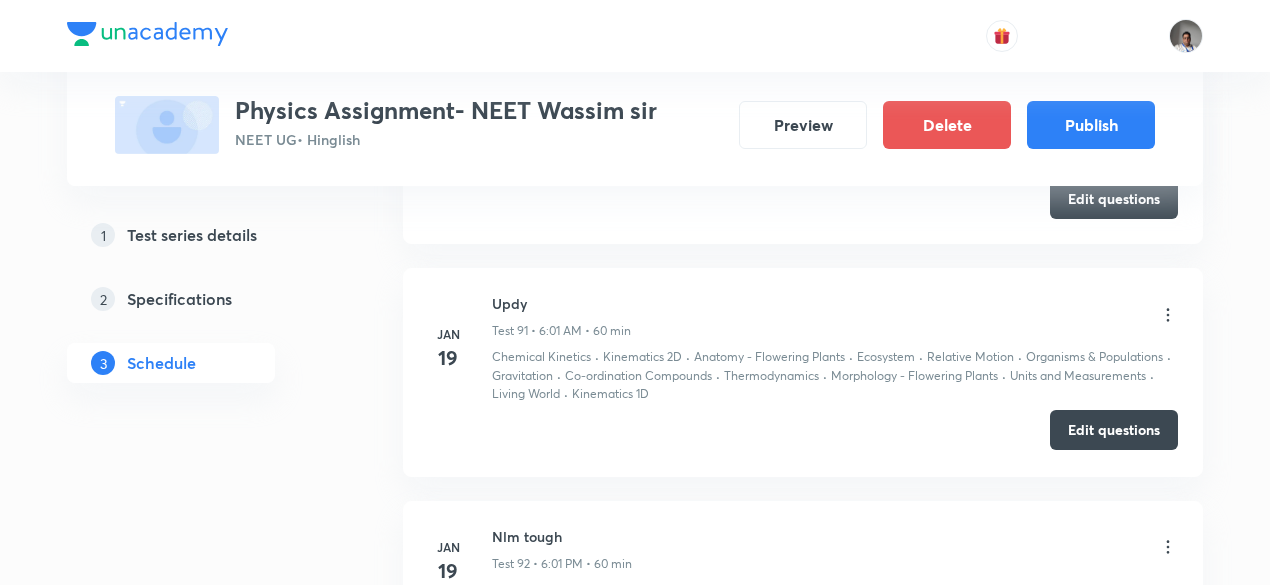 click on "Edit questions" at bounding box center [1114, 430] 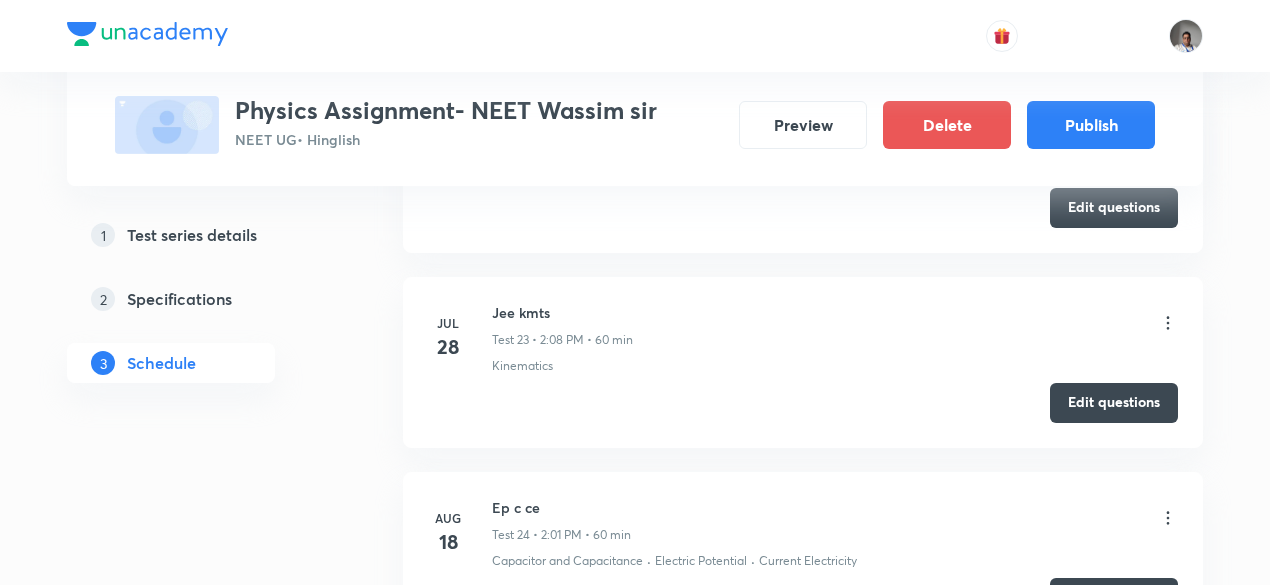 scroll, scrollTop: 8862, scrollLeft: 0, axis: vertical 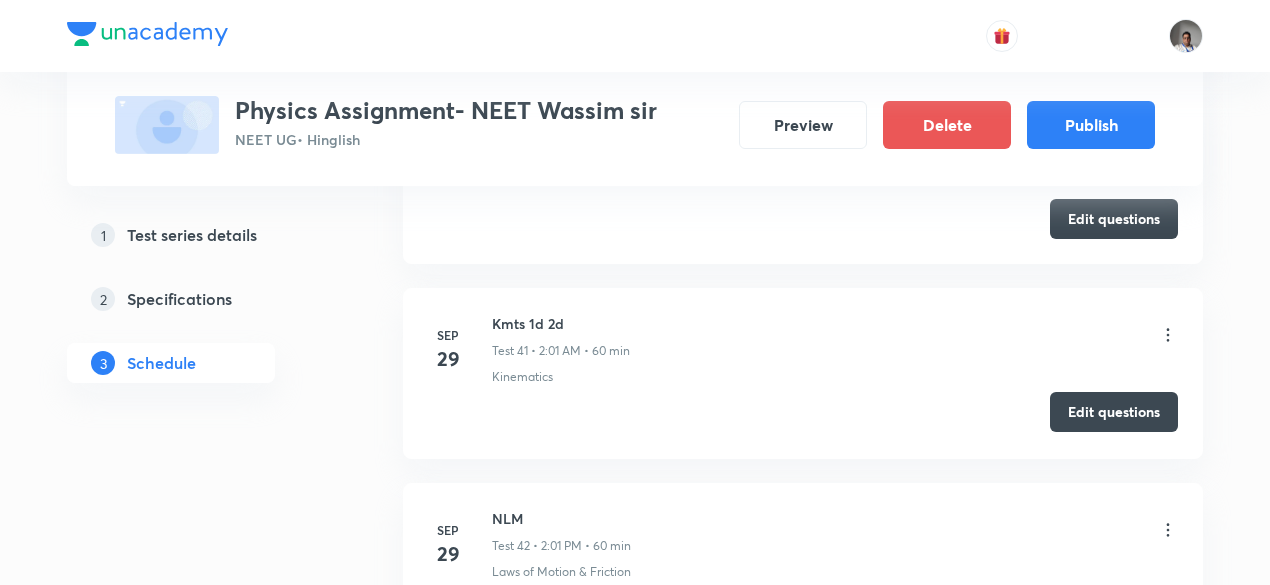 click on "Edit questions" at bounding box center (1114, 412) 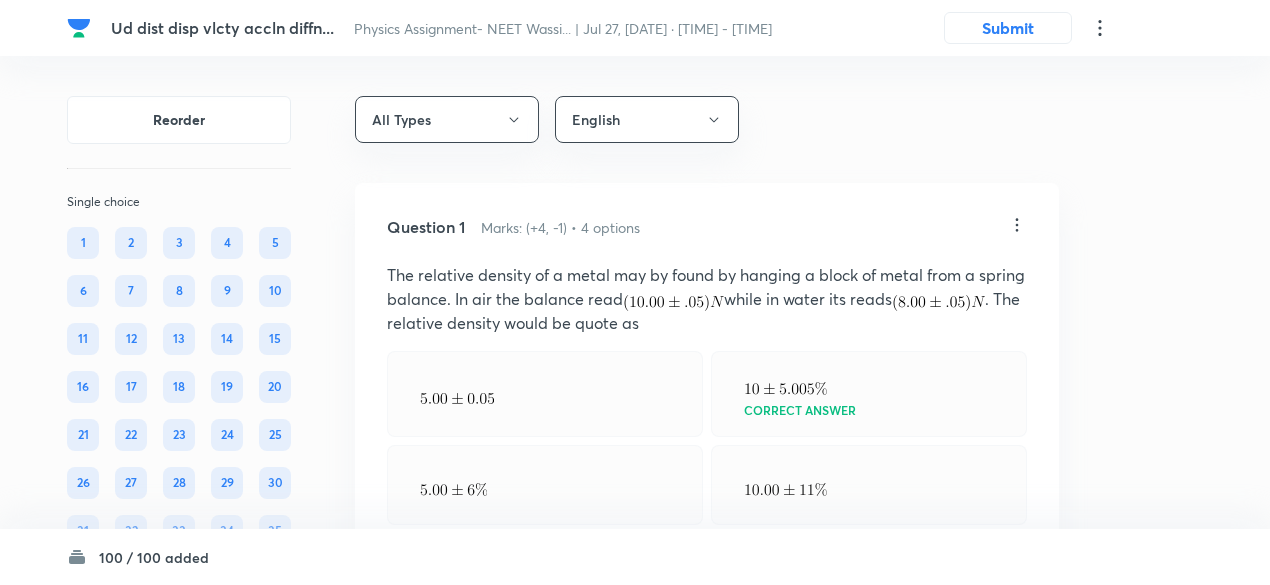 scroll, scrollTop: 0, scrollLeft: 0, axis: both 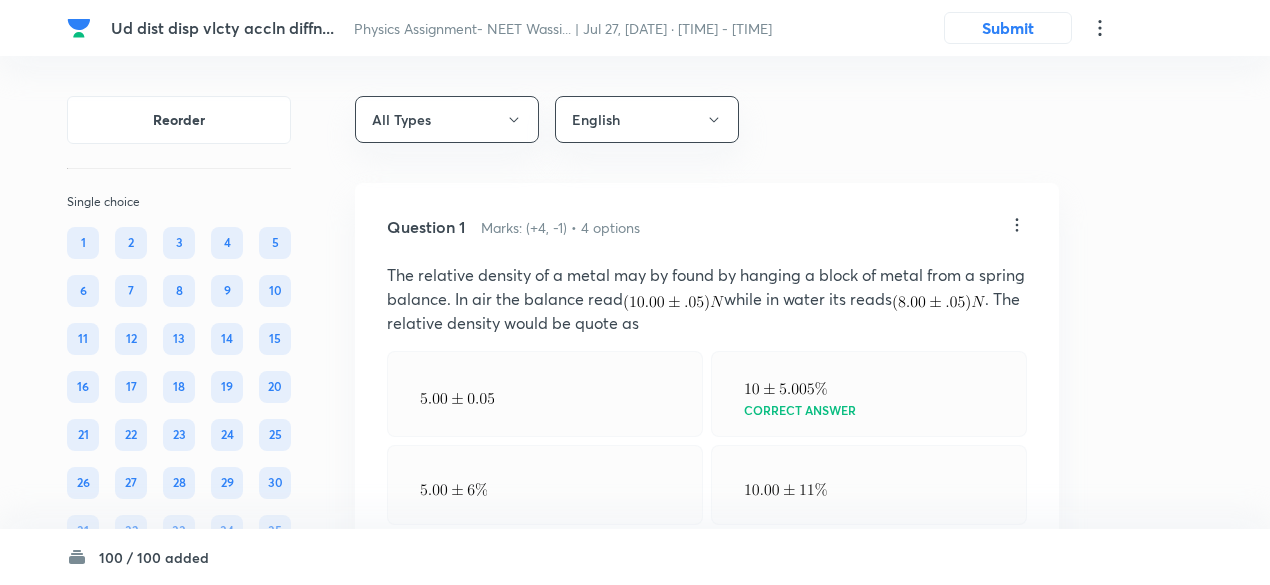click on "Ud dist disp vlcty accln diffn... Physics Assignment-NEET Wassi... | [DATE] · [TIME] Submit Reorder Single choice 1 2 3 4 5 6 7 8 9 10 11 12 13 14 15 16 17 18 19 20 21 22 23 24 25 26 27 28 29 30 31 32 33 34 35 36 37 38 39 40 41 42 43 44 45 46 47 48 49 50 51 52 53 54 55 56 57 58 59 60 61 62 63 64 65 66 67 68 69 70 71 72 73 74 75 76 77 78 79 80 81 82 83 84 85 86 87 88 89 90 91 92 93 94 95 96 97 98 99 100 All Types English Question 1 Marks: (+[POINTS], -[POINTS]) • [OPTIONS] options The relative density of a metal may by found by hanging a block of metal from a spring balance. In air the balance read while in water its reads . The relative density would be quote as Correct answer Solution View Last used: [TIME] ago Used [TIMES] times in past Learners attempted: [ATTEMPTS] Difficulty: [DIFFICULTY] Question 2 Marks: (+[POINTS], -[POINTS]) • [OPTIONS] options Correct answer Solution View Last used: [TIME] ago Used [TIMES] times in past Learners attempted: [ATTEMPTS] Difficulty: [DIFFICULTY] Question 3 Marks: (+[POINTS], -[POINTS]) • [OPTIONS] options Correct answer Solution View" at bounding box center (635, 29027) 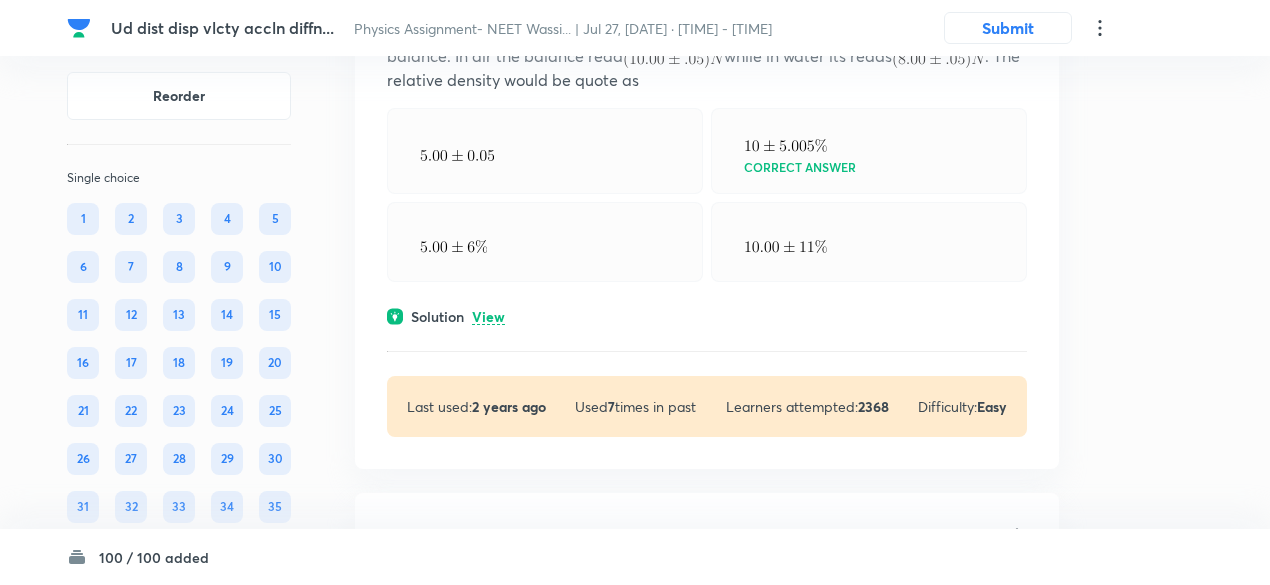 scroll, scrollTop: 248, scrollLeft: 0, axis: vertical 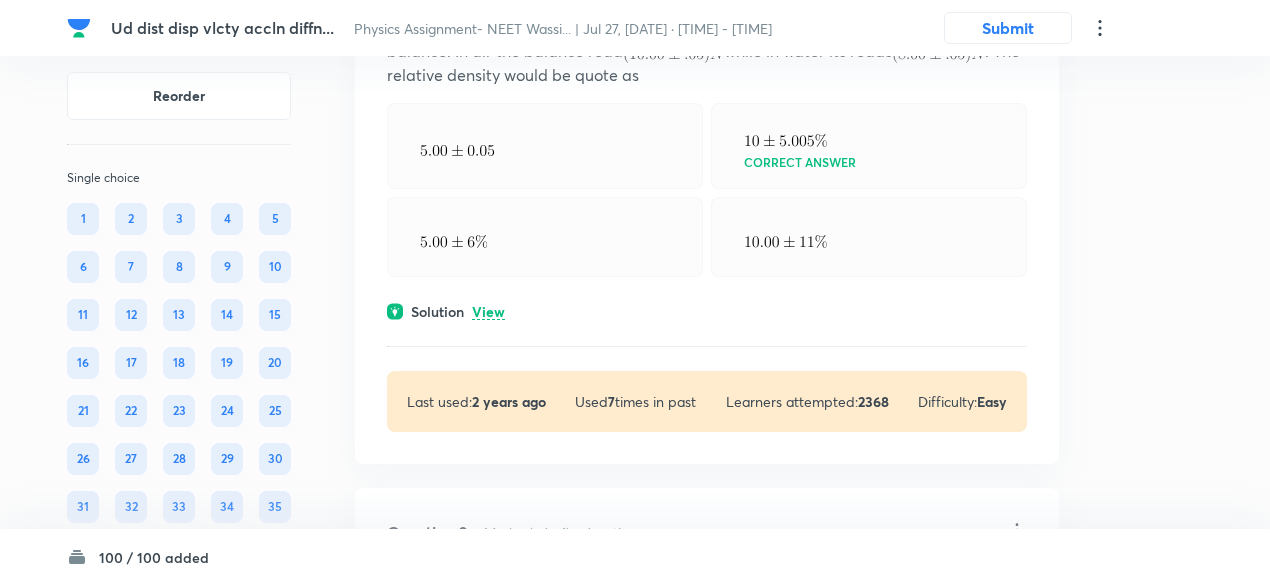click on "View" at bounding box center (488, 312) 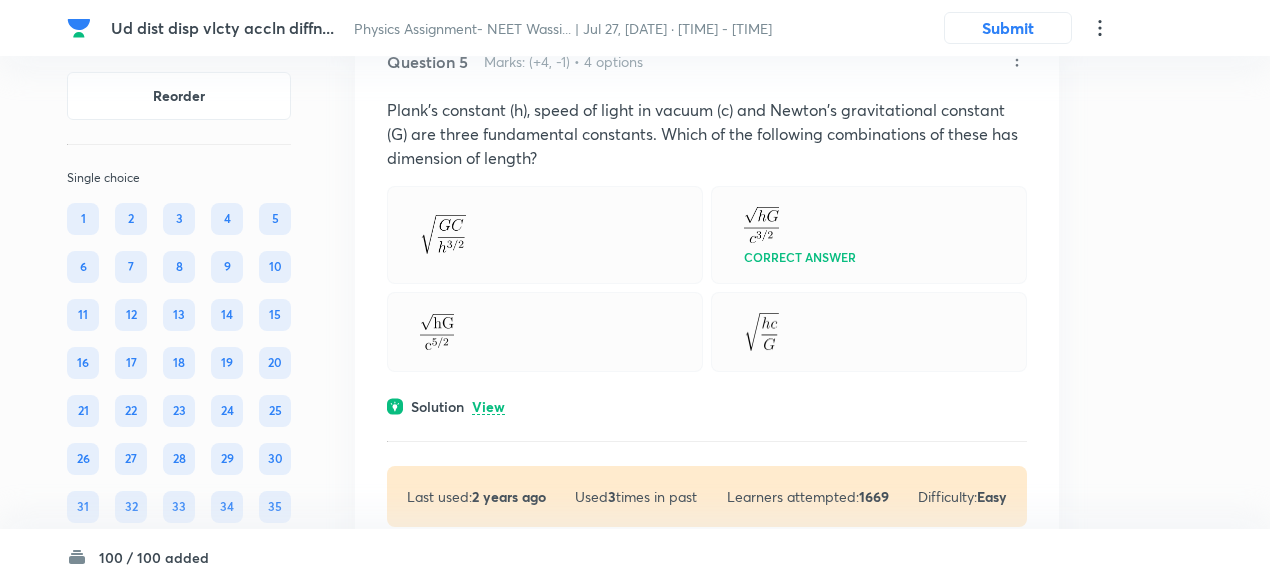 scroll, scrollTop: 3148, scrollLeft: 0, axis: vertical 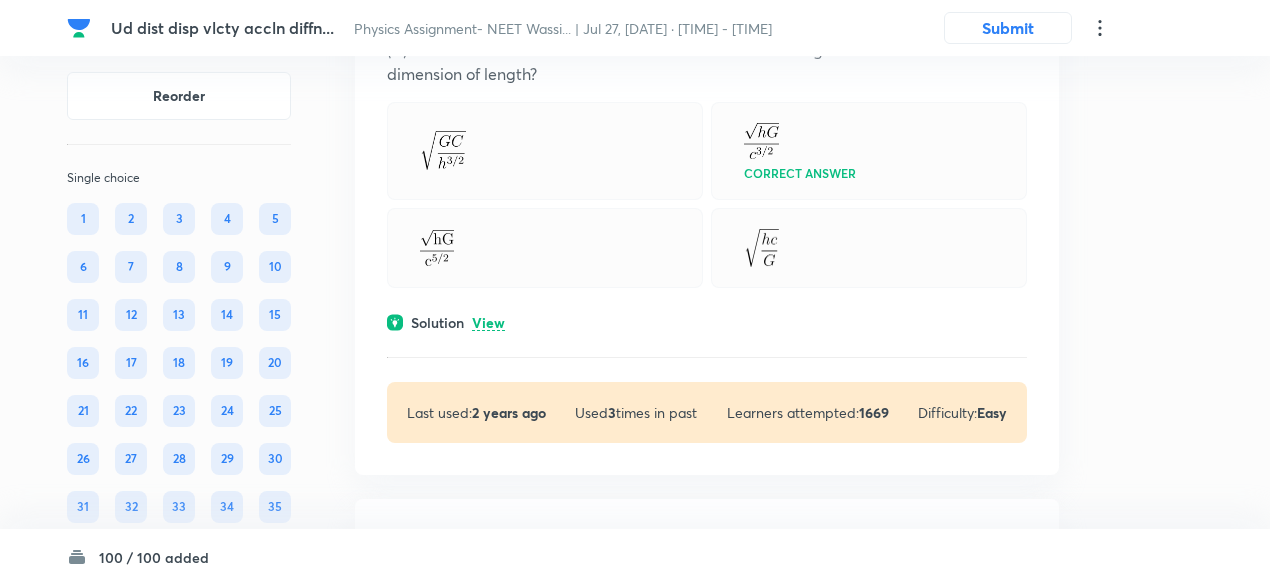 drag, startPoint x: 489, startPoint y: 301, endPoint x: 464, endPoint y: 322, distance: 32.649654 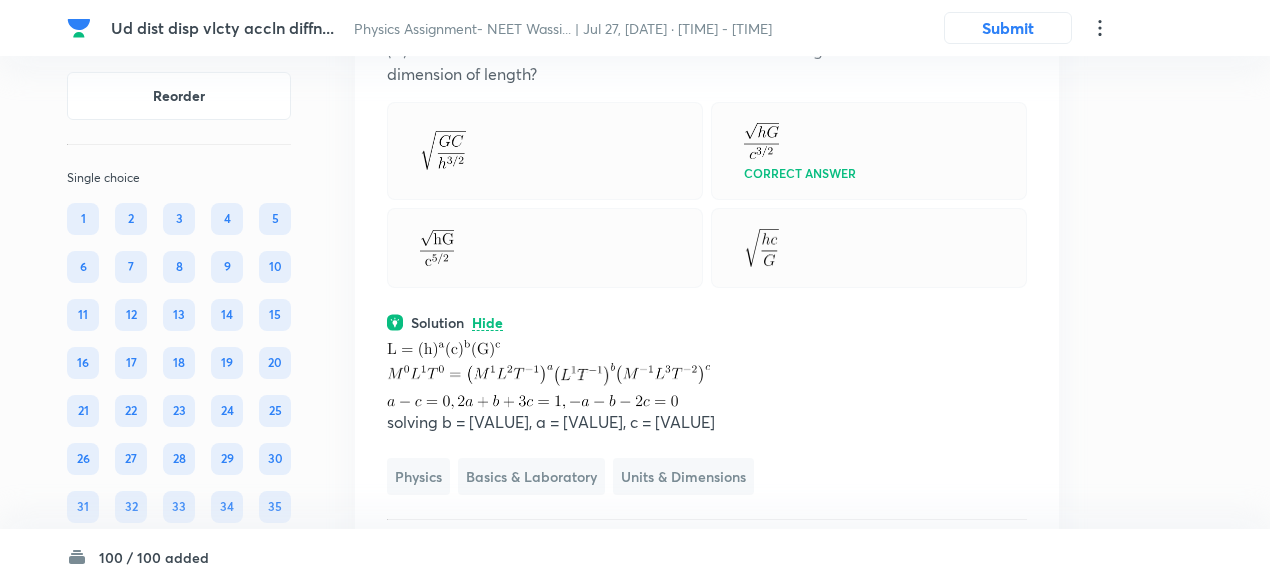 click on "Hide" at bounding box center (487, 323) 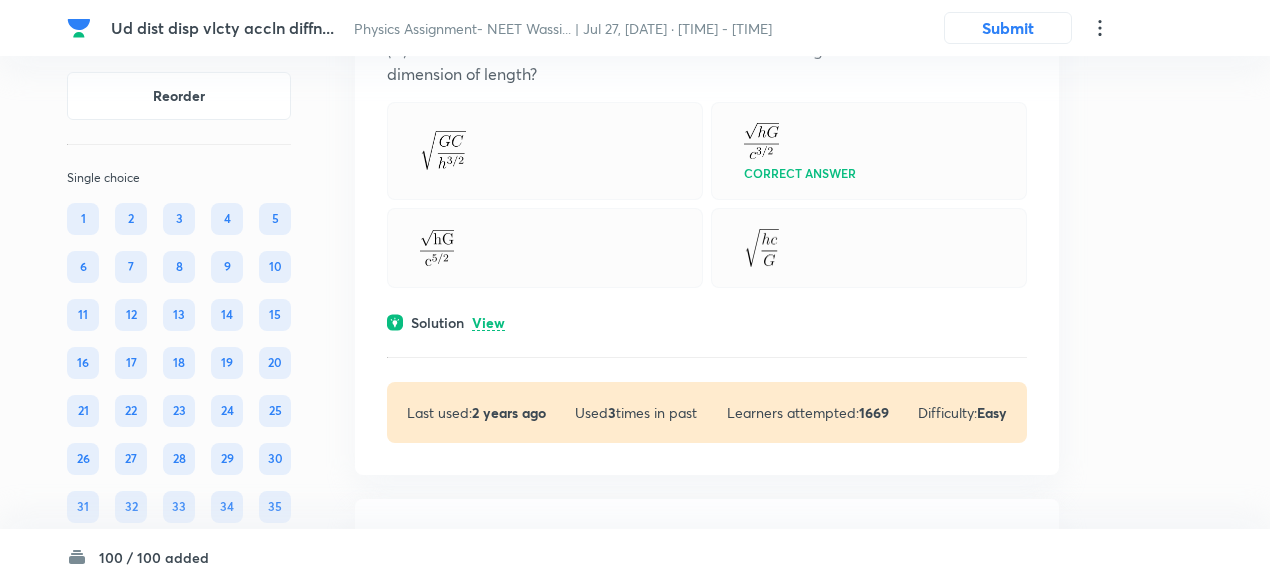 click on "View" at bounding box center [488, 323] 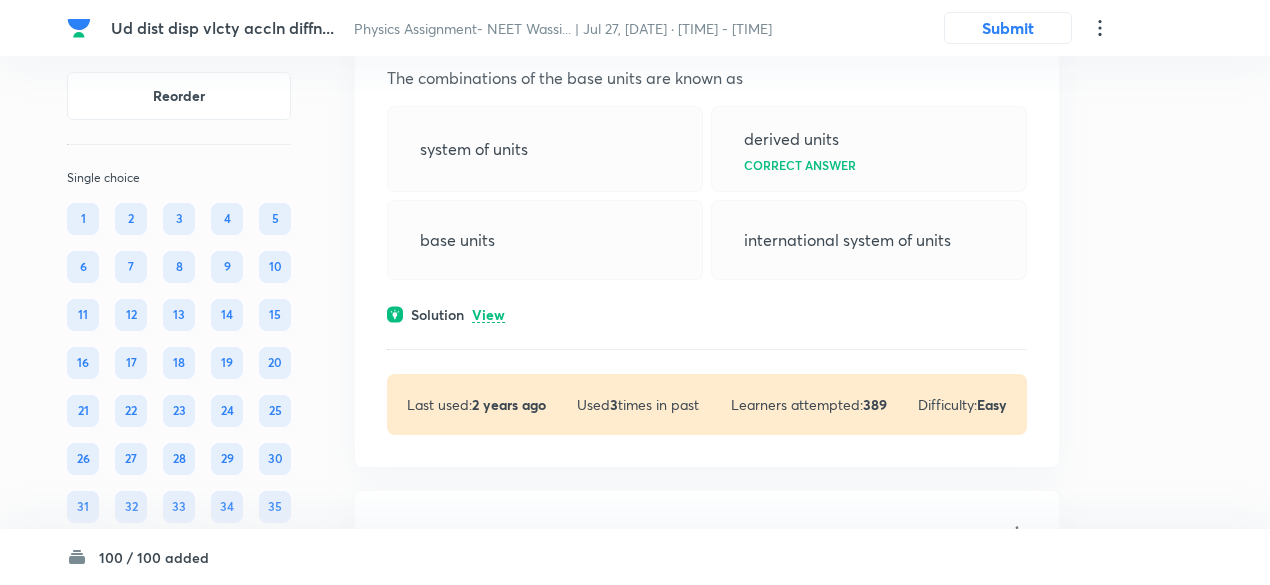 scroll, scrollTop: 3824, scrollLeft: 0, axis: vertical 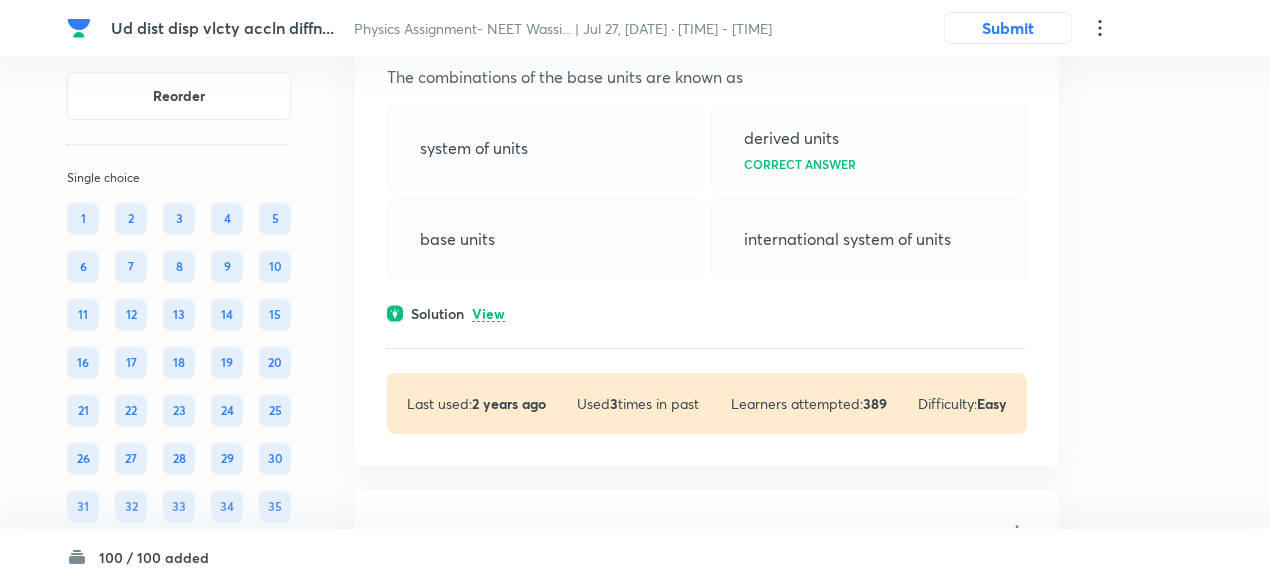 click on "View" at bounding box center (488, 314) 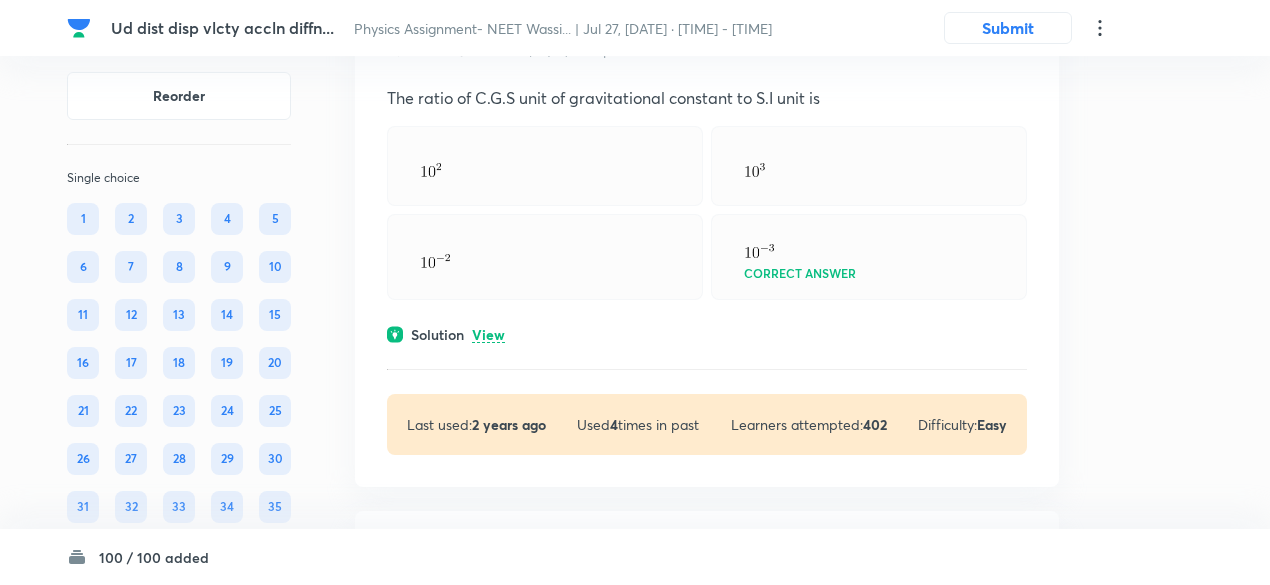 scroll, scrollTop: 4526, scrollLeft: 0, axis: vertical 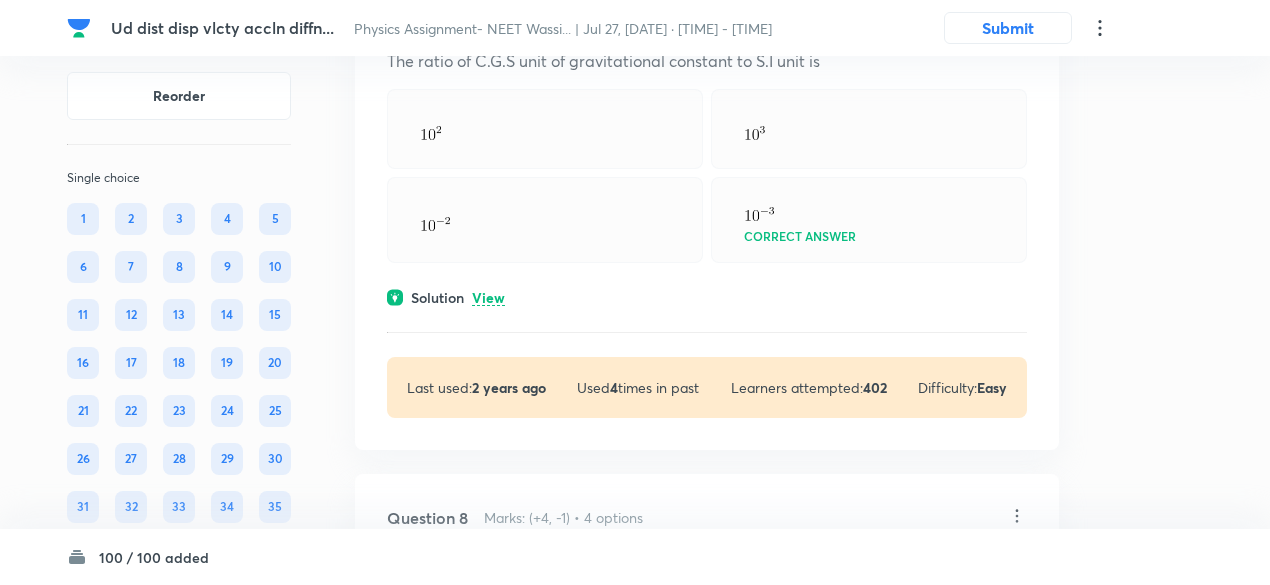 click on "View" at bounding box center [488, 298] 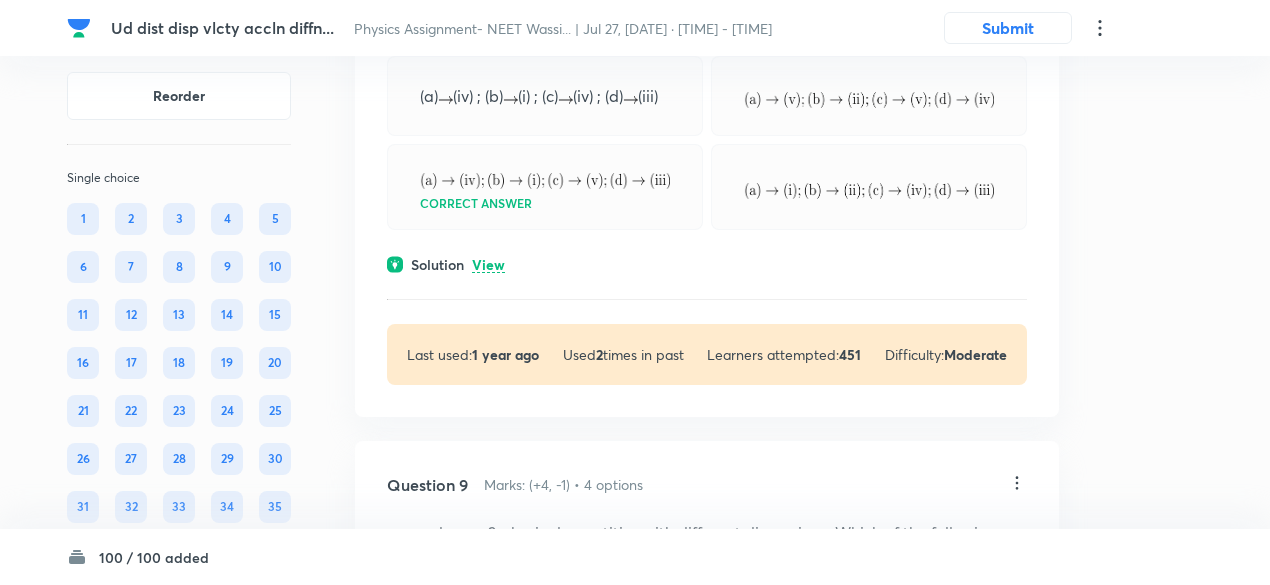 scroll, scrollTop: 5680, scrollLeft: 0, axis: vertical 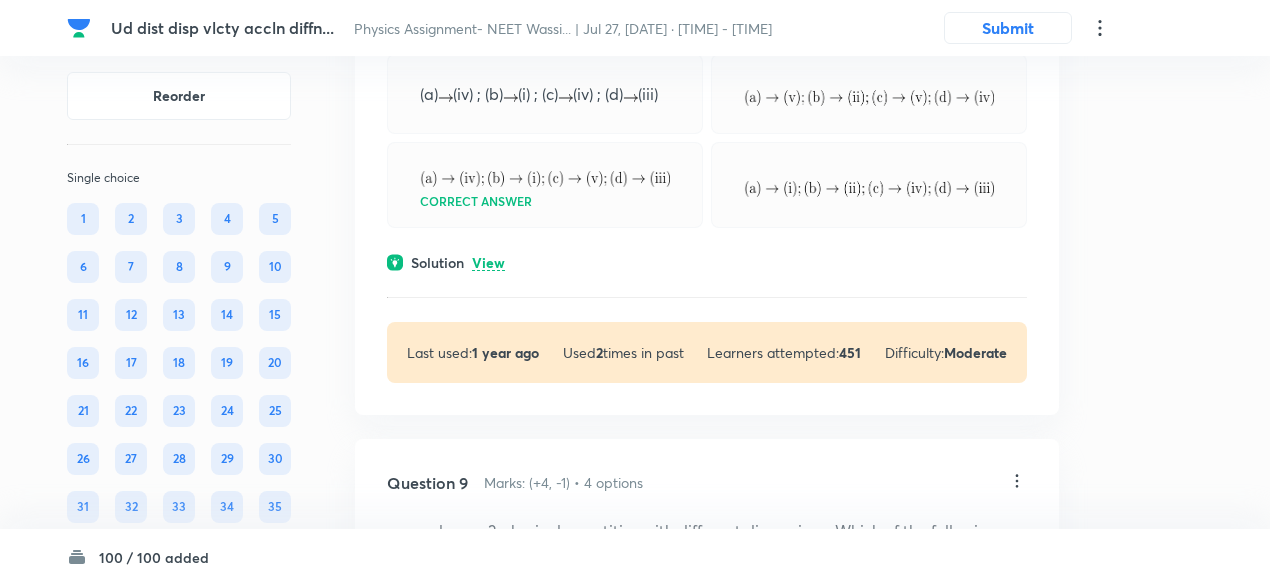 click on "View" at bounding box center (488, 263) 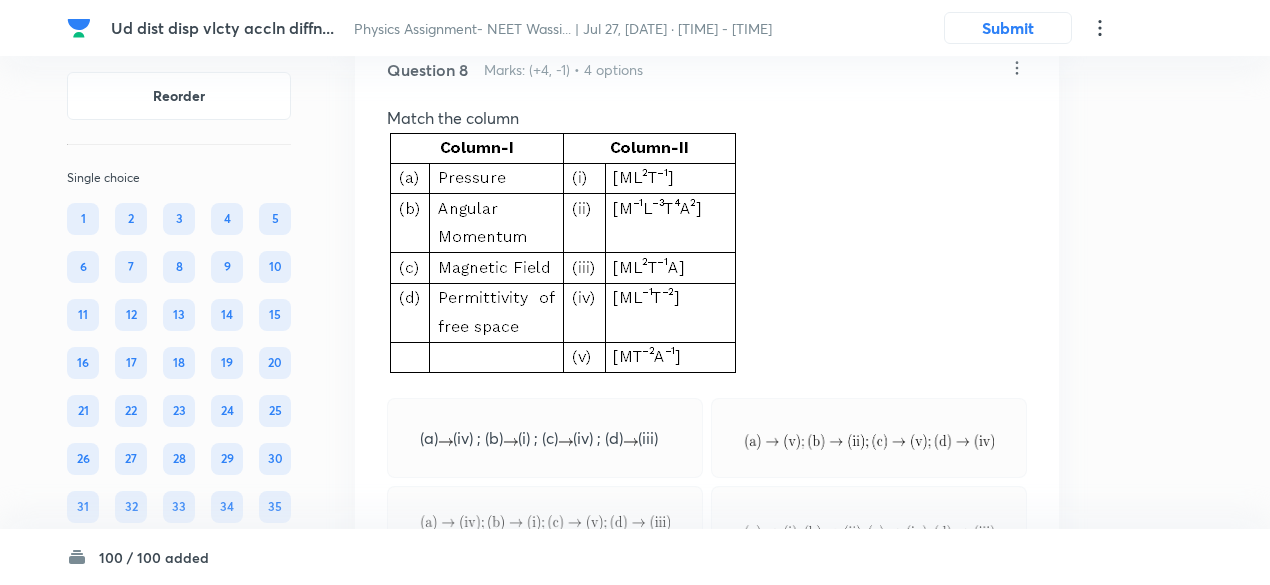 scroll, scrollTop: 5335, scrollLeft: 0, axis: vertical 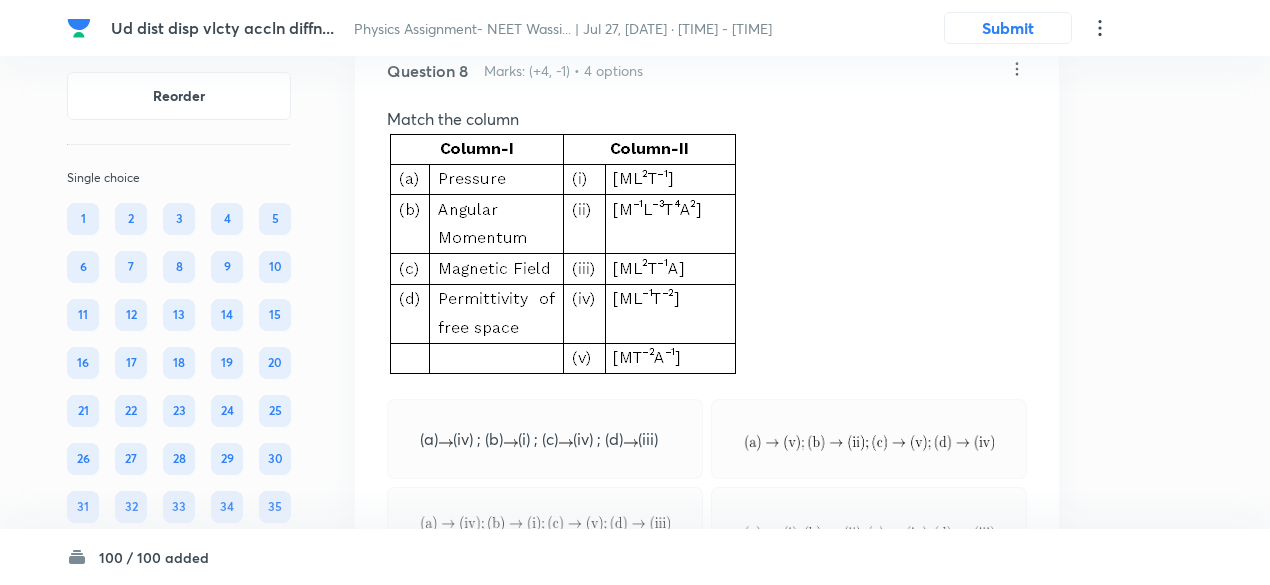click on "Ud dist disp vlcty accln diffn... Physics Assignment- NEET Wassi... | Jul 27, 2025 · 9:59 PM - 11:39 PM Submit Reorder Single choice 1 2 3 4 5 6 7 8 9 10 11 12 13 14 15 16 17 18 19 20 21 22 23 24 25 26 27 28 29 30 31 32 33 34 35 36 37 38 39 40 41 42 43 44 45 46 47 48 49 50 51 52 53 54 55 56 57 58 59 60 61 62 63 64 65 66 67 68 69 70 71 72 73 74 75 76 77 78 79 80 81 82 83 84 85 86 87 88 89 90 91 92 93 94 95 96 97 98 99 100 All Types English Question 1 Marks: (+4, -1) • 4 options The relative density of a metal may by found by hanging a block of metal from a spring balance. In air the balance read   while in water its reads   . The relative density would be quote as Correct answer Solution Hide ﻿ Physics Basics & Laboratory Units & Dimensions Last used:  2 years ago Used  7  times in past Learners attempted:  2368 Difficulty: Easy Question 2 Marks: (+4, -1) • 4 options Correct answer Solution View Last used:  2 years ago Used  5  times in past Learners attempted:  1413 Difficulty: Easy Question 3 View 5" at bounding box center (635, 24336) 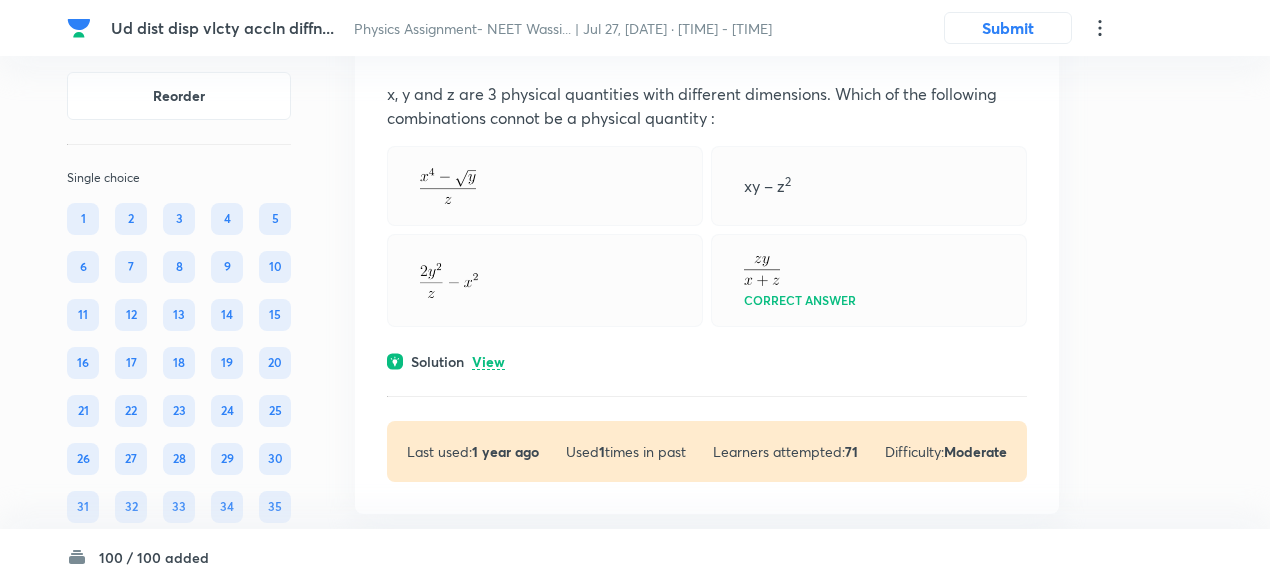 scroll, scrollTop: 6471, scrollLeft: 0, axis: vertical 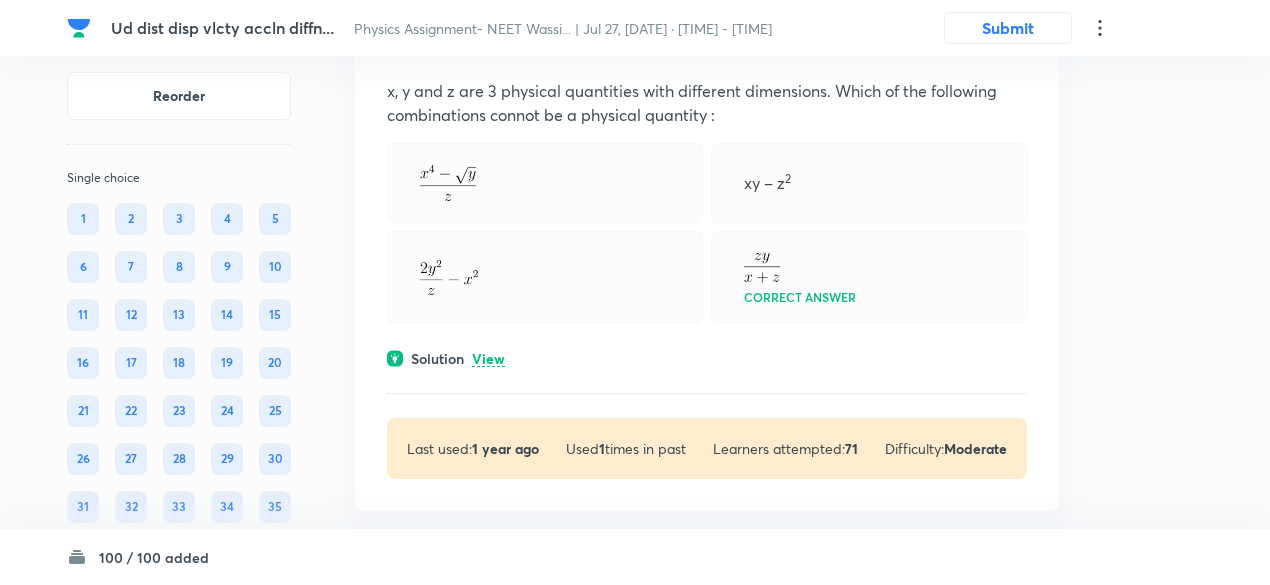 click on "Question 9 Marks: (+4, -1) • 4 options x, y and z are 3 physical quantities with different dimensions. Which of the following combinations connot be a physical quantity : xy – z 2 Correct answer Solution View Last used:  1 year ago Used  1  times in past Learners attempted:  71 Difficulty: Moderate" at bounding box center [707, 255] 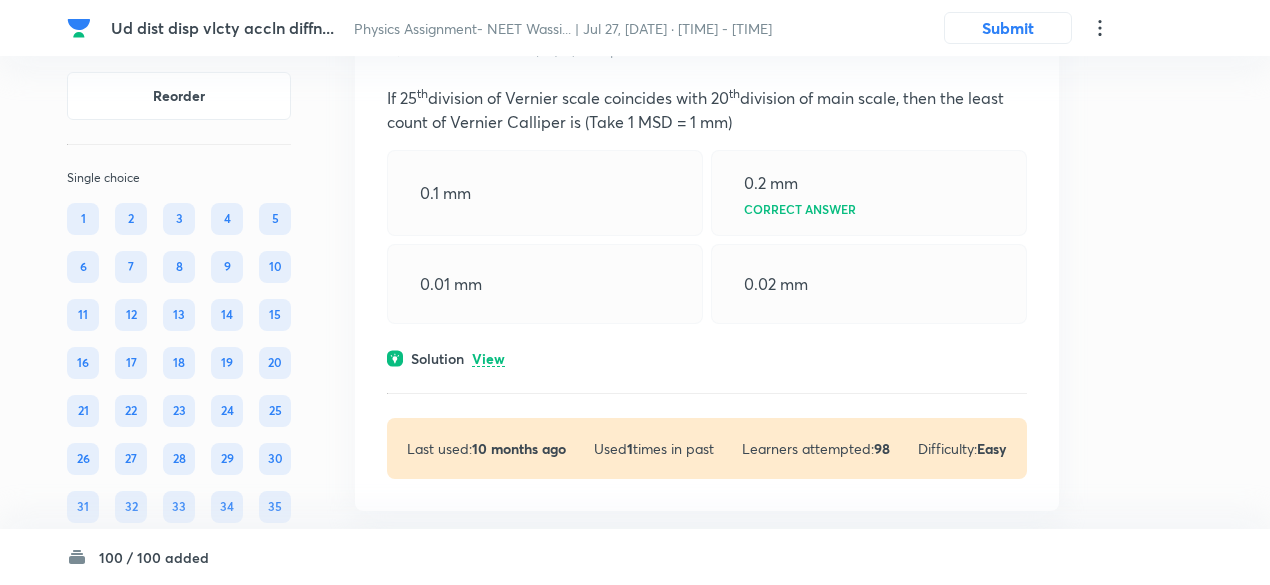 scroll, scrollTop: 11326, scrollLeft: 0, axis: vertical 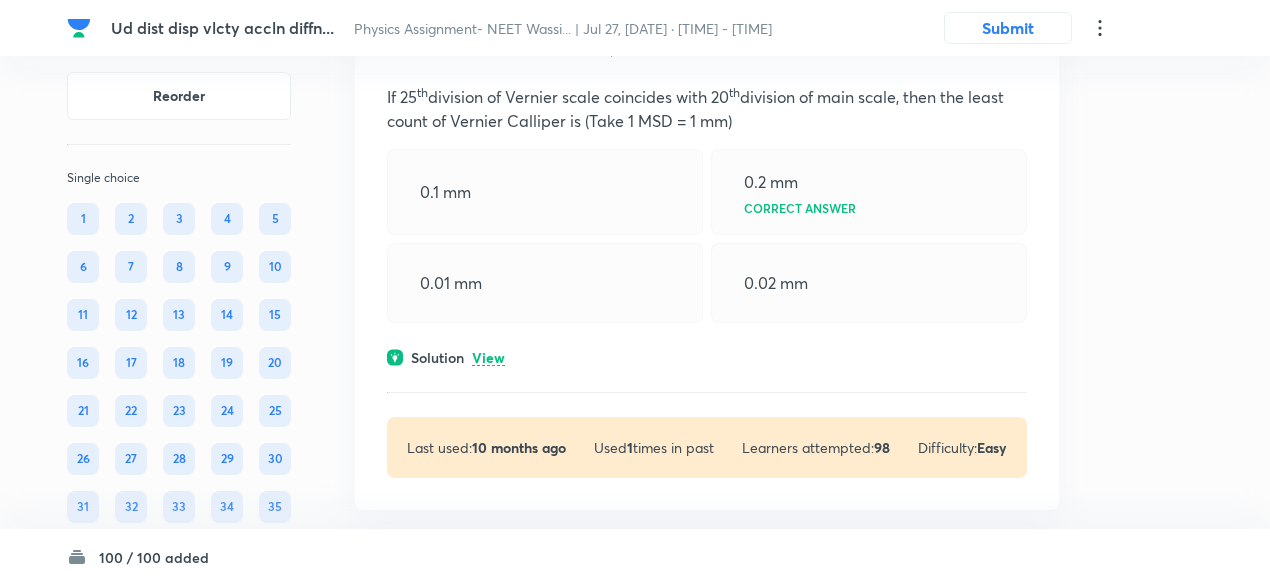 click on "View" at bounding box center [488, 358] 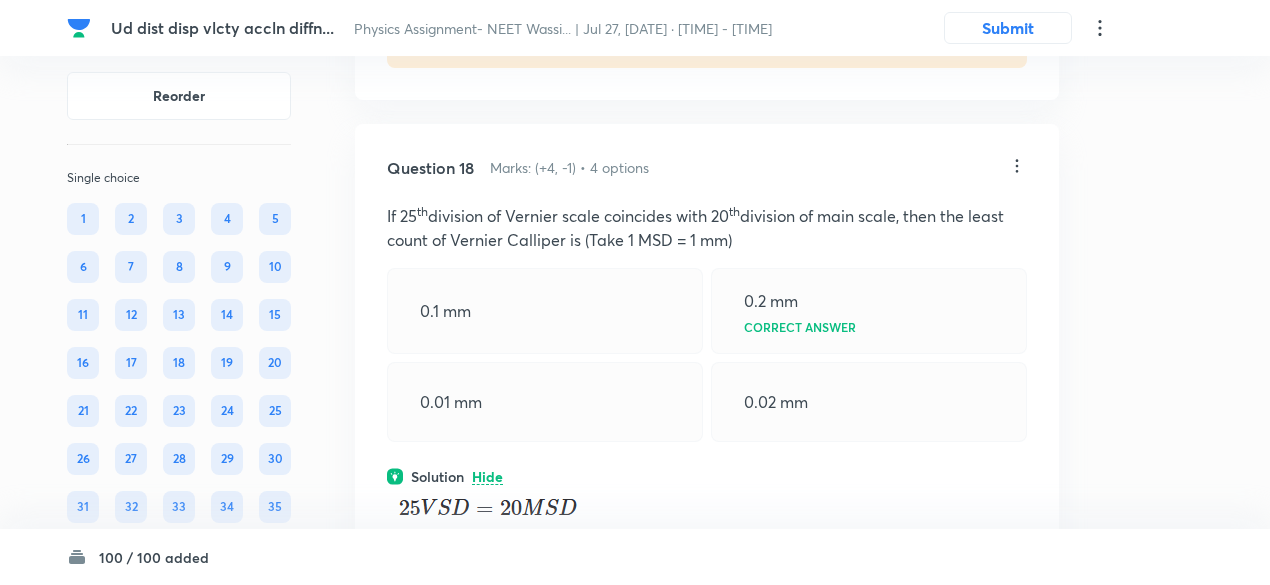 scroll, scrollTop: 11203, scrollLeft: 0, axis: vertical 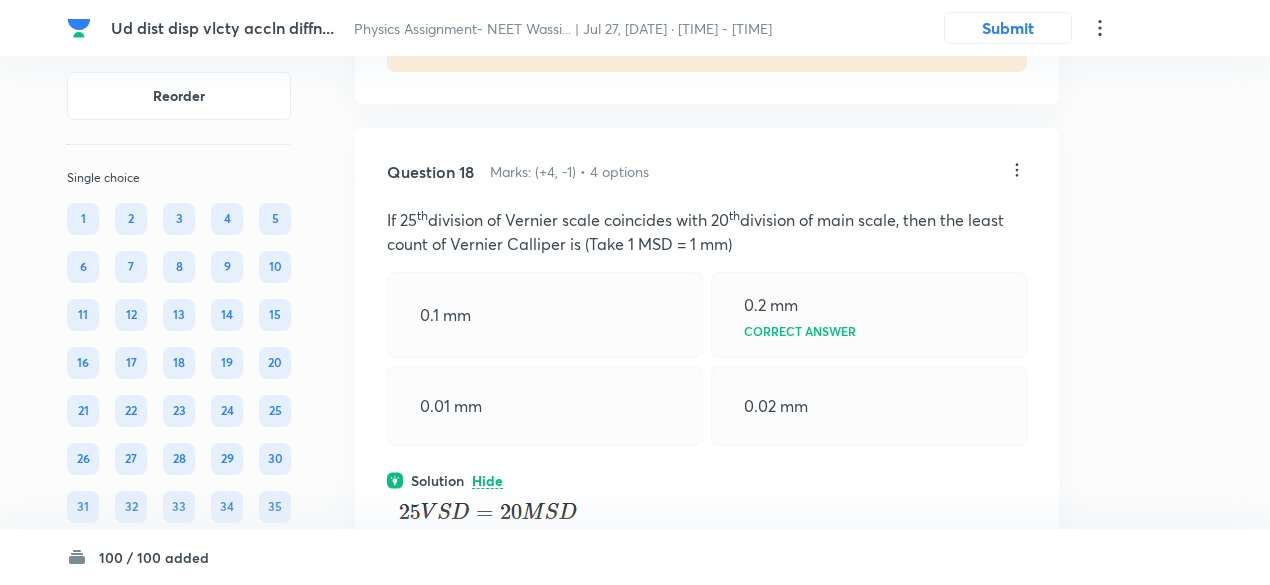click on "Ud dist disp vlcty accln diffn... Physics Assignment- NEET Wassi... | Jul 27, 2025 · 9:59 PM - 11:39 PM Submit Reorder Single choice 1 2 3 4 5 6 7 8 9 10 11 12 13 14 15 16 17 18 19 20 21 22 23 24 25 26 27 28 29 30 31 32 33 34 35 36 37 38 39 40 41 42 43 44 45 46 47 48 49 50 51 52 53 54 55 56 57 58 59 60 61 62 63 64 65 66 67 68 69 70 71 72 73 74 75 76 77 78 79 80 81 82 83 84 85 86 87 88 89 90 91 92 93 94 95 96 97 98 99 100 All Types English Question 1 Marks: (+4, -1) • 4 options The relative density of a metal may by found by hanging a block of metal from a spring balance. In air the balance read   while in water its reads   . The relative density would be quote as Correct answer Solution Hide ﻿ Physics Basics & Laboratory Units & Dimensions Last used:  2 years ago Used  7  times in past Learners attempted:  2368 Difficulty: Easy Question 2 Marks: (+4, -1) • 4 options Correct answer Solution View Last used:  2 years ago Used  5  times in past Learners attempted:  1413 Difficulty: Easy Question 3 View 5" at bounding box center [635, 18705] 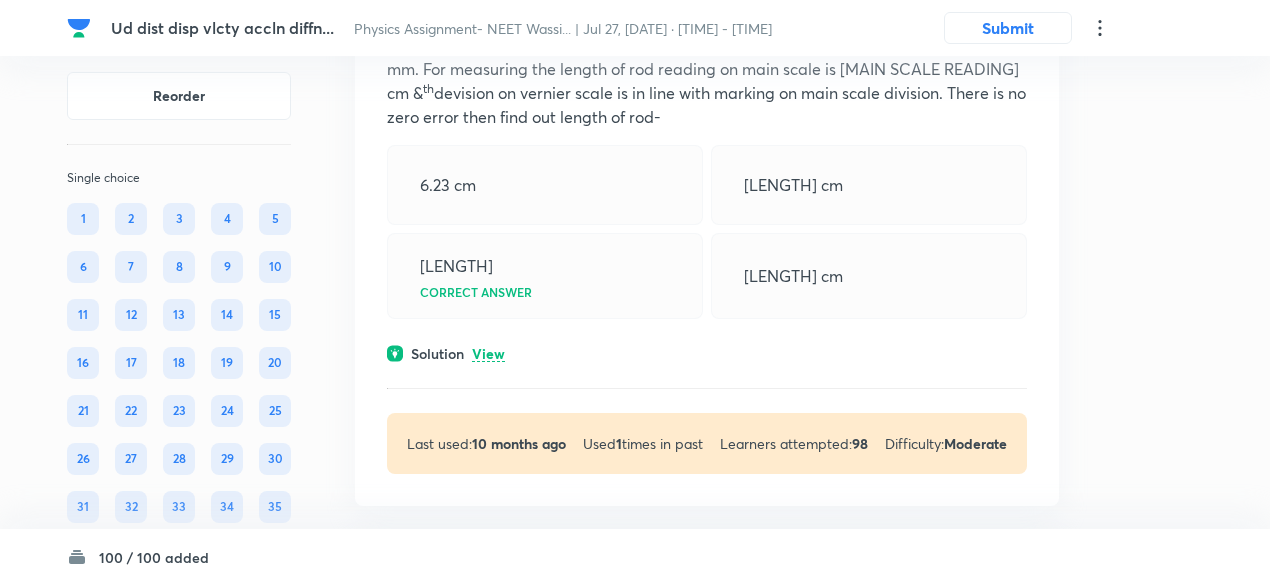 scroll, scrollTop: 12276, scrollLeft: 0, axis: vertical 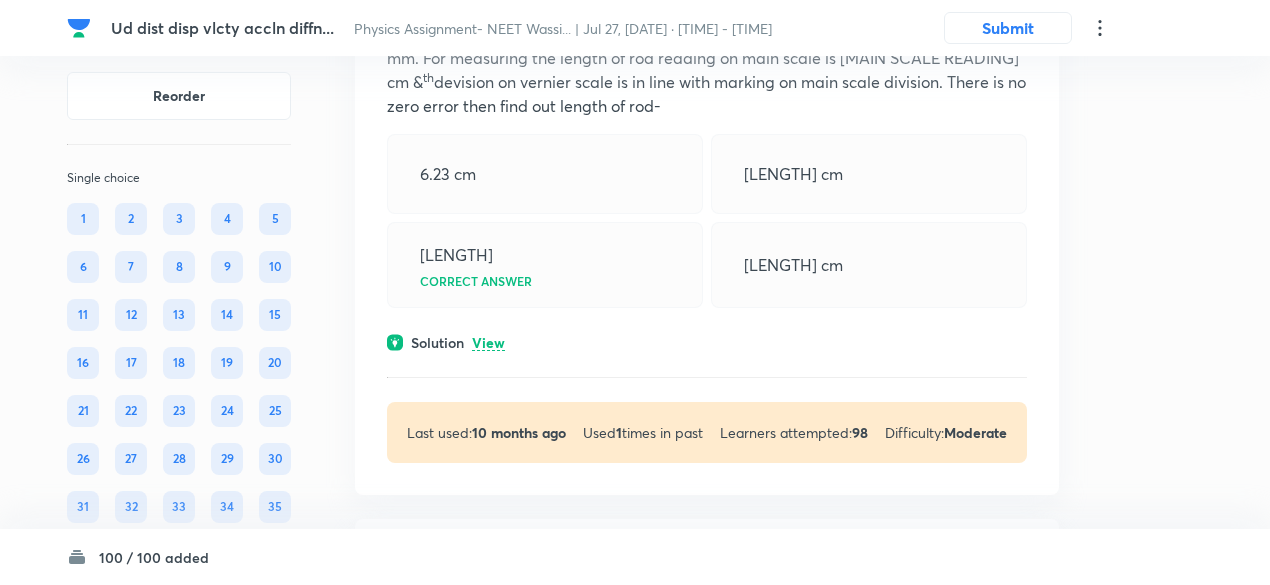 click on "Question 19 Marks: (+4, -1) • 4 options Length of 9 MSD of vernier calliper are equal to 10 VSD and 1 MSD = 1 mm. For measuring the length of rod reading on main scale is 6.4 cm & 8 th  devision on vernier scale is in line with marking on main scale division. There is no zero error then find out length of rod- 6.23 cm  6.58 cm  6.48 cm Correct answer  6.83 cm Solution View Last used:  10 months ago Used  1  times in past Learners attempted:  98 Difficulty: Moderate" at bounding box center [707, 218] 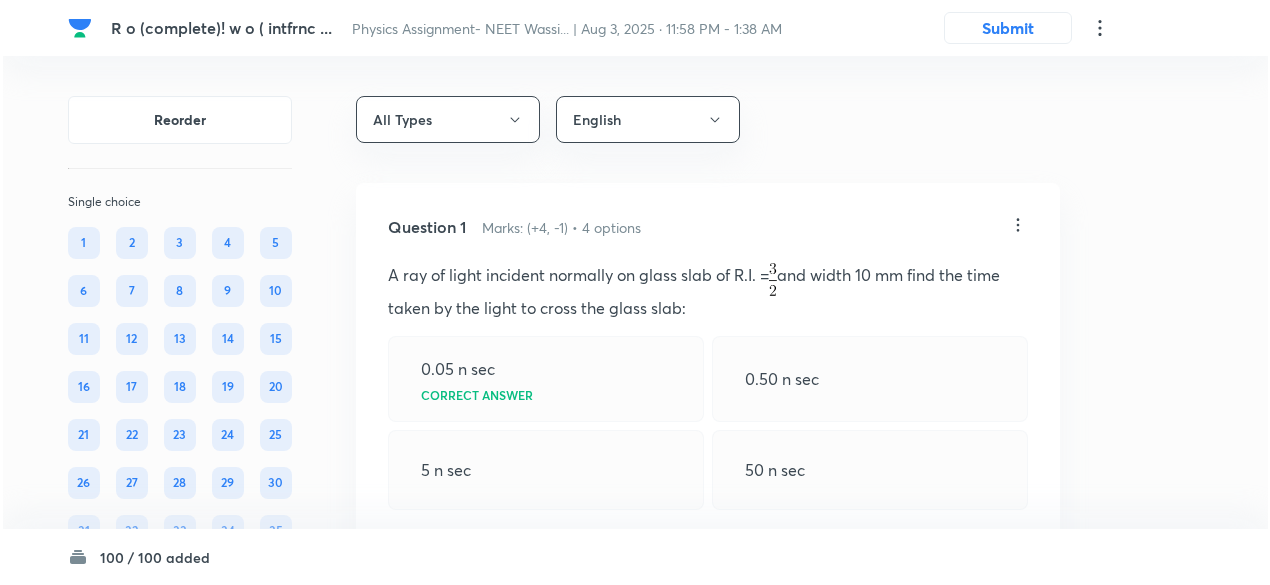 scroll, scrollTop: 263, scrollLeft: 0, axis: vertical 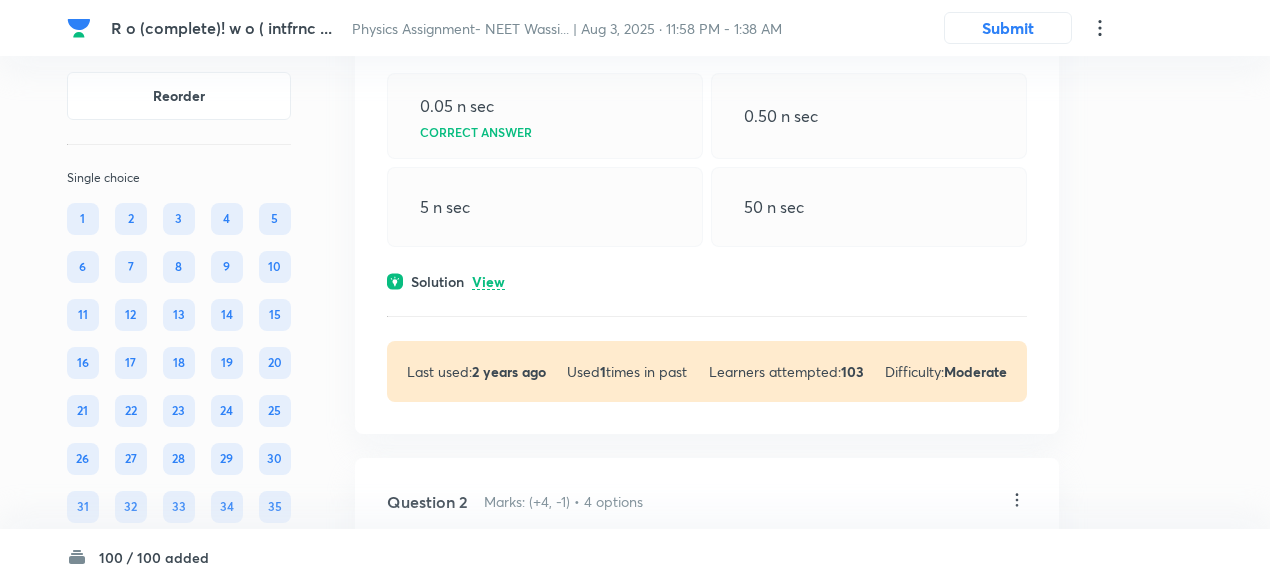 click on "View" at bounding box center [488, 282] 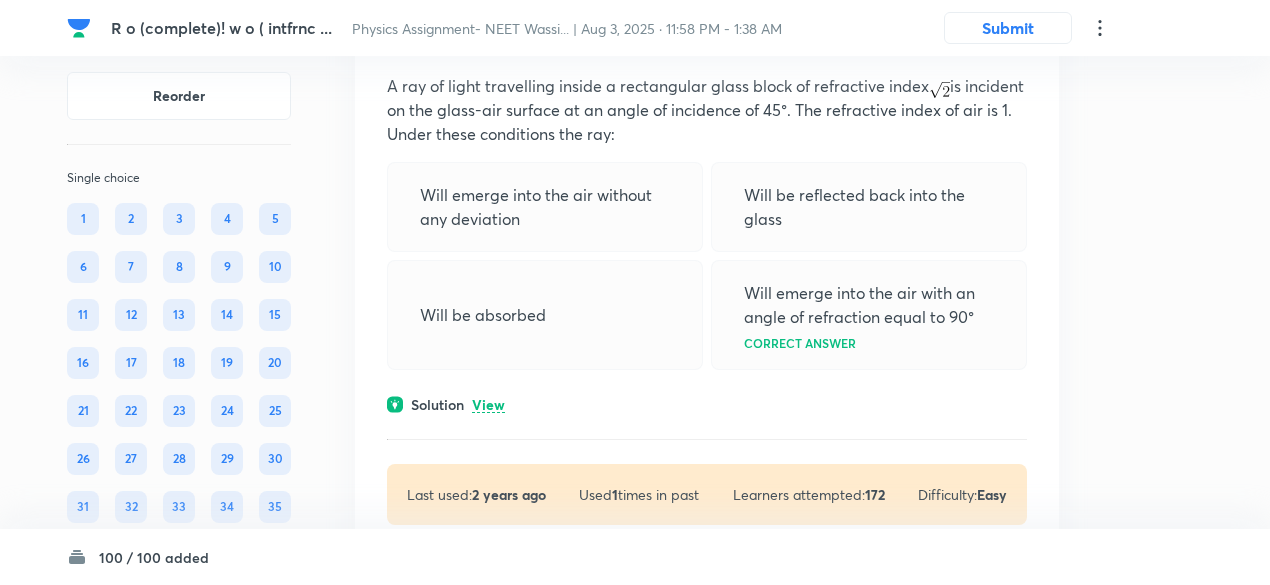 scroll, scrollTop: 813, scrollLeft: 0, axis: vertical 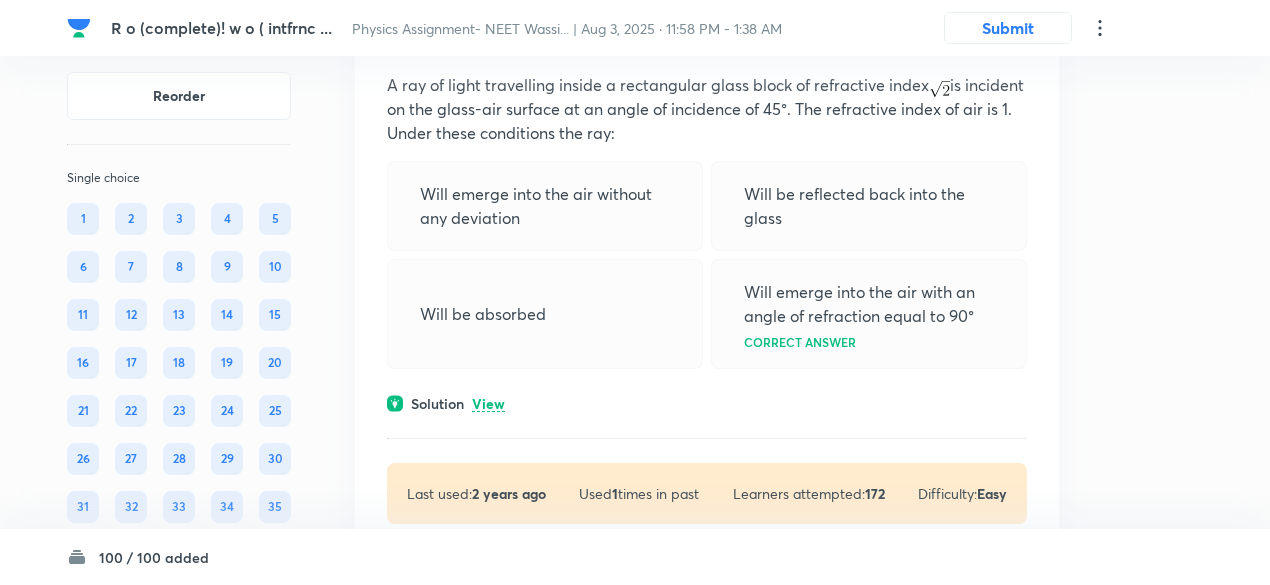 click on "View" at bounding box center (488, 404) 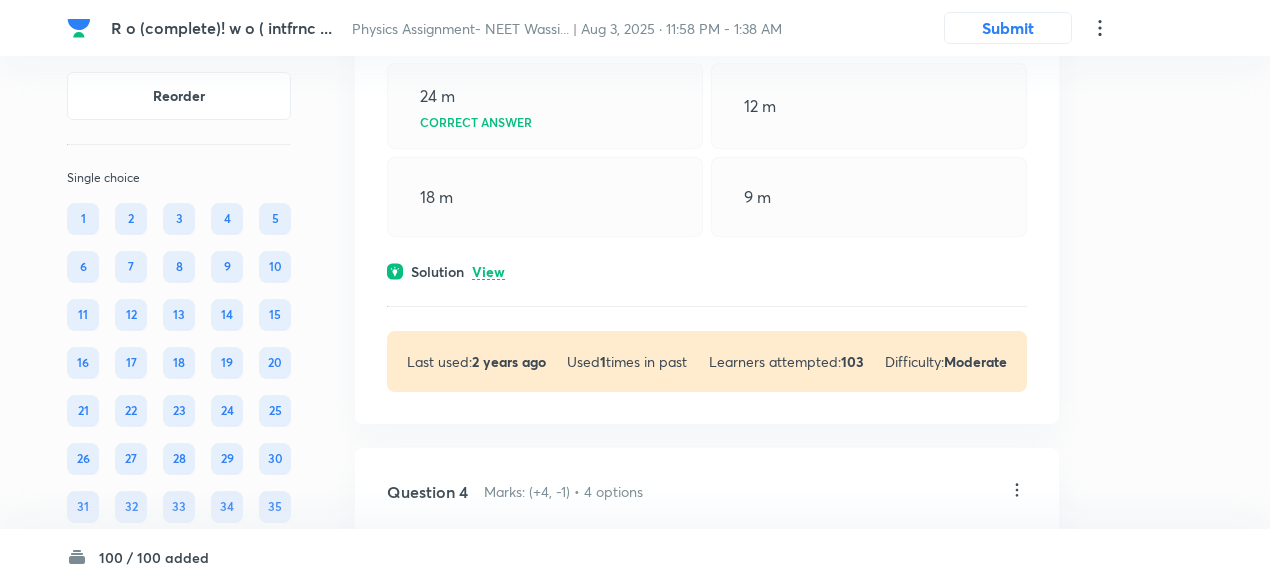 scroll, scrollTop: 1608, scrollLeft: 0, axis: vertical 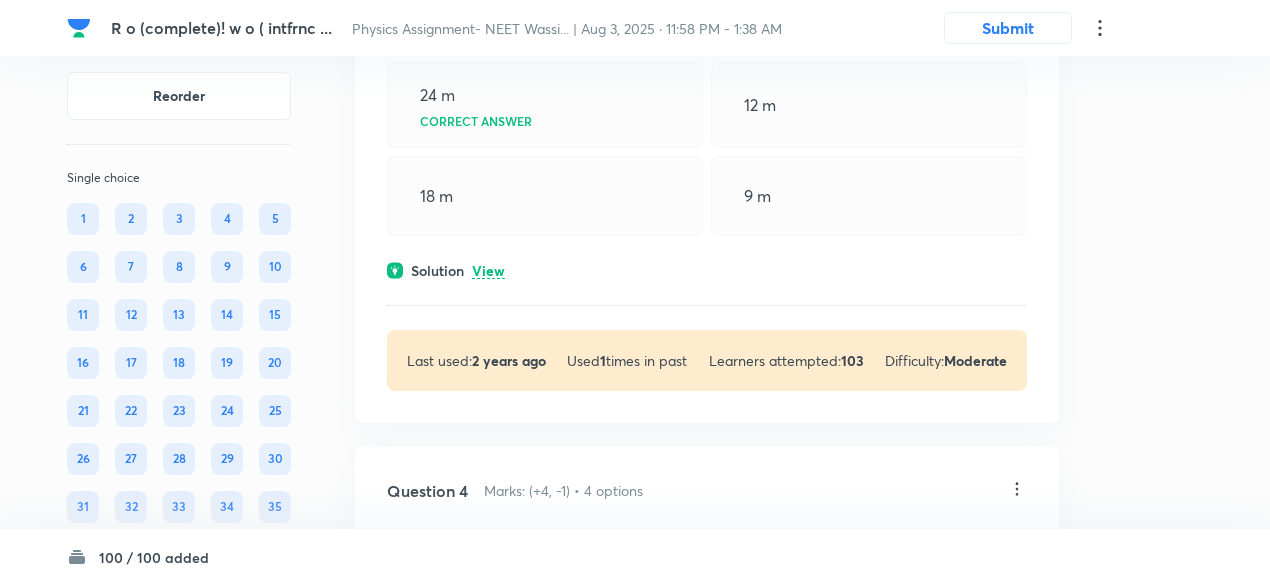 click on "View" at bounding box center [488, 271] 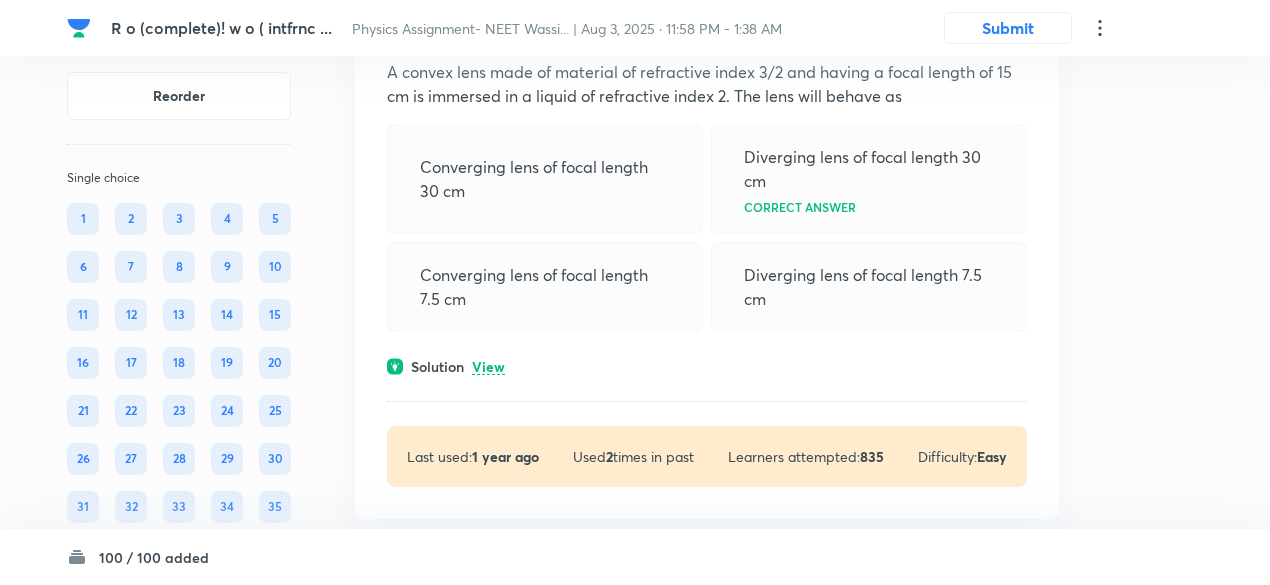 scroll, scrollTop: 2705, scrollLeft: 0, axis: vertical 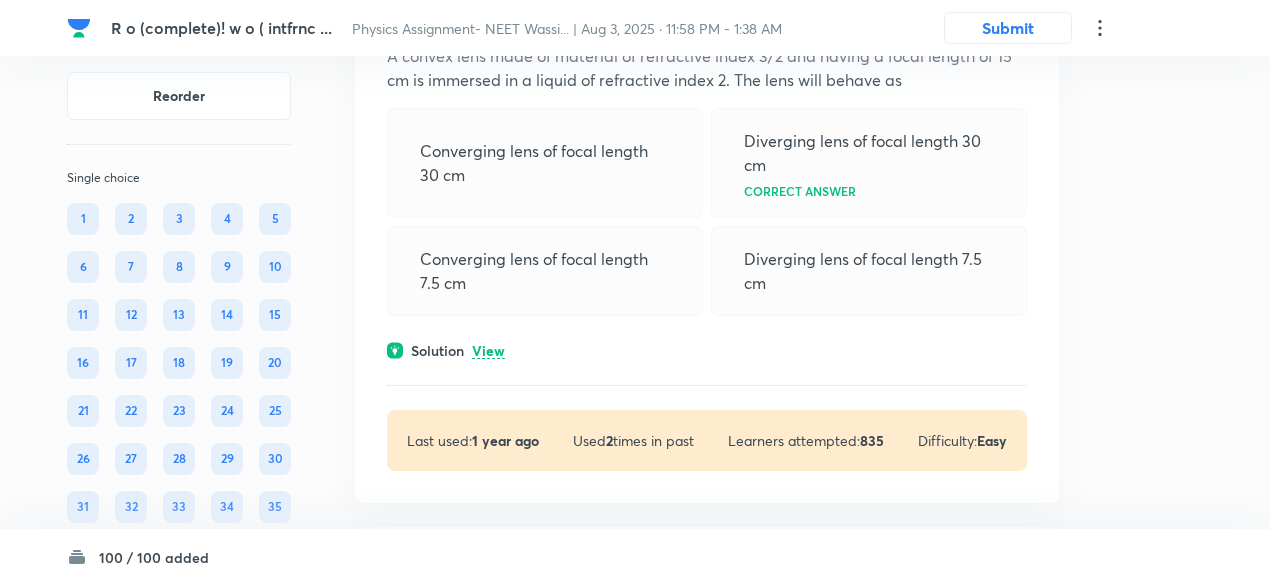click on "View" at bounding box center (488, 351) 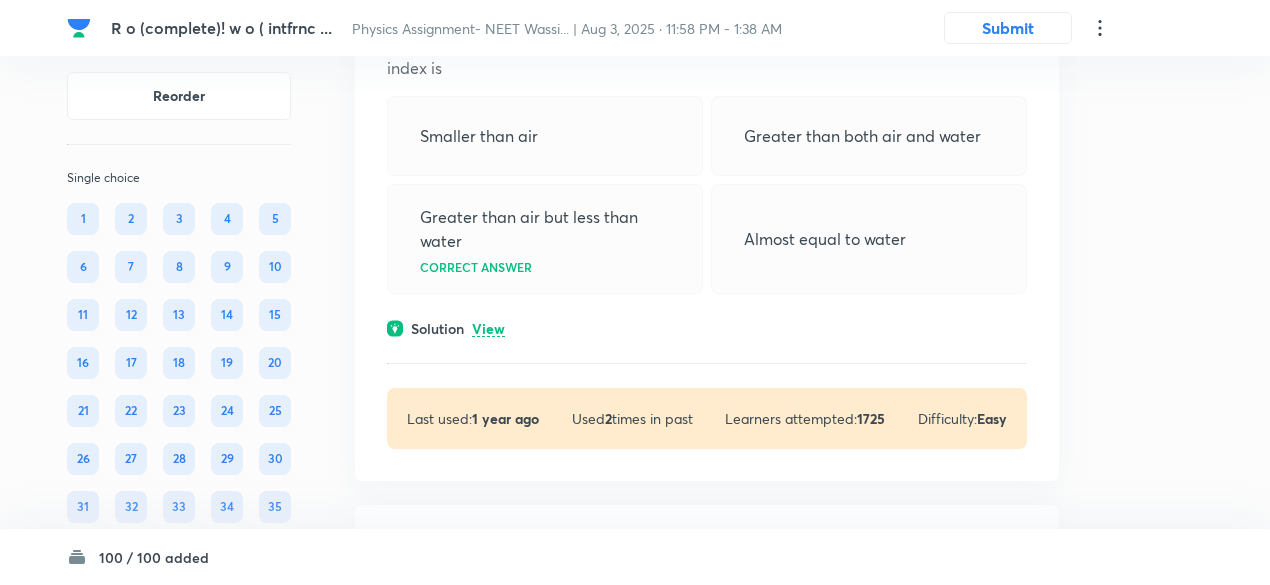 scroll, scrollTop: 3701, scrollLeft: 0, axis: vertical 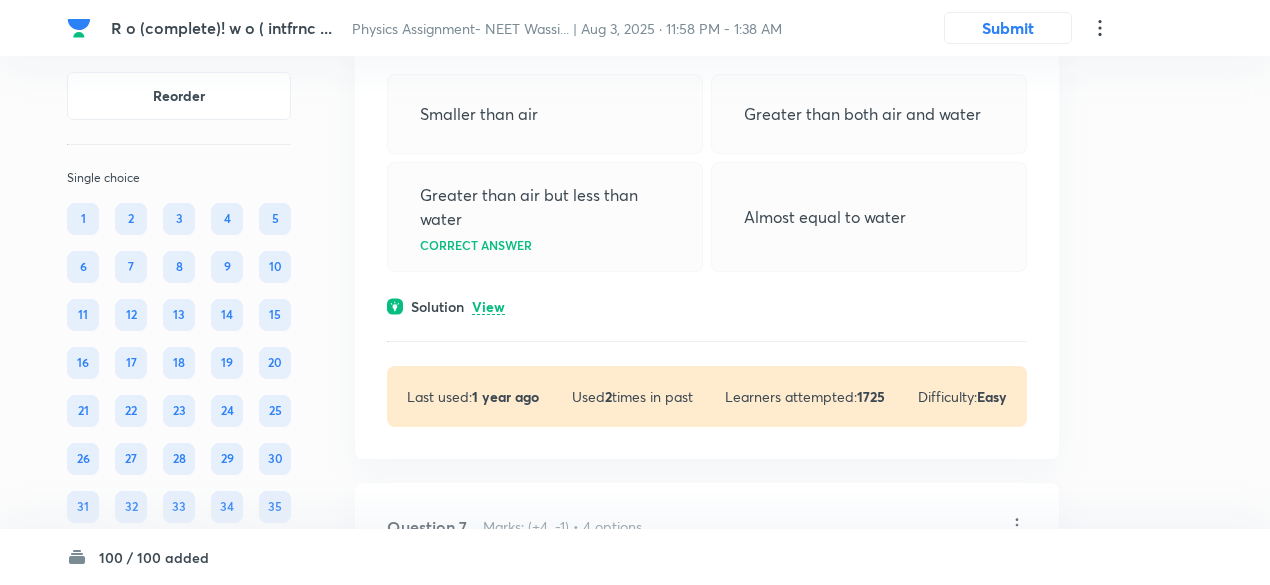 click on "View" at bounding box center (488, 307) 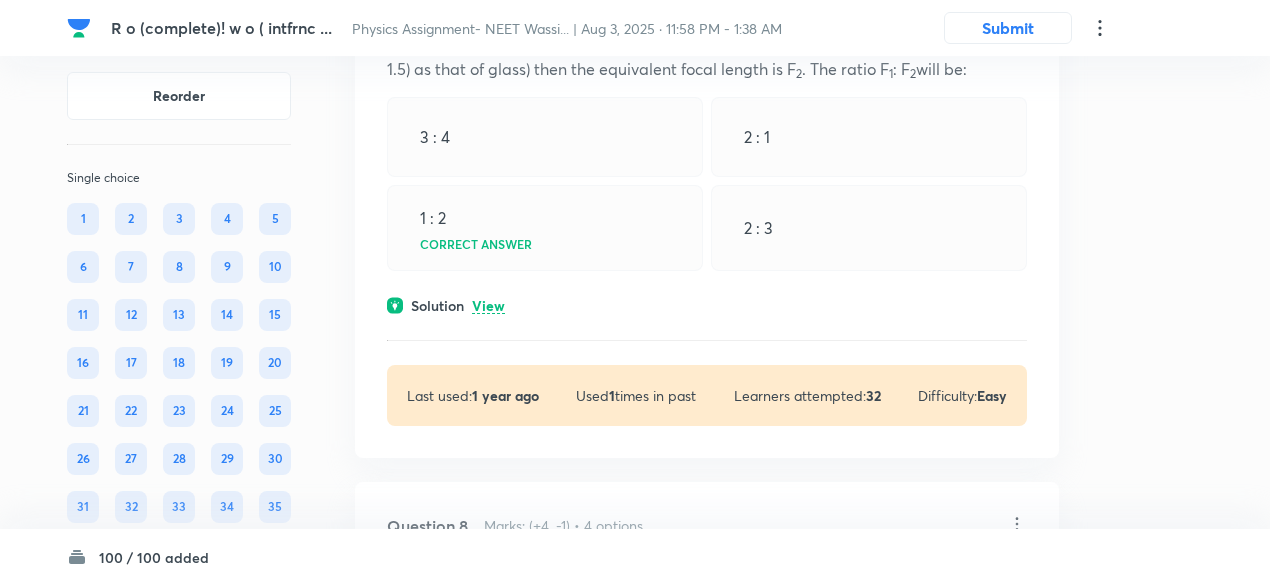 scroll, scrollTop: 4415, scrollLeft: 0, axis: vertical 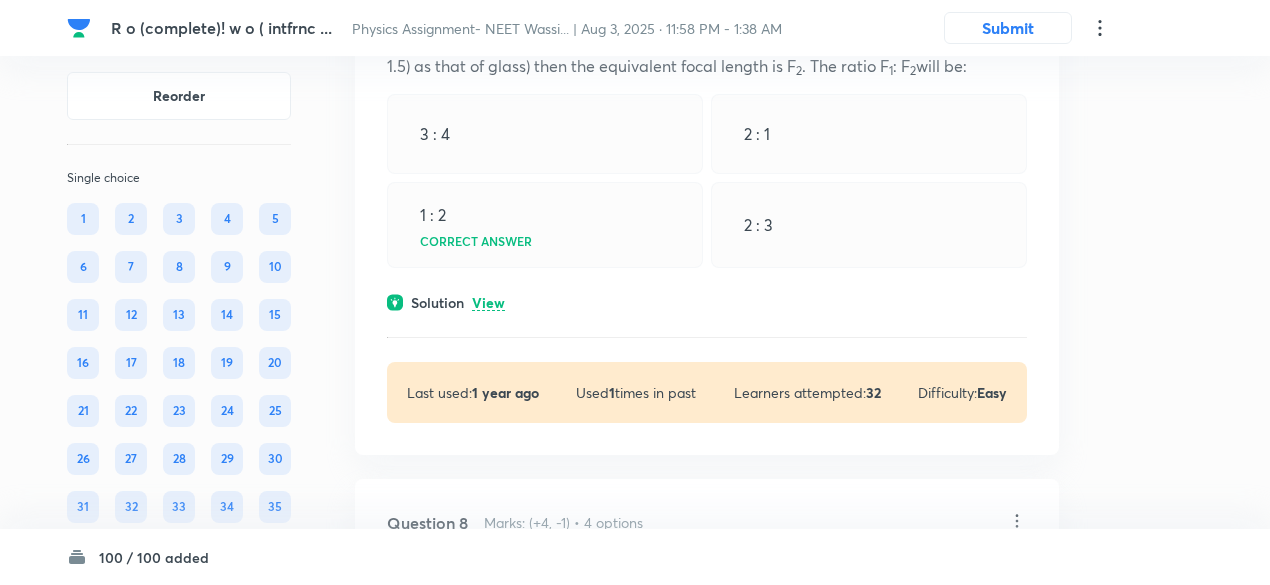 click on "View" at bounding box center (488, 303) 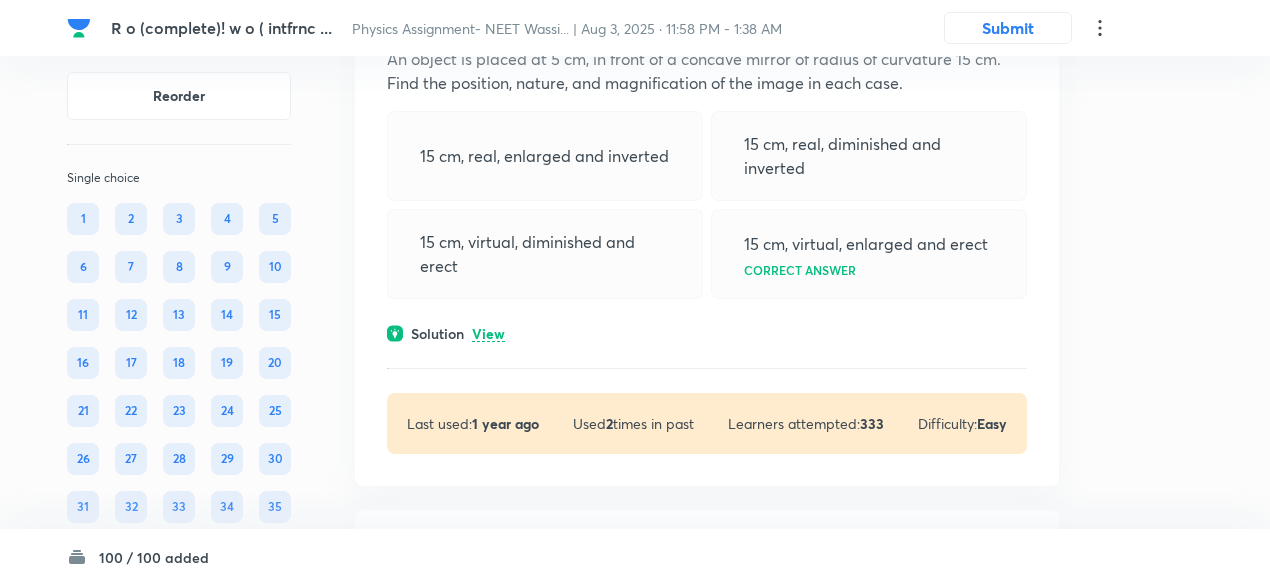 scroll, scrollTop: 5021, scrollLeft: 0, axis: vertical 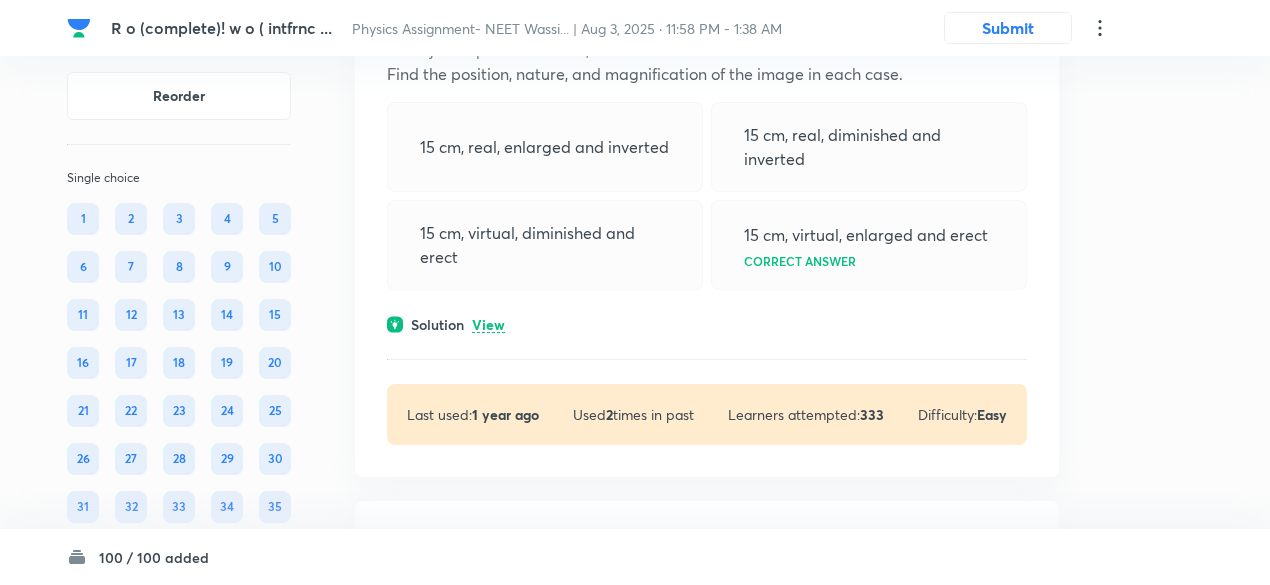 click on "View" at bounding box center (488, 325) 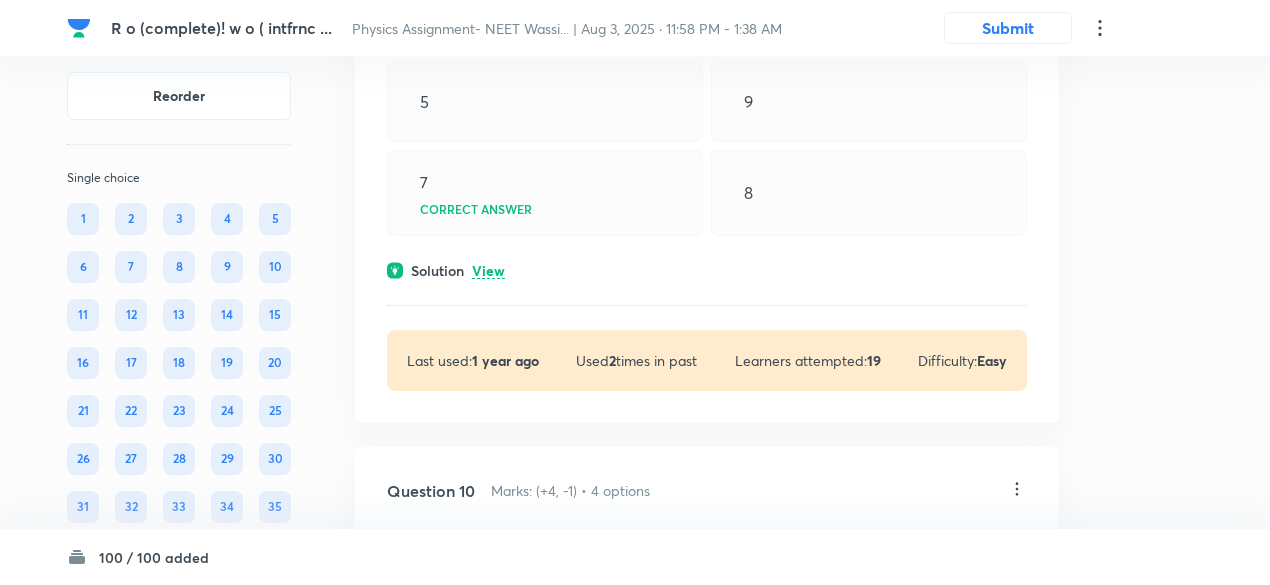 scroll, scrollTop: 5914, scrollLeft: 0, axis: vertical 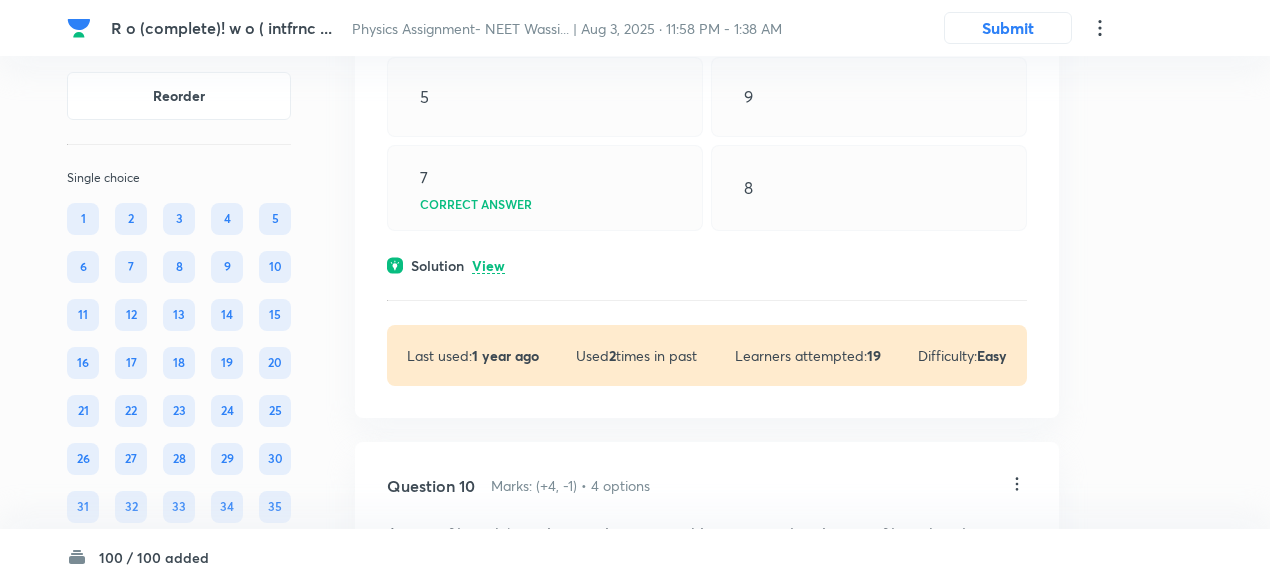 click on "View" at bounding box center [488, 266] 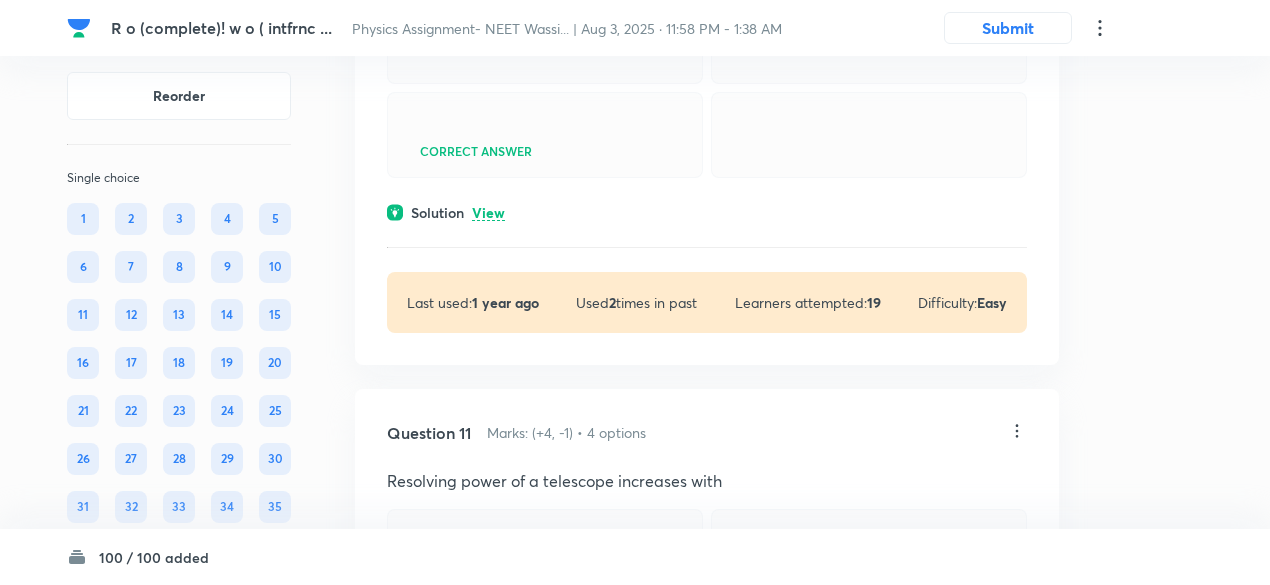 scroll, scrollTop: 6587, scrollLeft: 0, axis: vertical 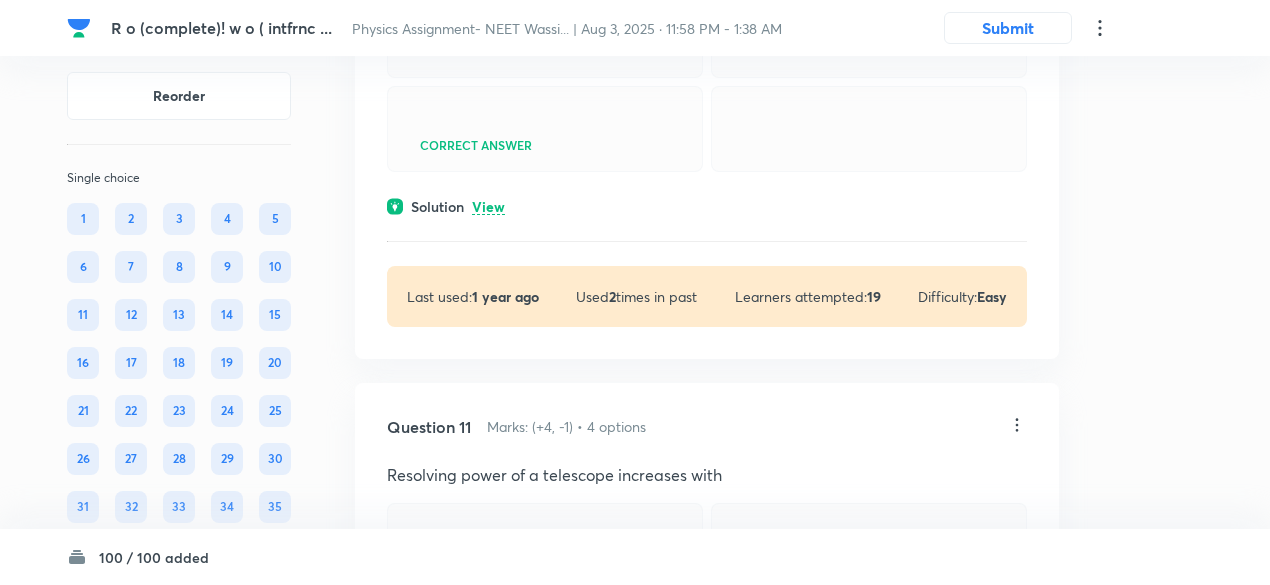 click on "View" at bounding box center (488, 207) 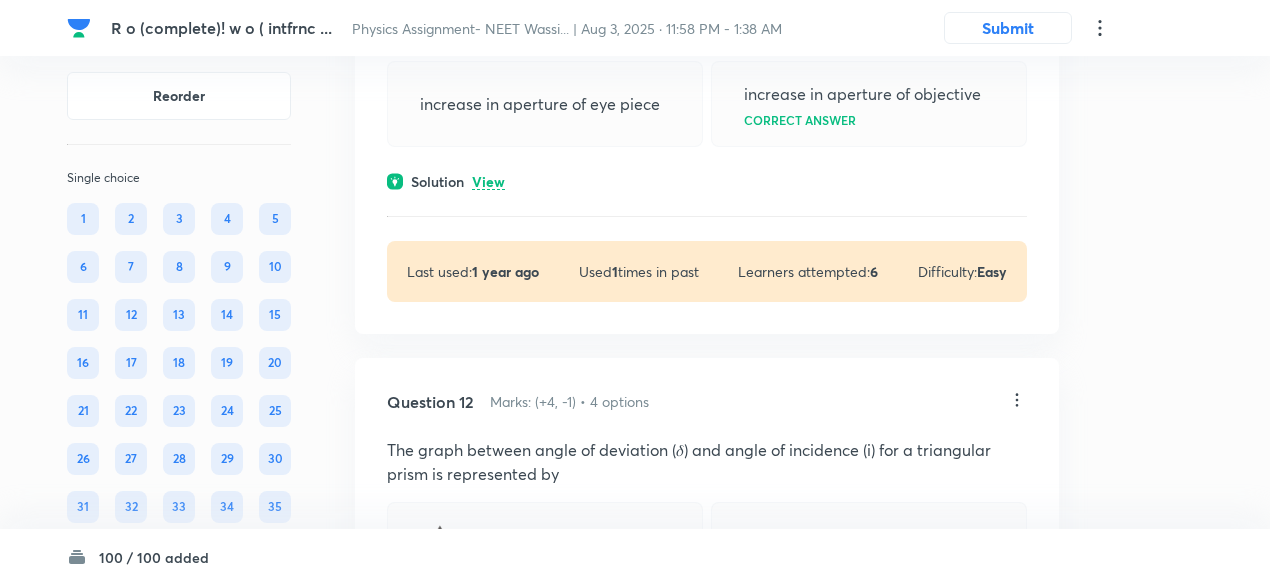 scroll, scrollTop: 7213, scrollLeft: 0, axis: vertical 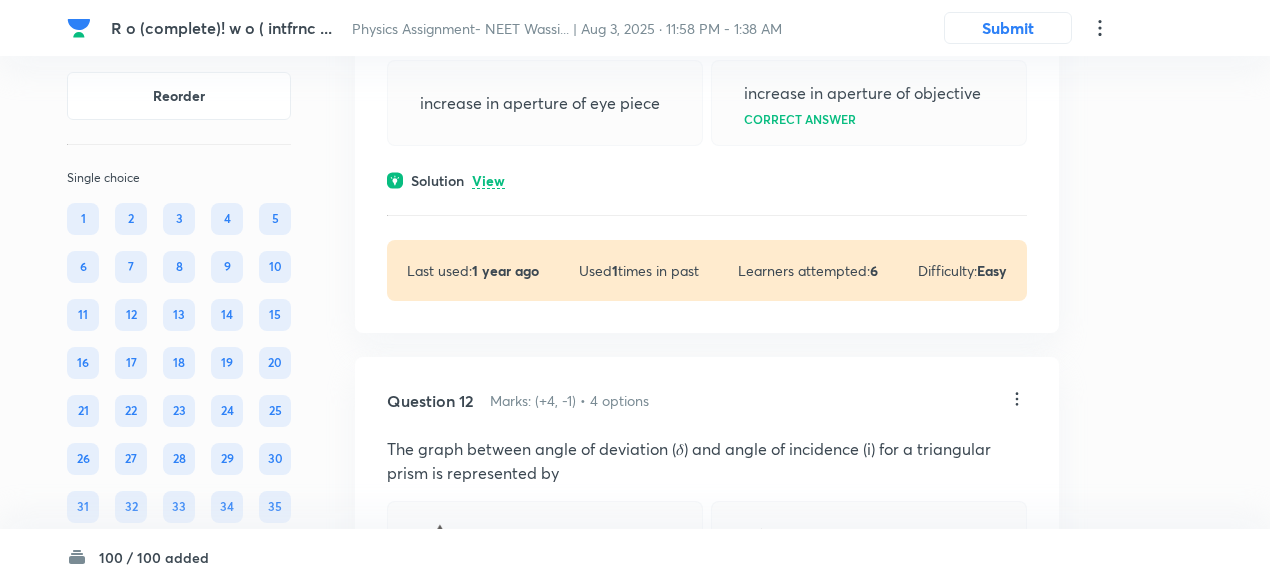 click on "View" at bounding box center (488, 181) 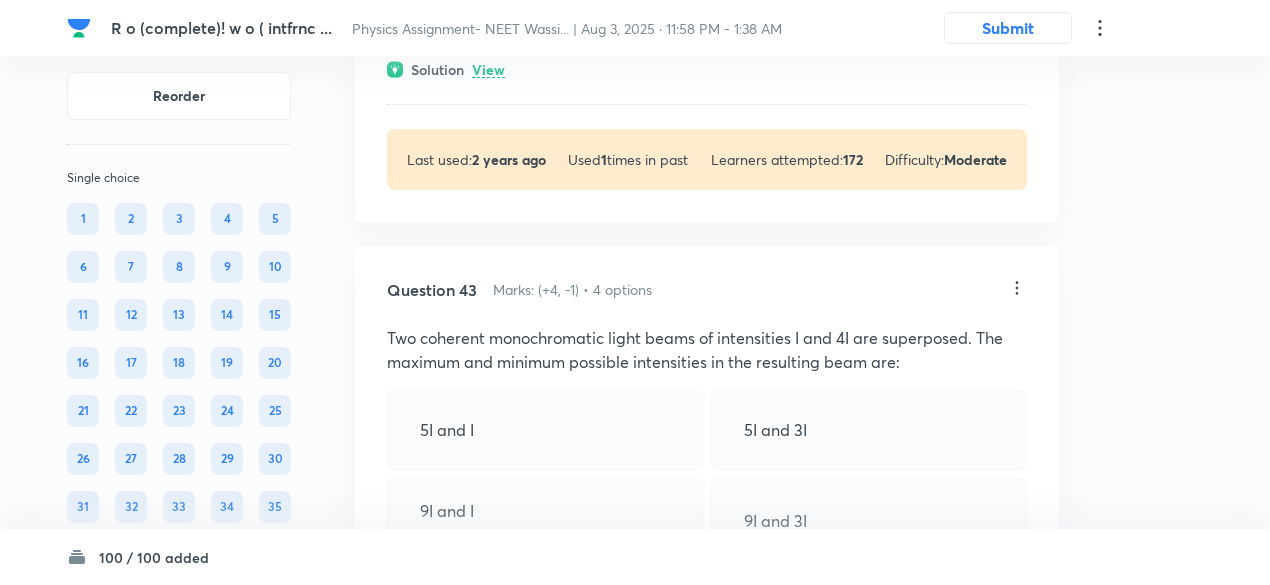 scroll, scrollTop: 25453, scrollLeft: 0, axis: vertical 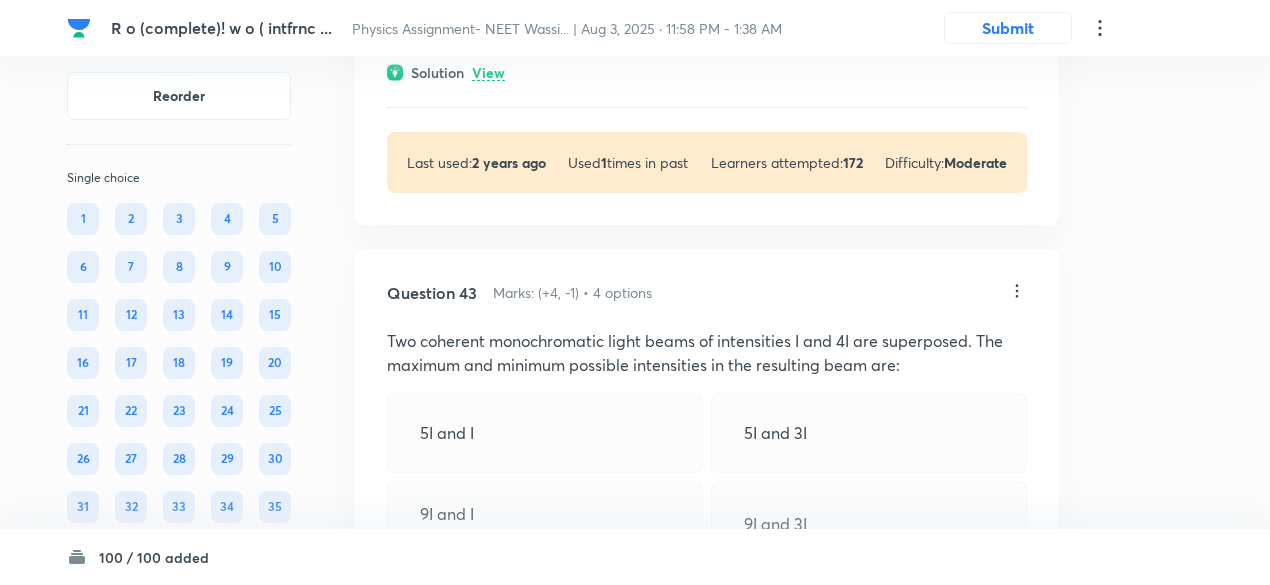click on "View" at bounding box center [488, 73] 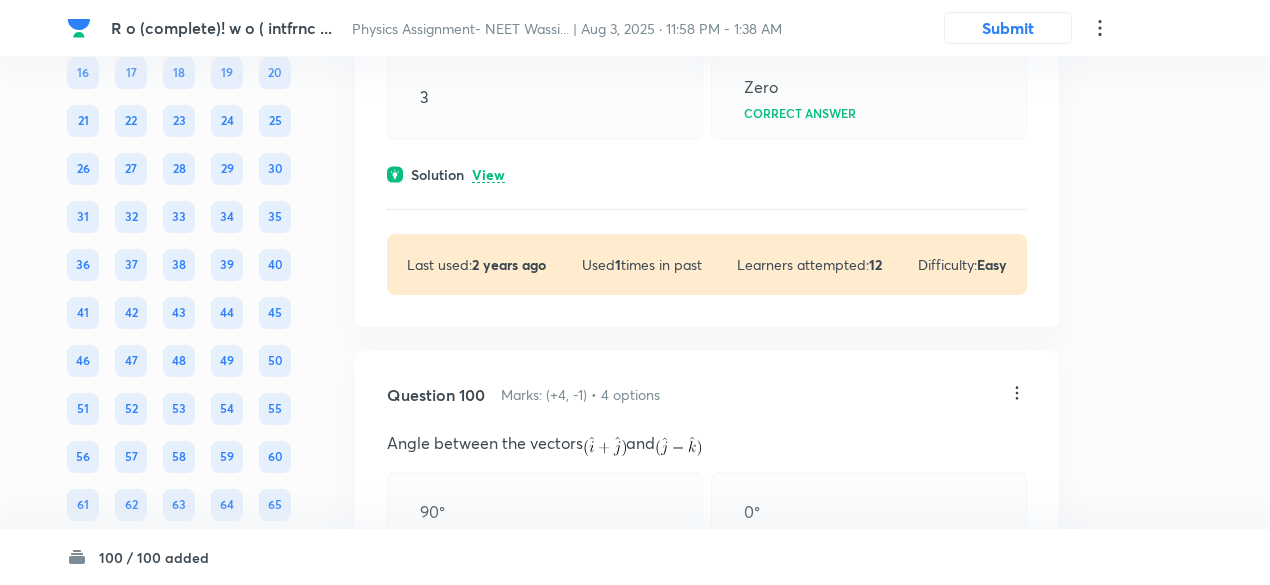 scroll, scrollTop: 59880, scrollLeft: 0, axis: vertical 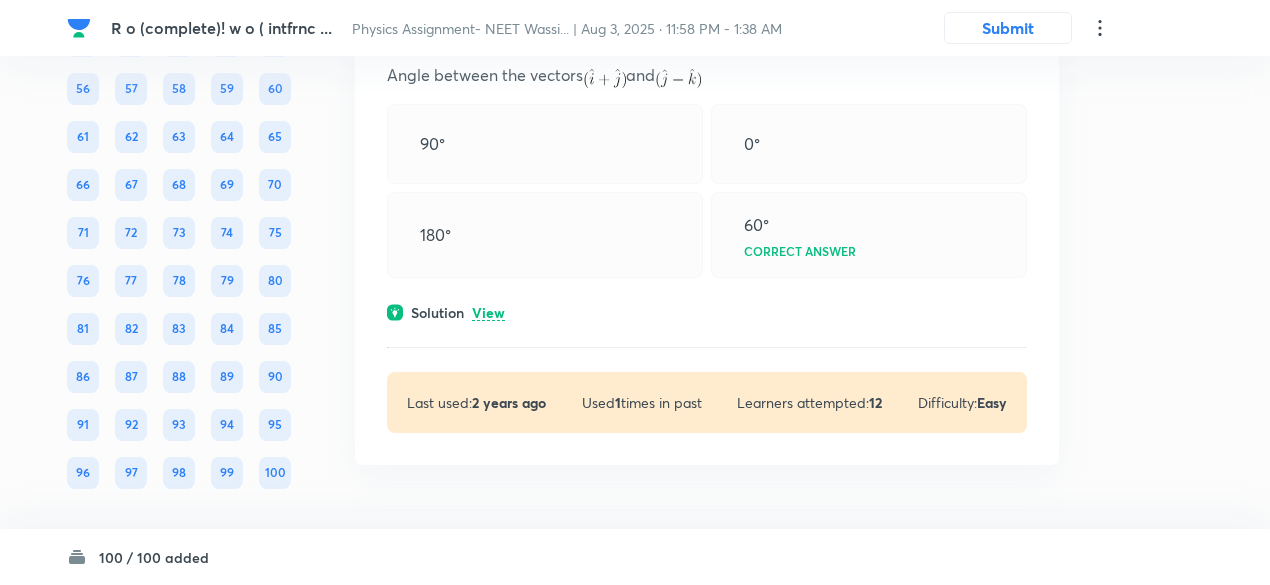 click on "View" at bounding box center [488, 313] 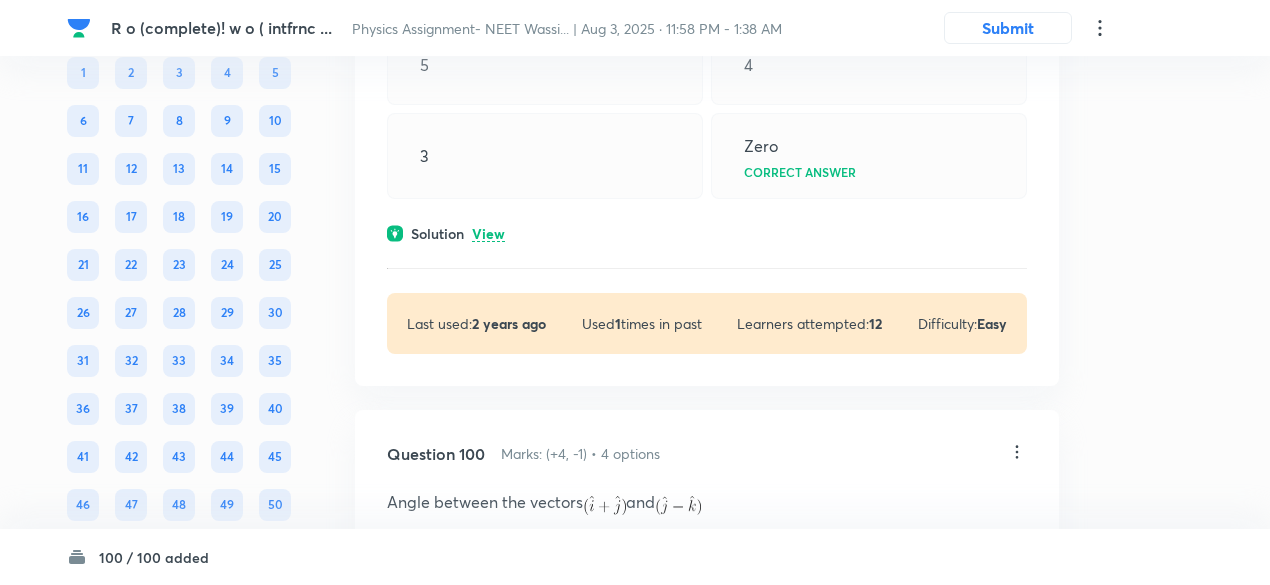 scroll, scrollTop: 59326, scrollLeft: 0, axis: vertical 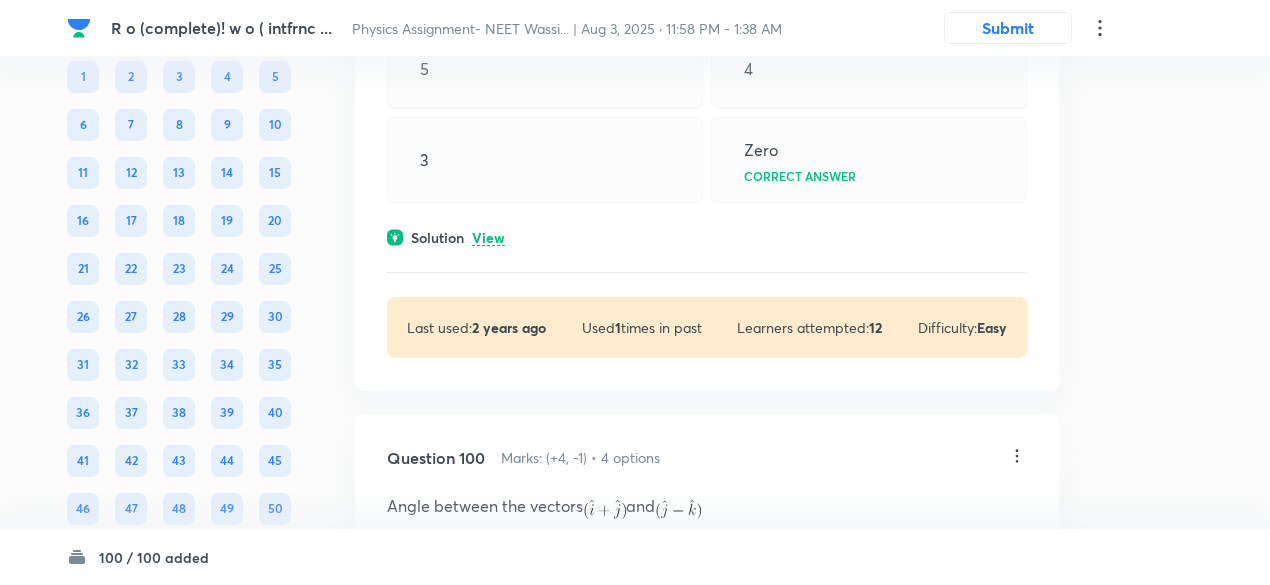 click on "View" at bounding box center [488, 238] 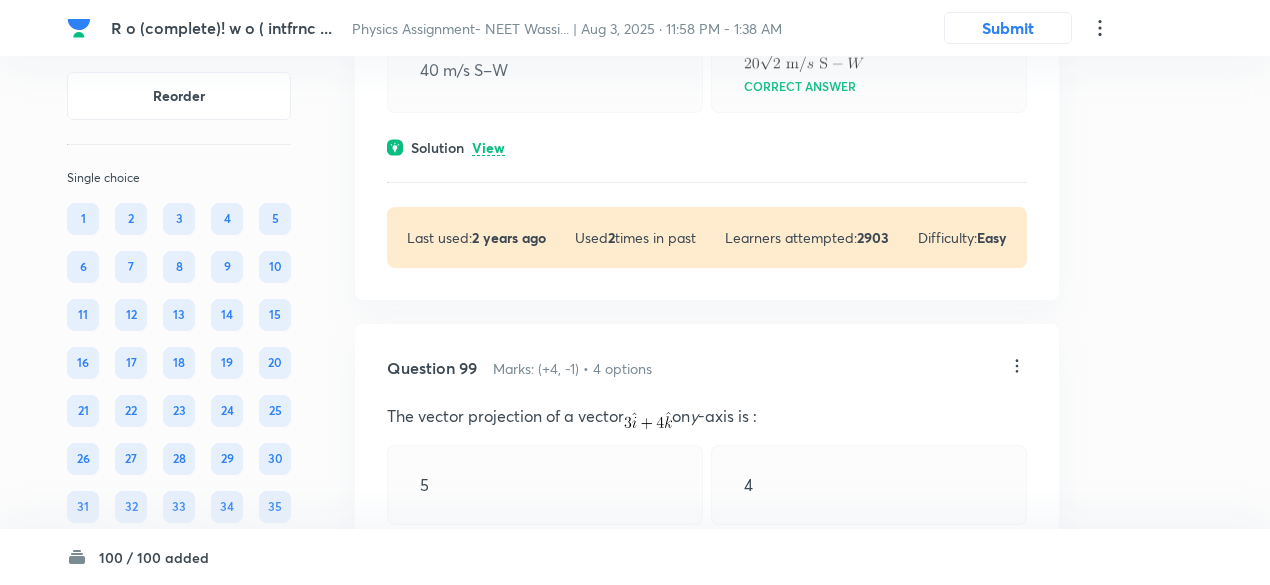 scroll, scrollTop: 58900, scrollLeft: 0, axis: vertical 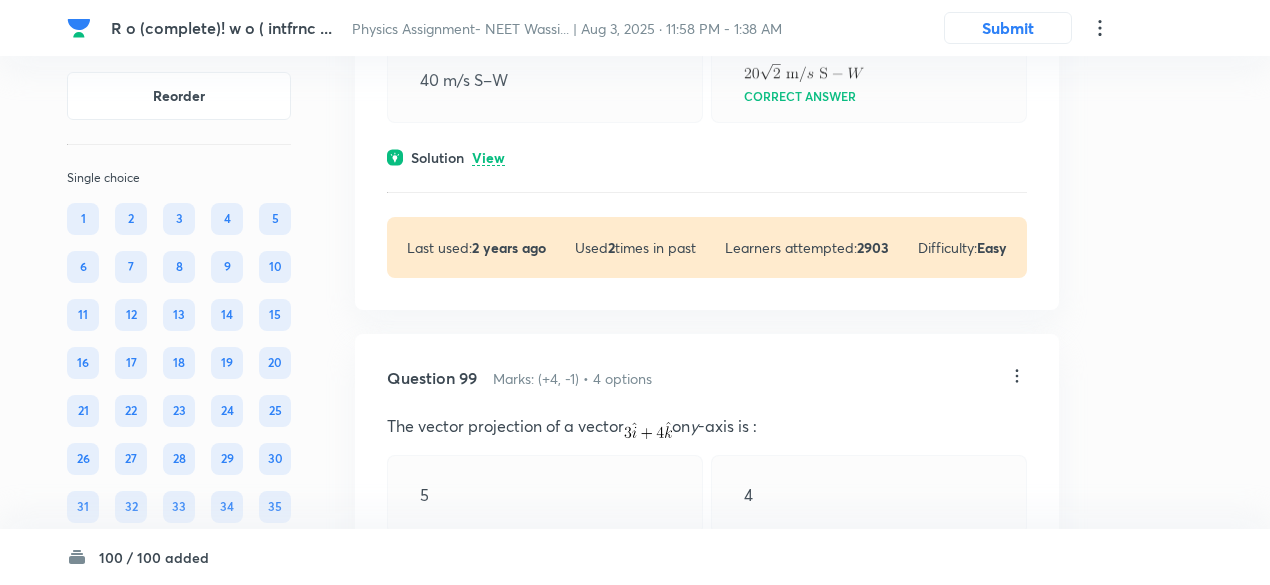 click on "View" at bounding box center (488, 158) 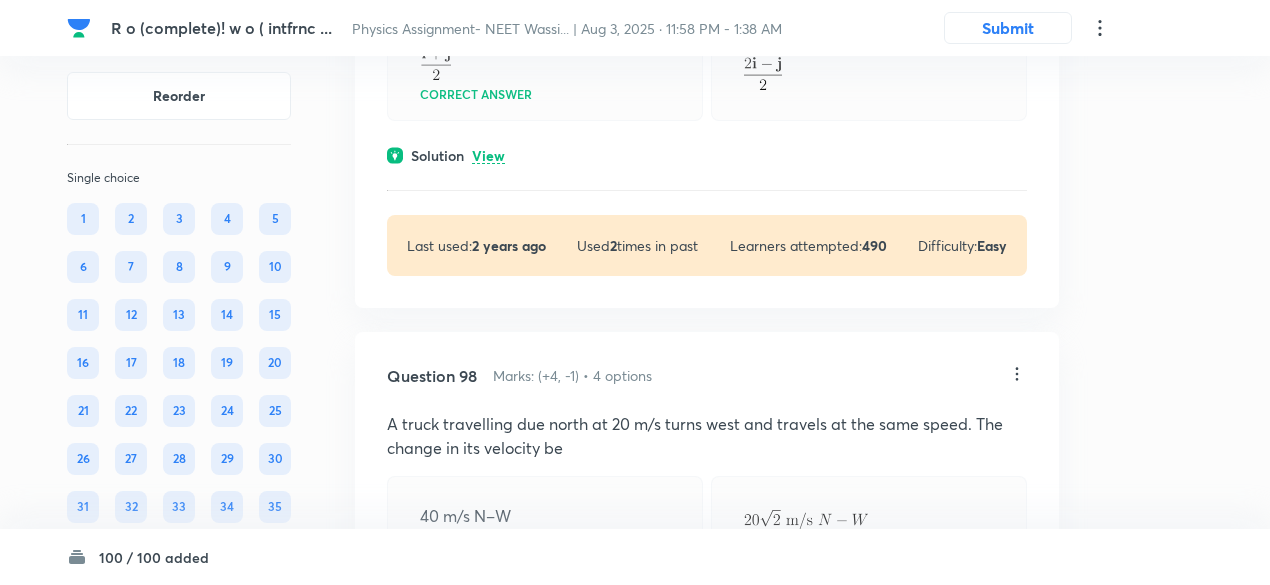 scroll, scrollTop: 58370, scrollLeft: 0, axis: vertical 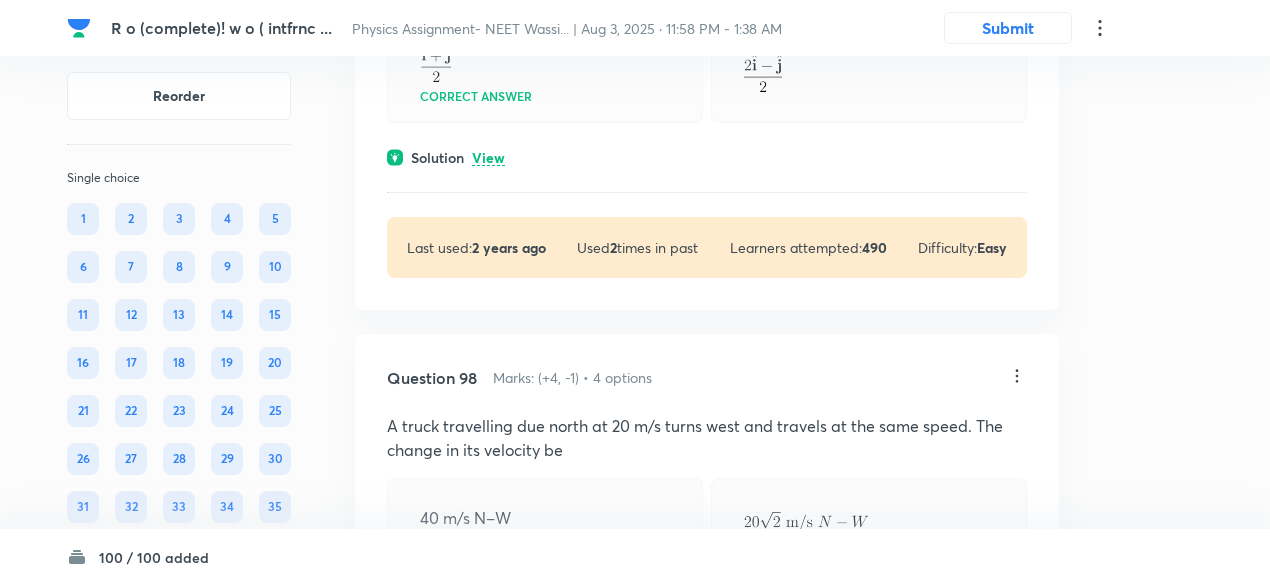 click on "View" at bounding box center (488, 158) 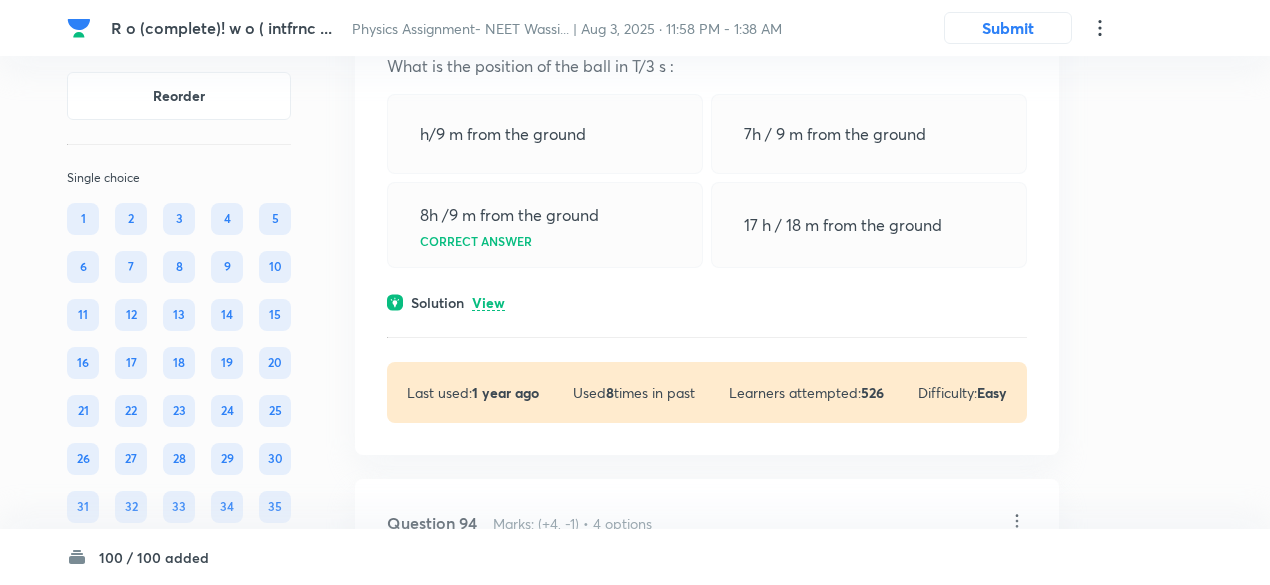 scroll, scrollTop: 56076, scrollLeft: 0, axis: vertical 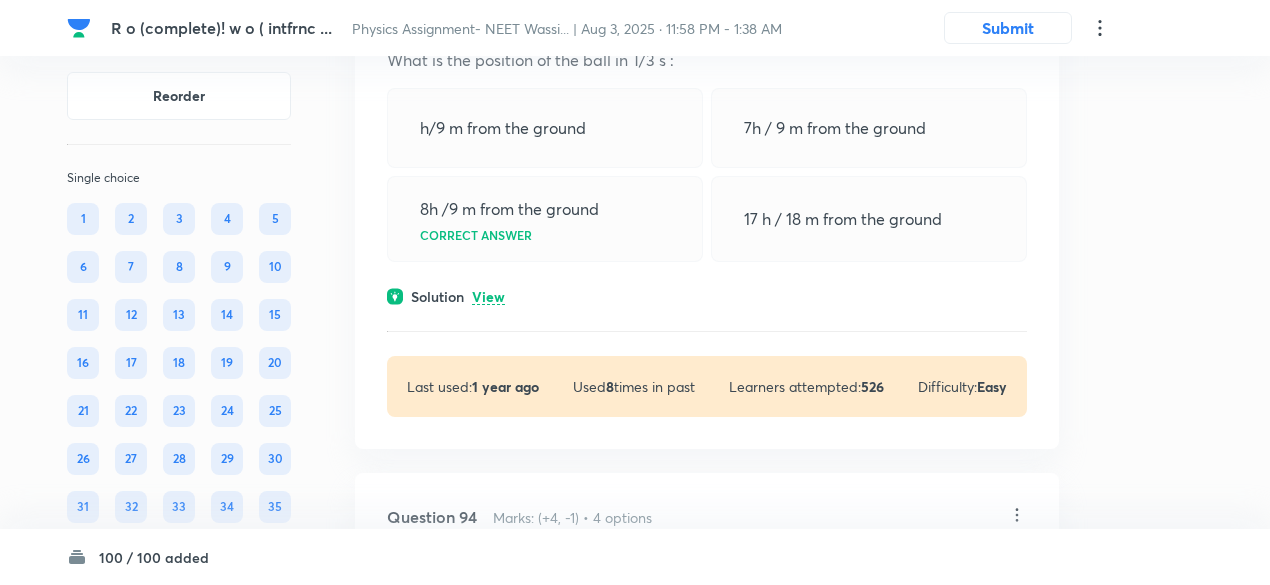 click on "View" at bounding box center (488, 297) 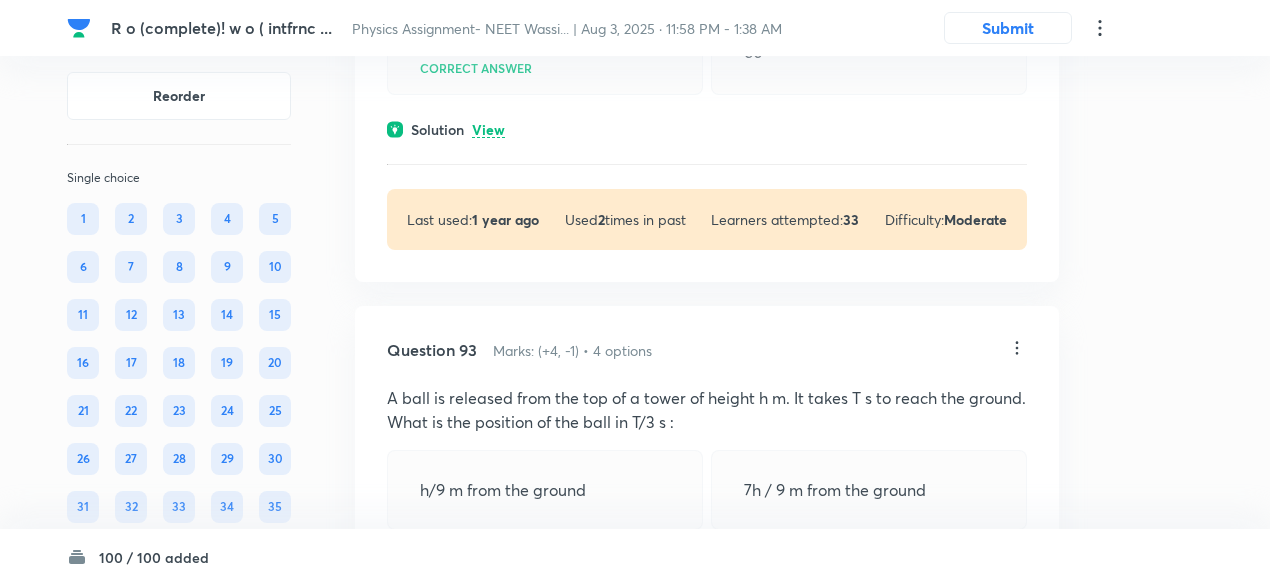 scroll, scrollTop: 55708, scrollLeft: 0, axis: vertical 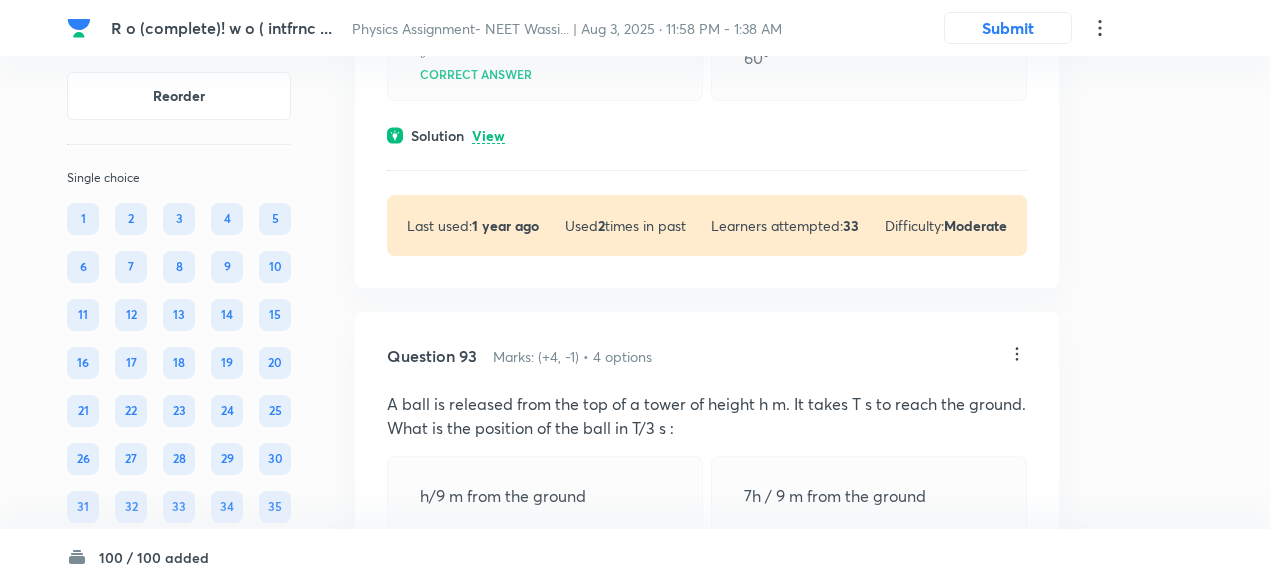 click on "View" at bounding box center [488, 136] 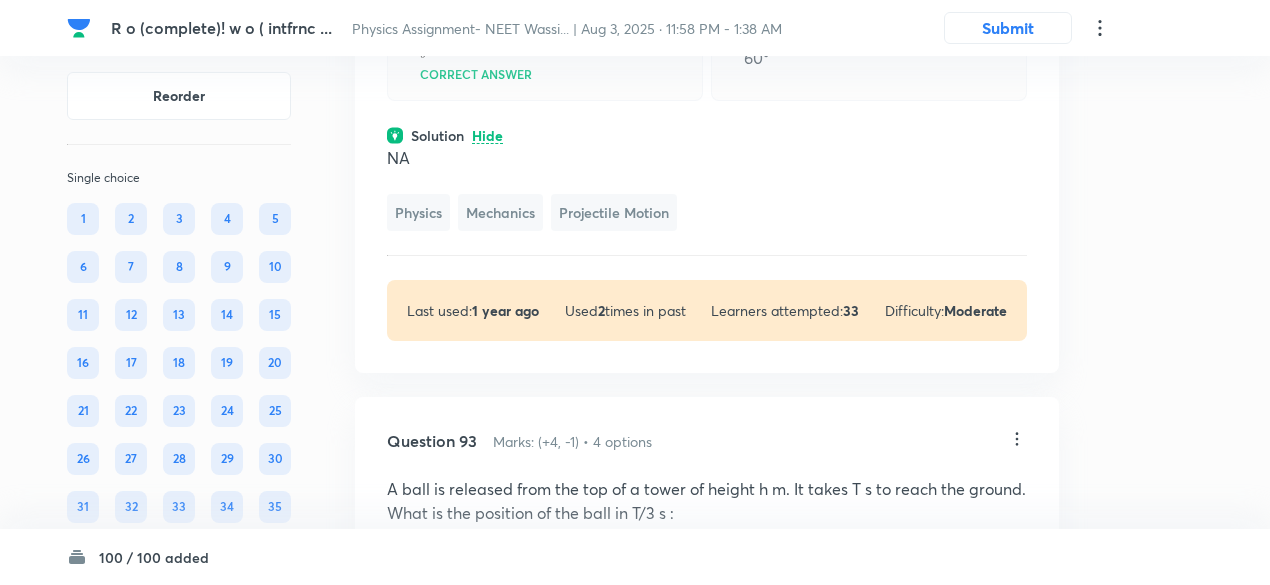 click on "R o (complete)! w o ( intfrnc ... Physics Assignment- NEET Wassi... | Aug 3, 2025 · 11:58 PM - 1:38 AM Submit Reorder Single choice 1 2 3 4 5 6 7 8 9 10 11 12 13 14 15 16 17 18 19 20 21 22 23 24 25 26 27 28 29 30 31 32 33 34 35 36 37 38 39 40 41 42 43 44 45 46 47 48 49 50 51 52 53 54 55 56 57 58 59 60 61 62 63 64 65 66 67 68 69 70 71 72 73 74 75 76 77 78 79 80 81 82 83 84 85 86 87 88 89 90 91 92 93 94 95 96 97 98 99 100 All Types English Question 1 Marks: (+4, -1) • 4 options A ray of light incident normally on glass slab of R.I. =   and width 10 mm find the time taken by the light to cross the glass slab:  0.05 n sec  Correct answer 0.50 n sec  5 n sec  50 n sec  Solution Hide NA Physics Geometrical and Wave Optics Reflection & Refraction Last used:  2 years ago Used  1  times in past Learners attempted:  103 Difficulty: Moderate Question 2 Marks: (+4, -1) • 4 options A ray of light travelling inside a rectangular glass block of refractive index  Will emerge into the air without any deviation NA" at bounding box center [635, -24969] 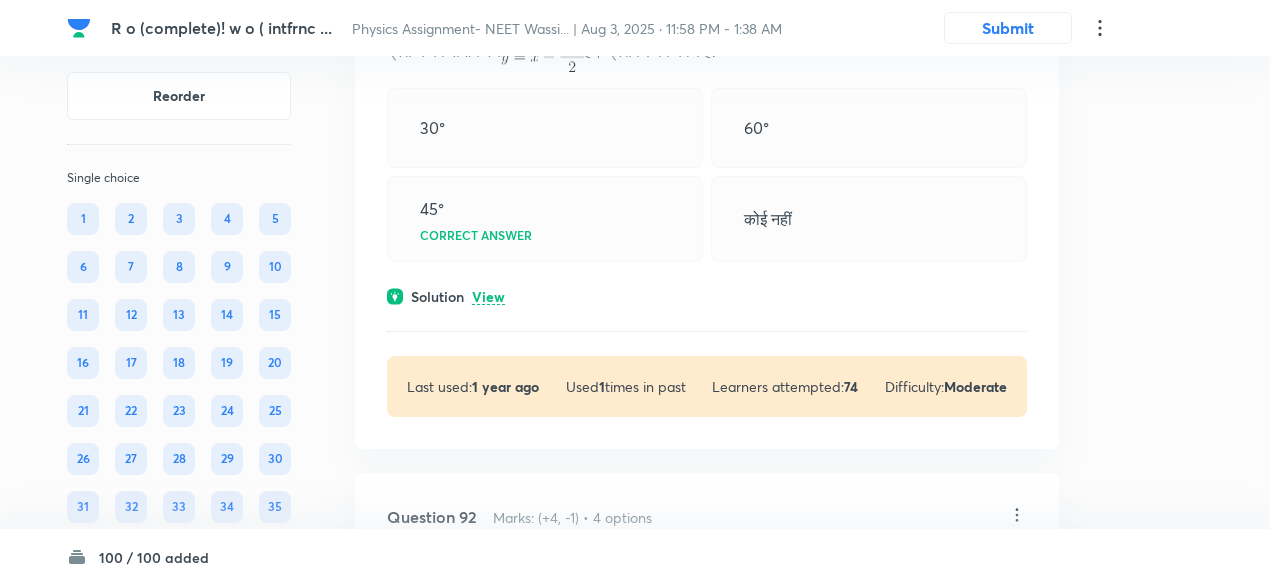 scroll, scrollTop: 55014, scrollLeft: 0, axis: vertical 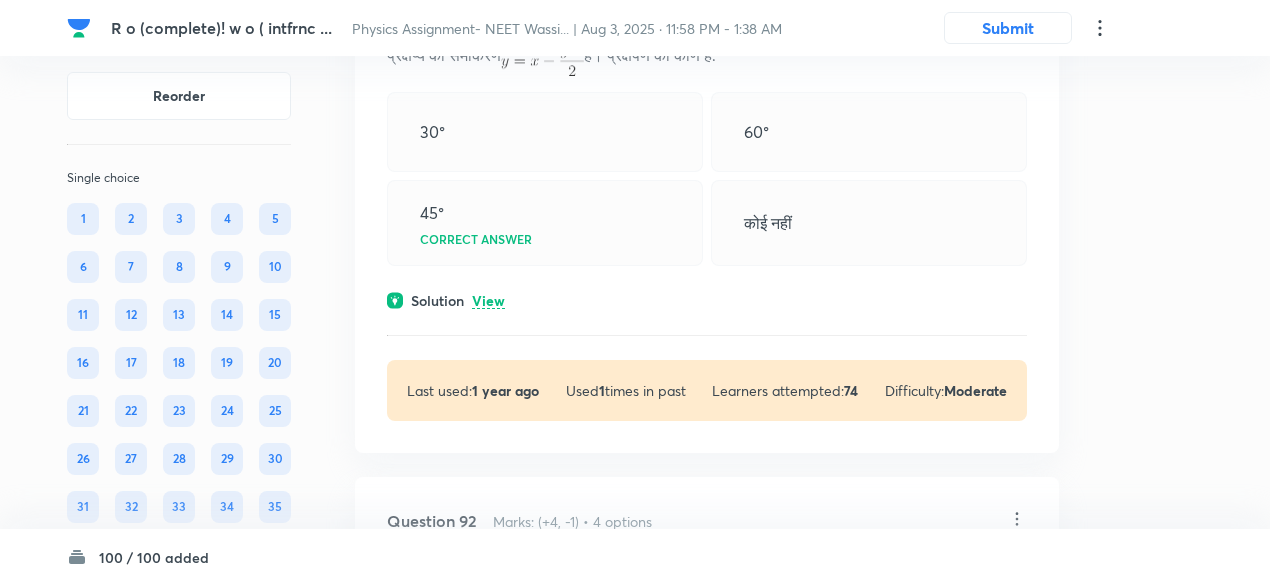 click on "Solution View" at bounding box center [707, 300] 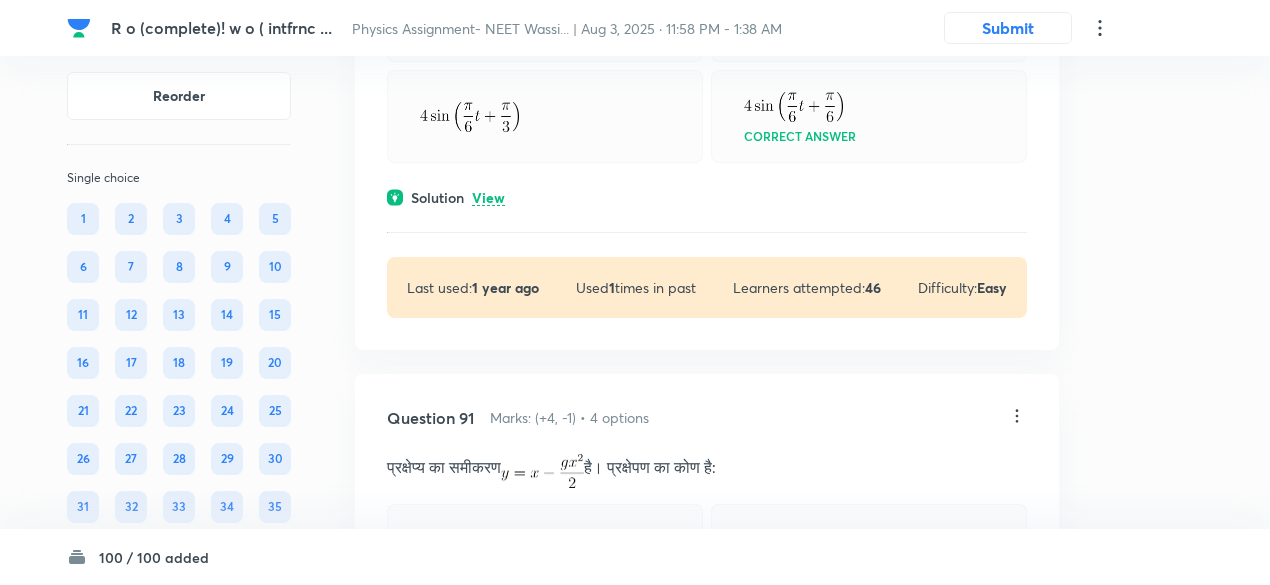 scroll, scrollTop: 54600, scrollLeft: 0, axis: vertical 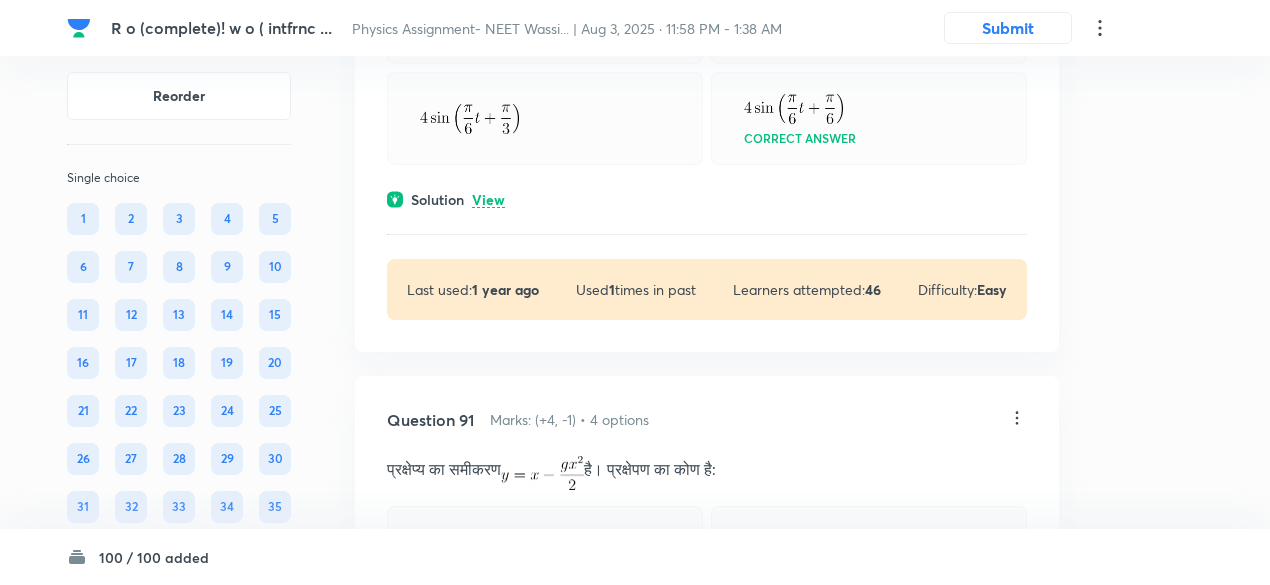 click on "View" at bounding box center (488, 200) 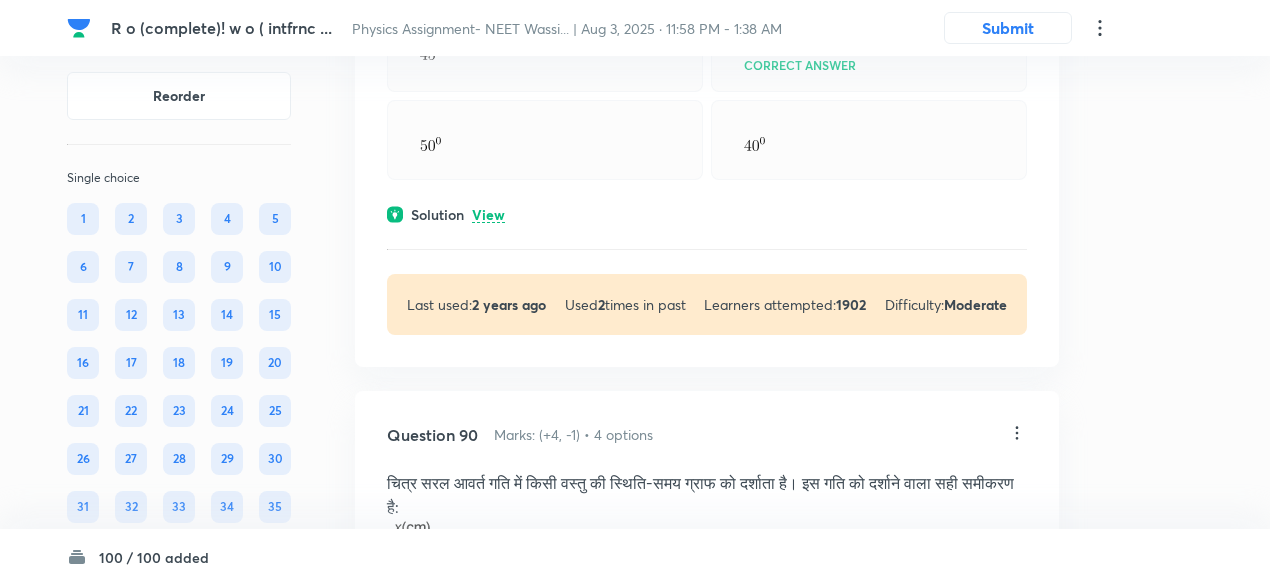scroll, scrollTop: 53890, scrollLeft: 0, axis: vertical 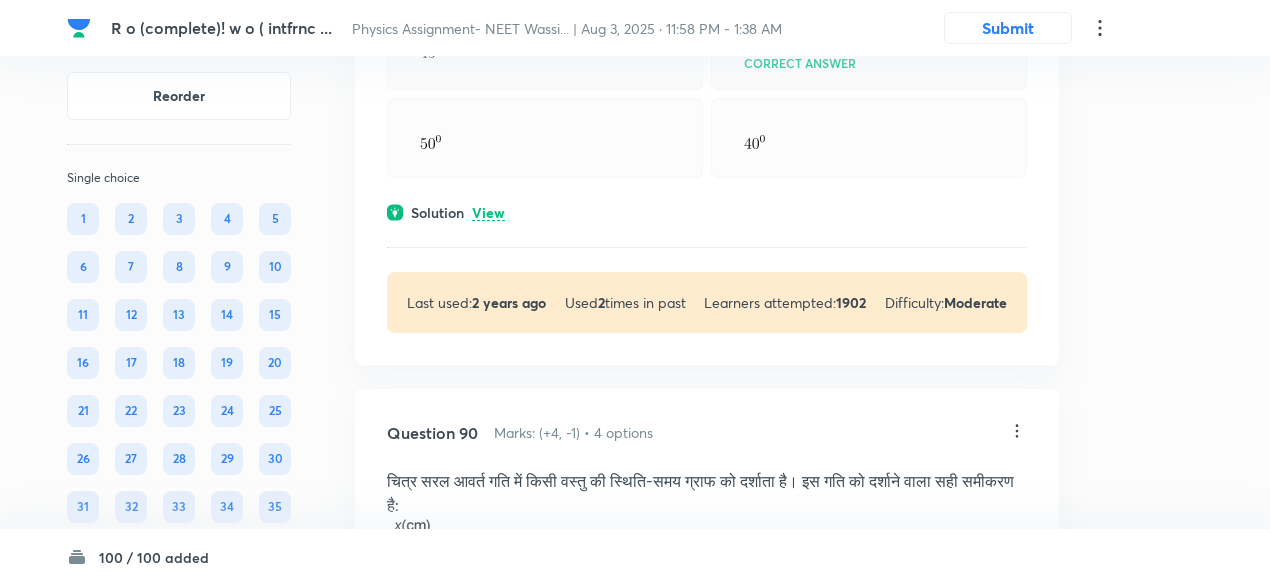 click on "View" at bounding box center (488, 213) 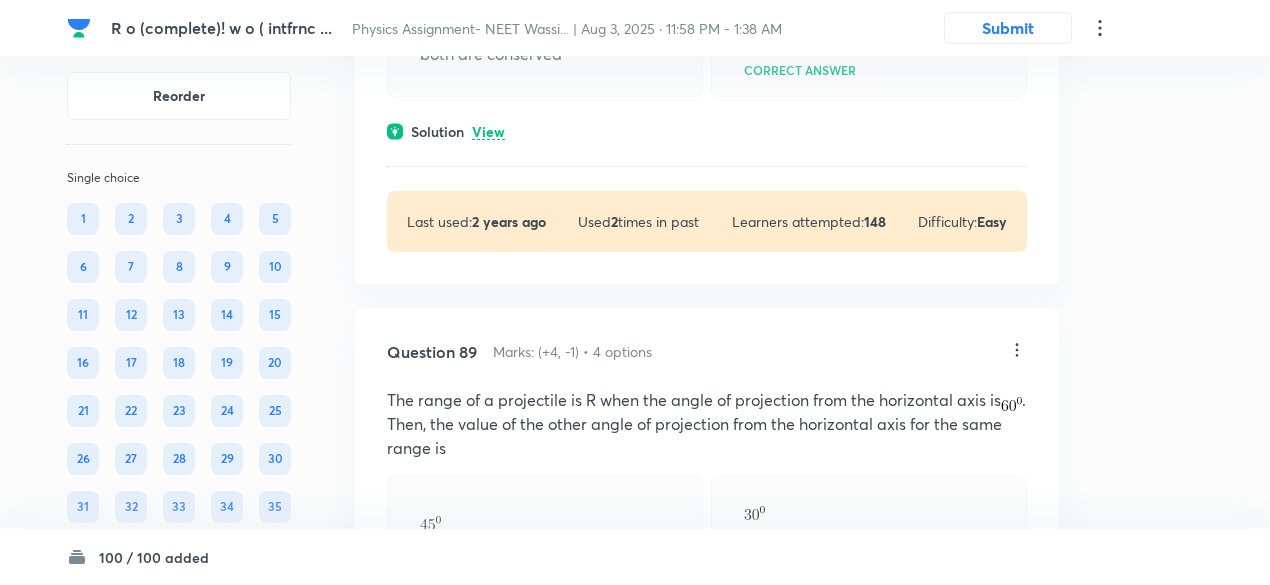 scroll, scrollTop: 53410, scrollLeft: 0, axis: vertical 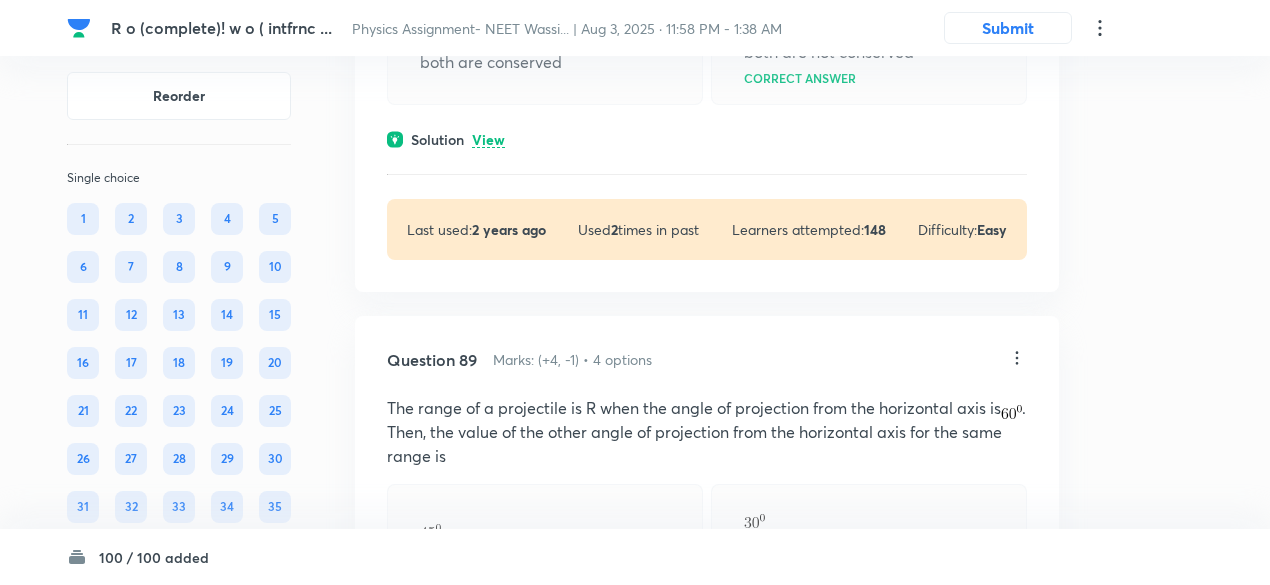click on "View" at bounding box center [488, 140] 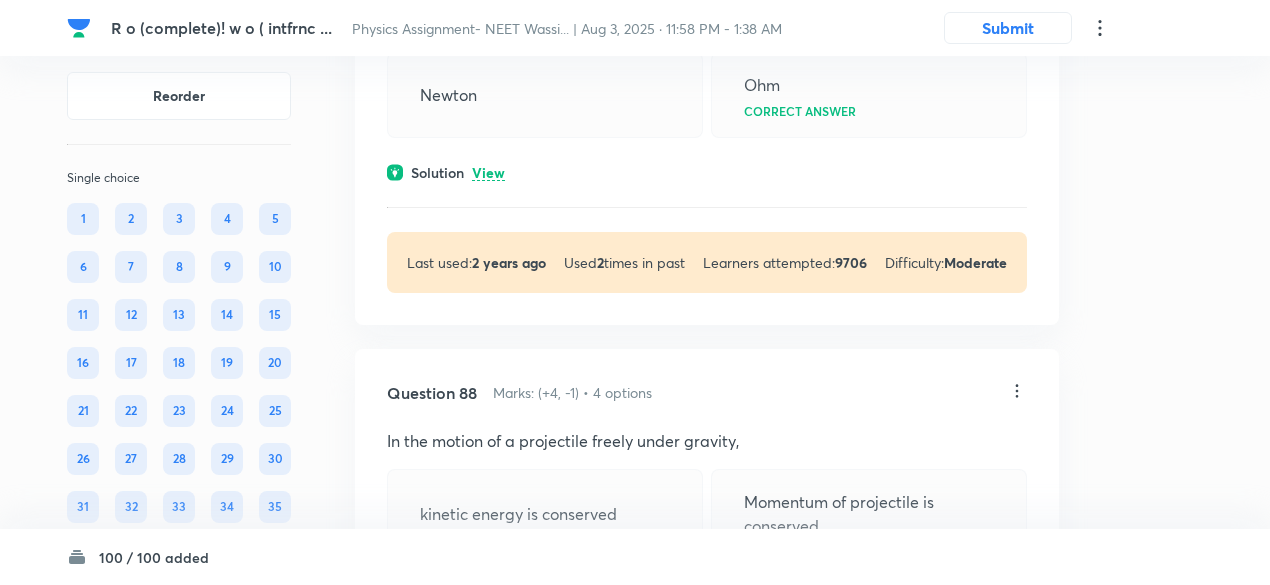 scroll, scrollTop: 52836, scrollLeft: 0, axis: vertical 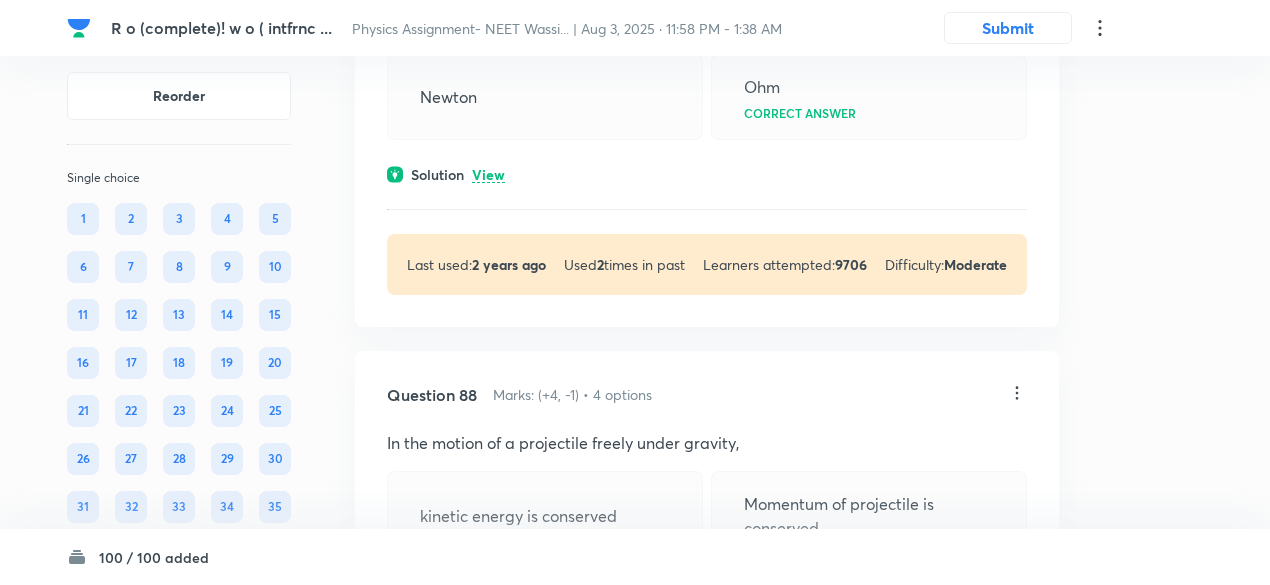 click on "View" at bounding box center (488, 175) 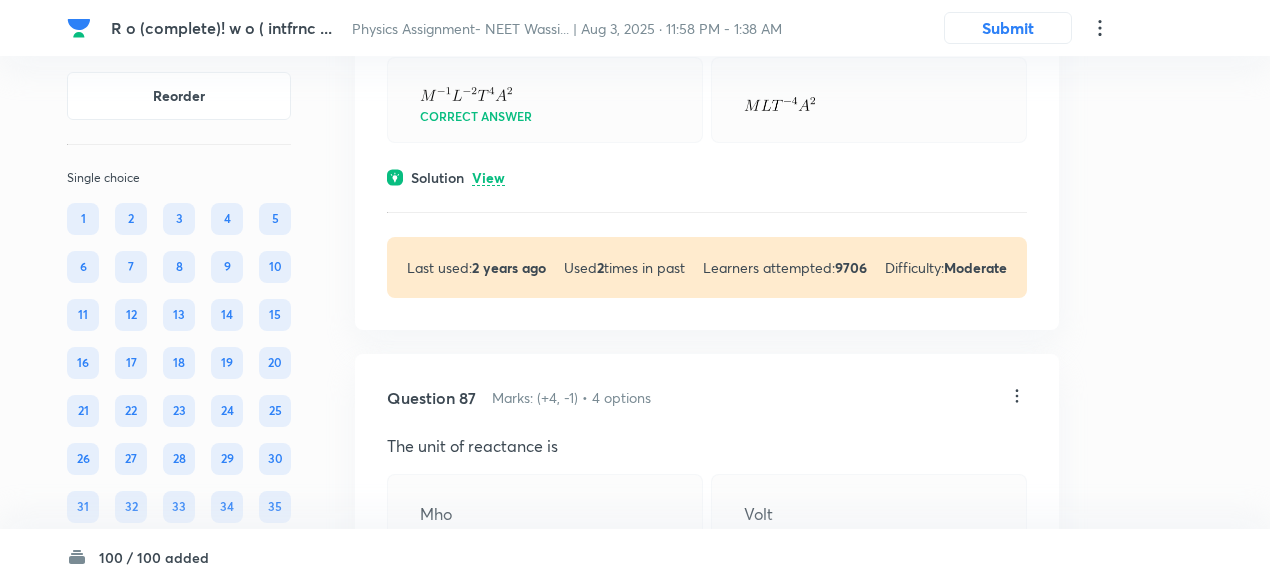 scroll, scrollTop: 52316, scrollLeft: 0, axis: vertical 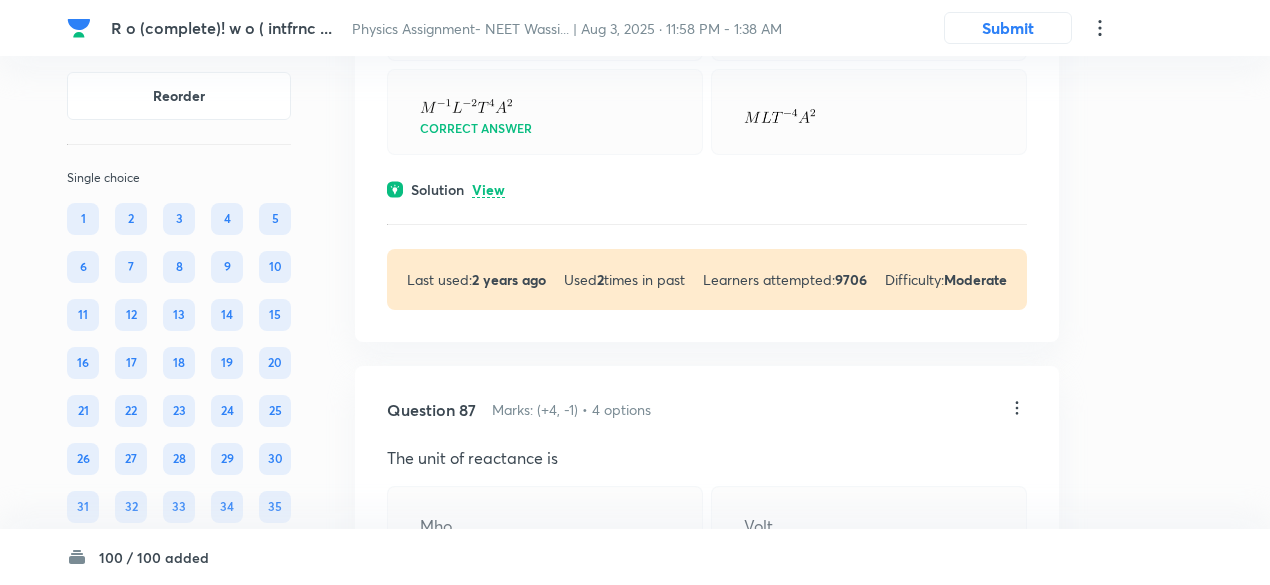 click on "View" at bounding box center (488, 190) 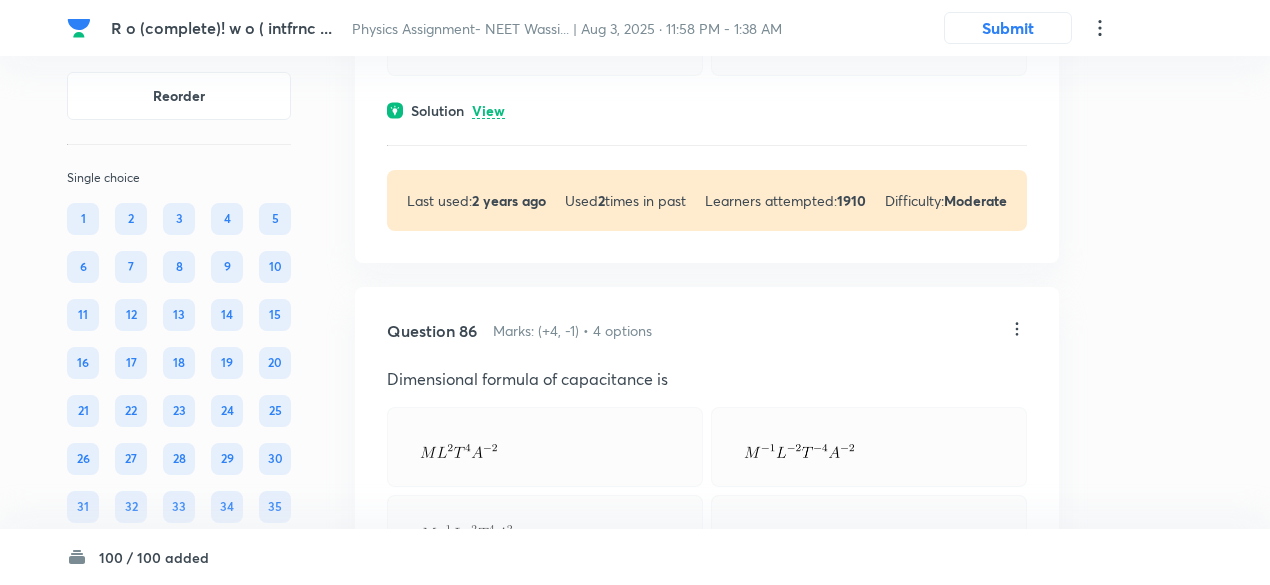 scroll, scrollTop: 51888, scrollLeft: 0, axis: vertical 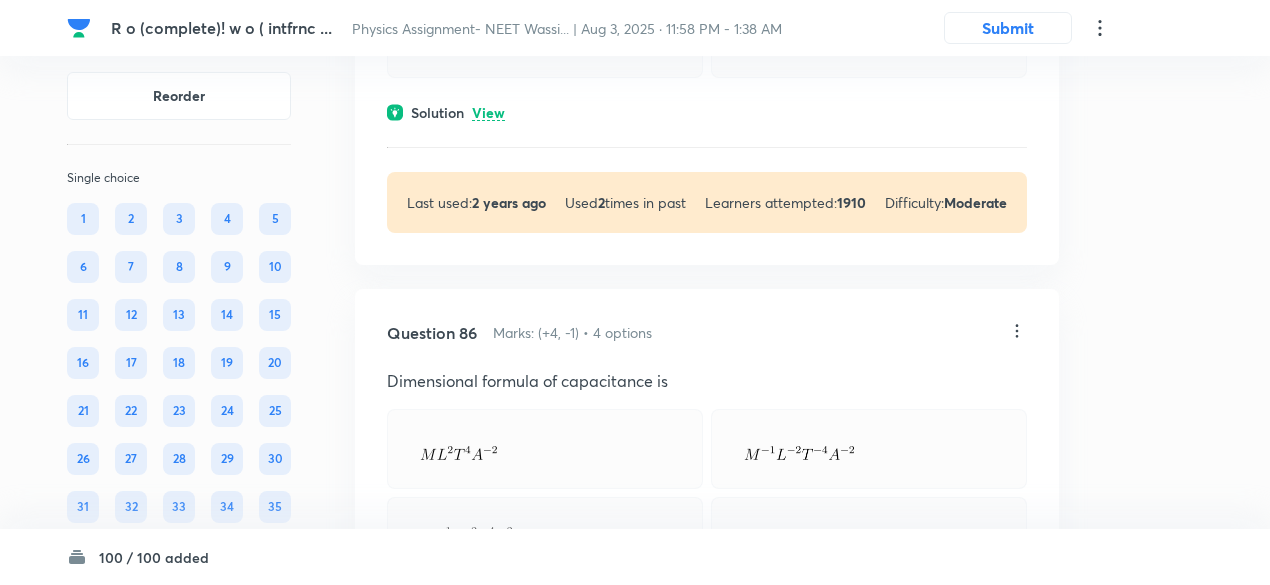 click on "View" at bounding box center (488, 113) 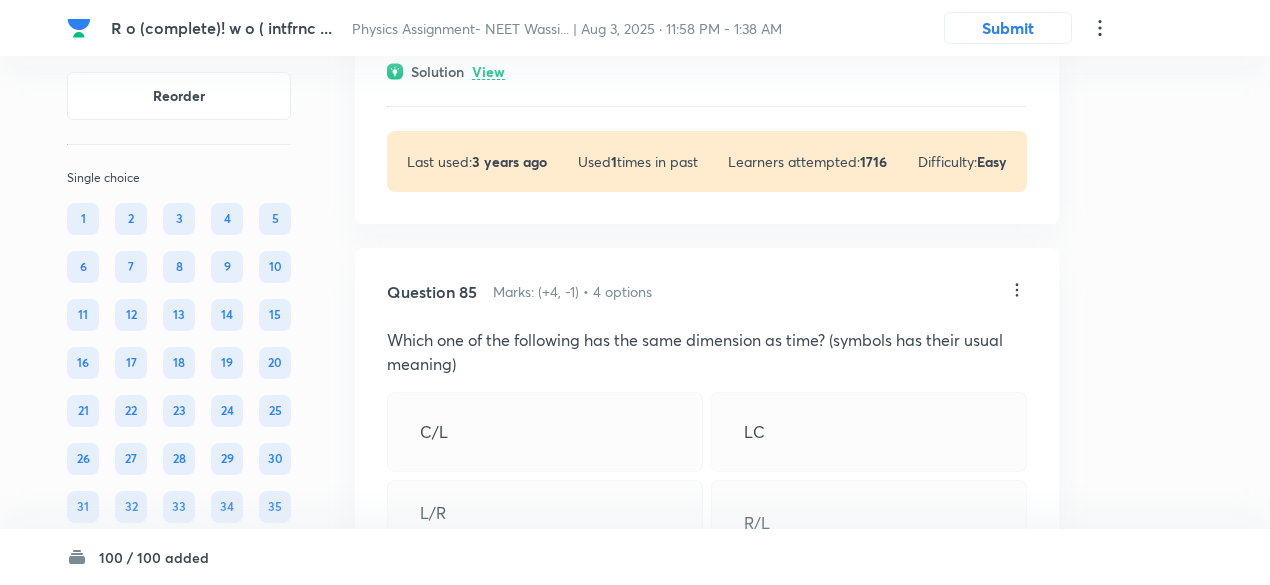 scroll, scrollTop: 51384, scrollLeft: 0, axis: vertical 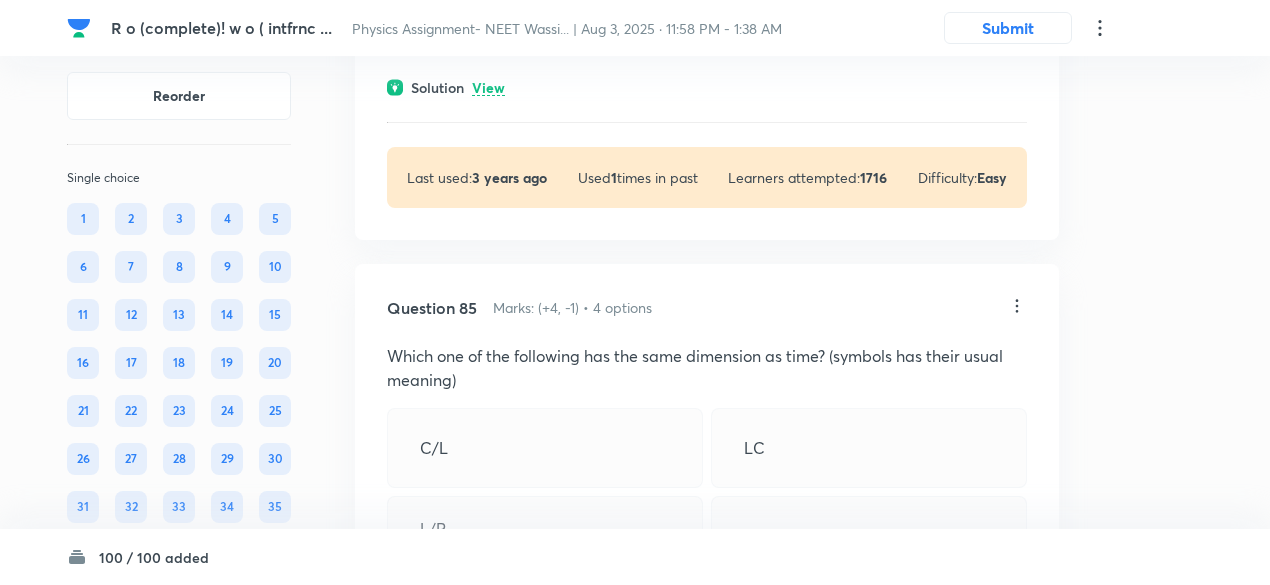 click on "View" at bounding box center [488, 88] 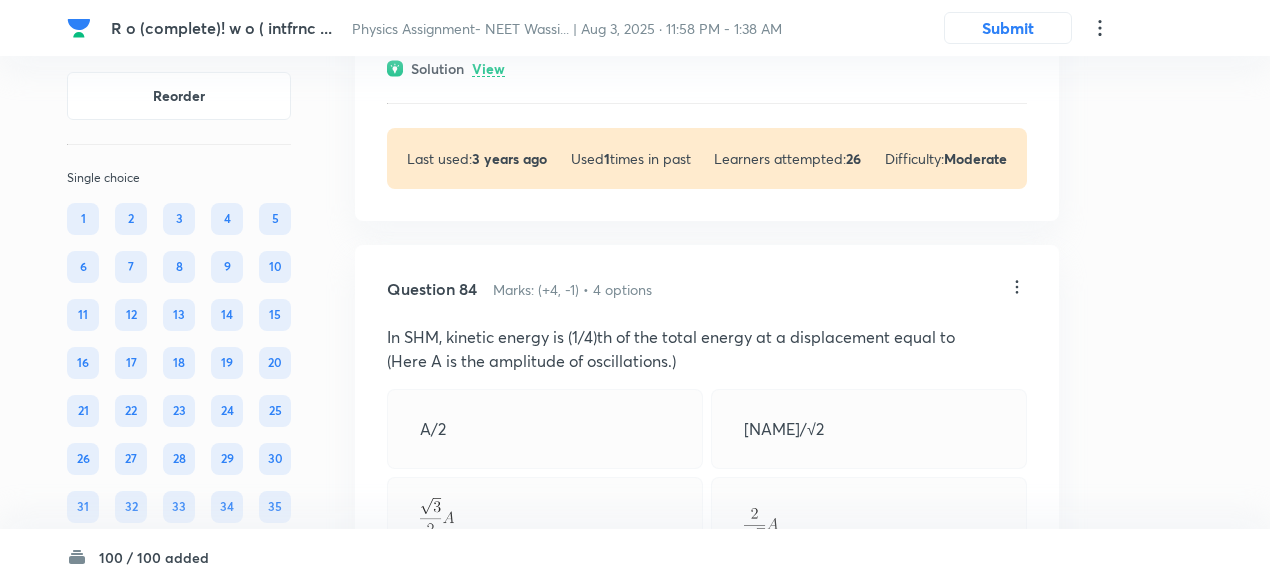 scroll, scrollTop: 50854, scrollLeft: 0, axis: vertical 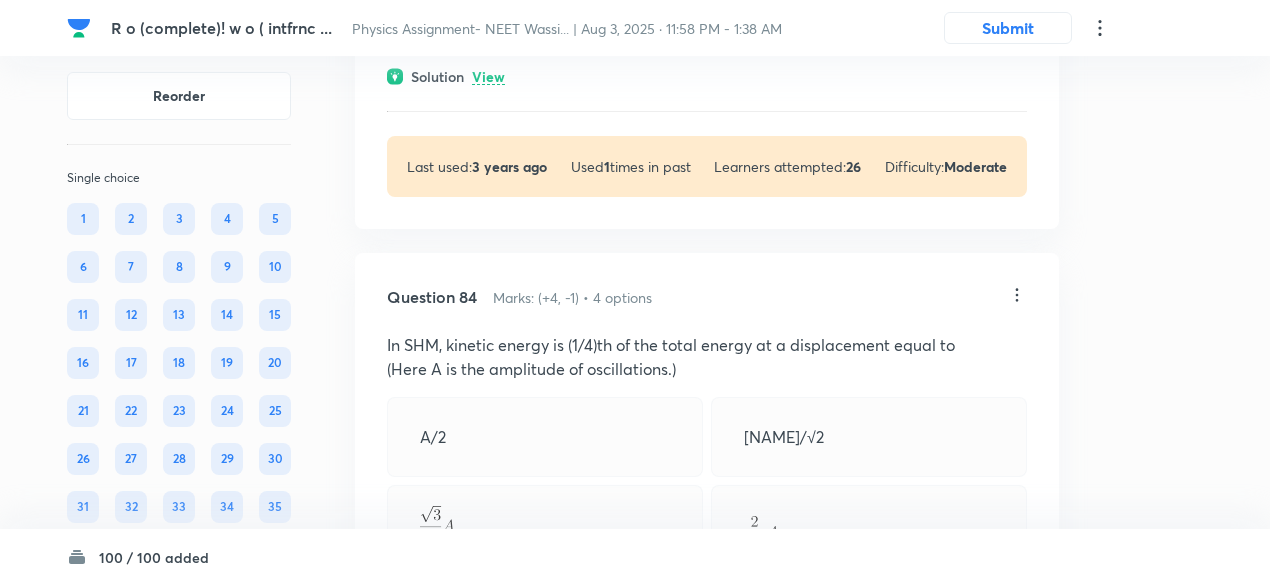 click on "View" at bounding box center [488, 77] 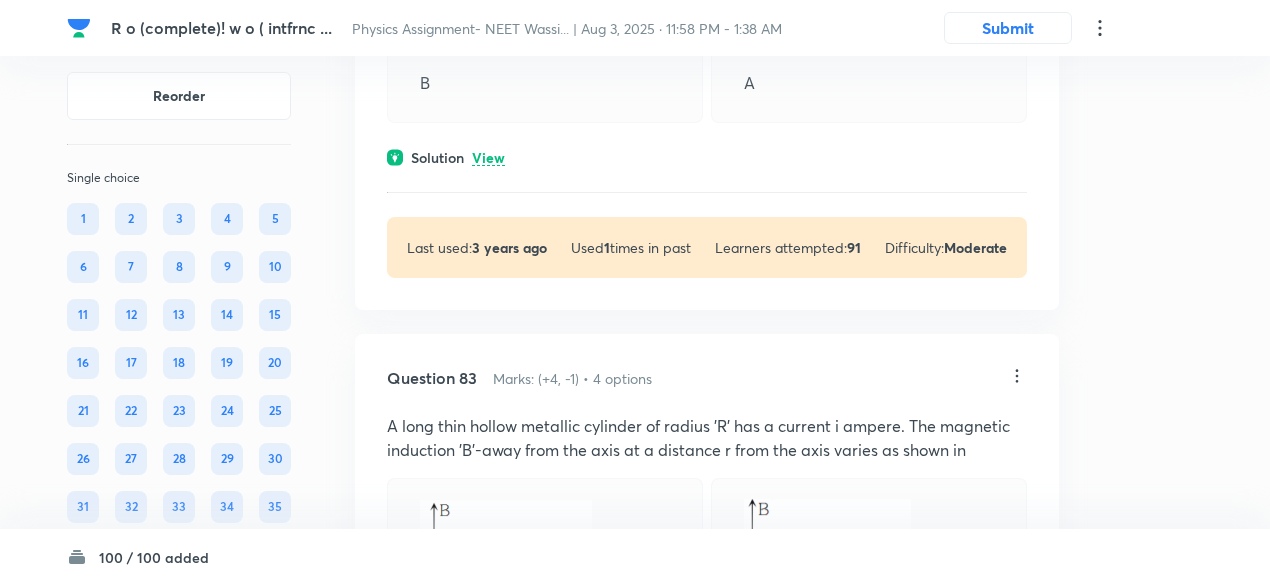 scroll, scrollTop: 50014, scrollLeft: 0, axis: vertical 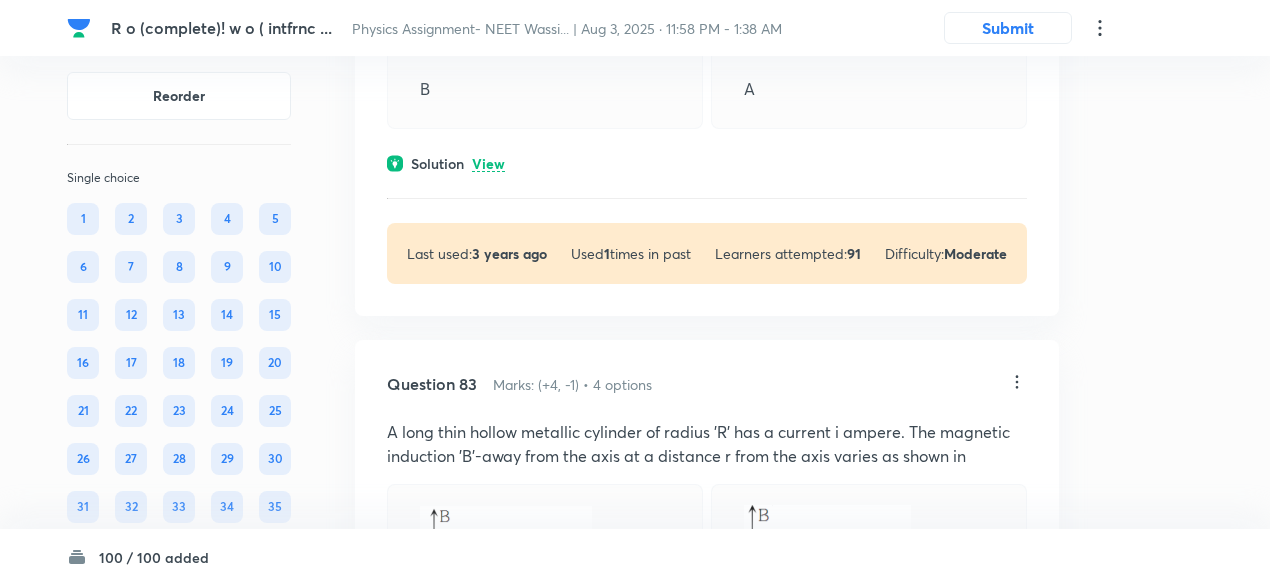 click on "View" at bounding box center [488, 164] 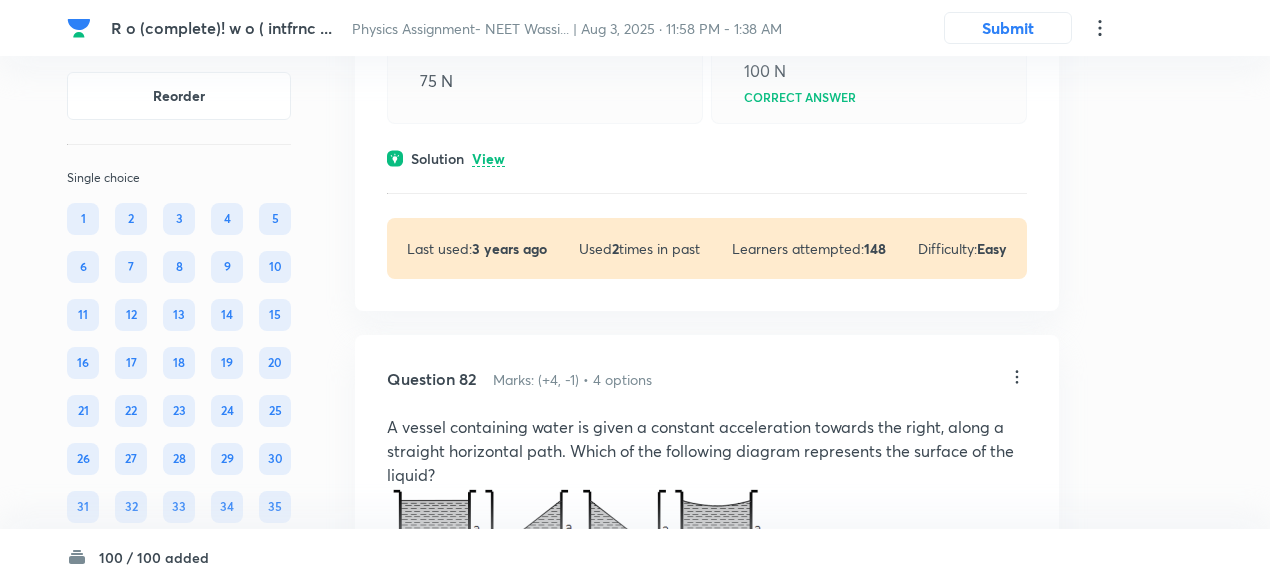 scroll, scrollTop: 49358, scrollLeft: 0, axis: vertical 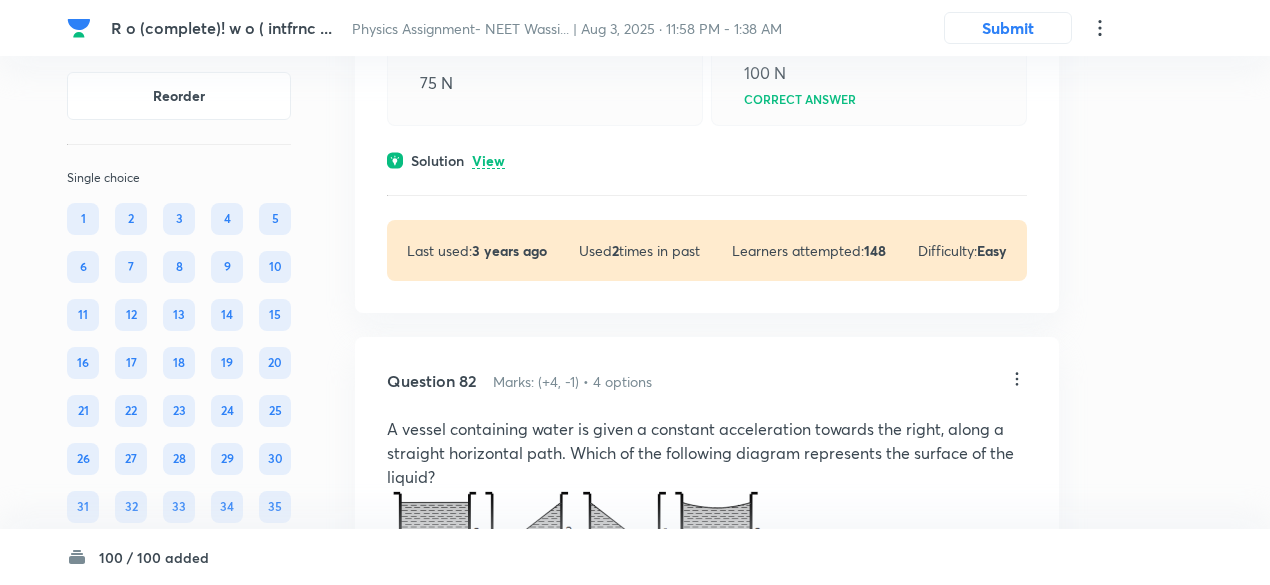 click on "Solution View" at bounding box center (707, 160) 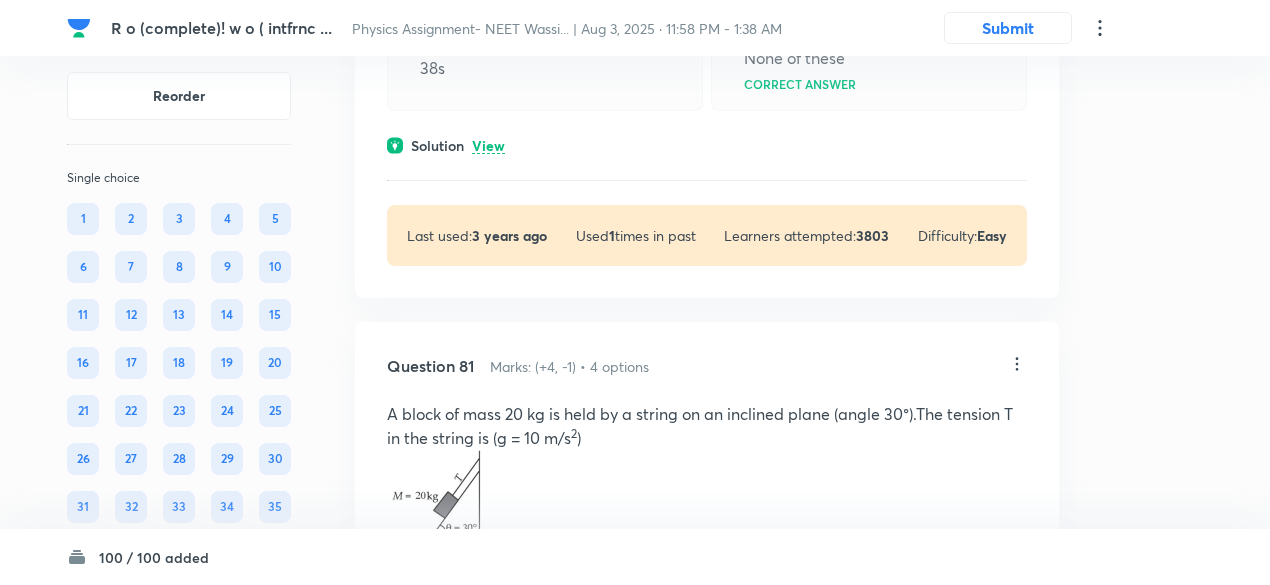 scroll, scrollTop: 48748, scrollLeft: 0, axis: vertical 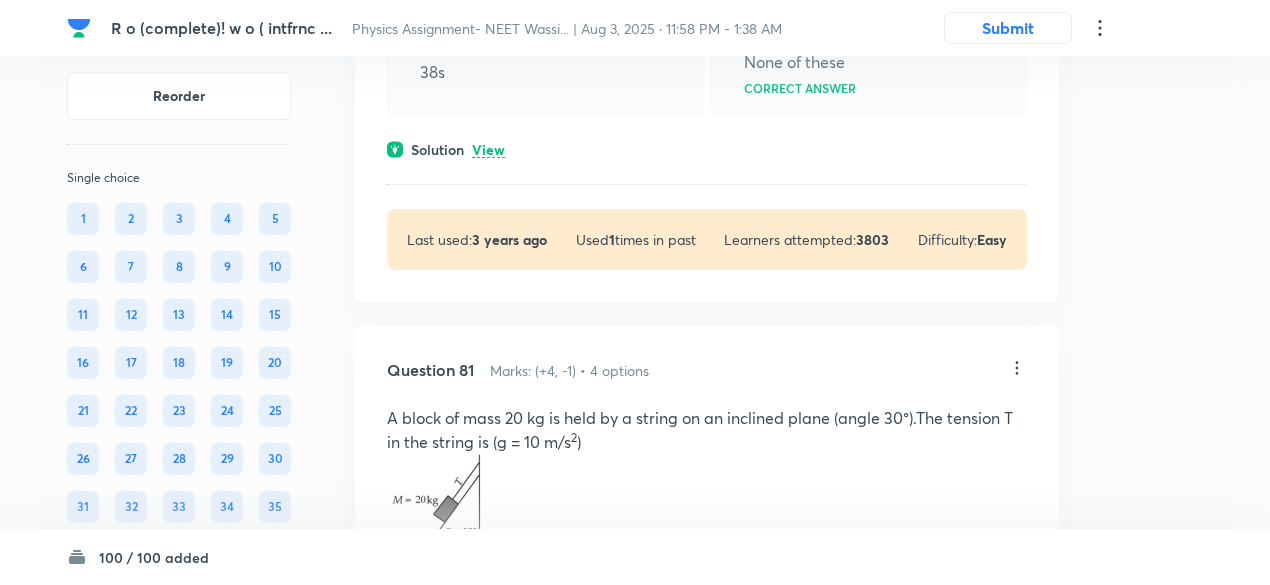 click on "View" at bounding box center [488, 150] 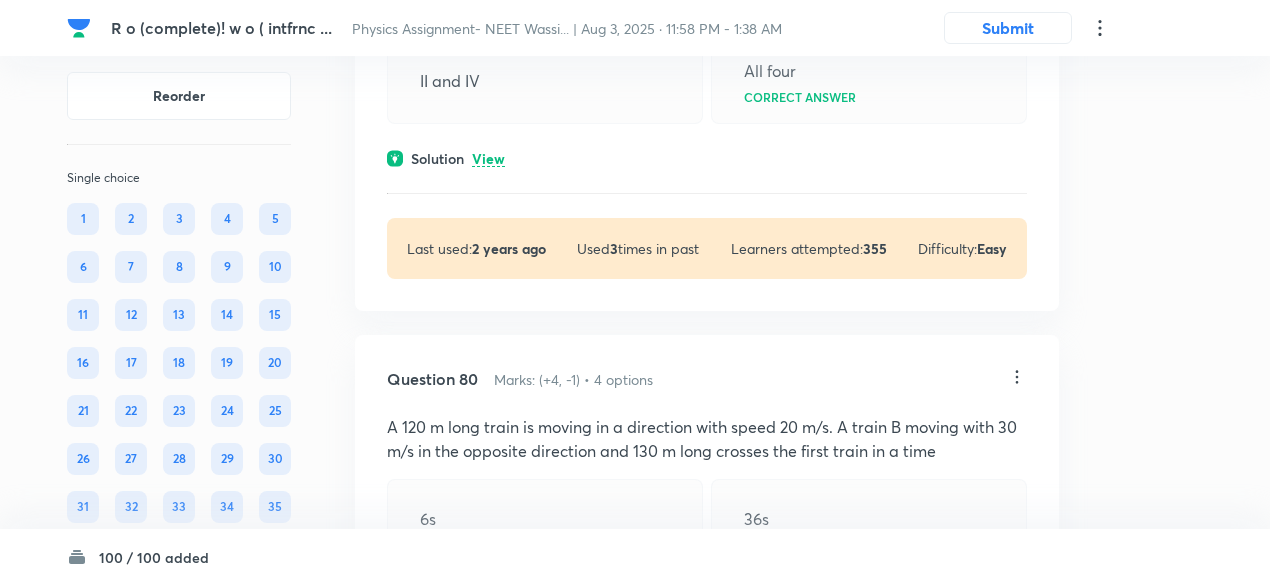 scroll, scrollTop: 48206, scrollLeft: 0, axis: vertical 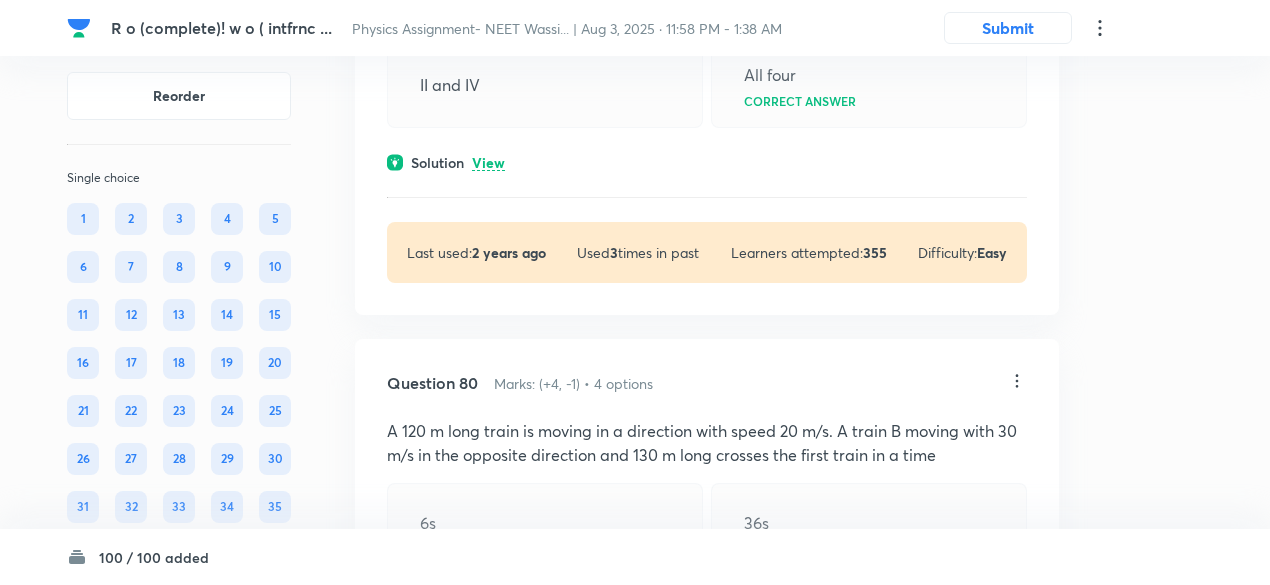 click on "View" at bounding box center (488, 163) 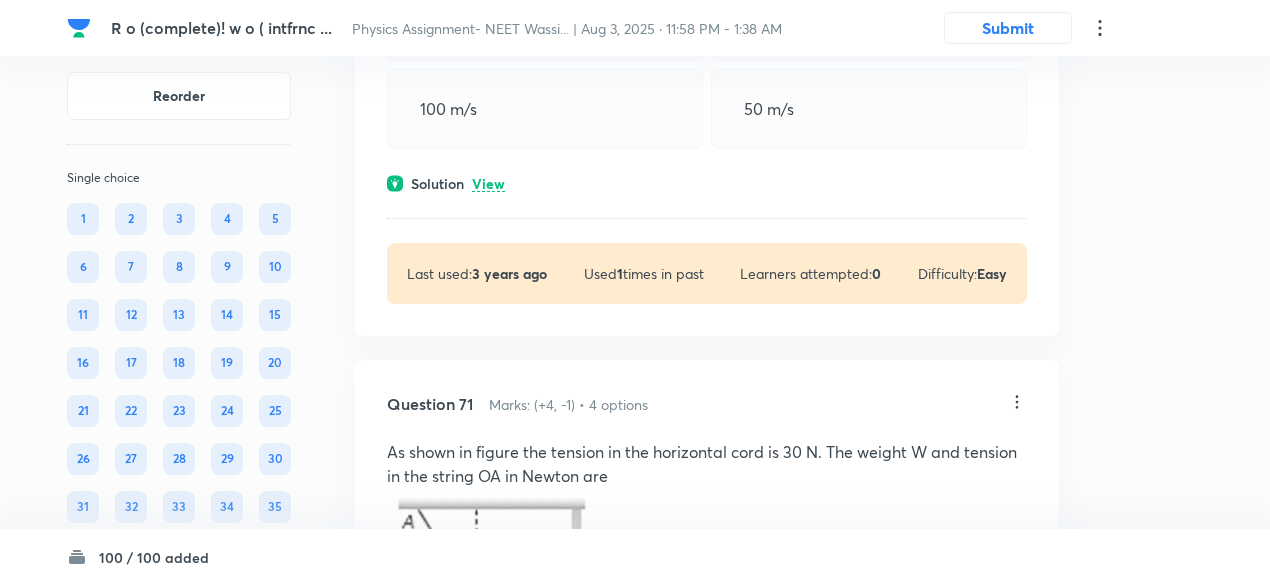scroll, scrollTop: 40786, scrollLeft: 0, axis: vertical 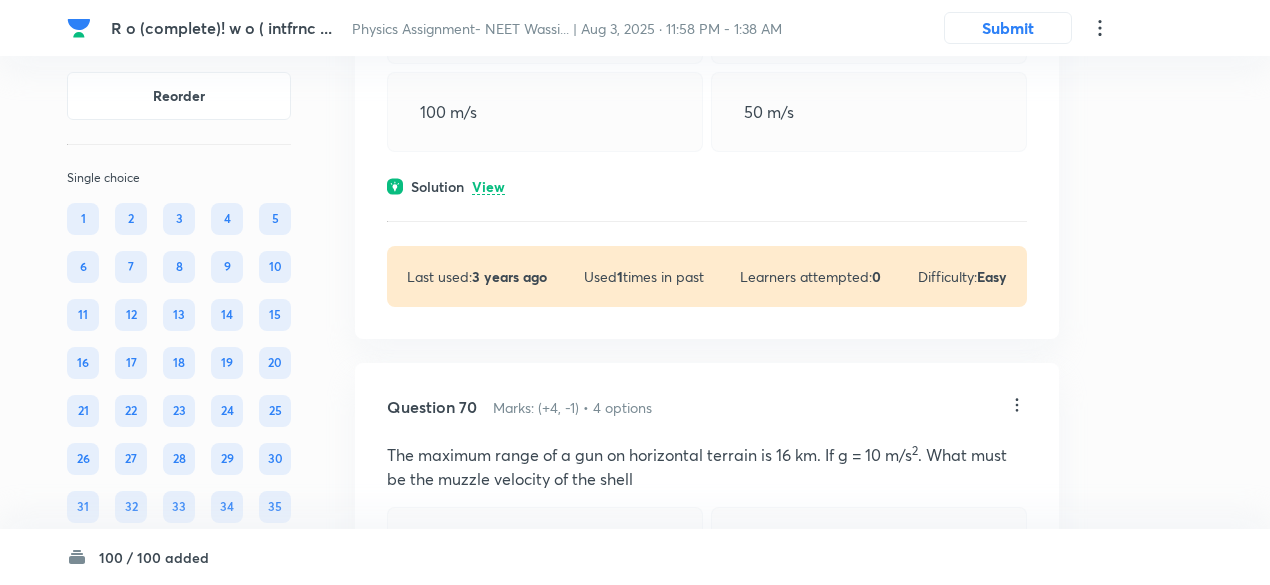 click on "View" at bounding box center [488, 187] 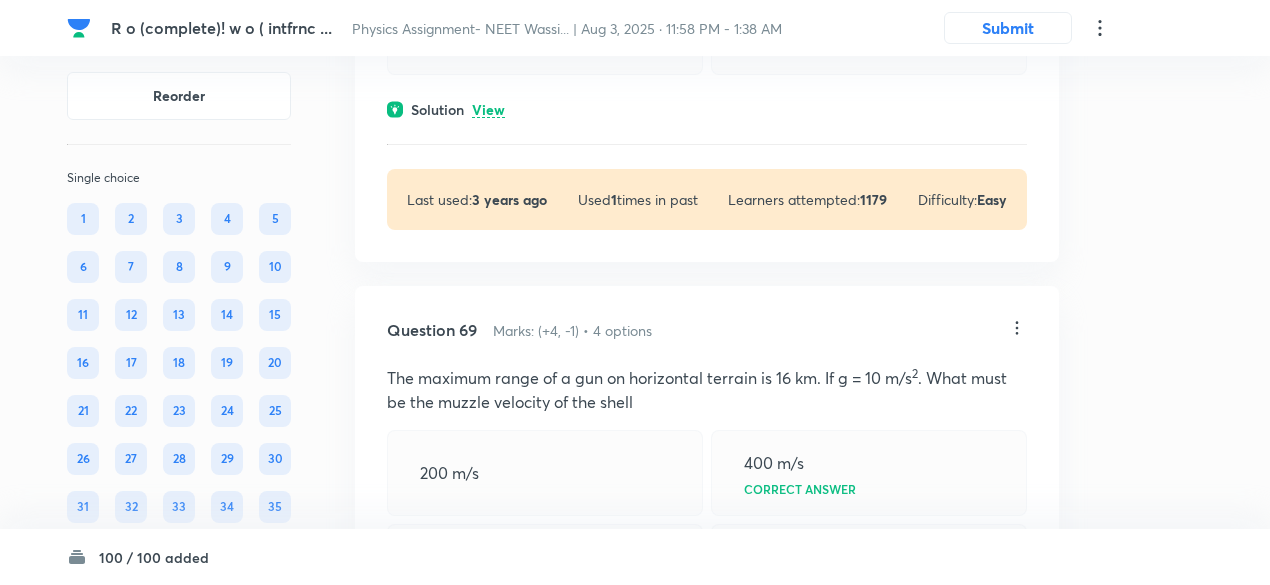 scroll, scrollTop: 39792, scrollLeft: 0, axis: vertical 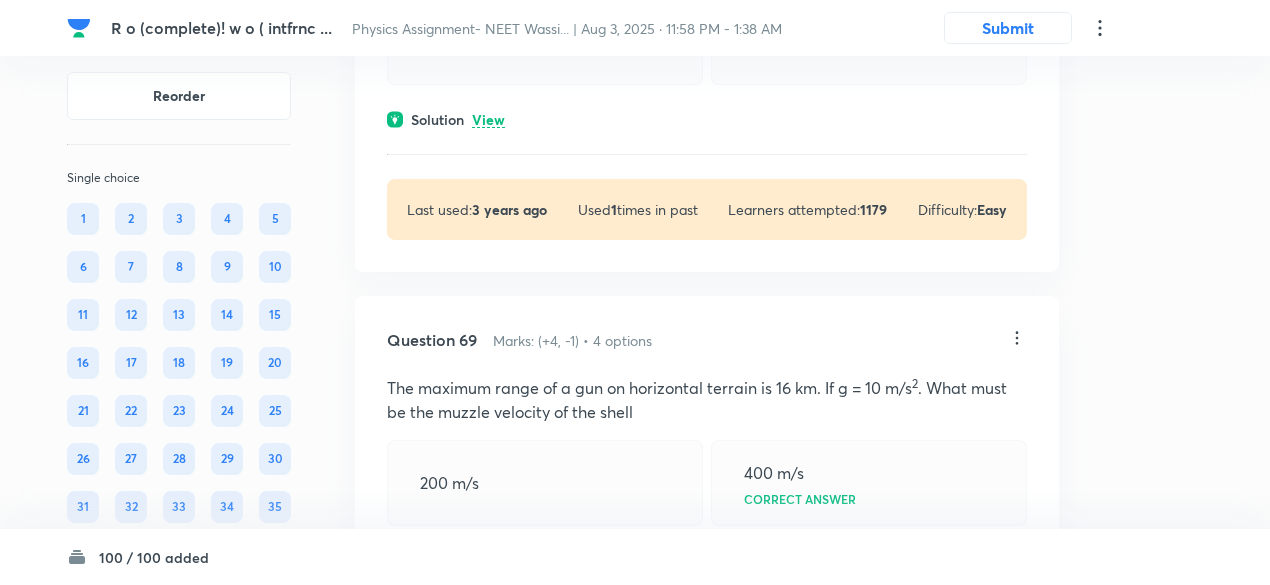 click on "View" at bounding box center [488, 120] 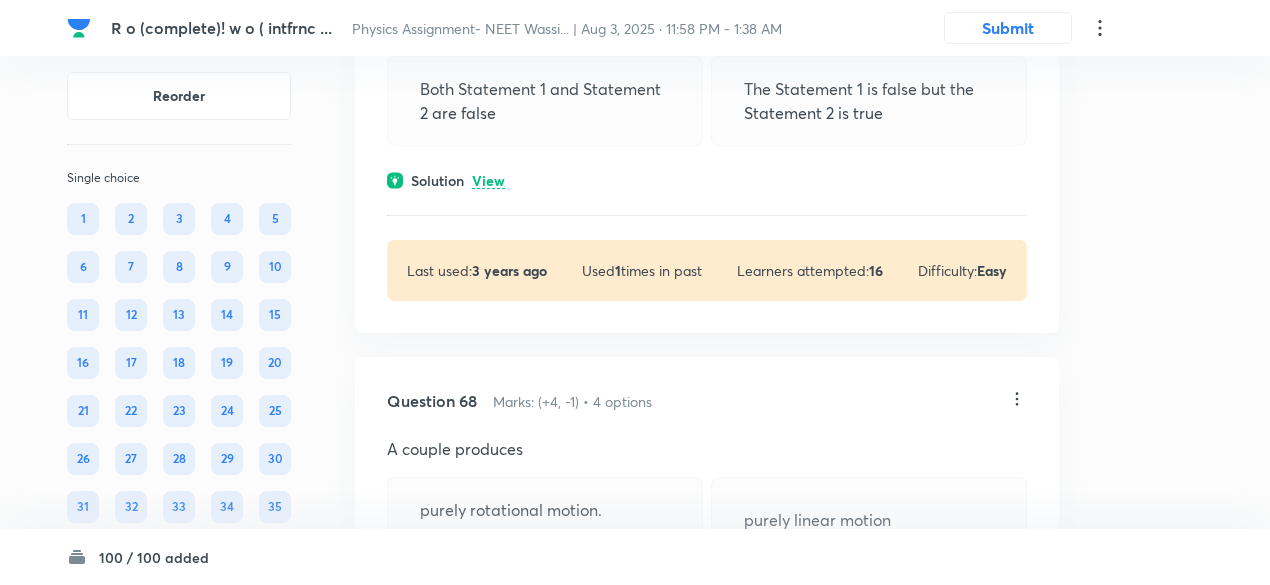 scroll, scrollTop: 39214, scrollLeft: 0, axis: vertical 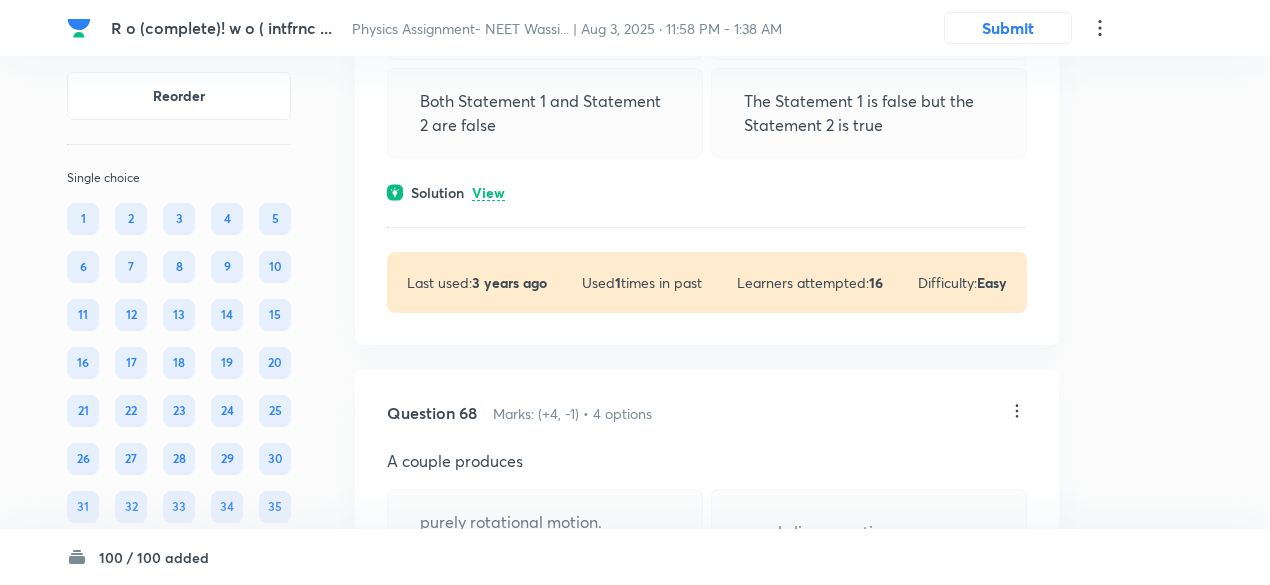 click on "View" at bounding box center [488, 193] 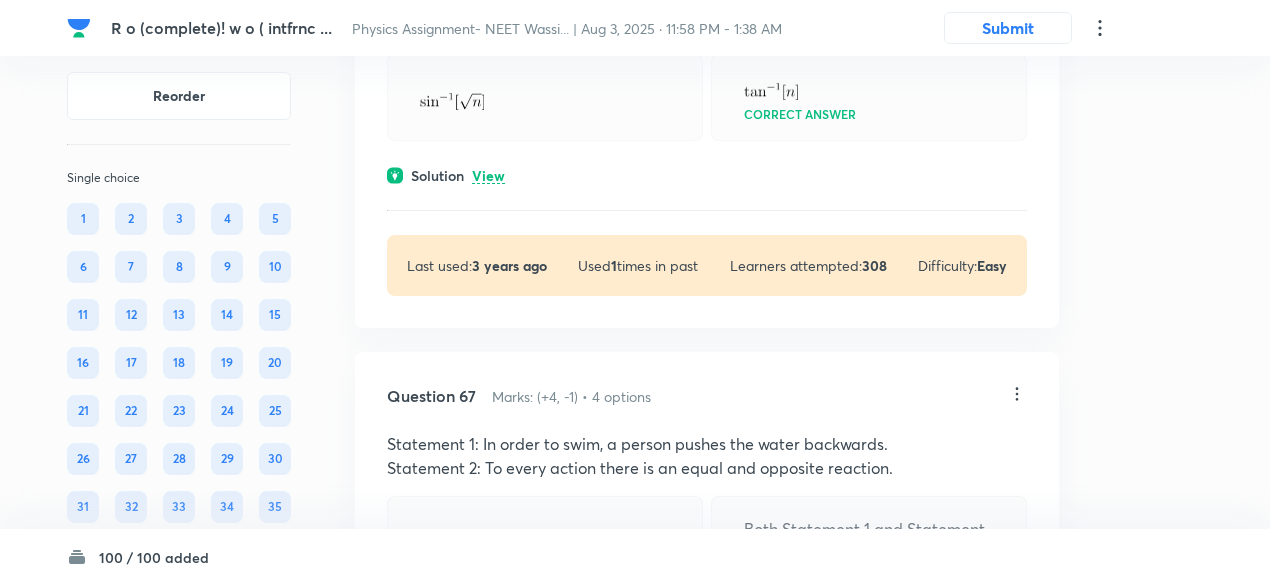 scroll, scrollTop: 38604, scrollLeft: 0, axis: vertical 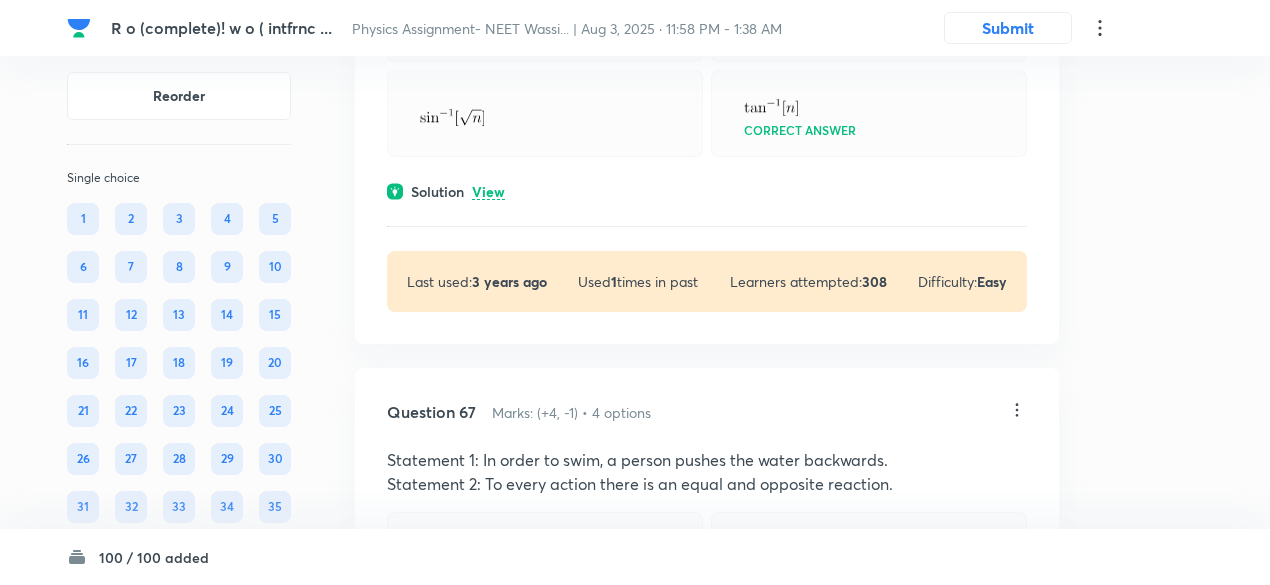click on "View" at bounding box center [488, 192] 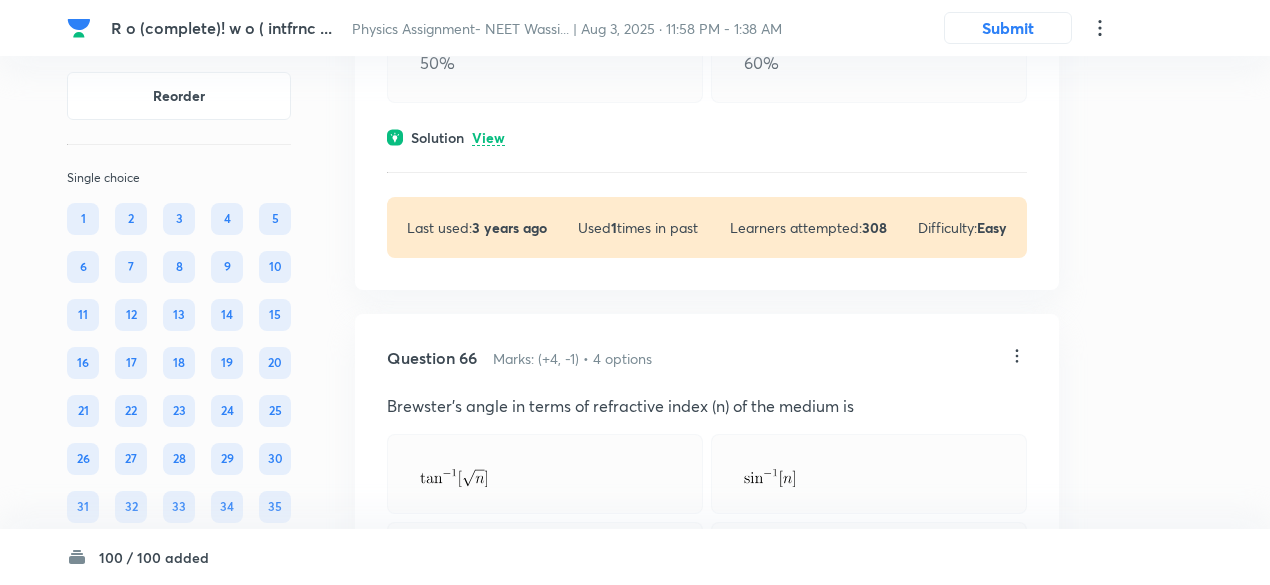 scroll, scrollTop: 38140, scrollLeft: 0, axis: vertical 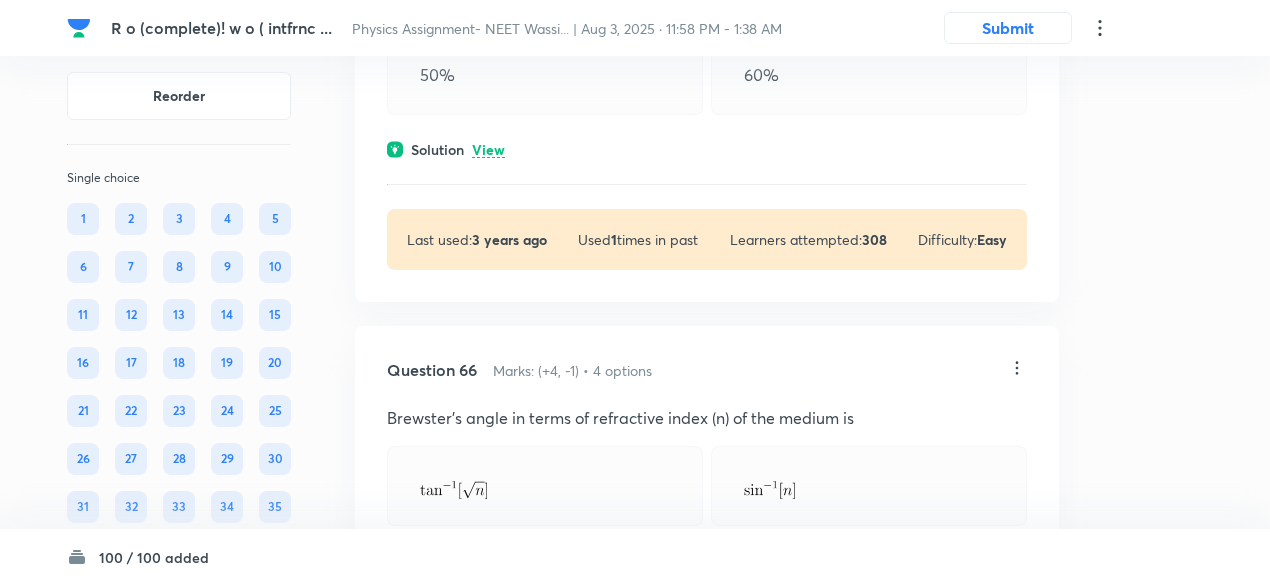 click on "View" at bounding box center [488, 150] 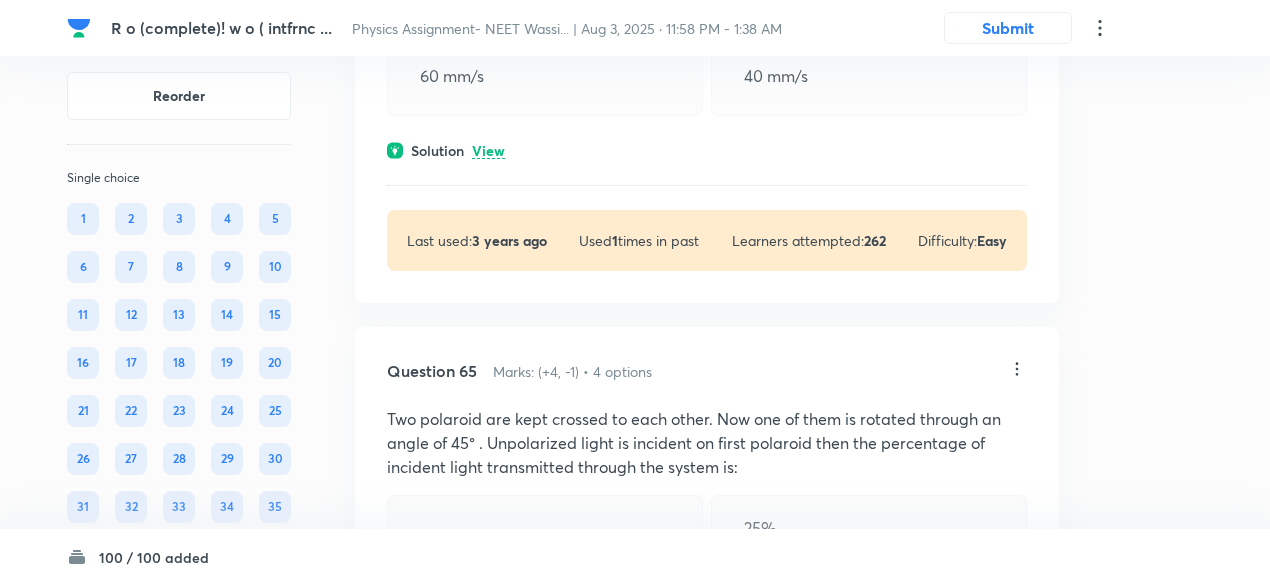 scroll, scrollTop: 37586, scrollLeft: 0, axis: vertical 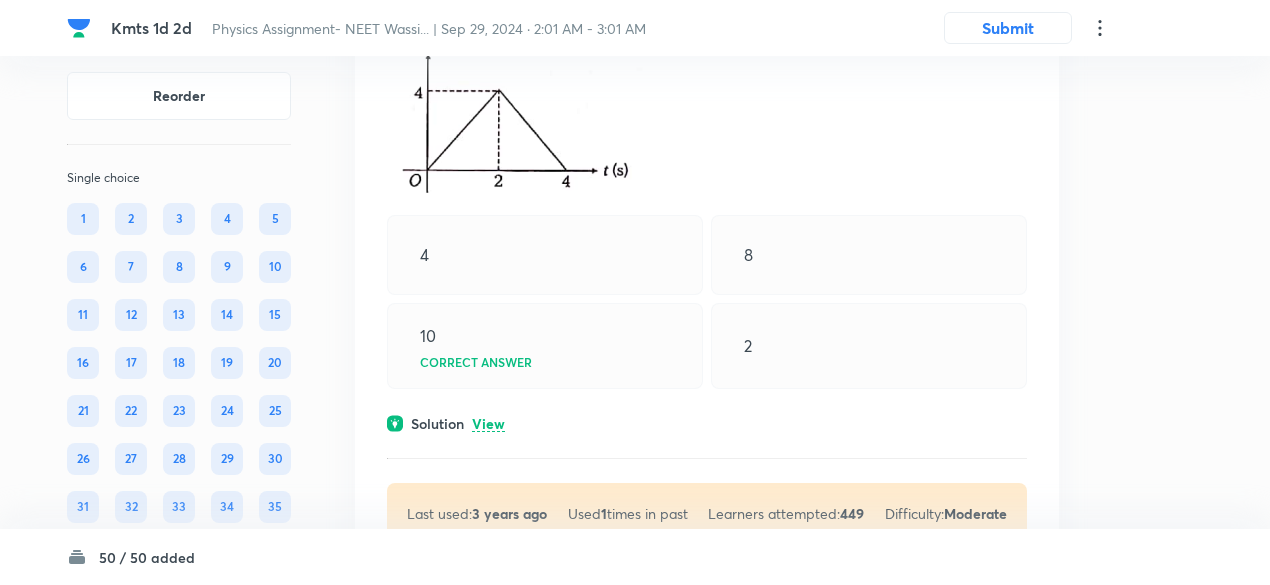 click on "View" at bounding box center [488, 424] 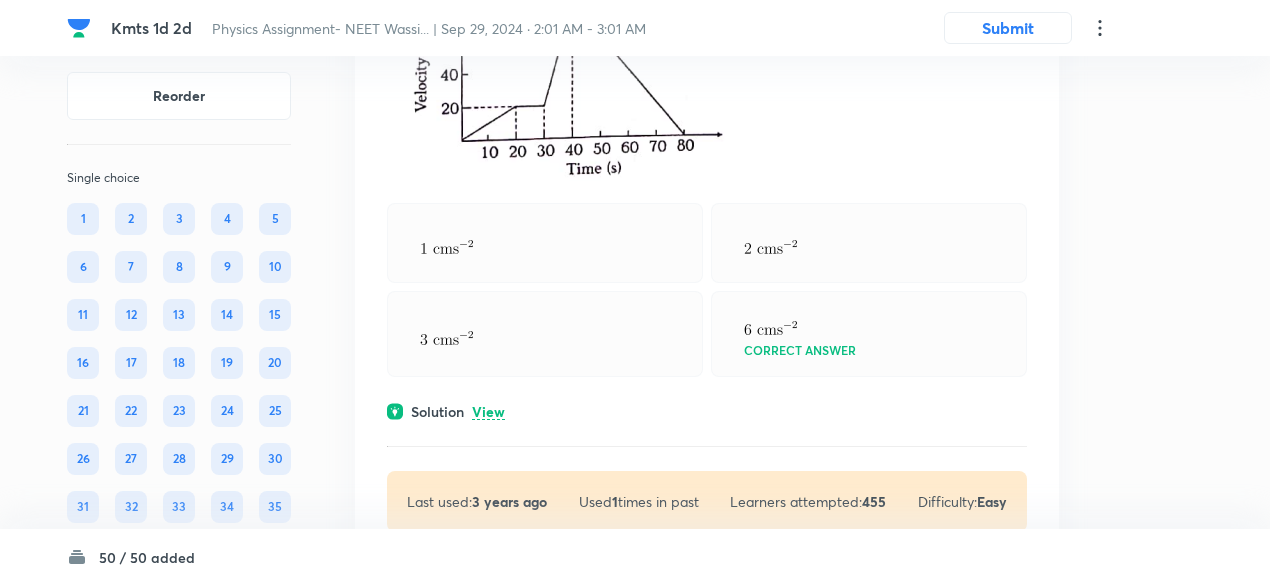 click on "View" at bounding box center (488, 412) 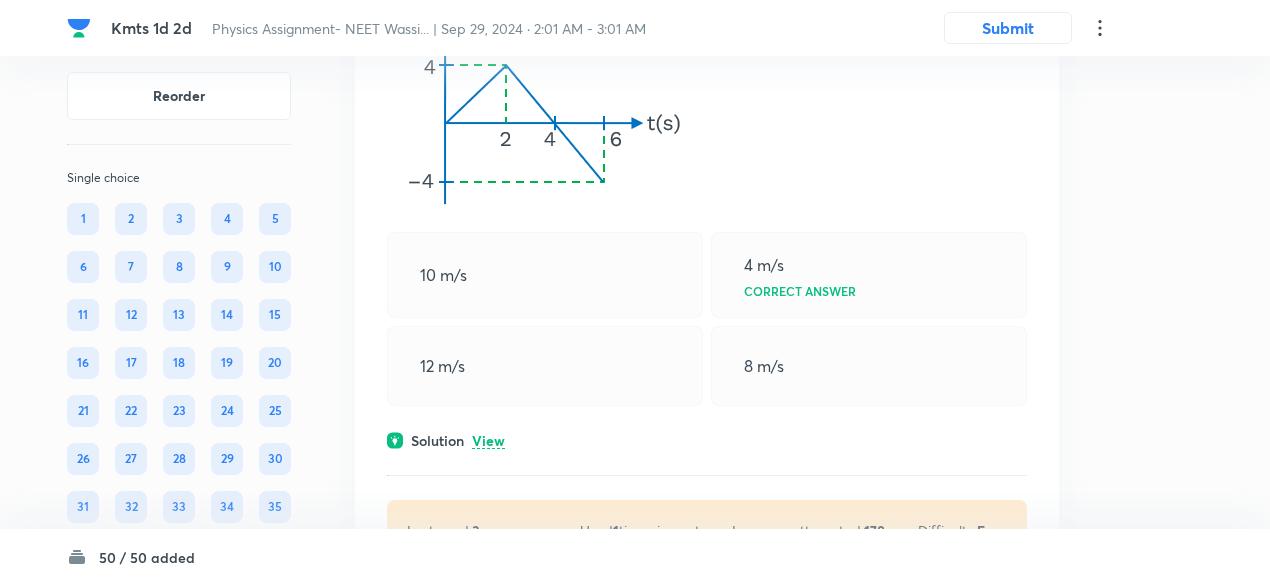 scroll, scrollTop: 2099, scrollLeft: 0, axis: vertical 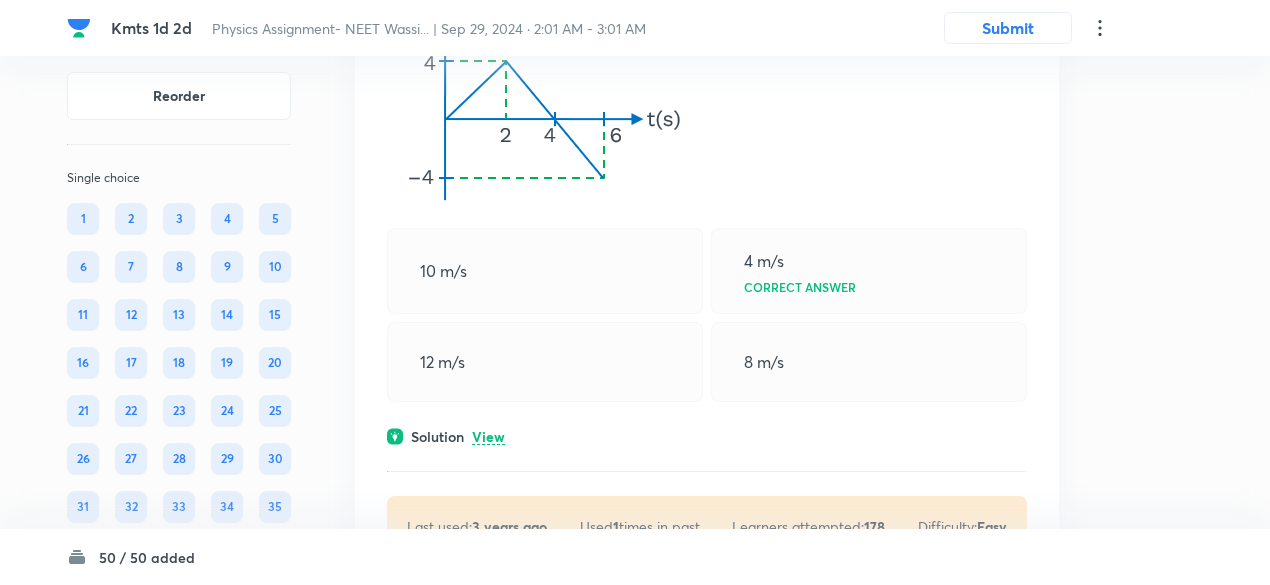 click on "View" at bounding box center [488, 437] 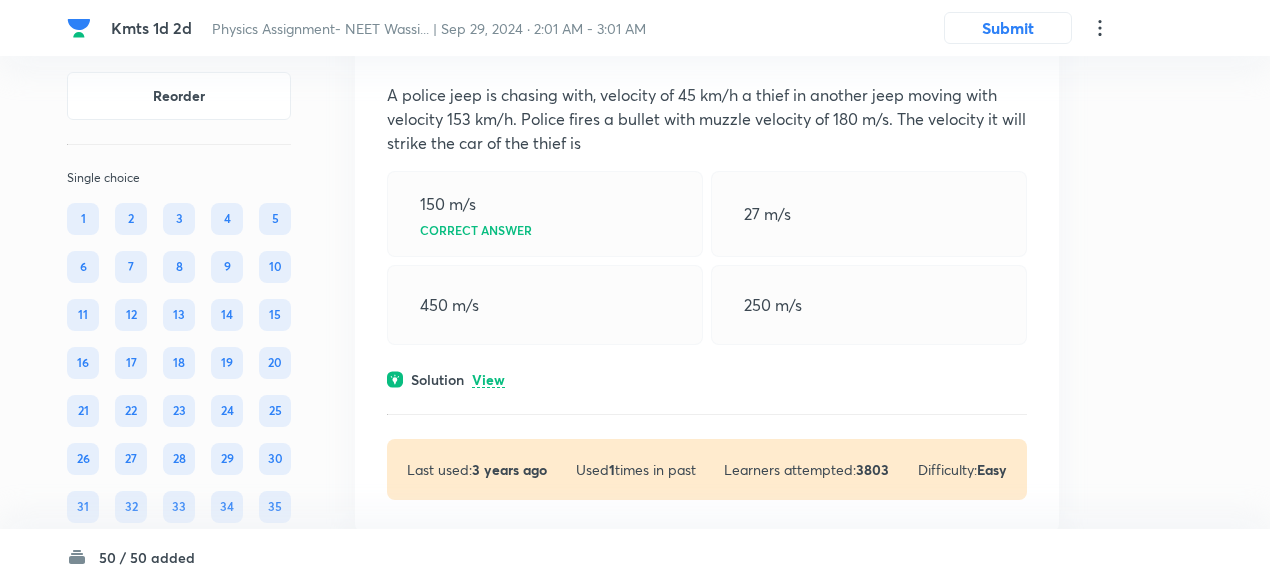 scroll, scrollTop: 3579, scrollLeft: 0, axis: vertical 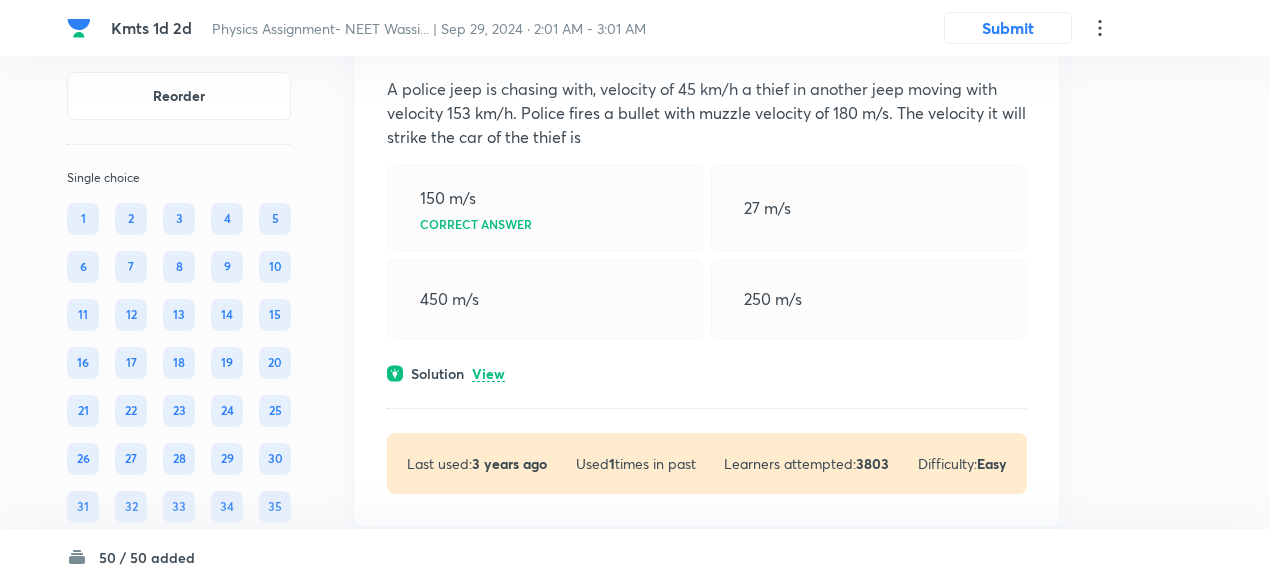 click on "View" at bounding box center (488, 374) 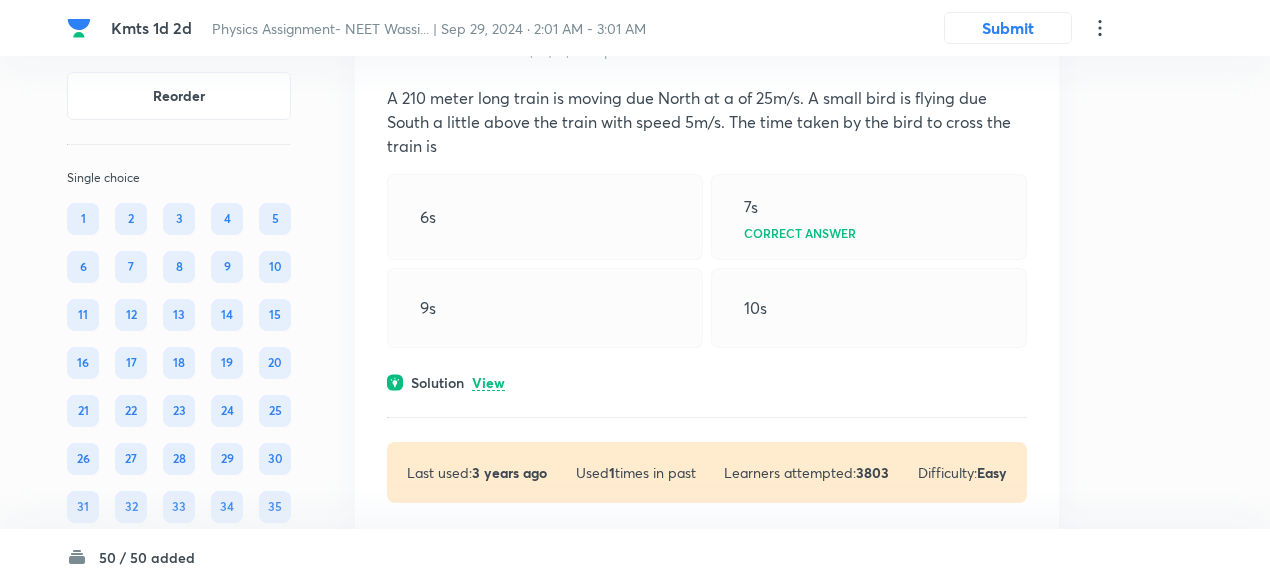 scroll, scrollTop: 4309, scrollLeft: 0, axis: vertical 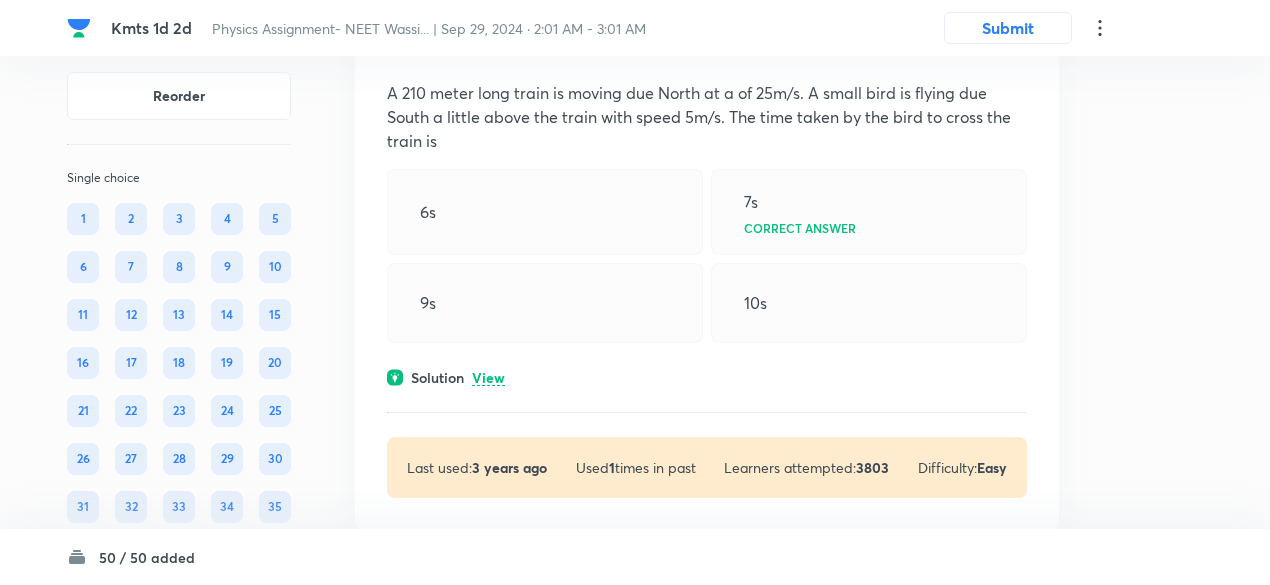 click on "View" at bounding box center (488, 378) 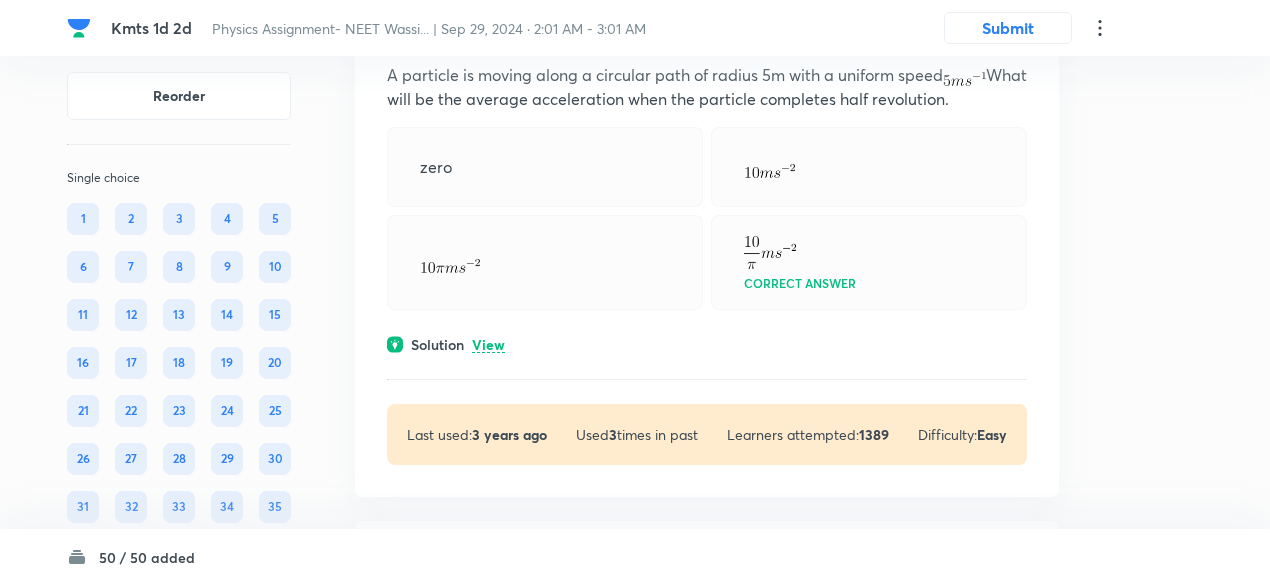 scroll, scrollTop: 5751, scrollLeft: 0, axis: vertical 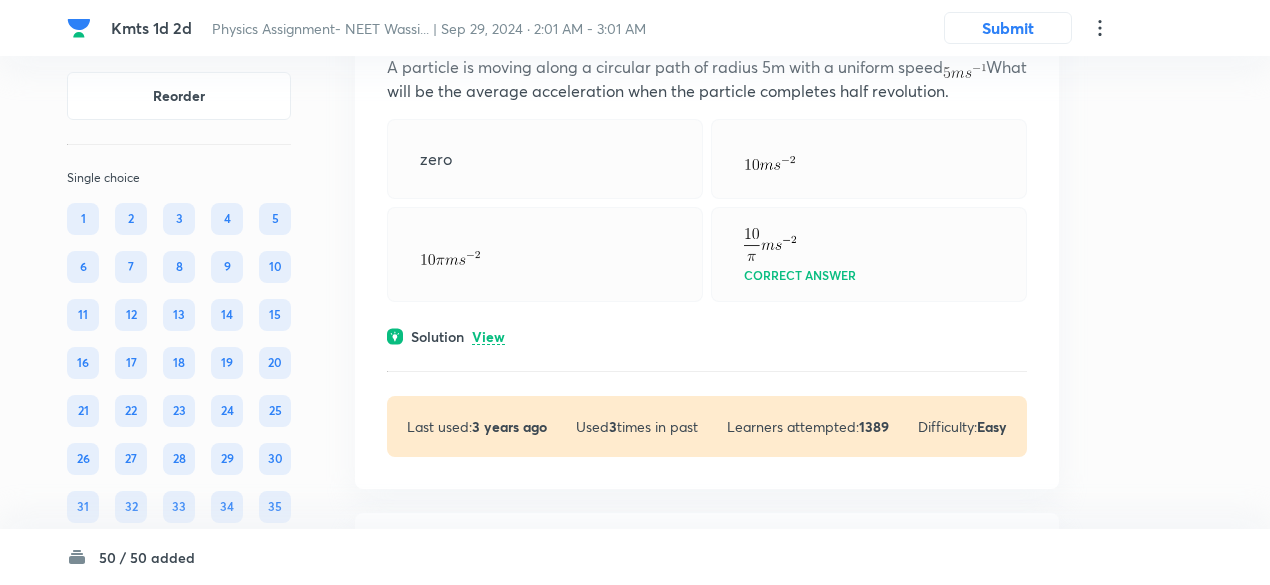 click on "View" at bounding box center (488, 337) 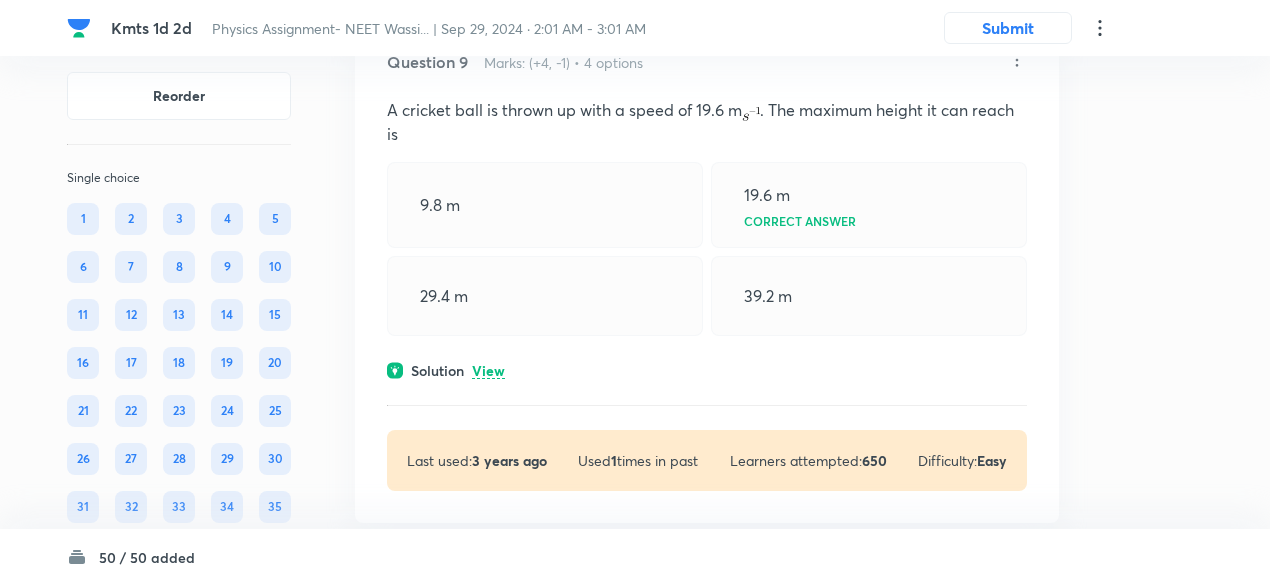 scroll, scrollTop: 6626, scrollLeft: 0, axis: vertical 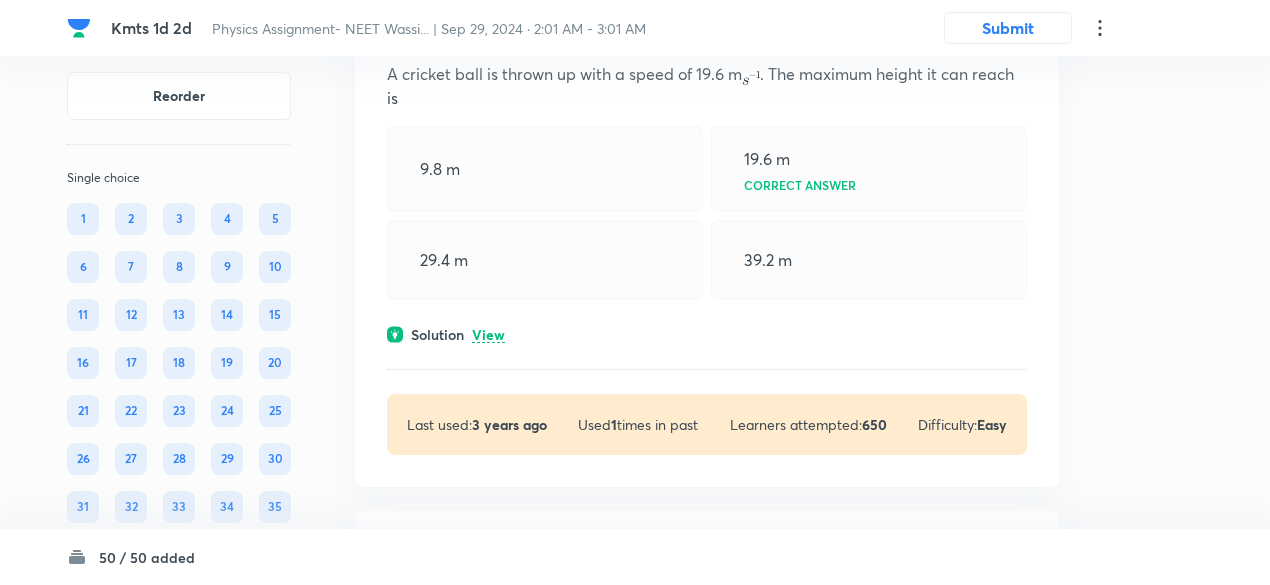 click on "View" at bounding box center [488, 335] 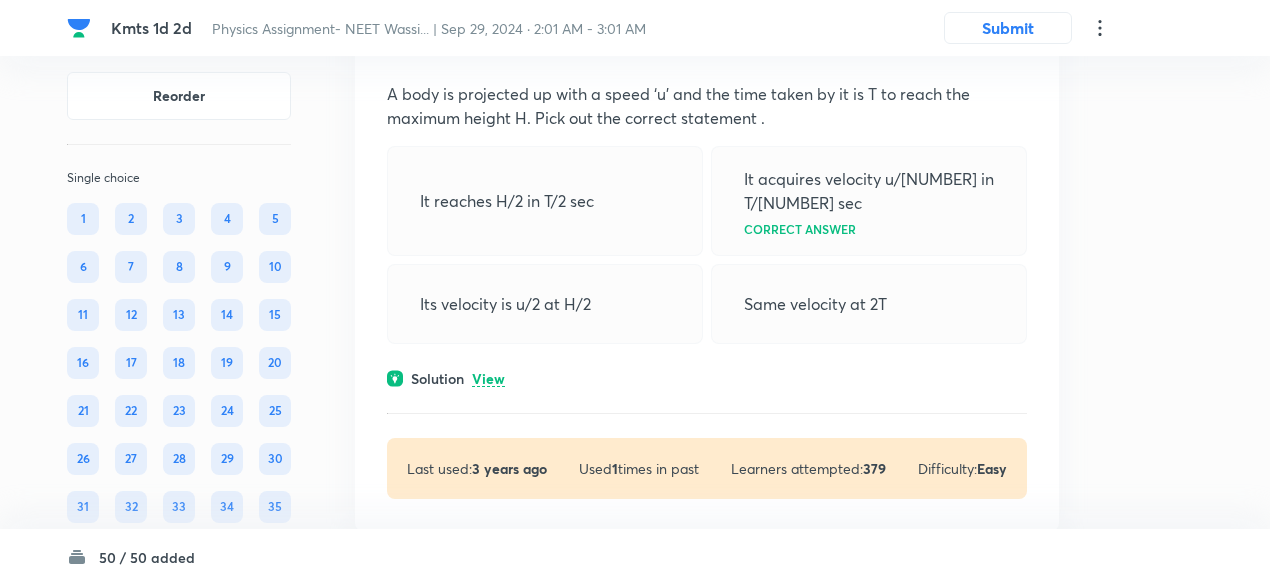 scroll, scrollTop: 7264, scrollLeft: 0, axis: vertical 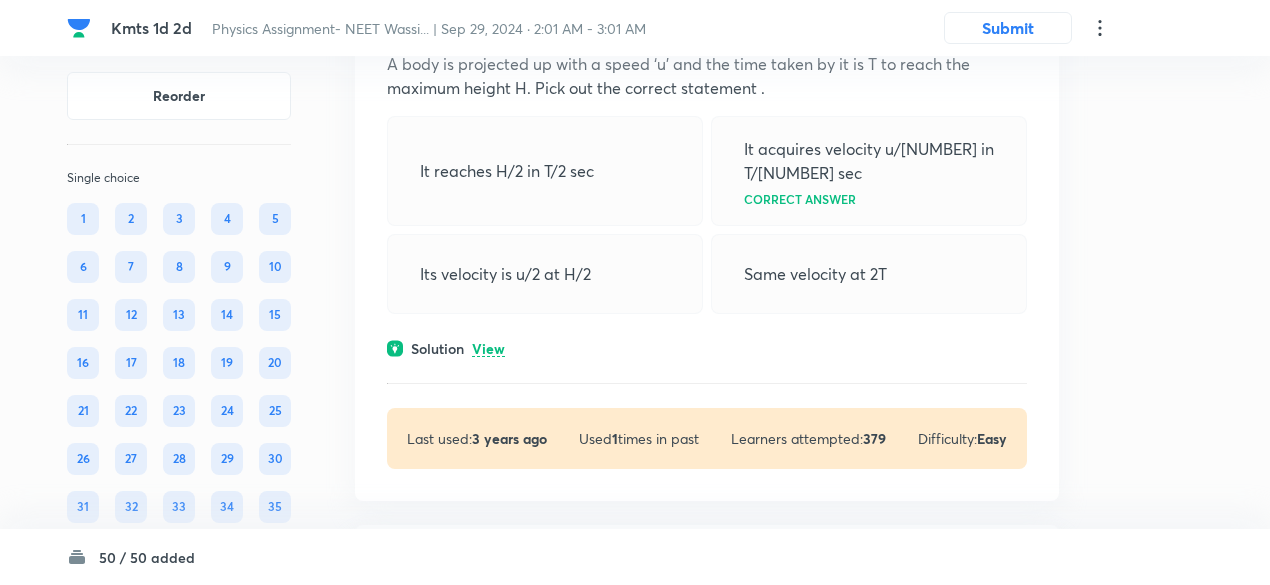 click on "View" at bounding box center [488, 349] 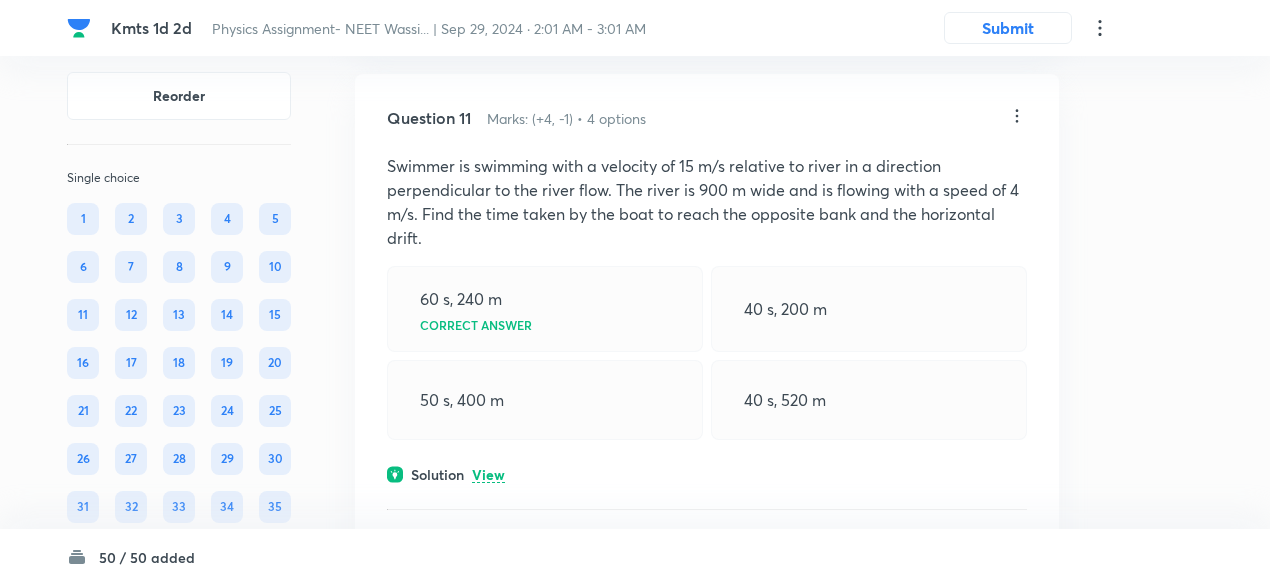 scroll, scrollTop: 7945, scrollLeft: 0, axis: vertical 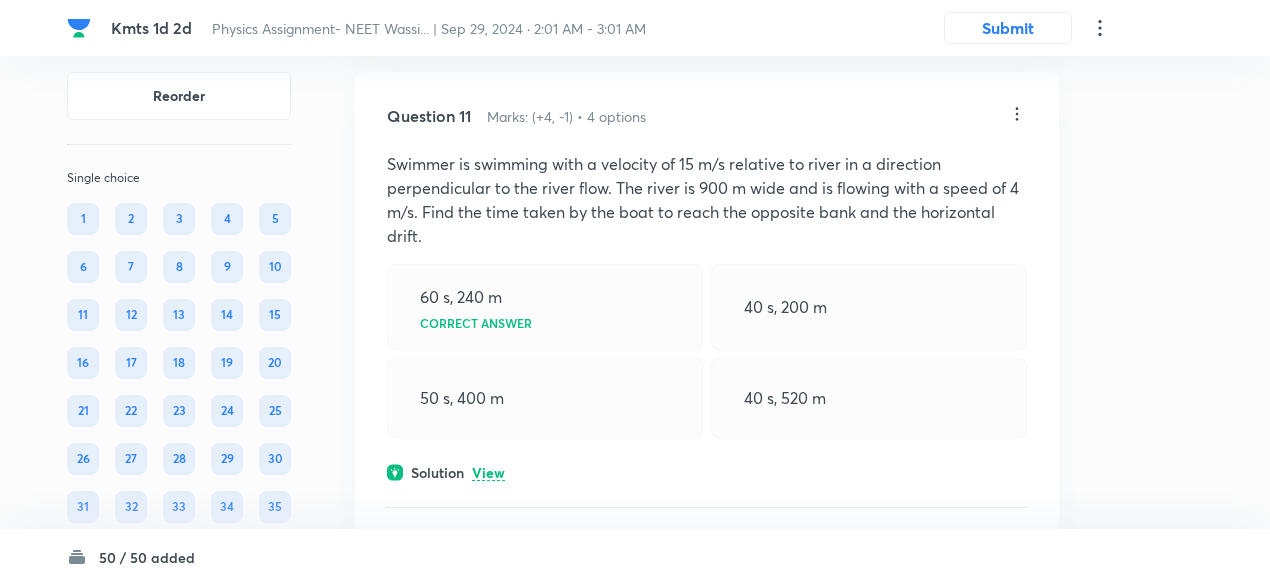 click on "View" at bounding box center [488, 473] 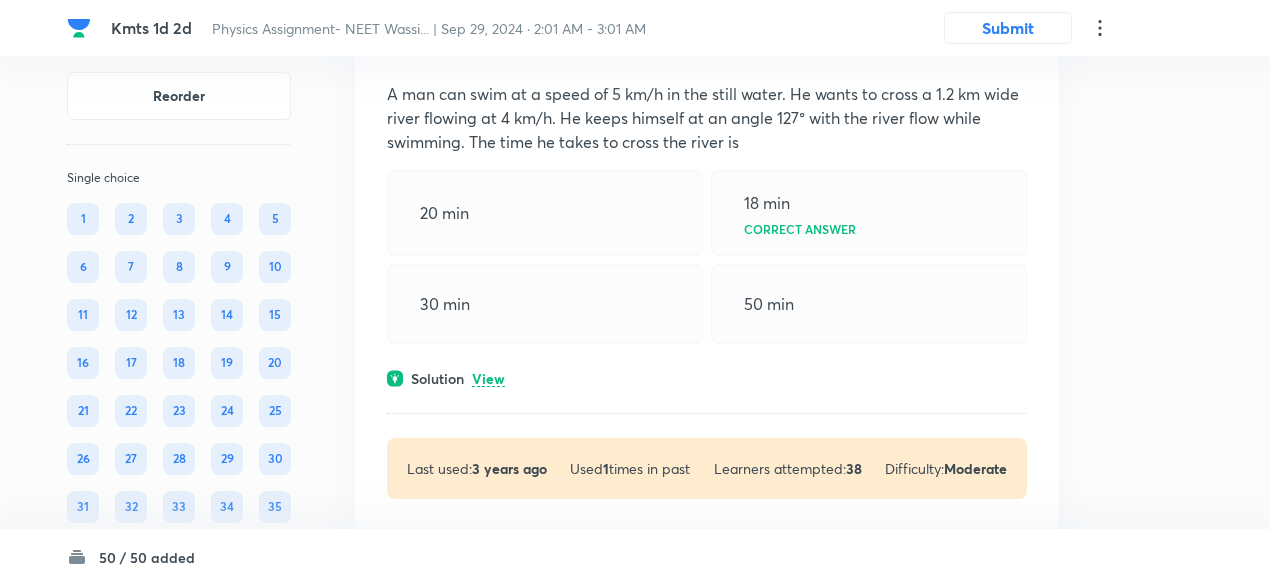 scroll, scrollTop: 8863, scrollLeft: 0, axis: vertical 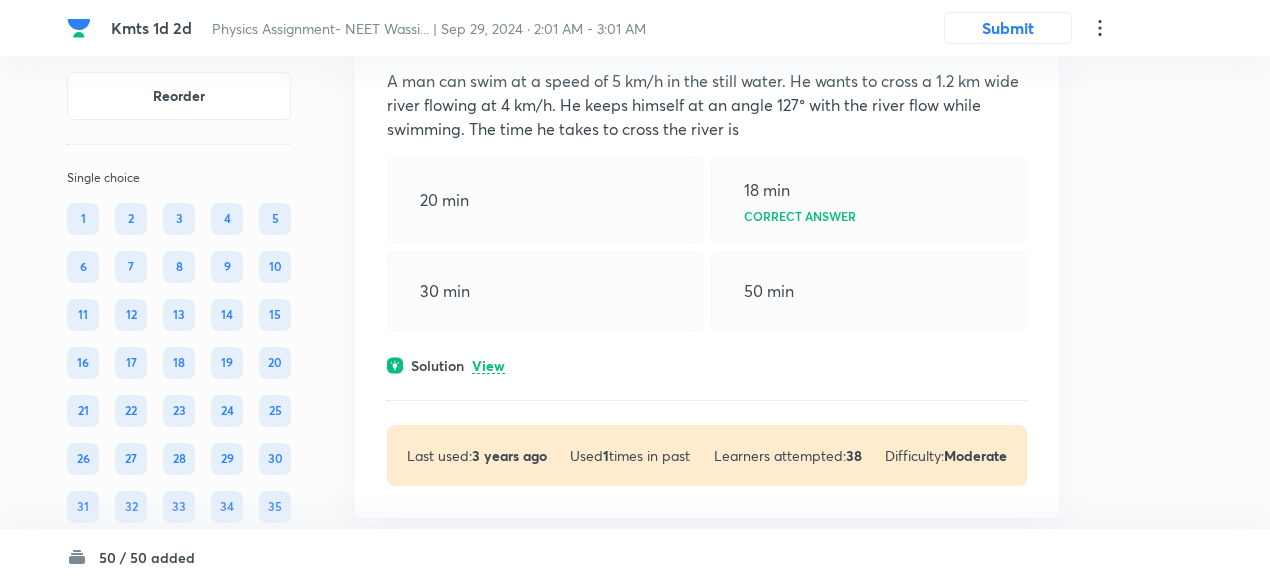click on "View" at bounding box center [488, 366] 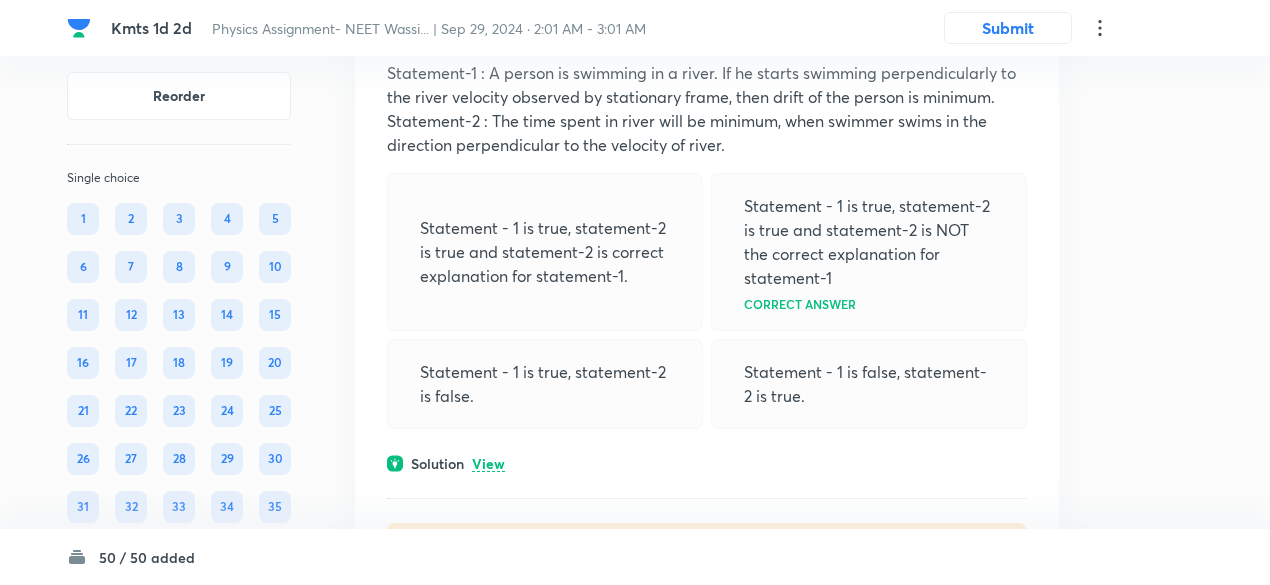 scroll, scrollTop: 9709, scrollLeft: 0, axis: vertical 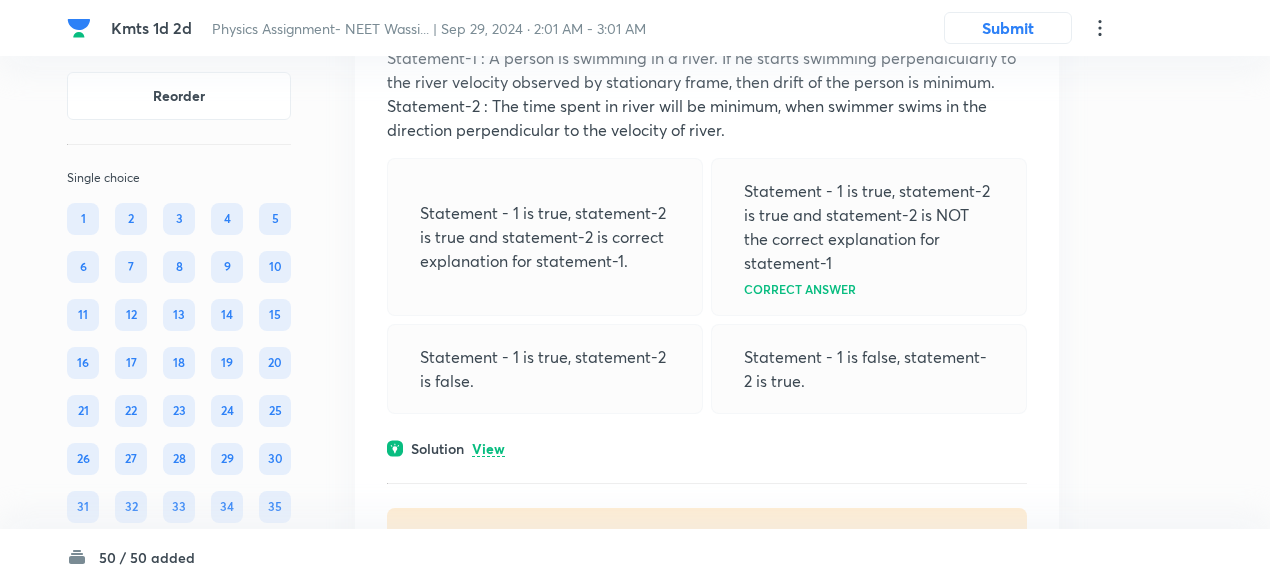 click on "View" at bounding box center (488, 449) 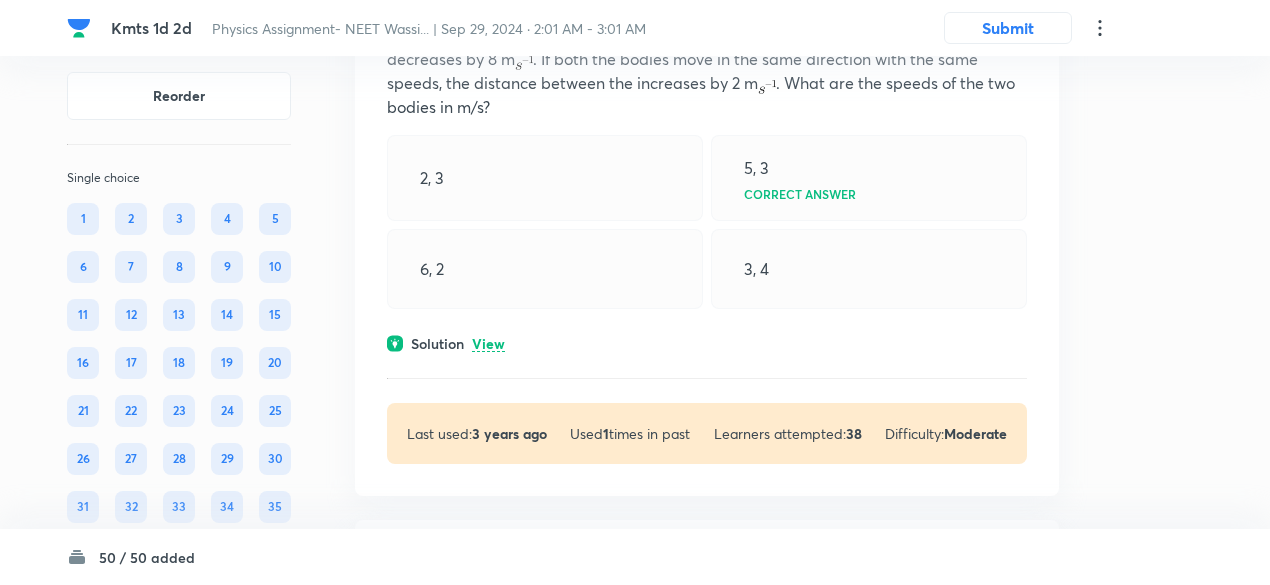scroll, scrollTop: 10547, scrollLeft: 0, axis: vertical 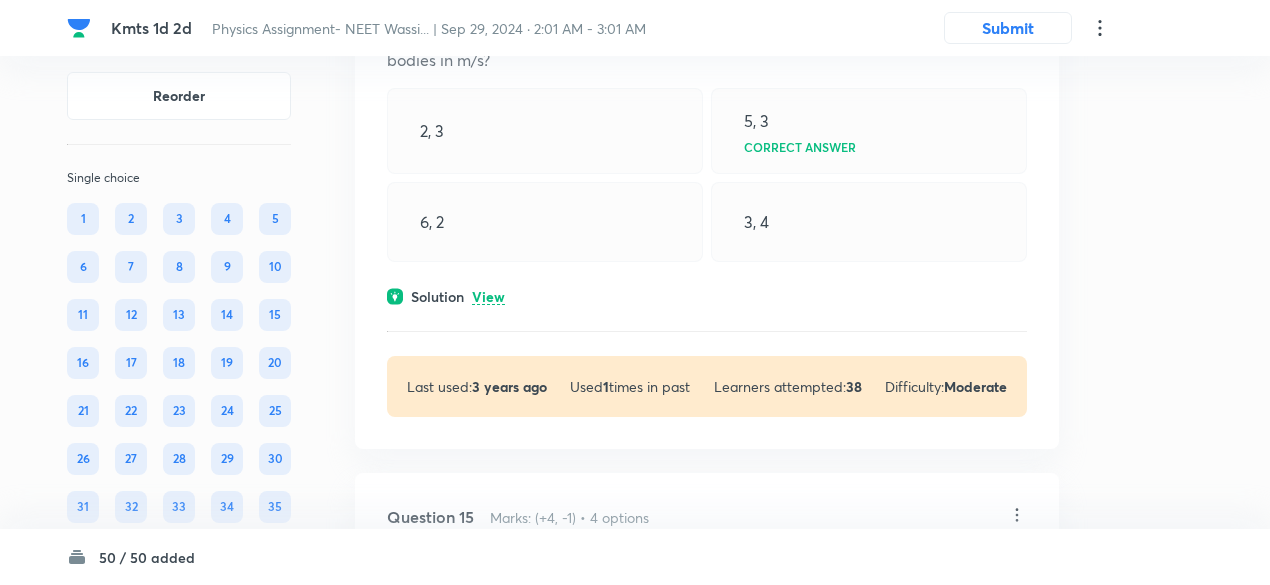 click on "View" at bounding box center (488, 297) 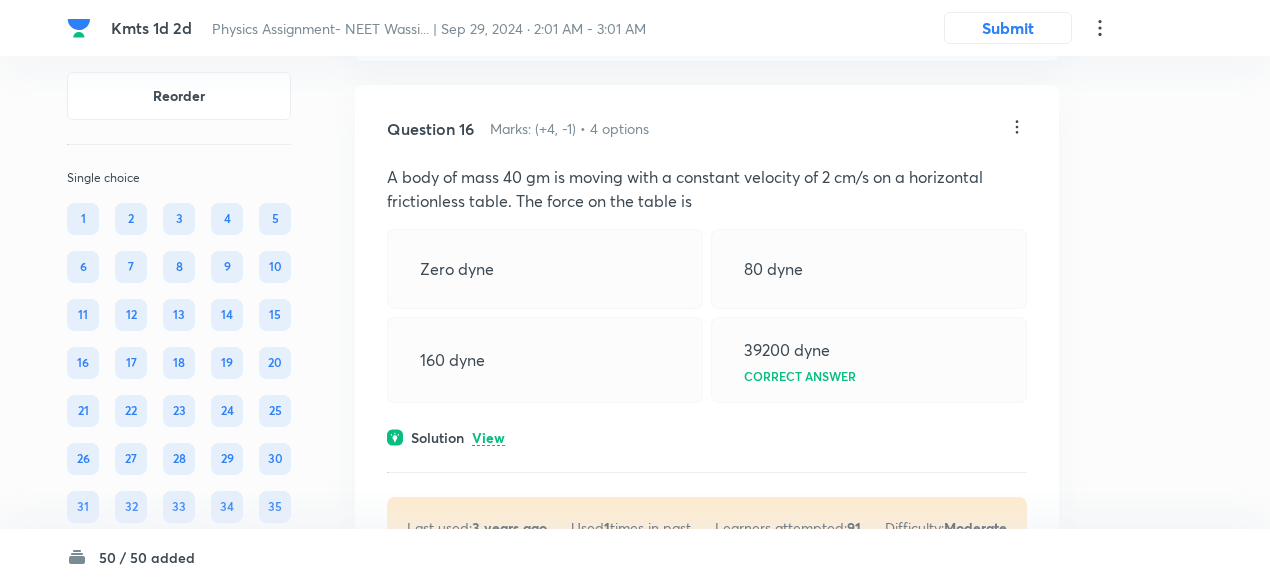 click on "View" at bounding box center [488, 438] 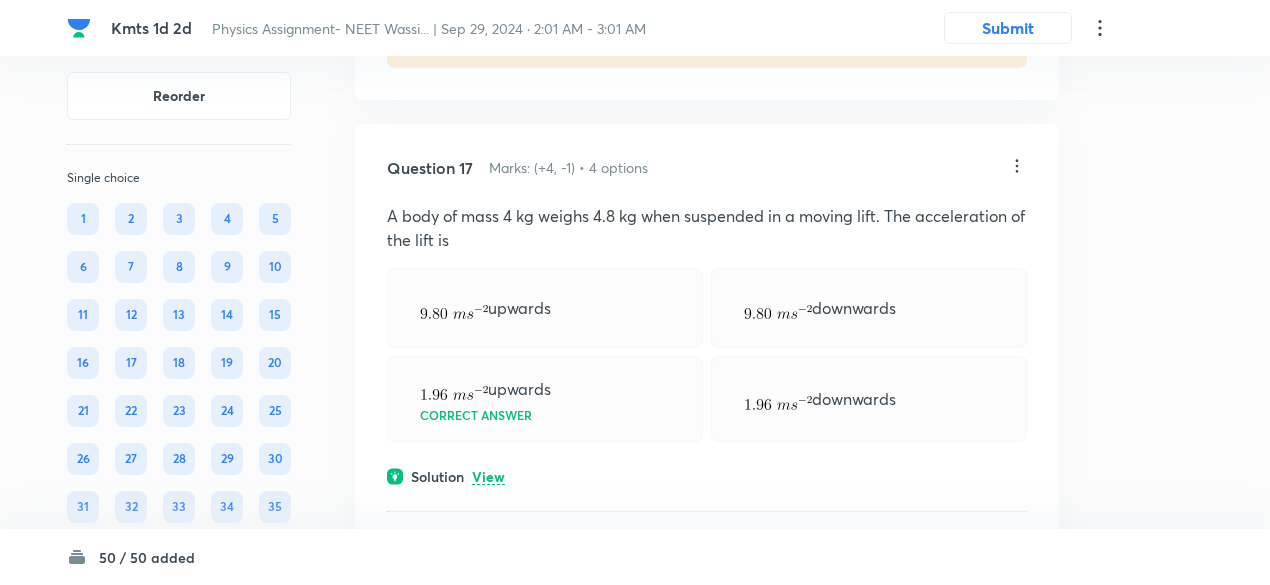 scroll, scrollTop: 12356, scrollLeft: 0, axis: vertical 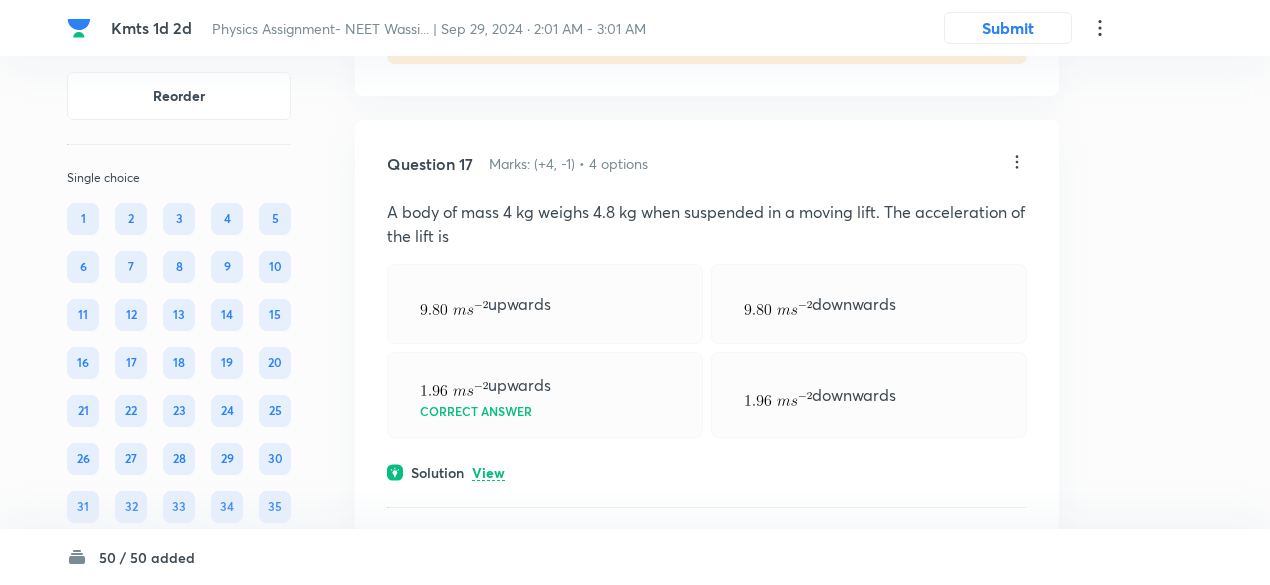 click on "View" at bounding box center (488, 473) 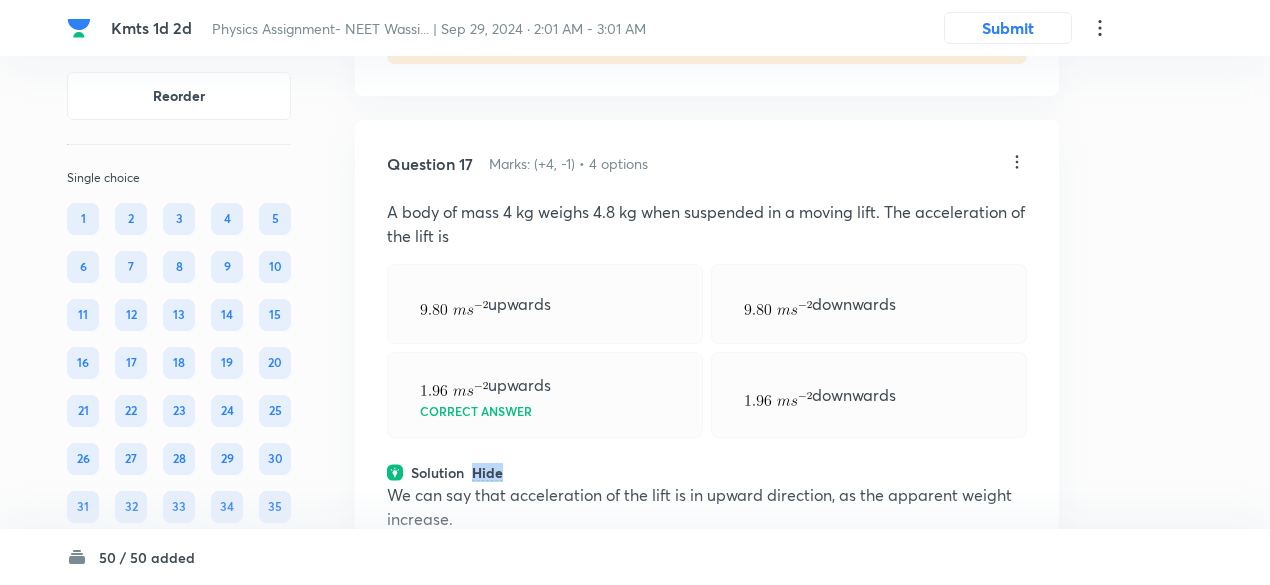 click on "Hide" at bounding box center [487, 473] 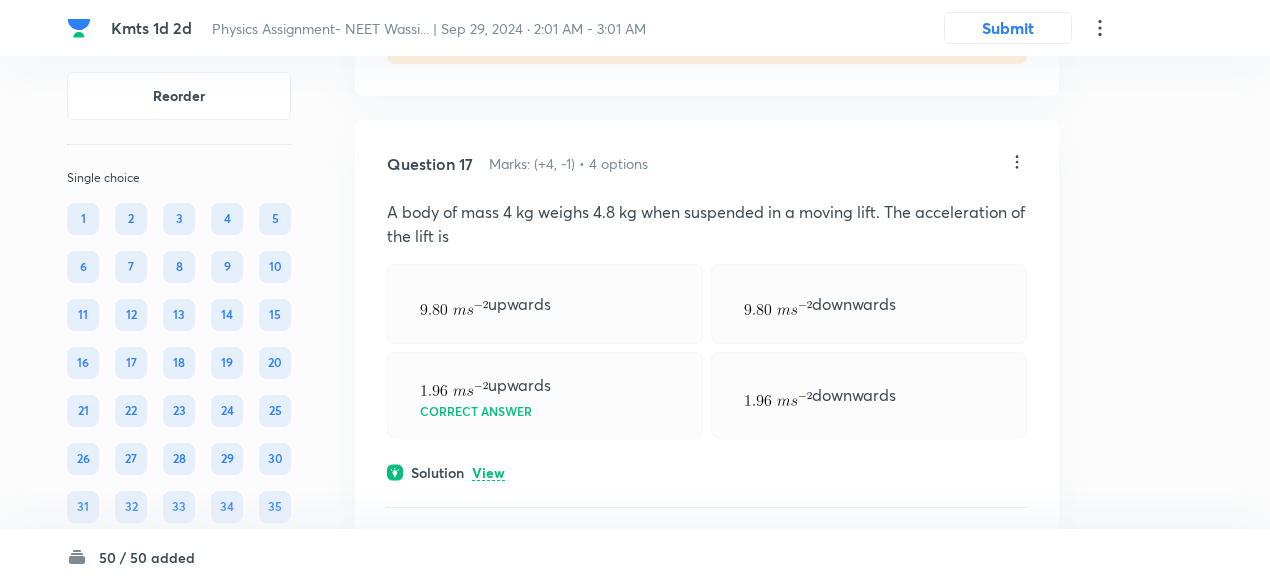 click on "View" at bounding box center [488, 473] 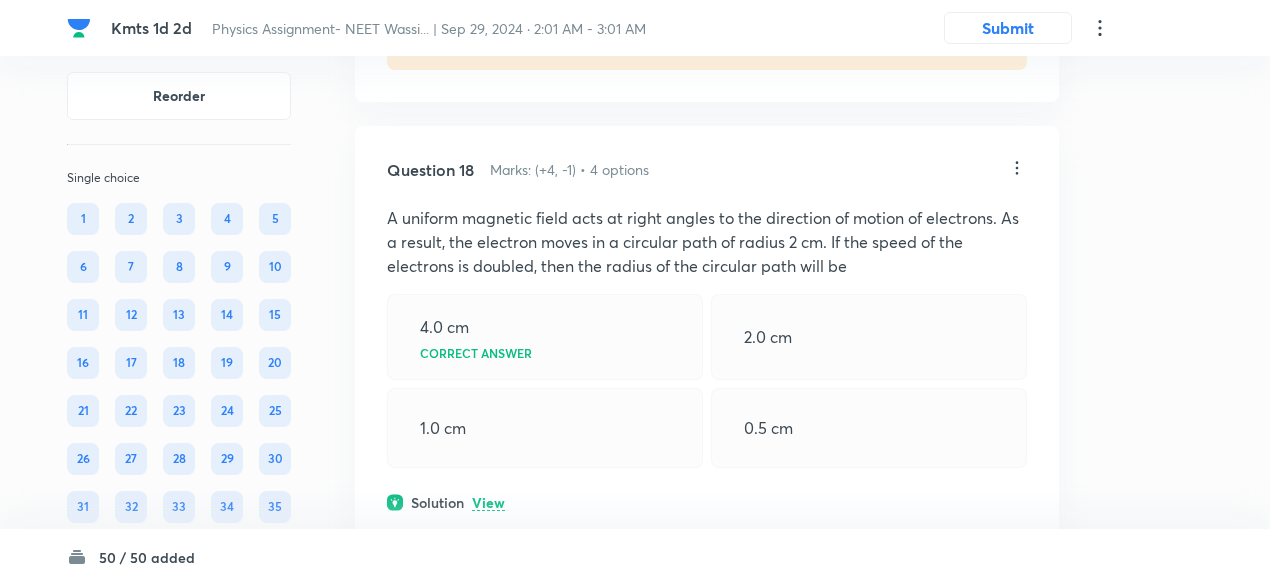 scroll, scrollTop: 13052, scrollLeft: 0, axis: vertical 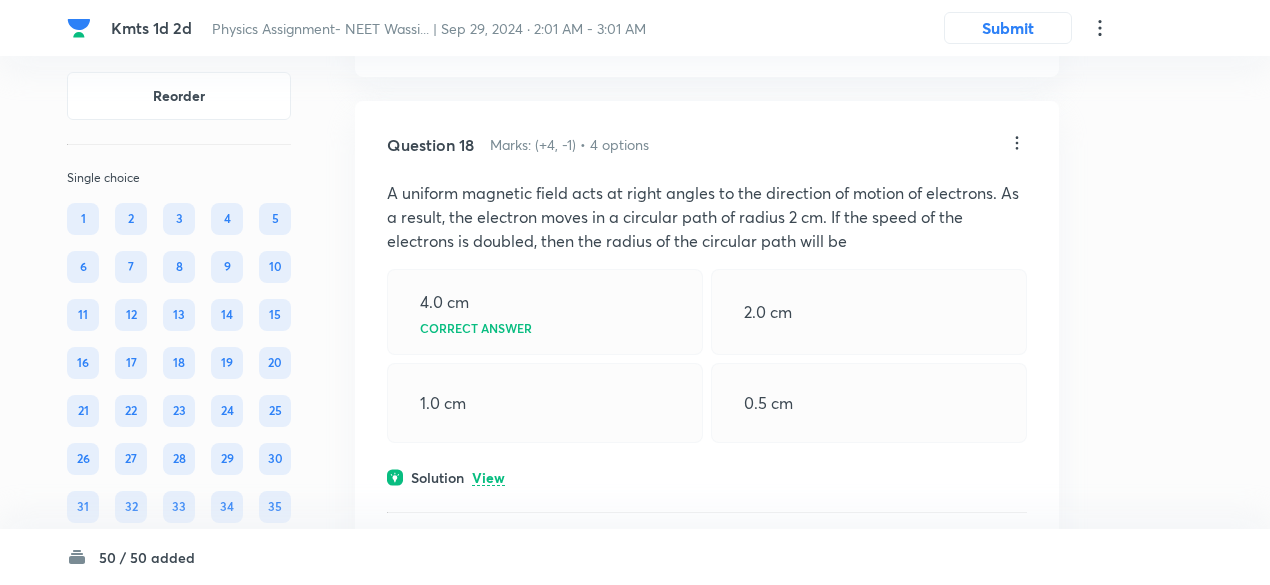 click on "View" at bounding box center (488, 478) 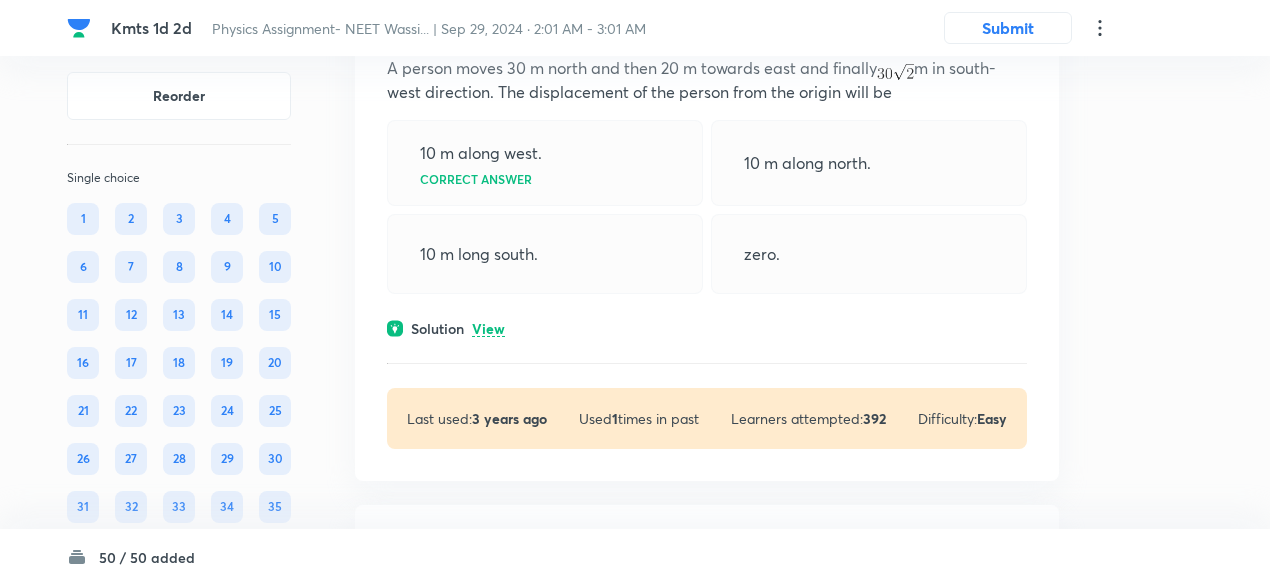 scroll, scrollTop: 13824, scrollLeft: 0, axis: vertical 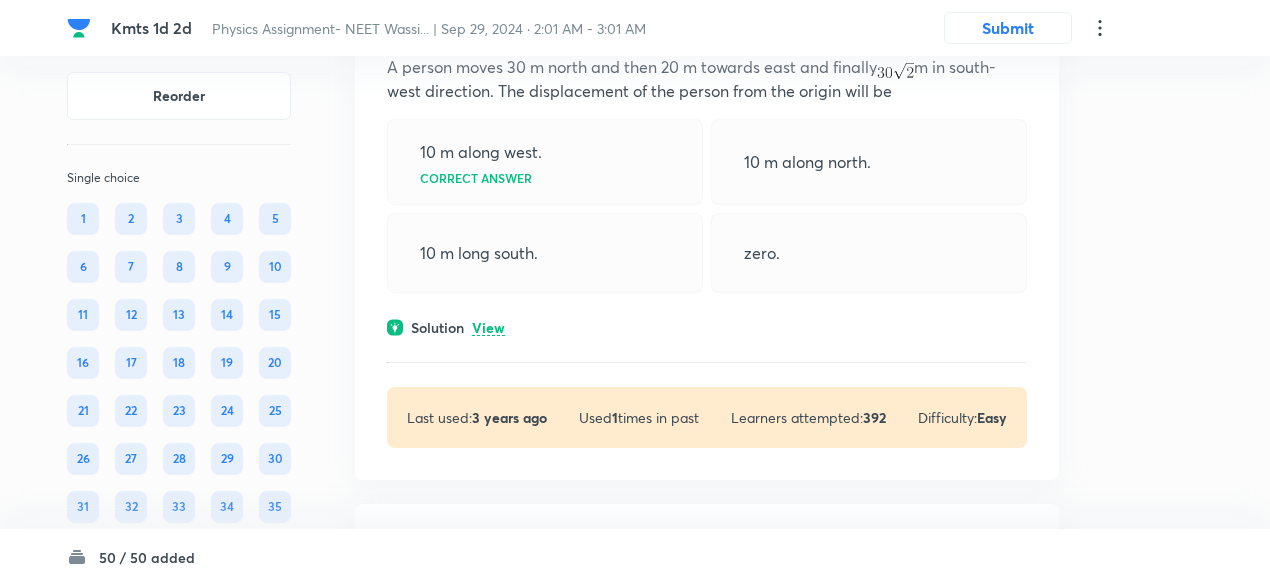 click on "View" at bounding box center [488, 328] 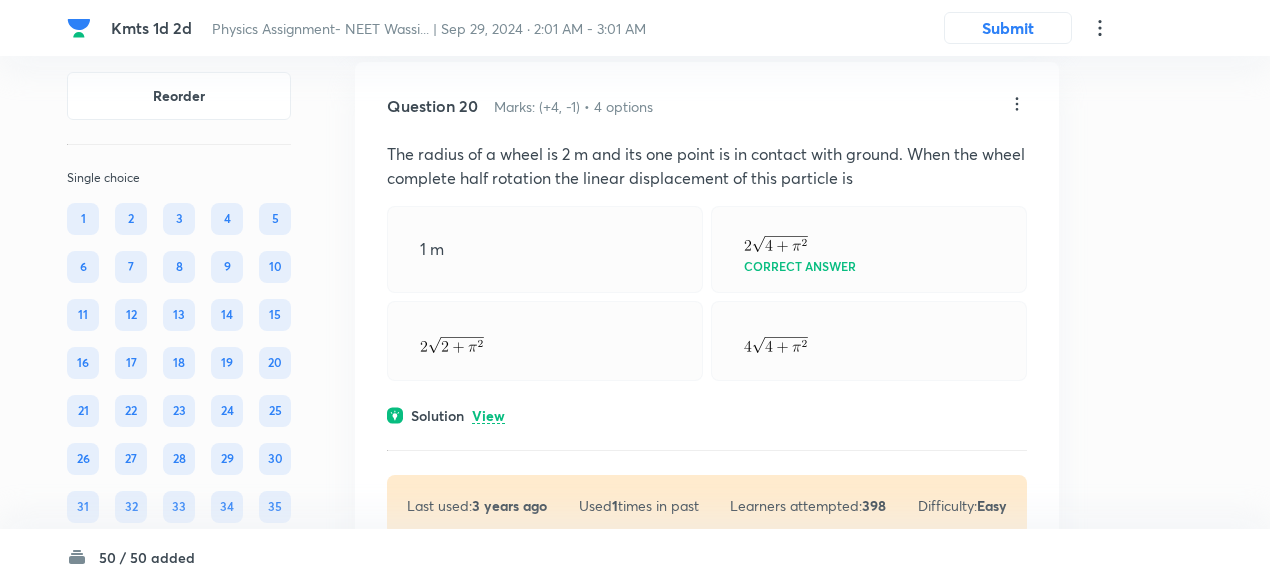 scroll, scrollTop: 14607, scrollLeft: 0, axis: vertical 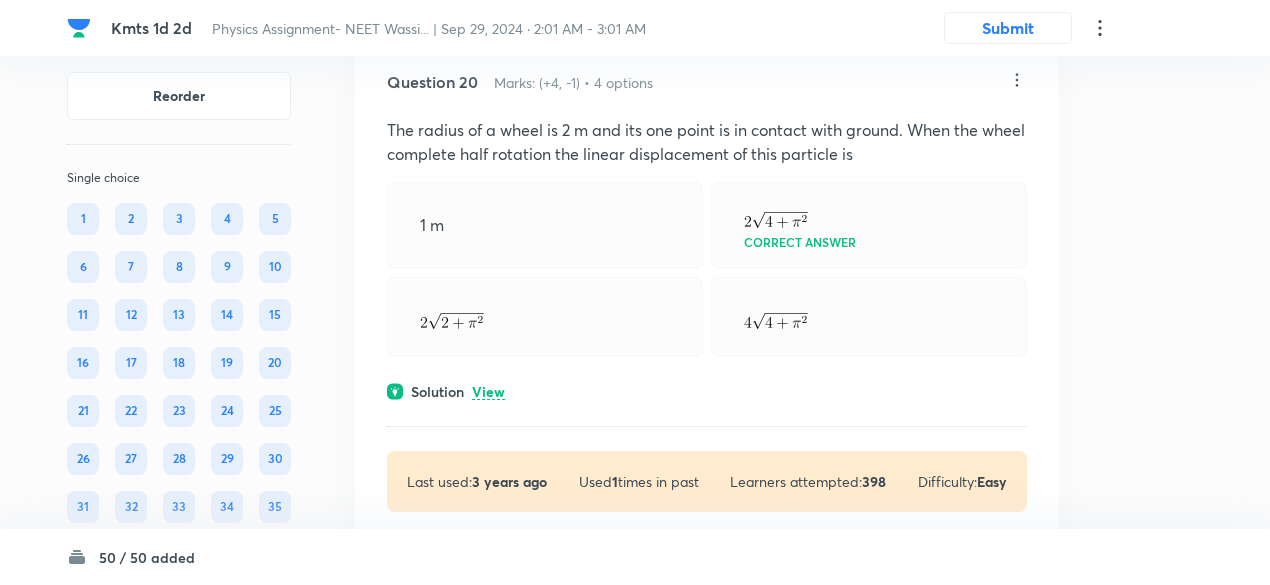 click on "View" at bounding box center (488, 392) 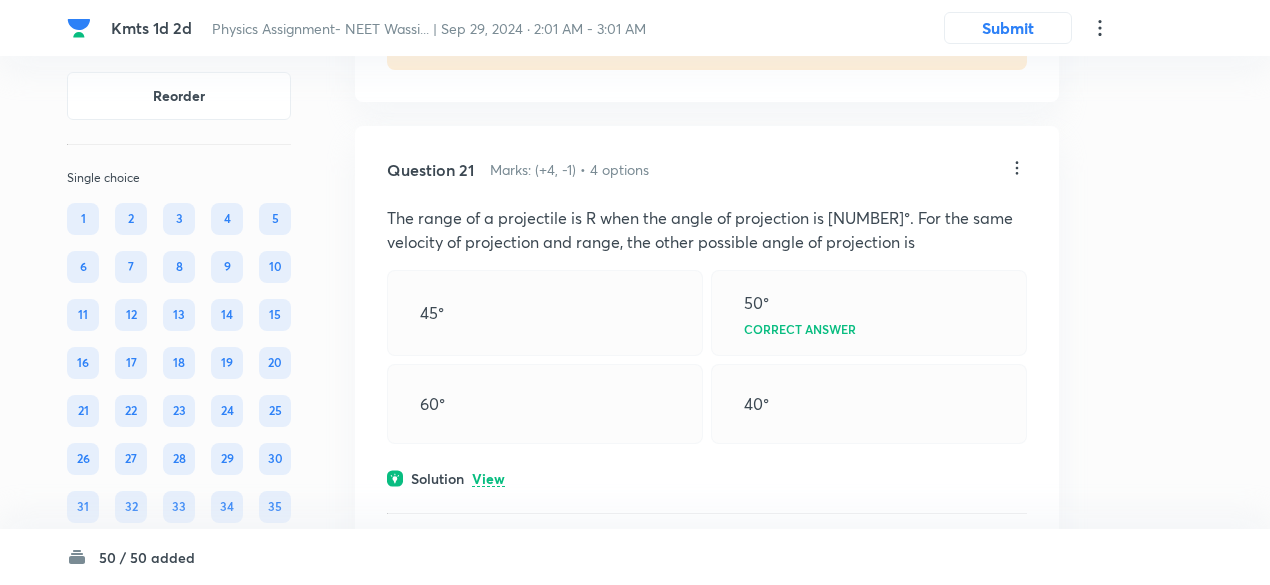 scroll, scrollTop: 15355, scrollLeft: 0, axis: vertical 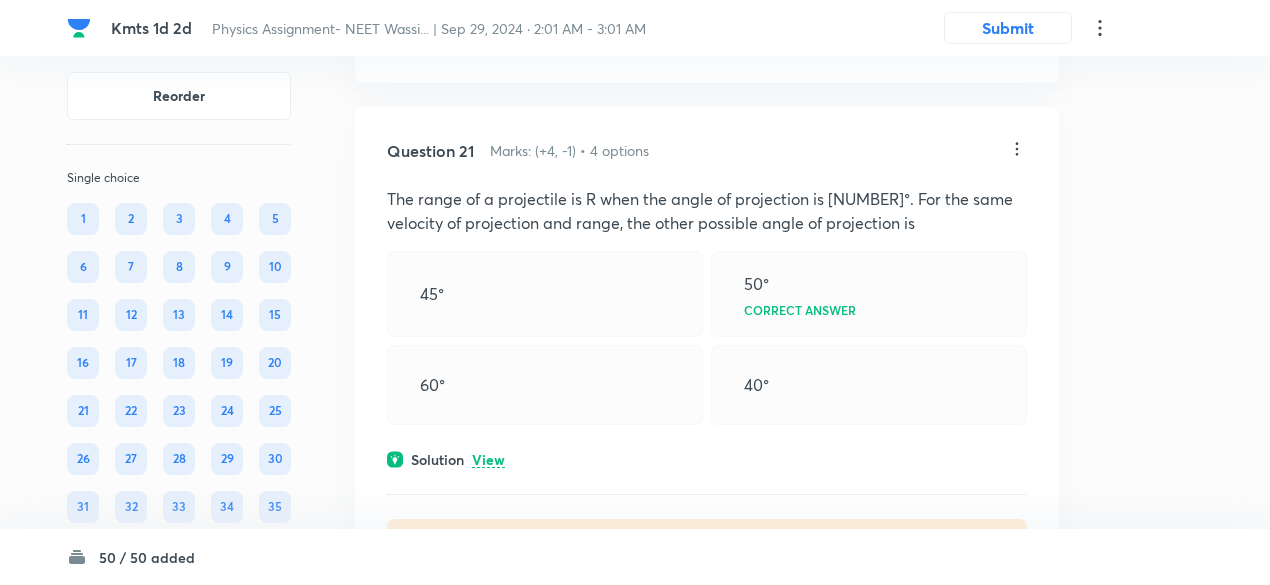 click on "View" at bounding box center (488, 460) 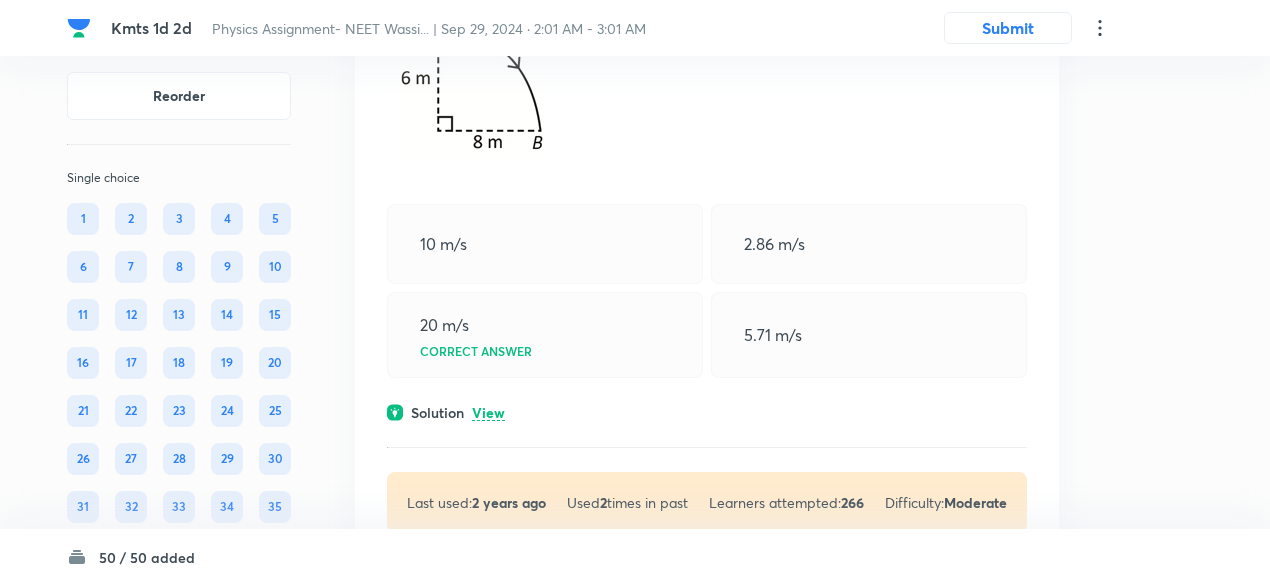 scroll, scrollTop: 16274, scrollLeft: 0, axis: vertical 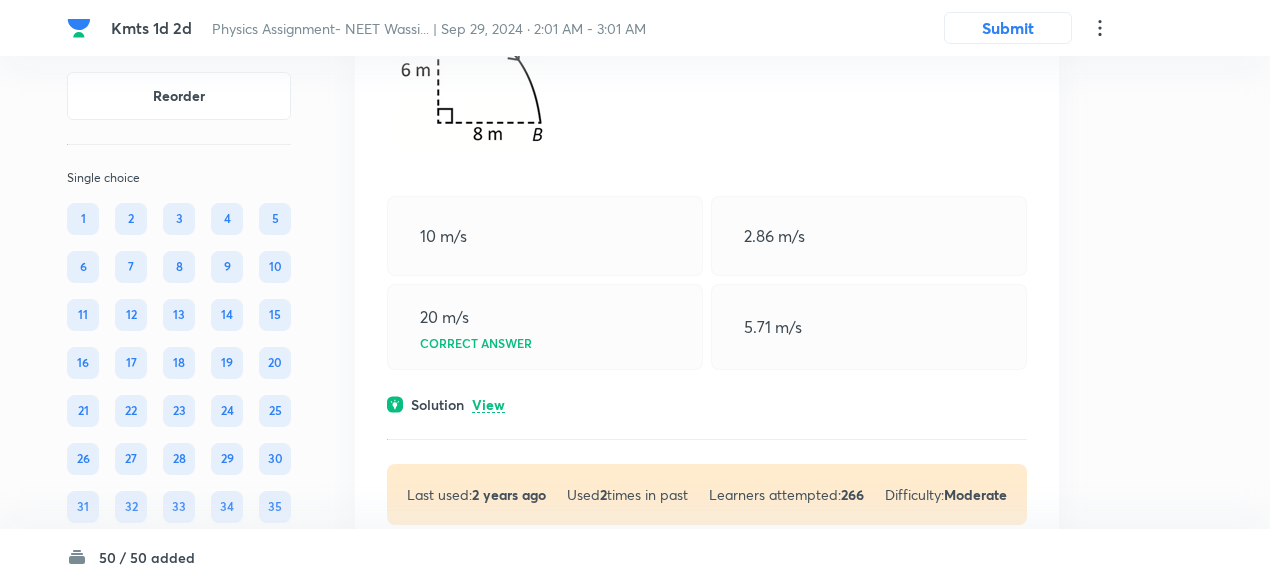 click on "View" at bounding box center (488, 405) 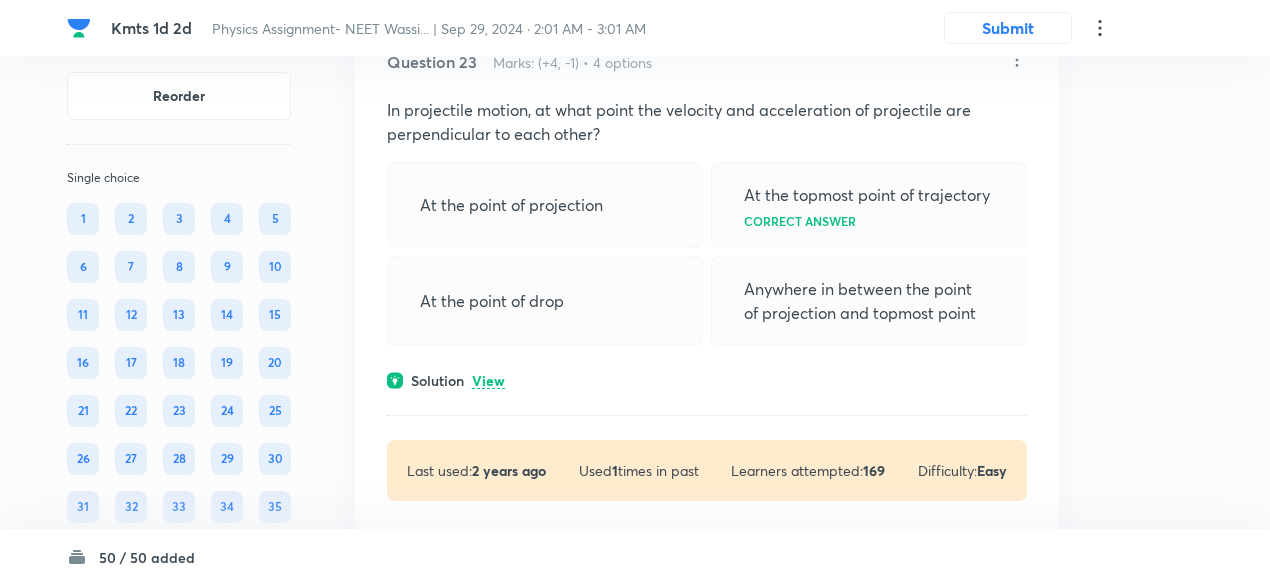 scroll, scrollTop: 16988, scrollLeft: 0, axis: vertical 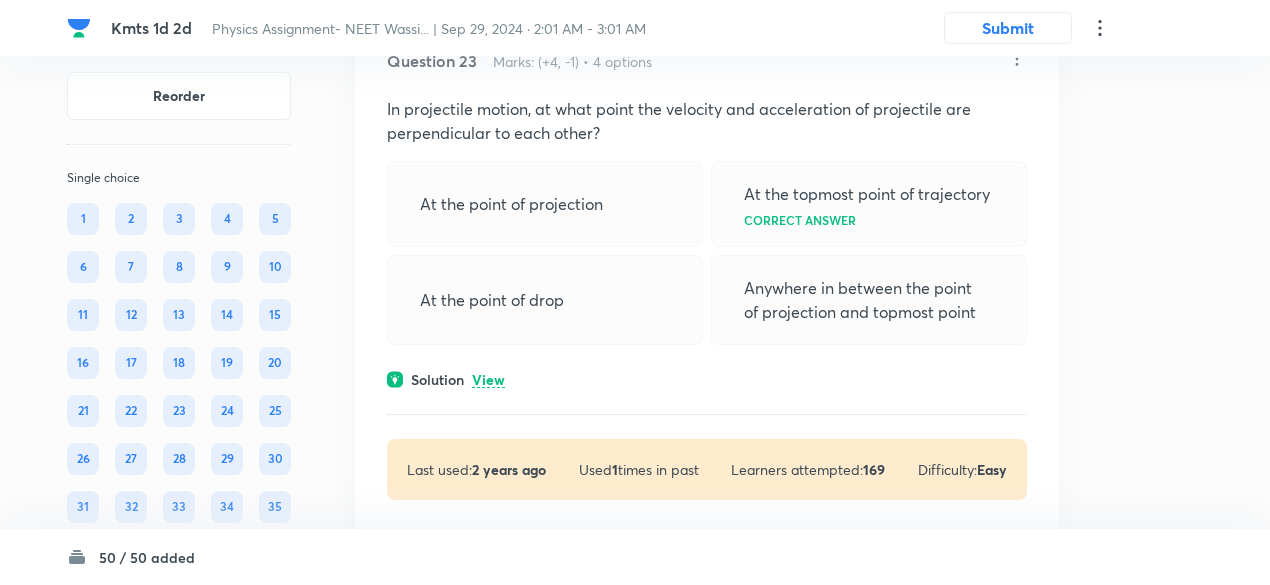 click on "View" at bounding box center [488, 380] 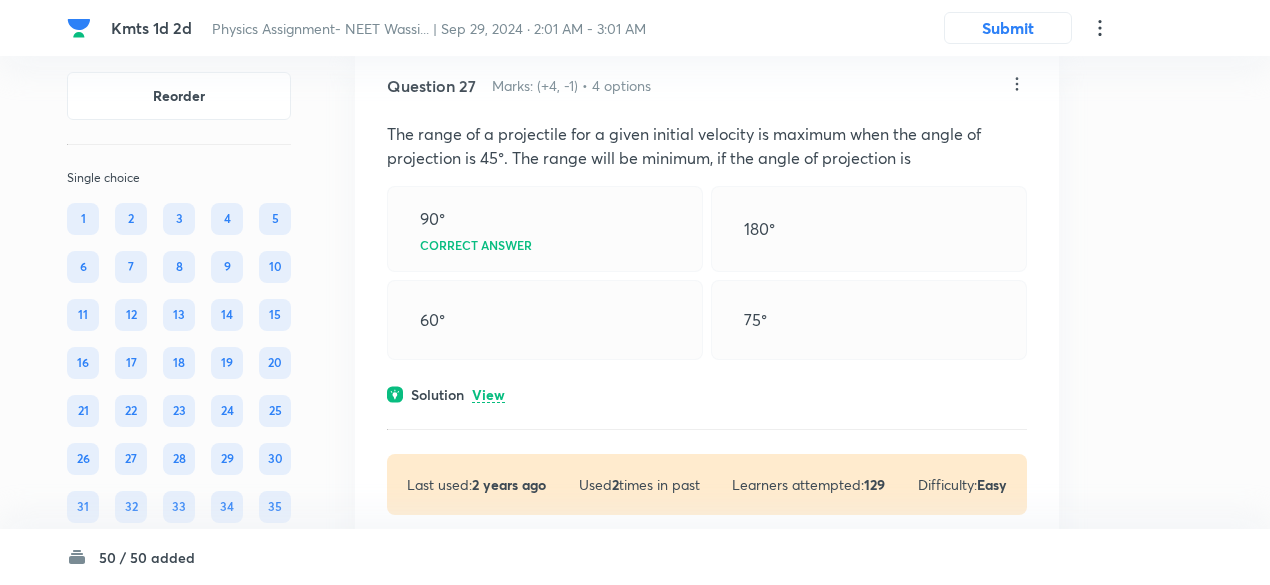 scroll, scrollTop: 19407, scrollLeft: 0, axis: vertical 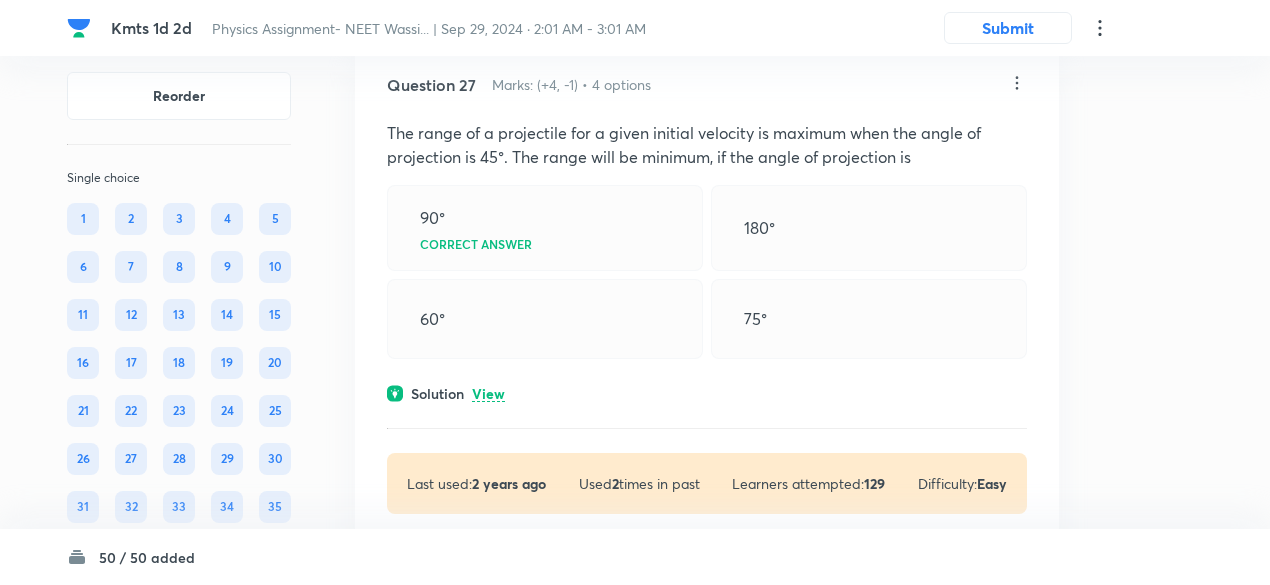 click on "View" at bounding box center [488, 394] 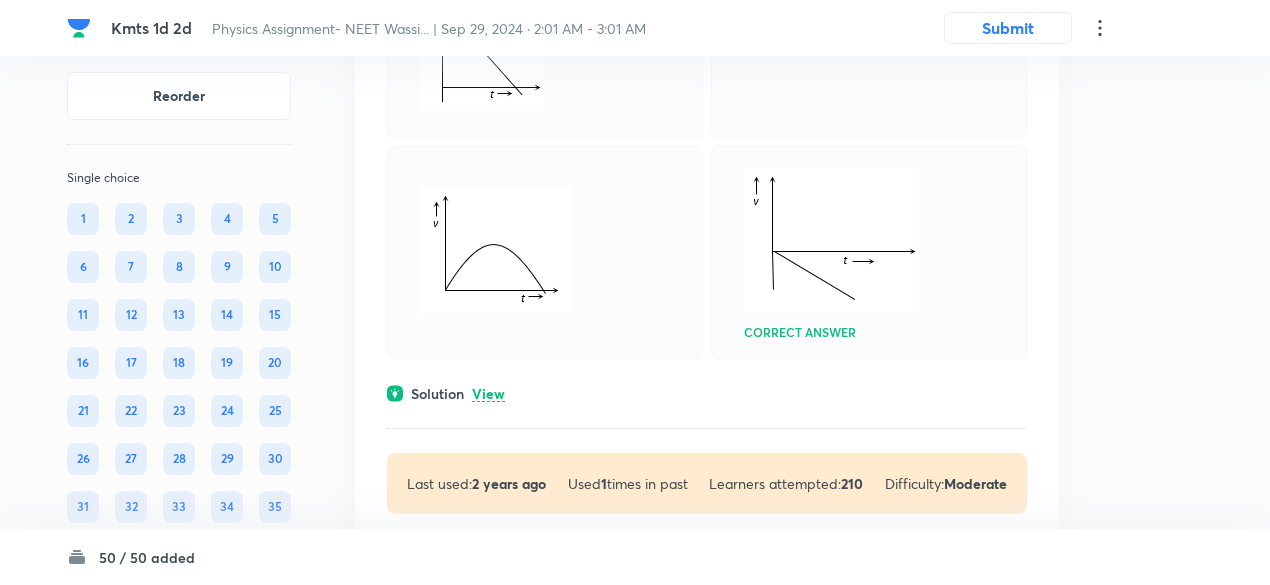 scroll, scrollTop: 20305, scrollLeft: 0, axis: vertical 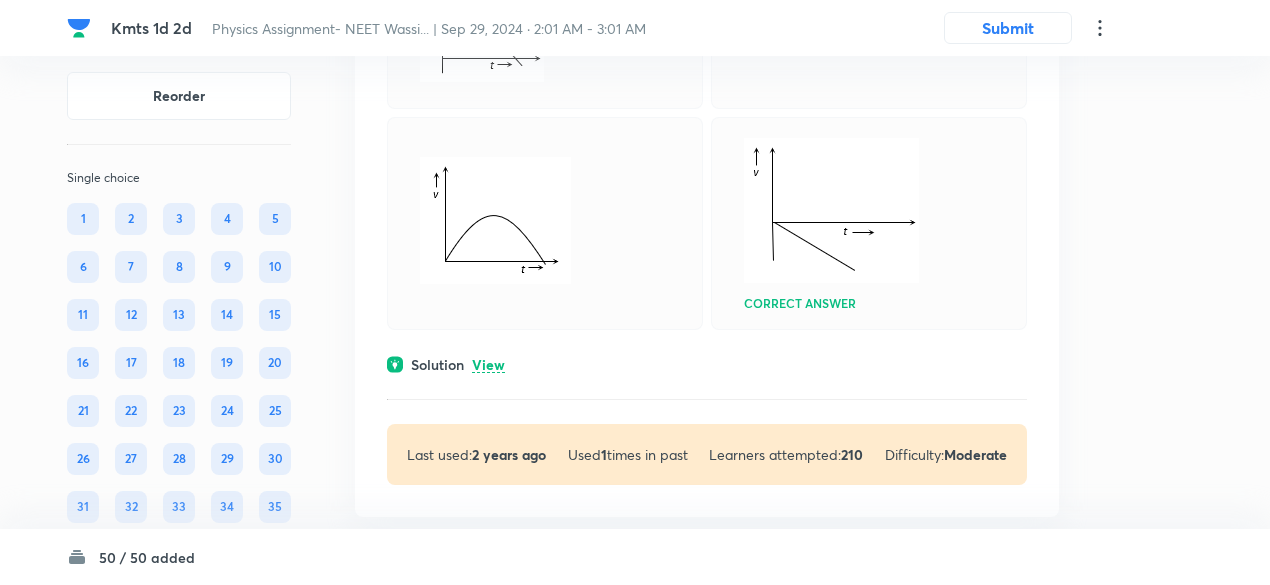 click on "View" at bounding box center (488, 365) 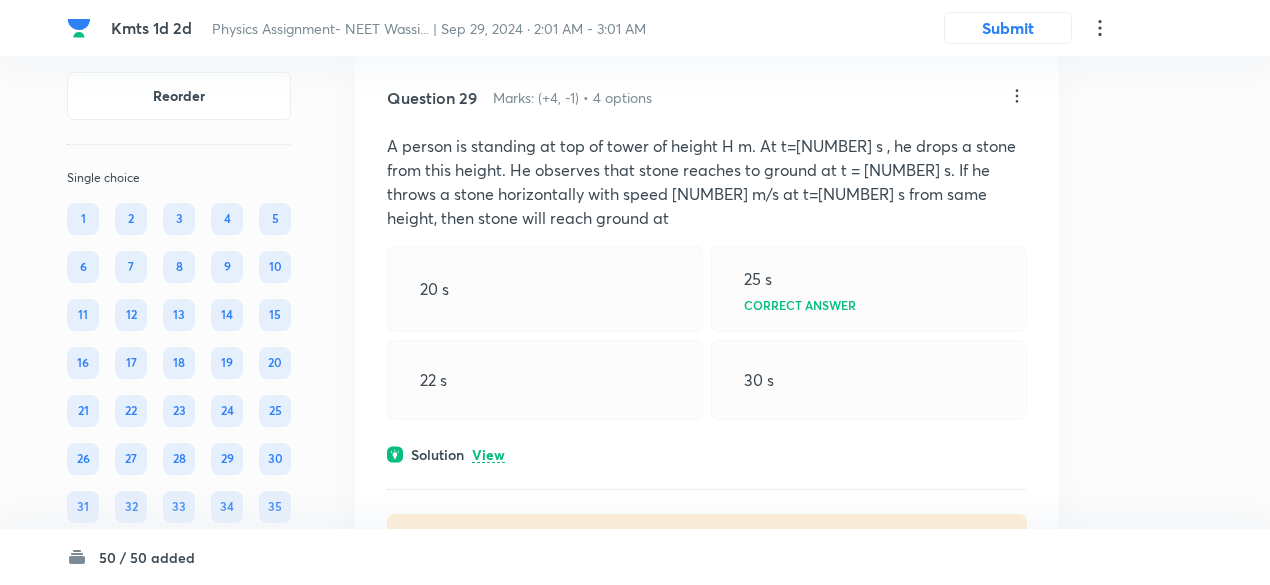 scroll, scrollTop: 20965, scrollLeft: 0, axis: vertical 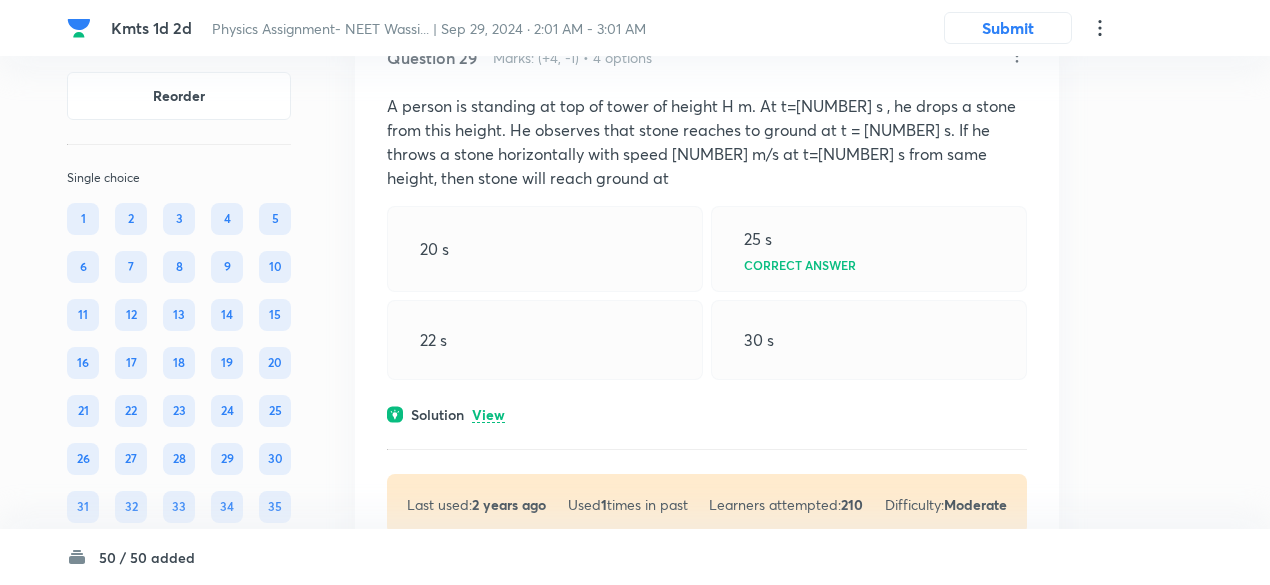 click on "View" at bounding box center [488, 415] 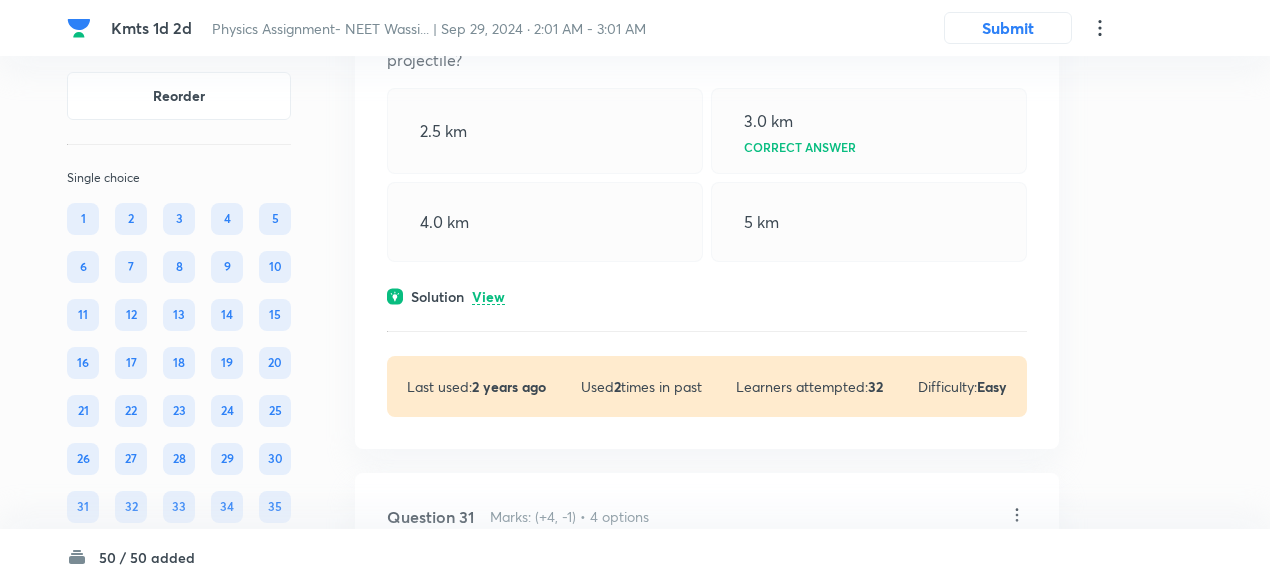 scroll, scrollTop: 21829, scrollLeft: 0, axis: vertical 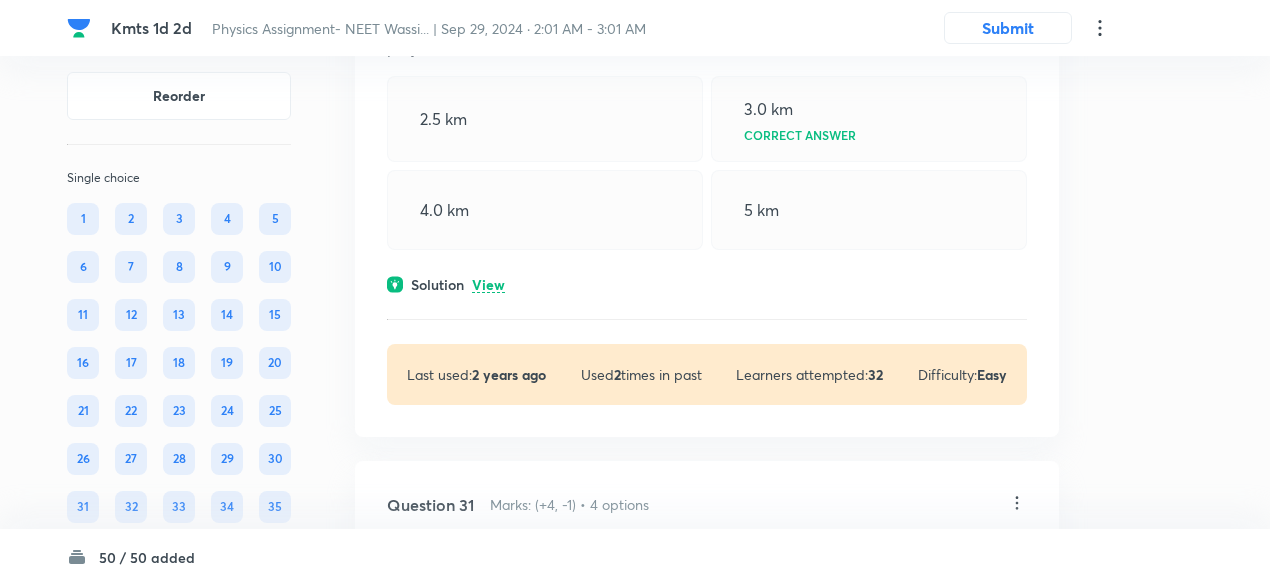 click on "View" at bounding box center [488, 285] 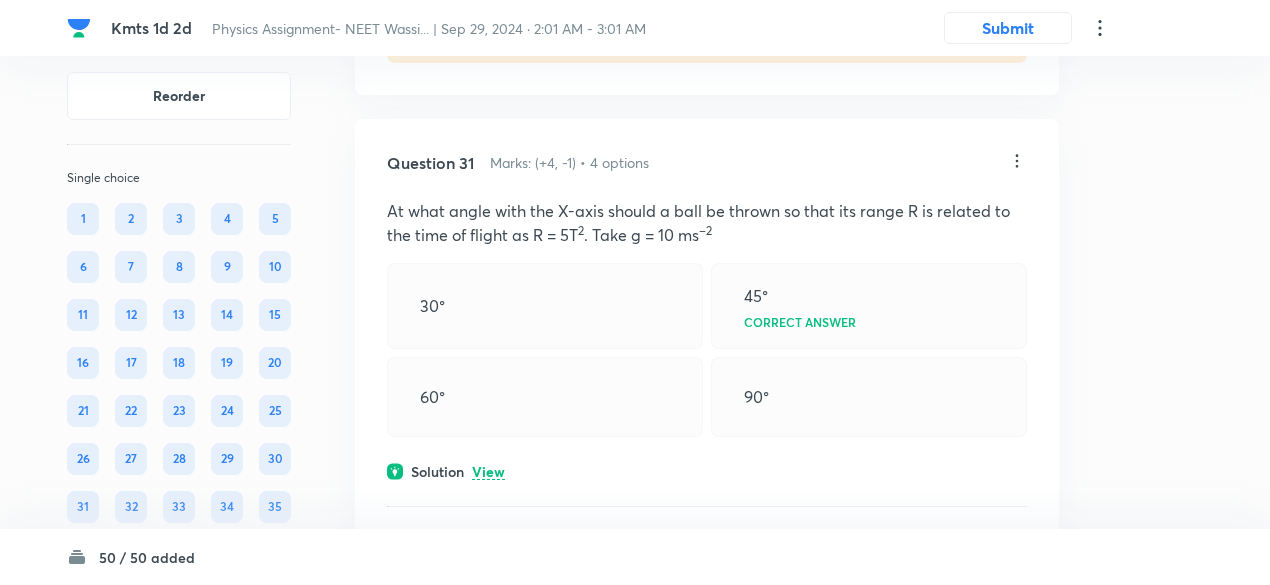 scroll, scrollTop: 22341, scrollLeft: 0, axis: vertical 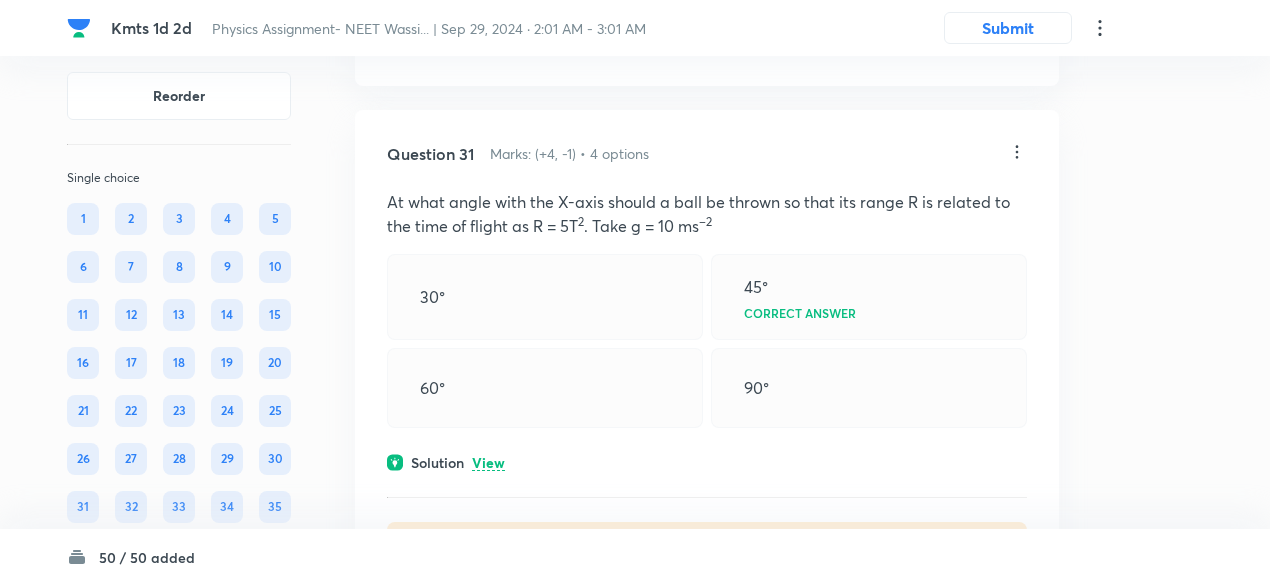 click on "View" at bounding box center [488, 463] 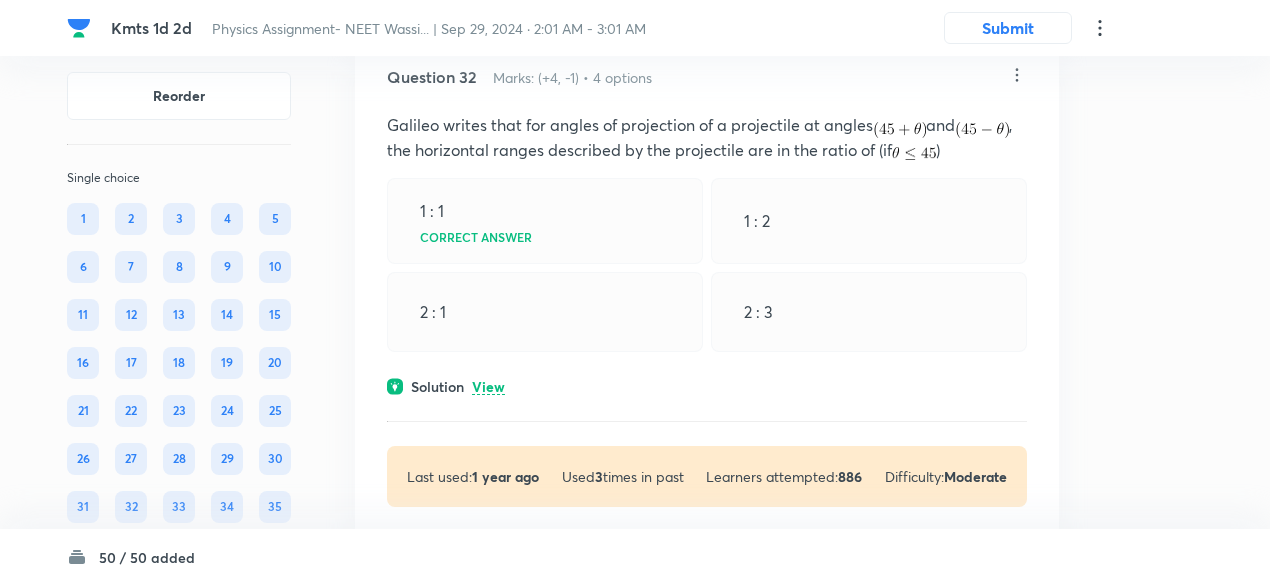 scroll, scrollTop: 23160, scrollLeft: 0, axis: vertical 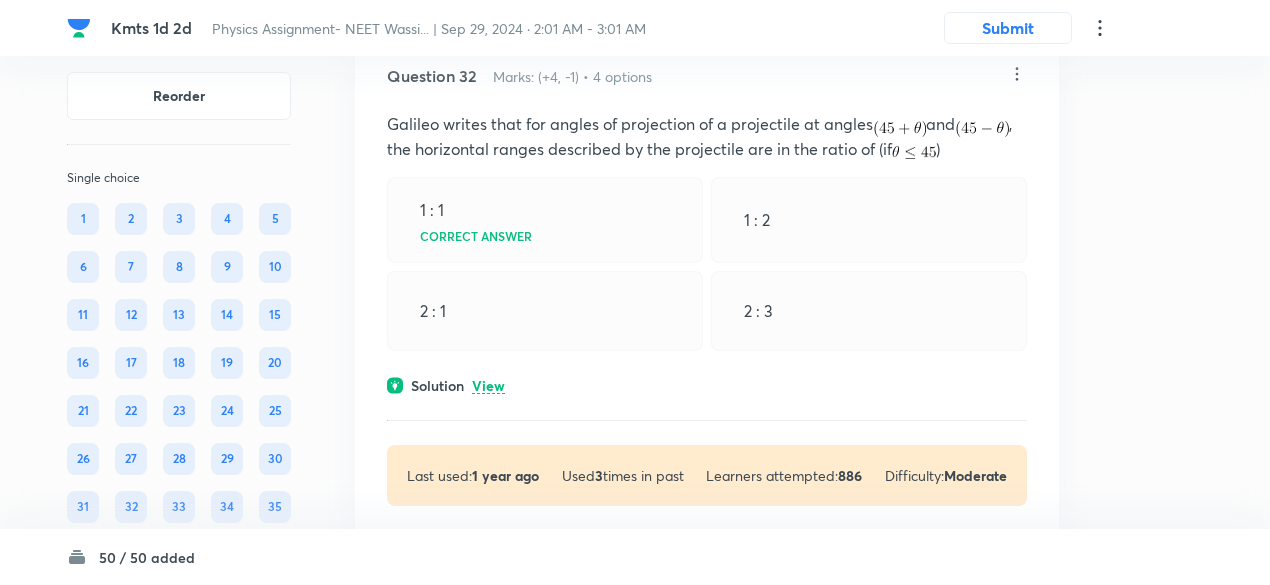 click on "View" at bounding box center [488, 386] 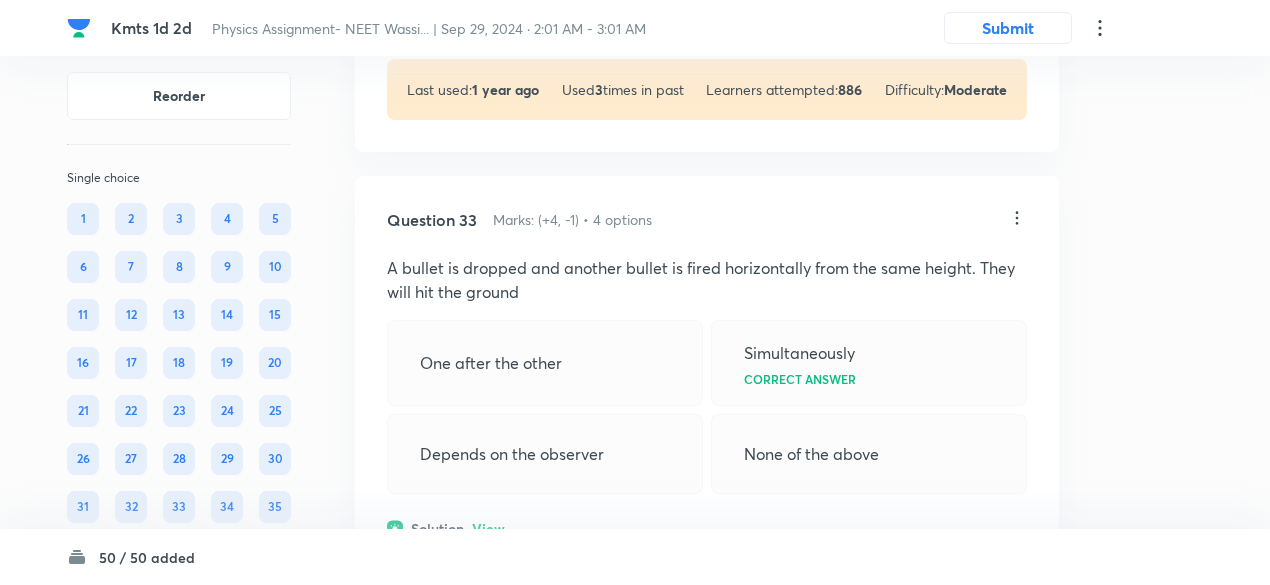 scroll, scrollTop: 23791, scrollLeft: 0, axis: vertical 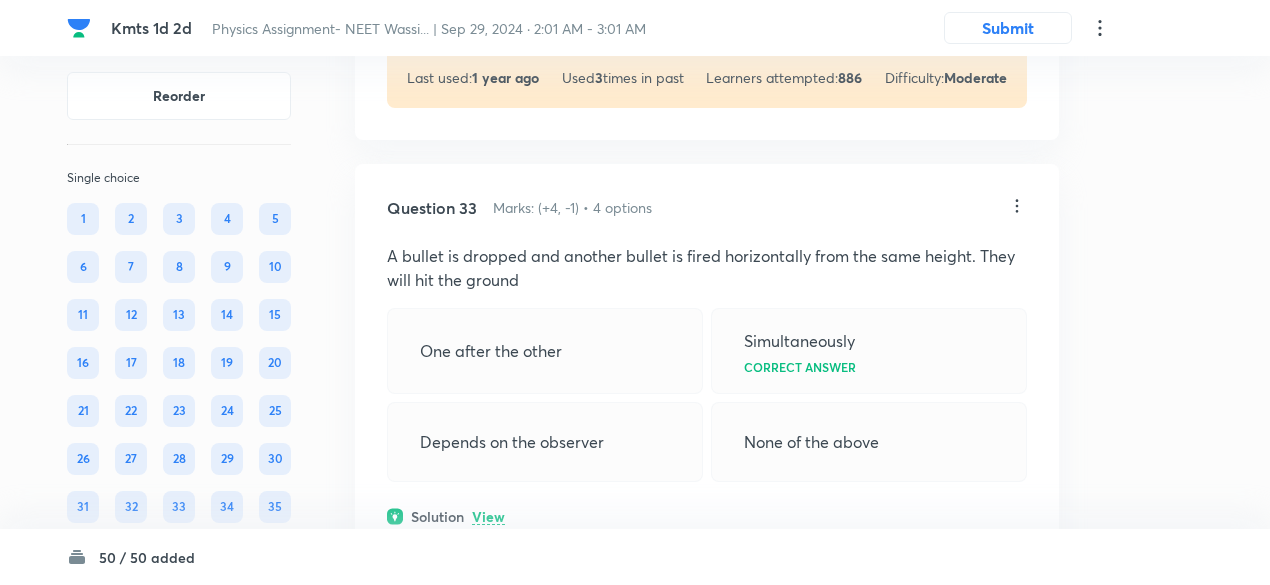 click on "View" at bounding box center [488, 517] 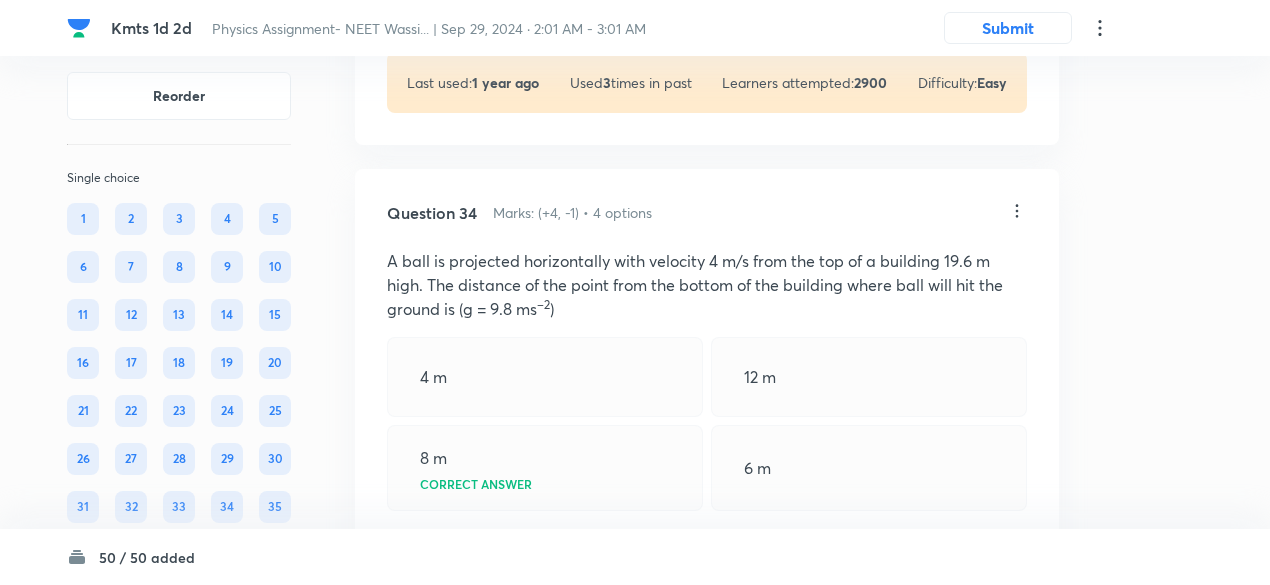 scroll, scrollTop: 24484, scrollLeft: 0, axis: vertical 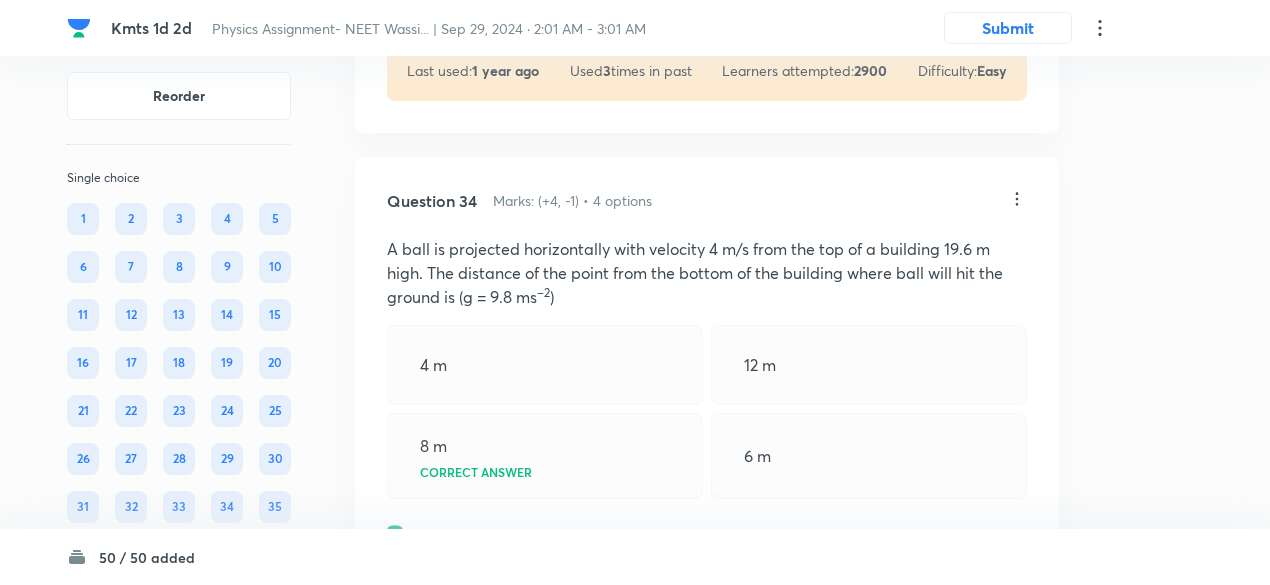click on "View" at bounding box center [488, 534] 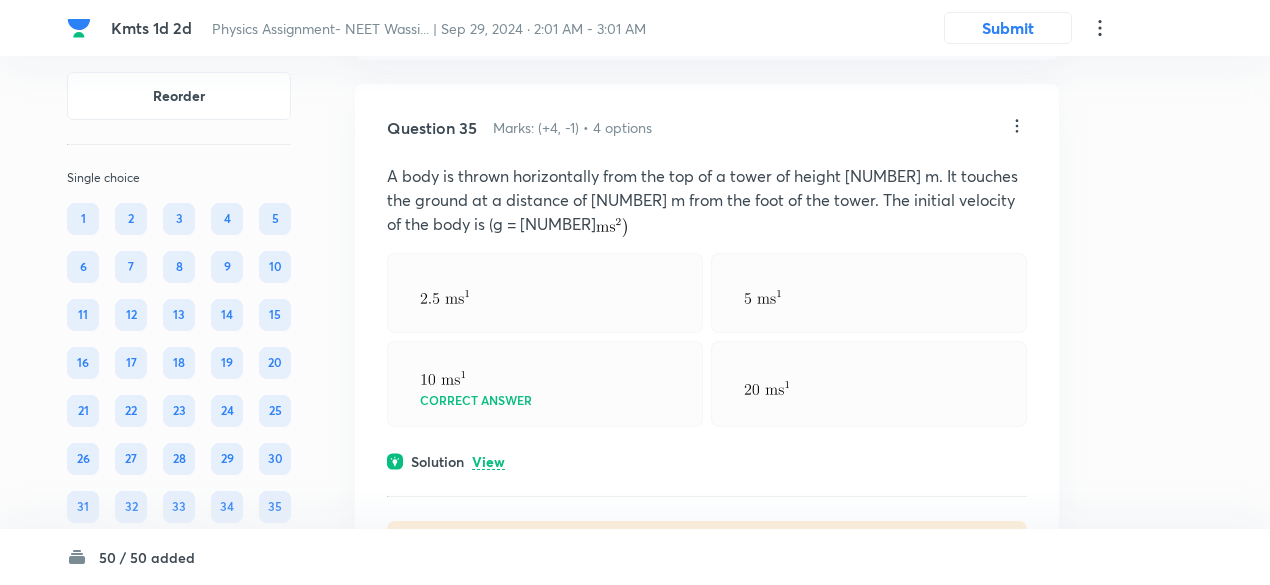 scroll, scrollTop: 25344, scrollLeft: 0, axis: vertical 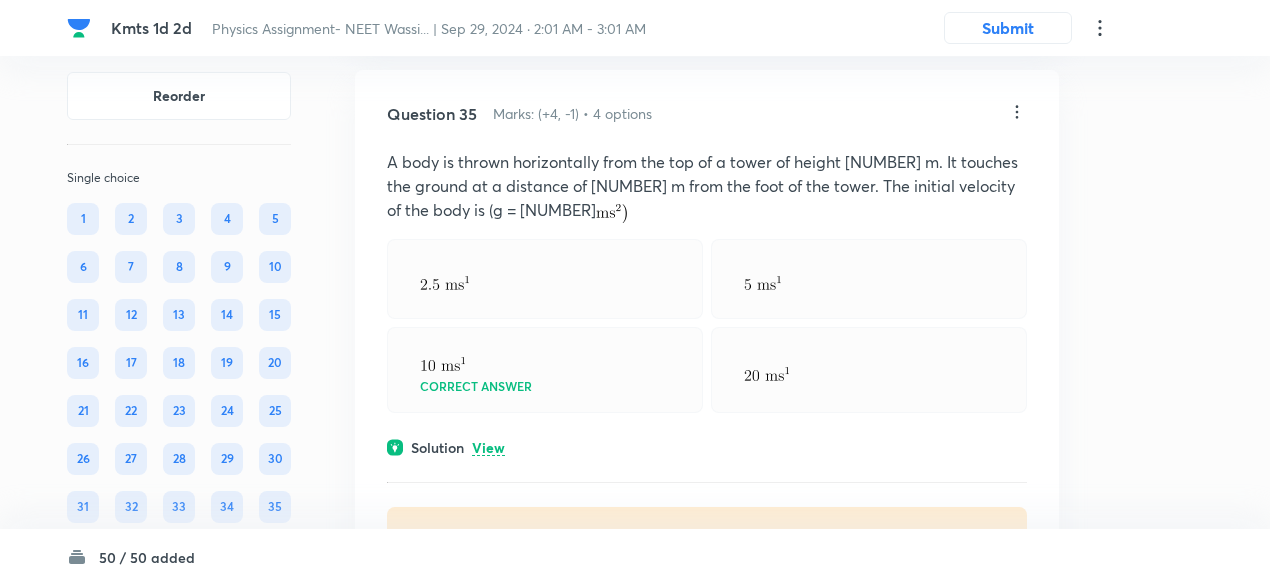 click on "View" at bounding box center [488, 448] 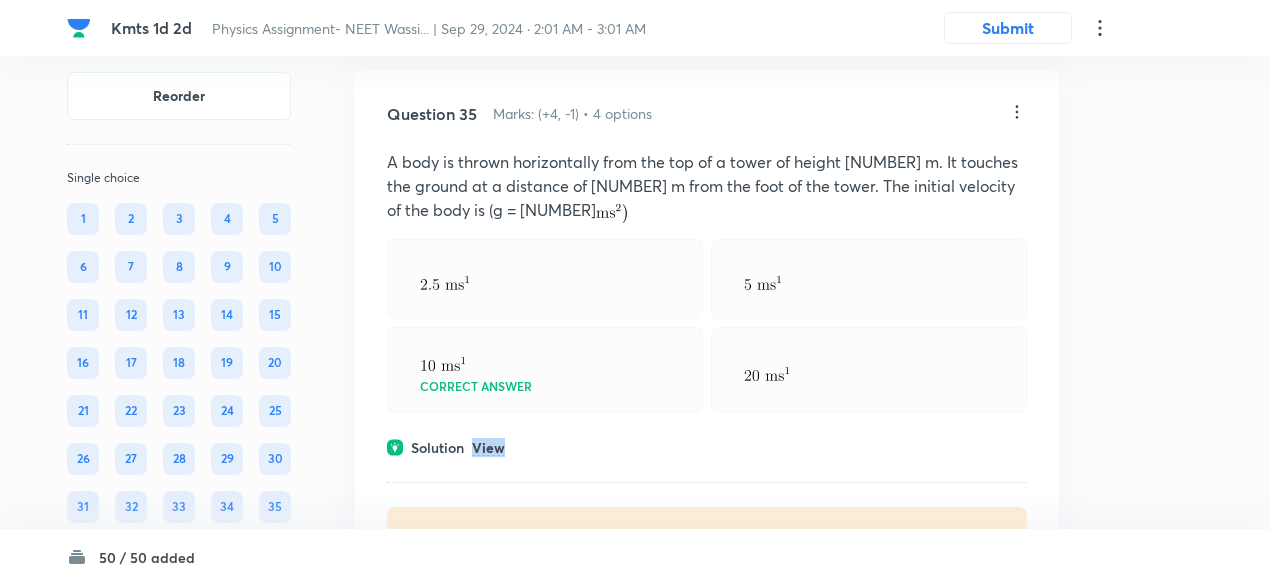 click on "View" at bounding box center (488, 448) 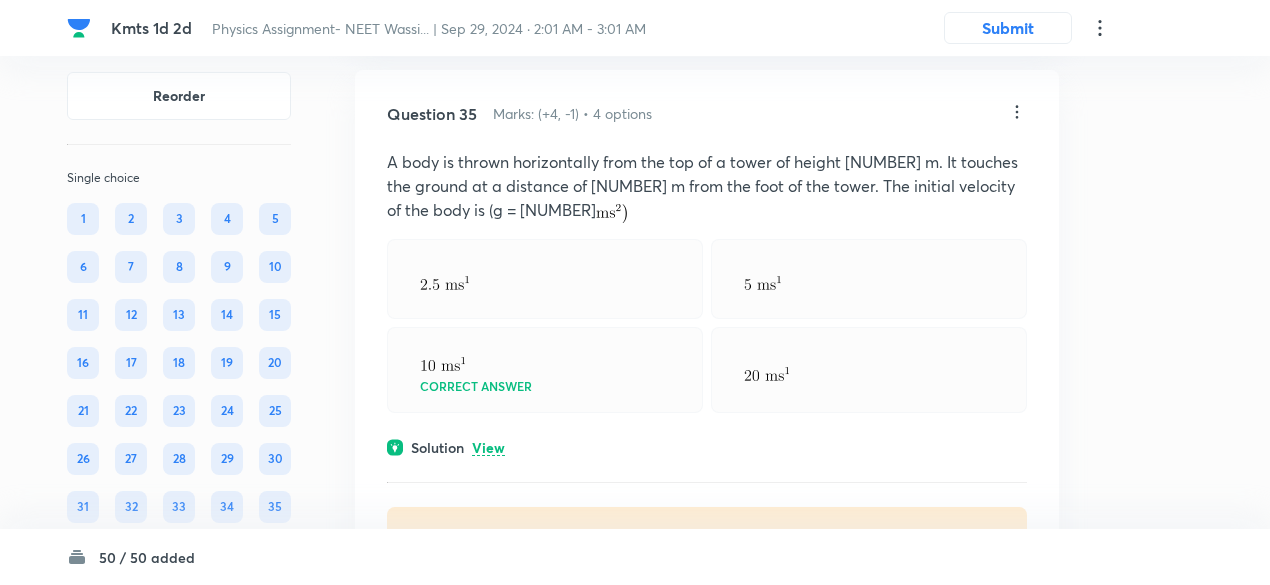 click on "View" at bounding box center (488, 448) 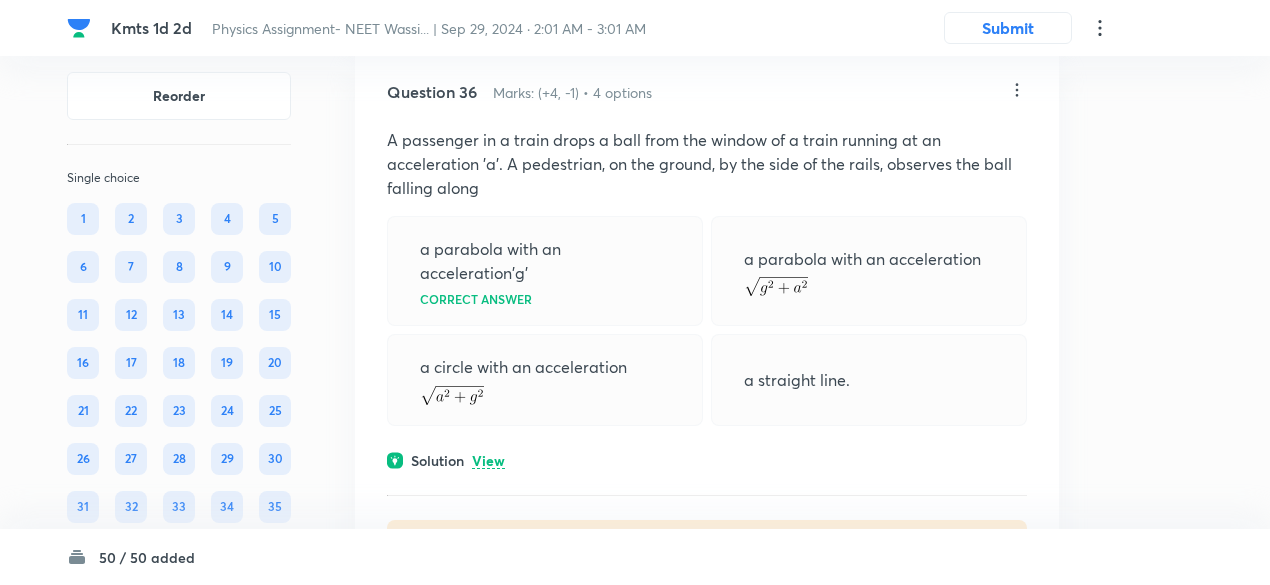 scroll, scrollTop: 26032, scrollLeft: 0, axis: vertical 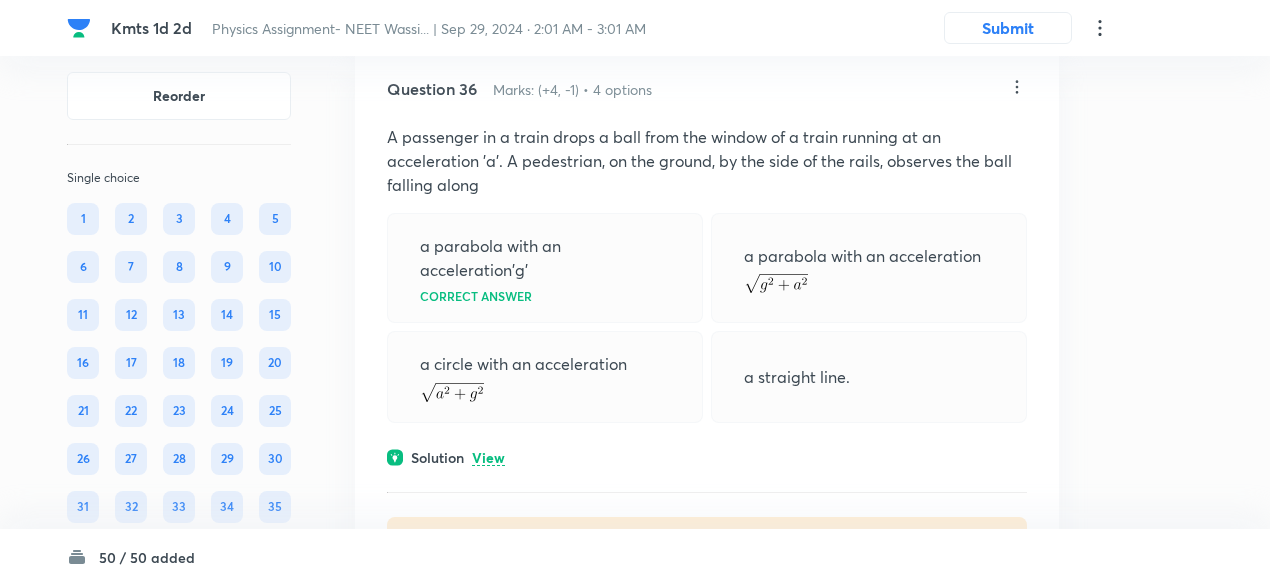click on "View" at bounding box center [488, 458] 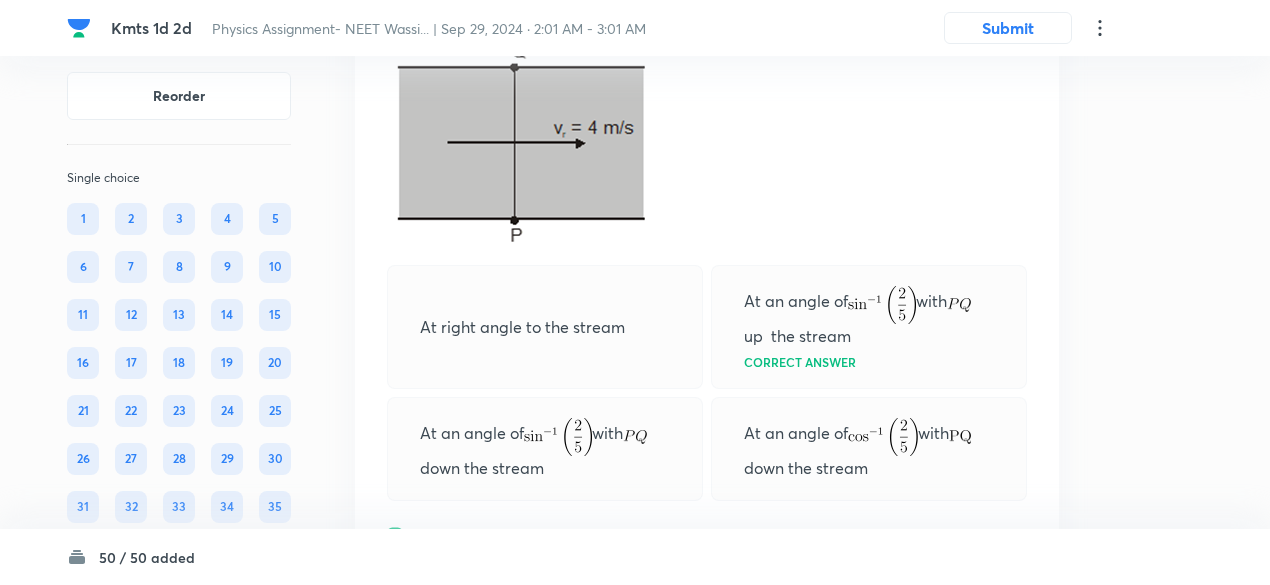 scroll, scrollTop: 26913, scrollLeft: 0, axis: vertical 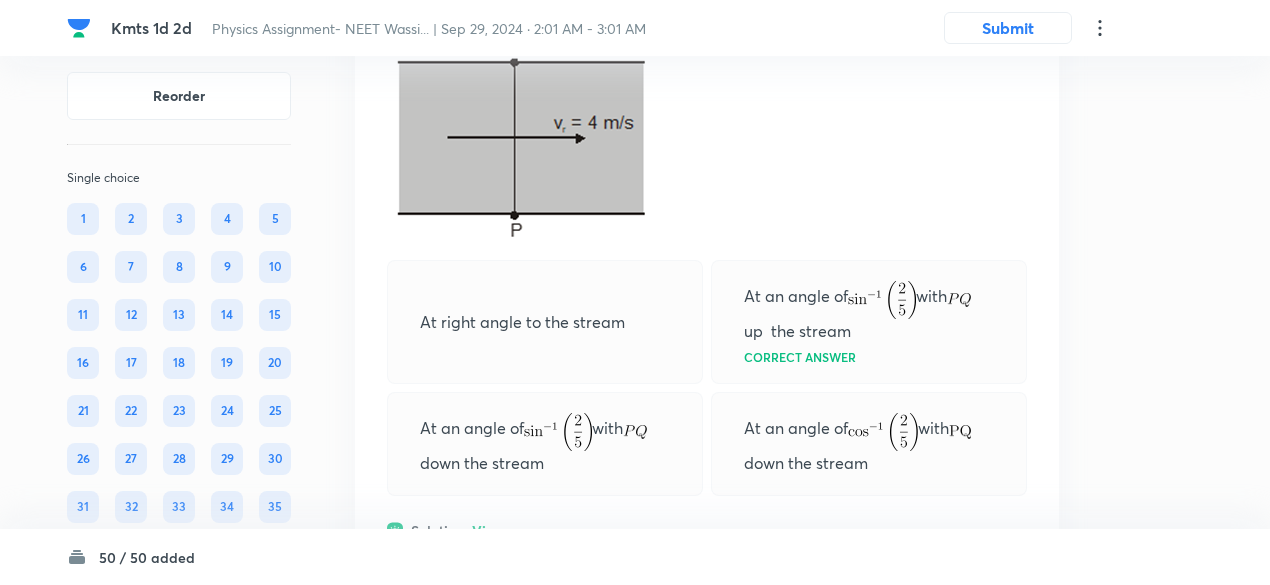 click on "View" at bounding box center (488, 531) 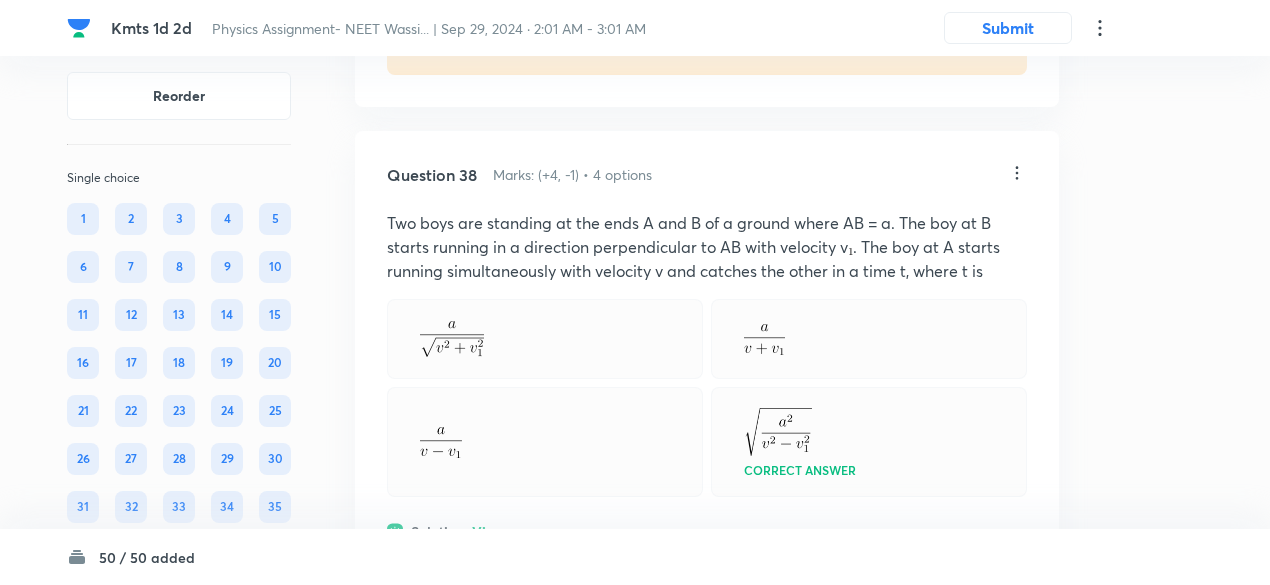 scroll, scrollTop: 27589, scrollLeft: 0, axis: vertical 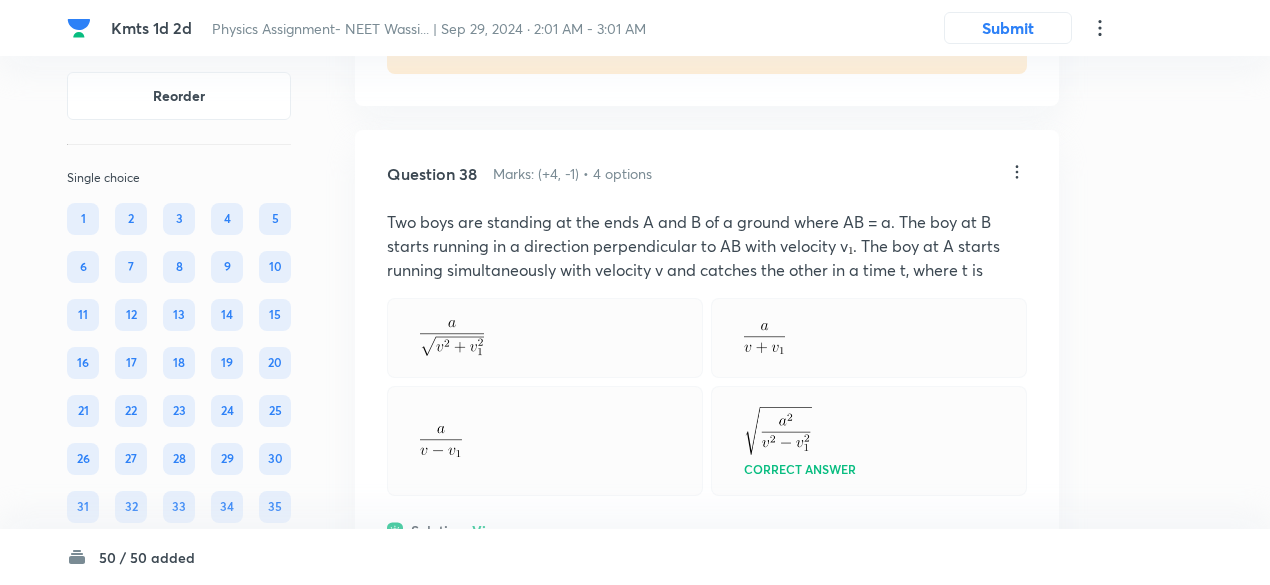 click on "View" at bounding box center (488, 531) 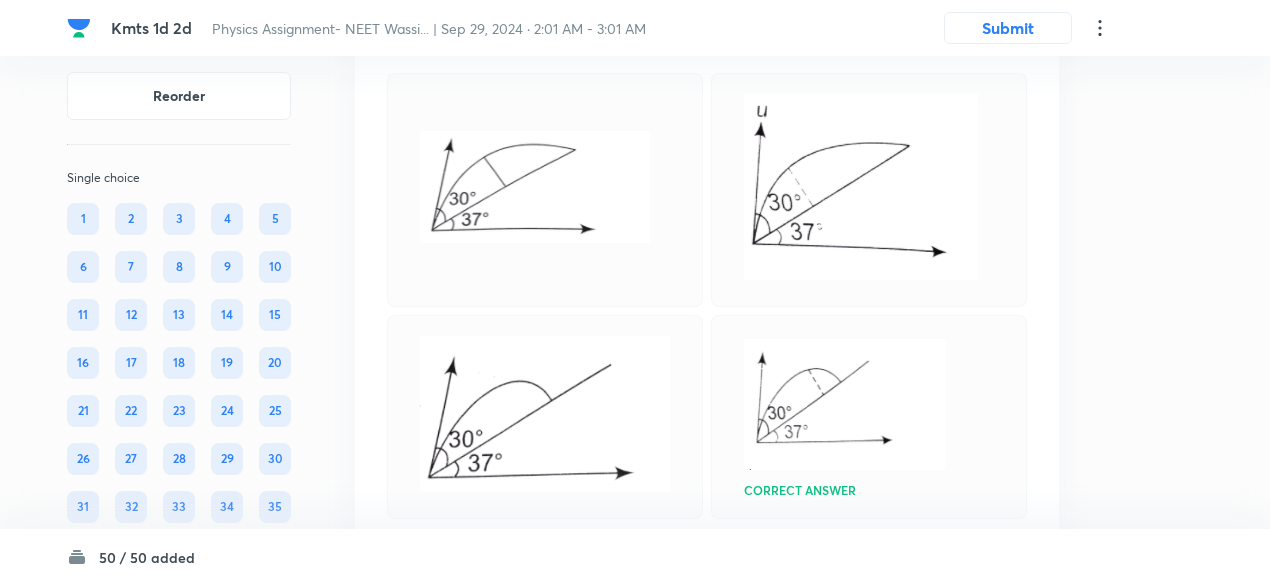 scroll, scrollTop: 28614, scrollLeft: 0, axis: vertical 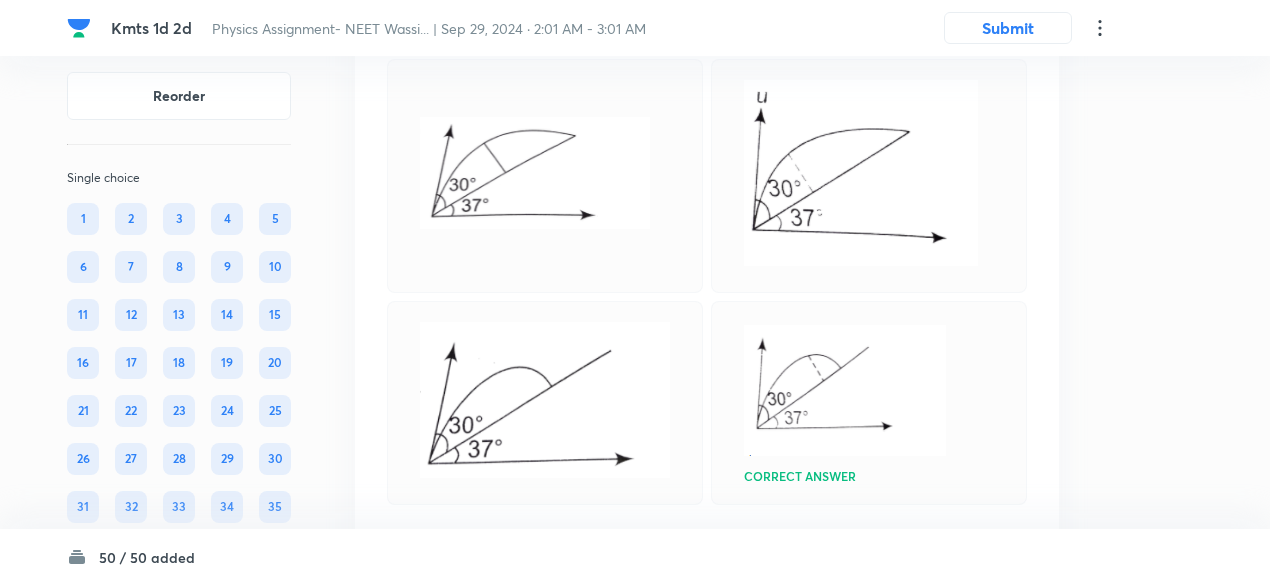 click on "Solution View" at bounding box center (707, 539) 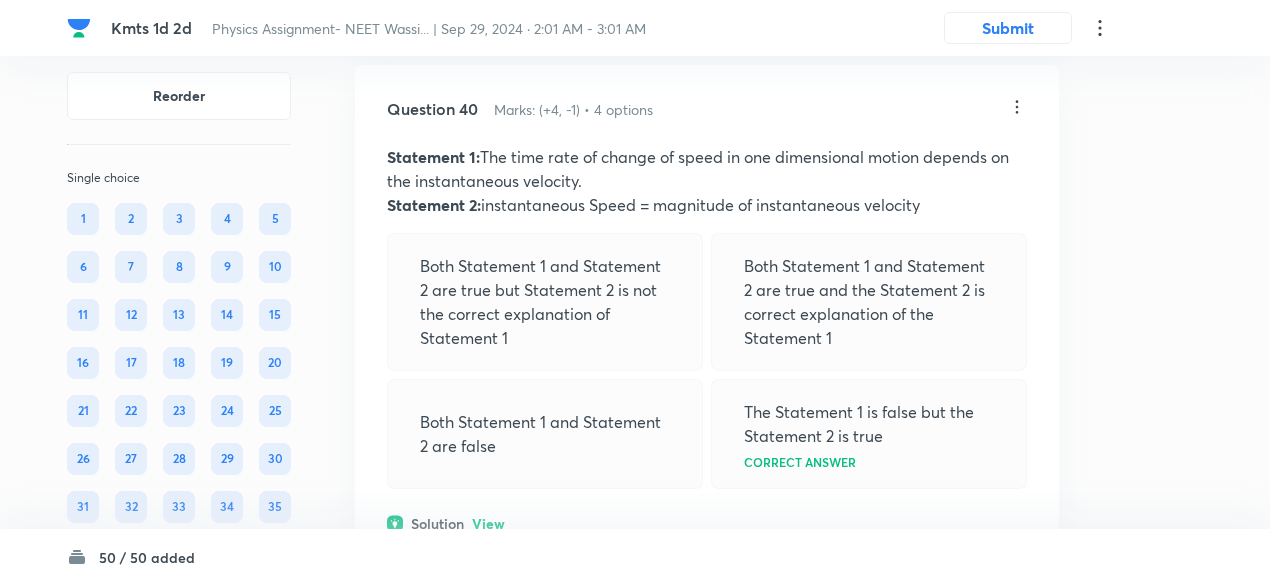 scroll, scrollTop: 29495, scrollLeft: 0, axis: vertical 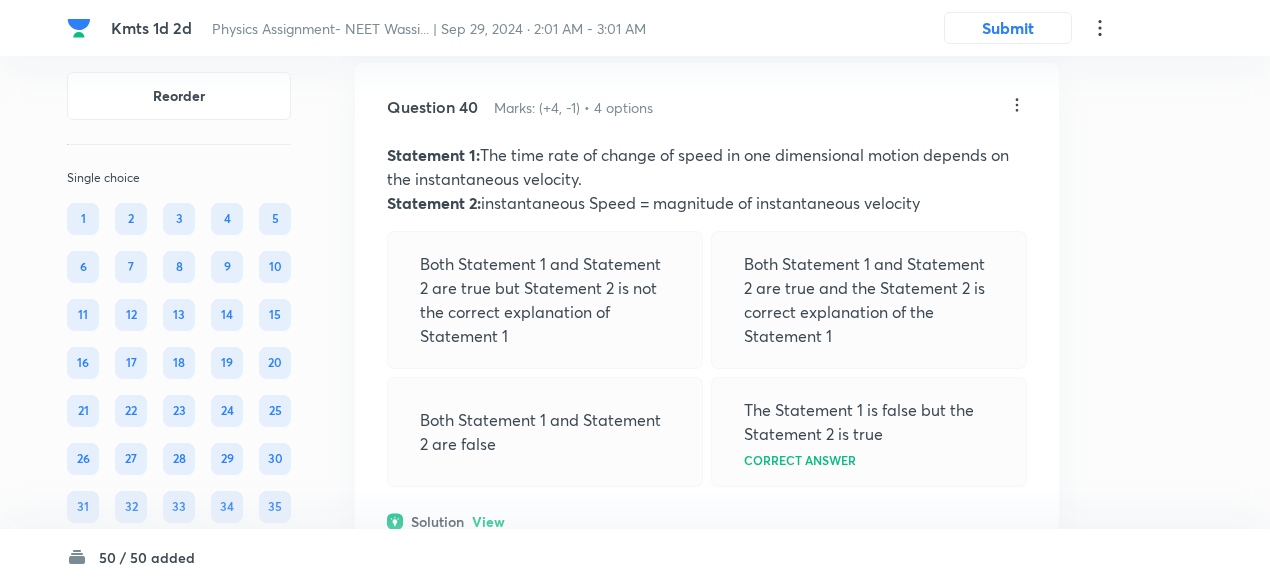 click on "View" at bounding box center (488, 522) 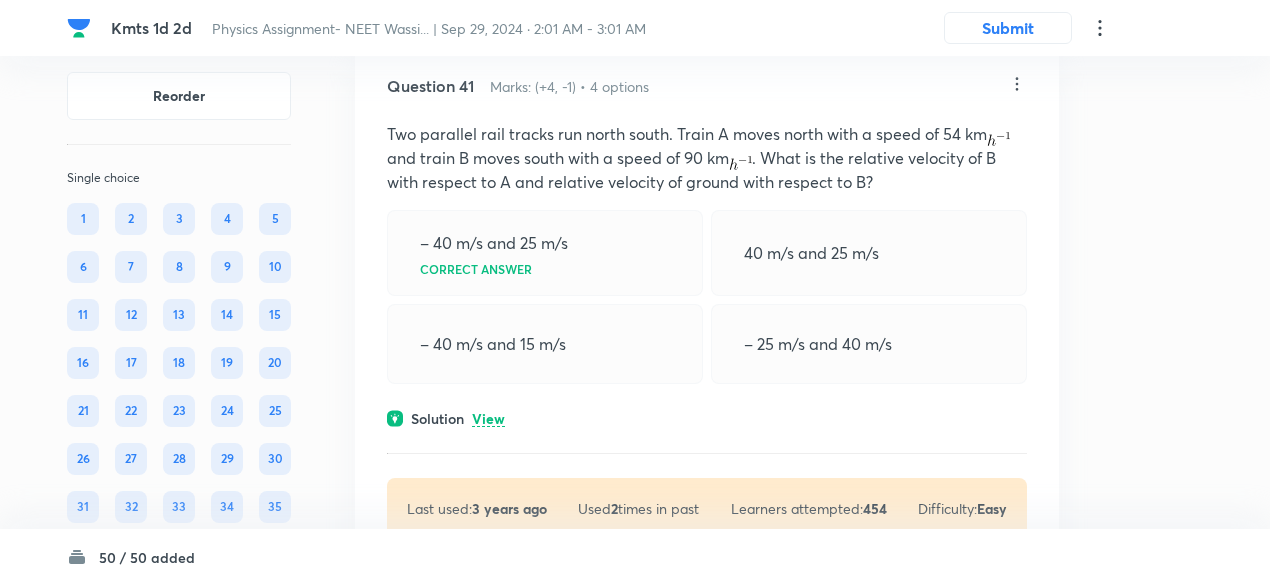 scroll, scrollTop: 30294, scrollLeft: 0, axis: vertical 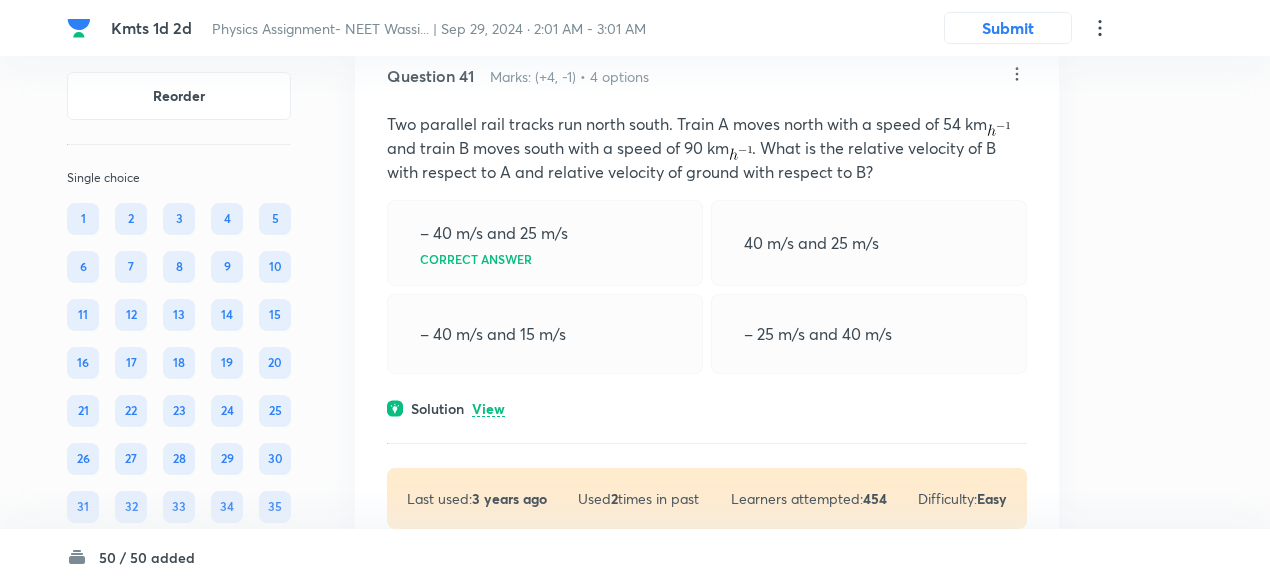 click on "View" at bounding box center [488, 409] 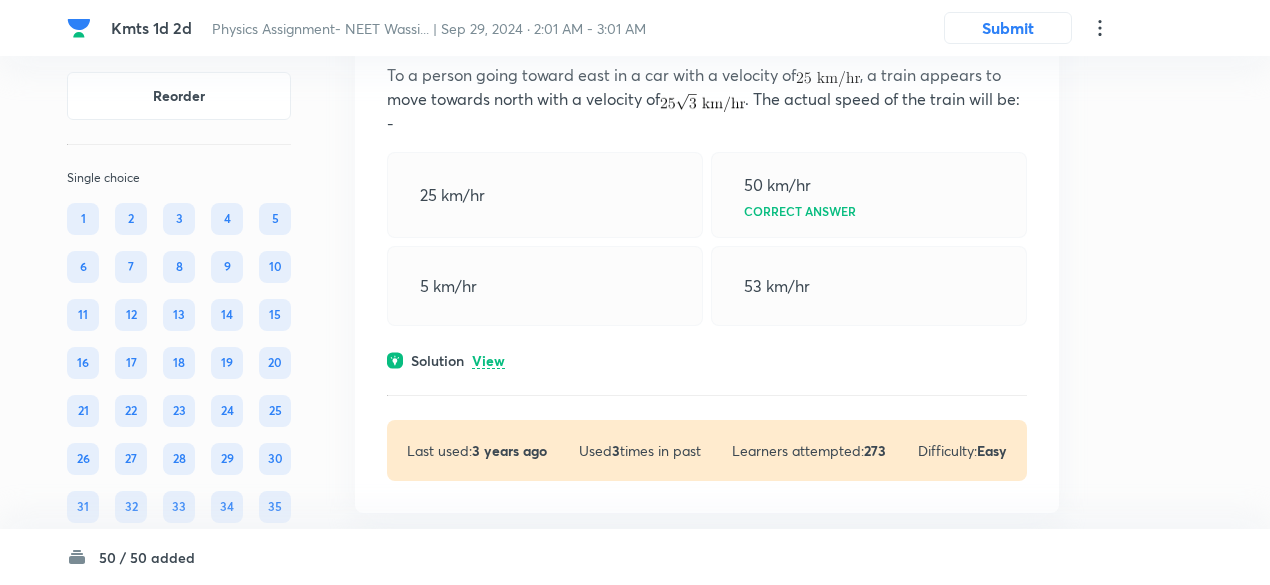 scroll, scrollTop: 31232, scrollLeft: 0, axis: vertical 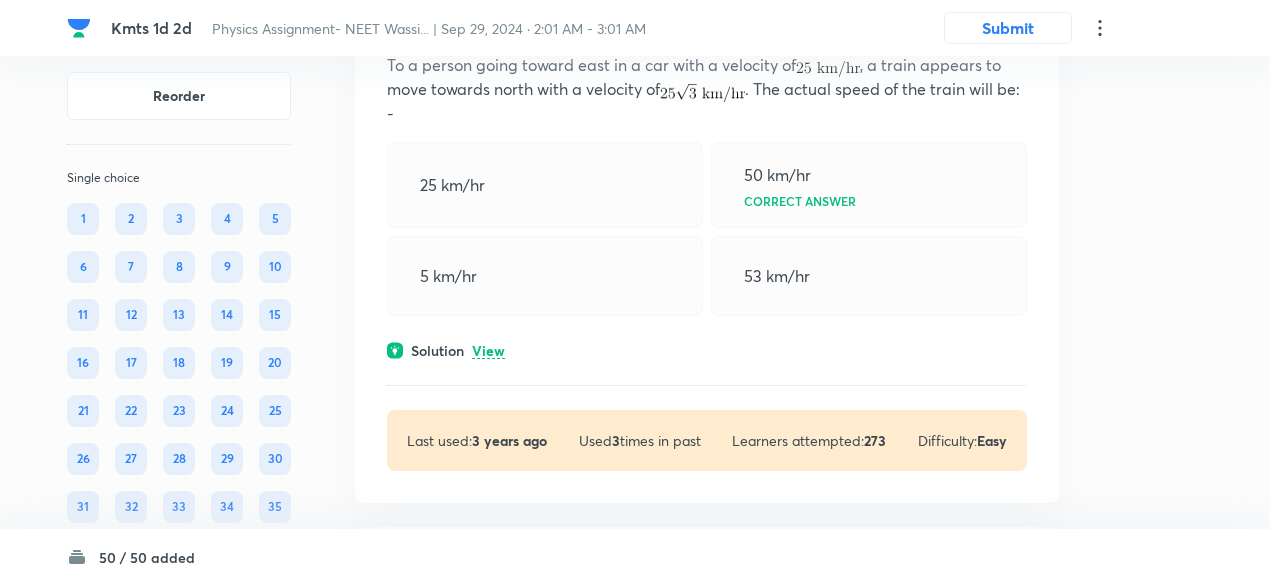 click on "View" at bounding box center [488, 351] 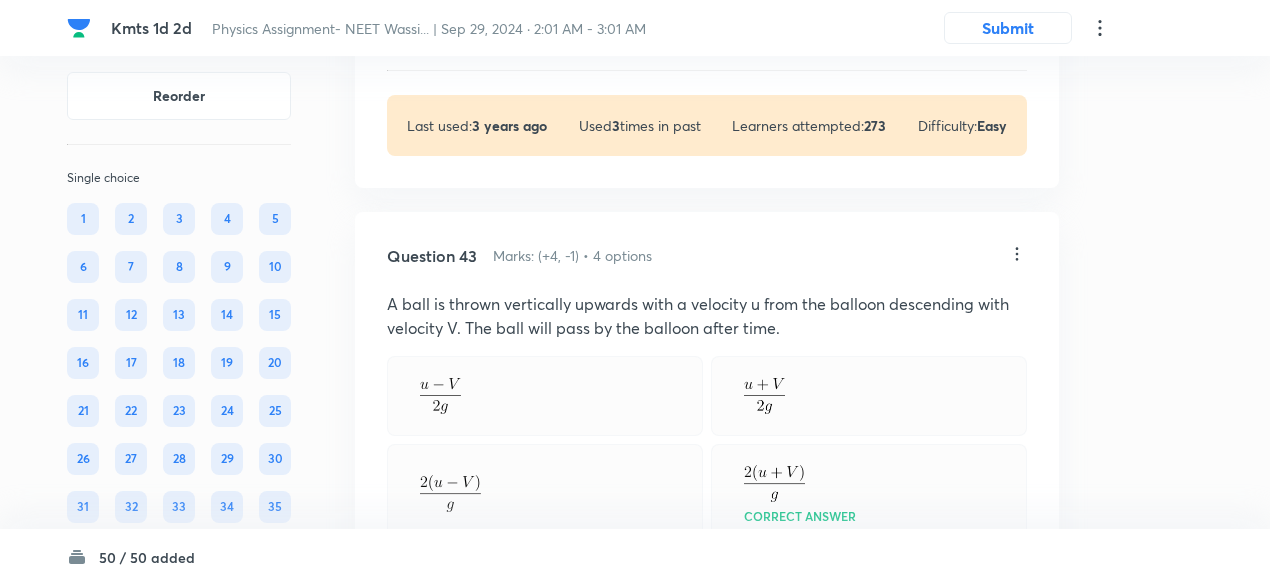 scroll, scrollTop: 31732, scrollLeft: 0, axis: vertical 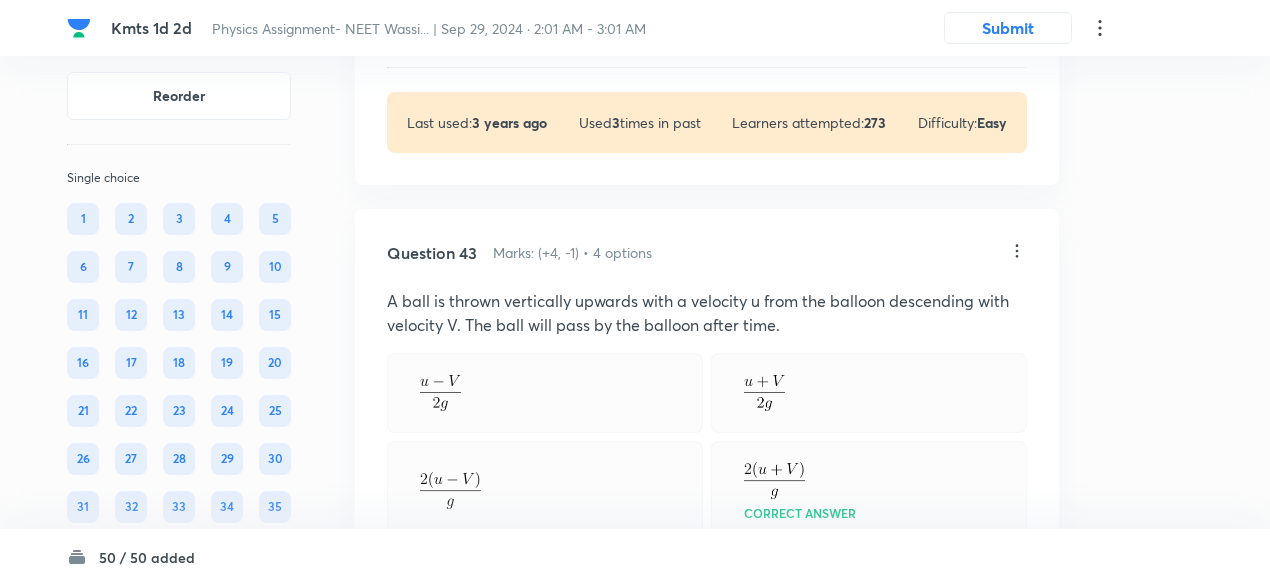 click on "View" at bounding box center [488, 575] 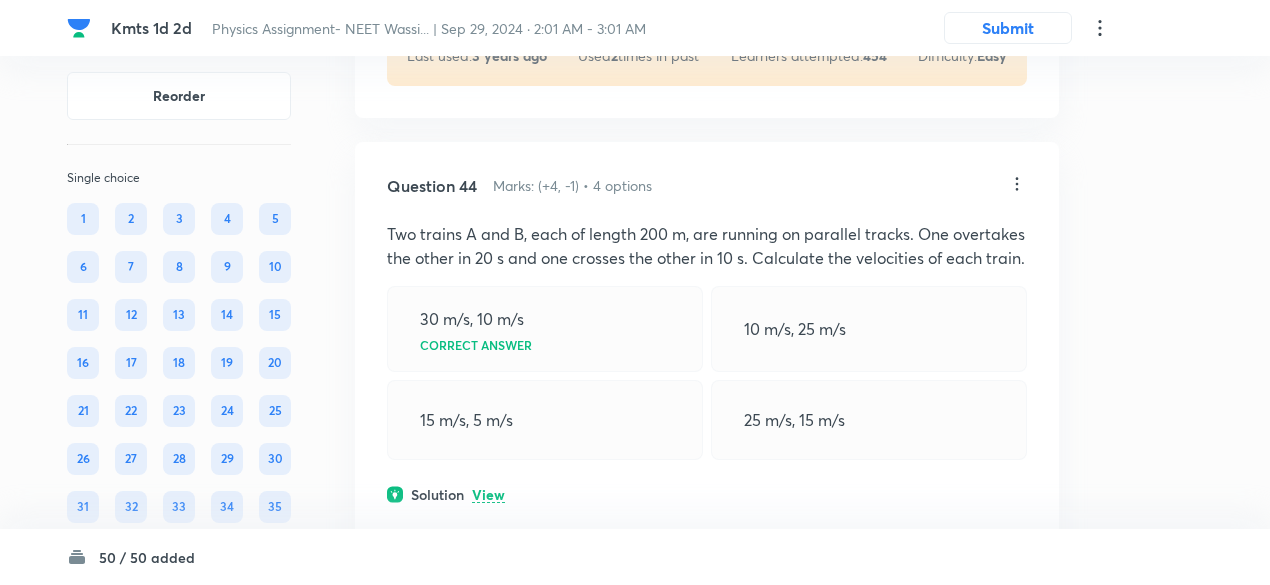 scroll, scrollTop: 32458, scrollLeft: 0, axis: vertical 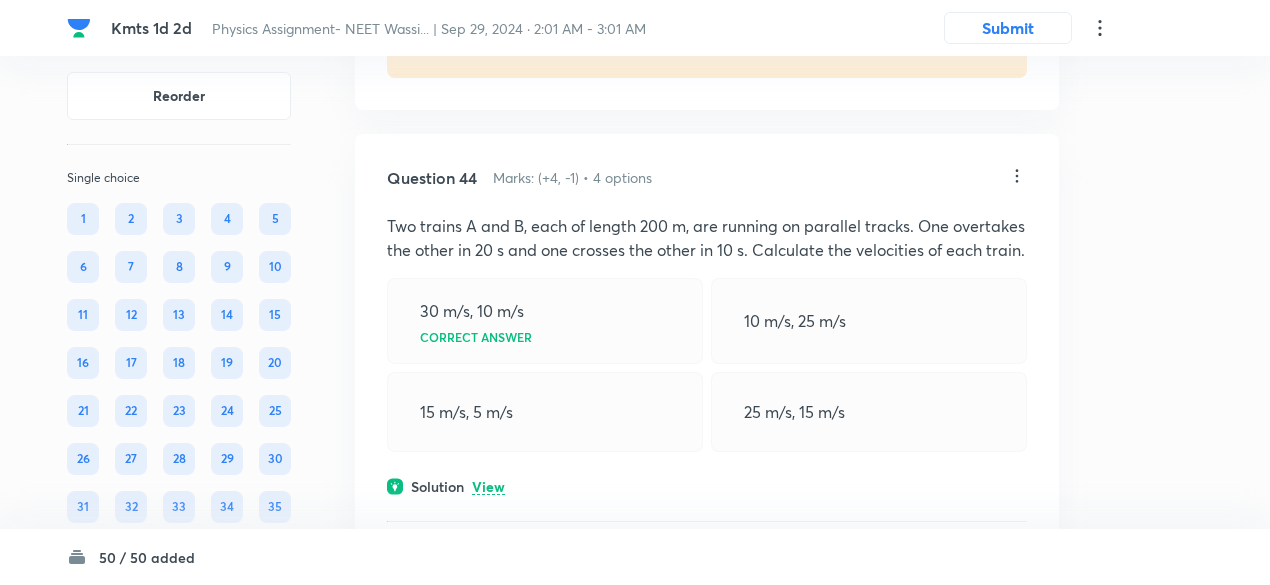 click on "View" at bounding box center [488, 487] 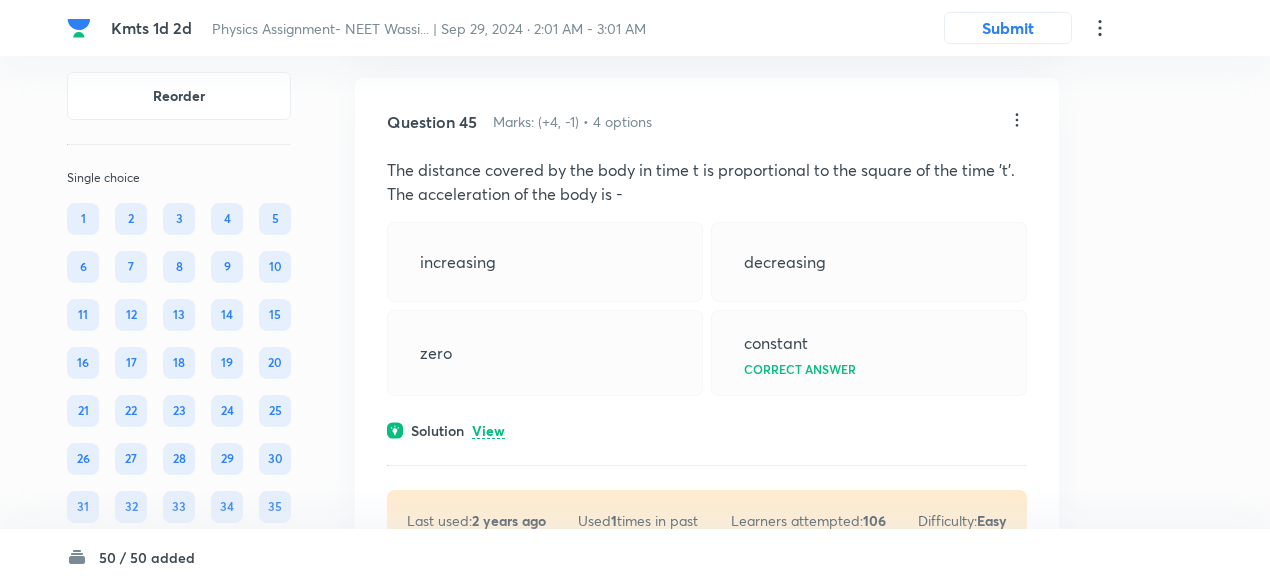 scroll, scrollTop: 33427, scrollLeft: 0, axis: vertical 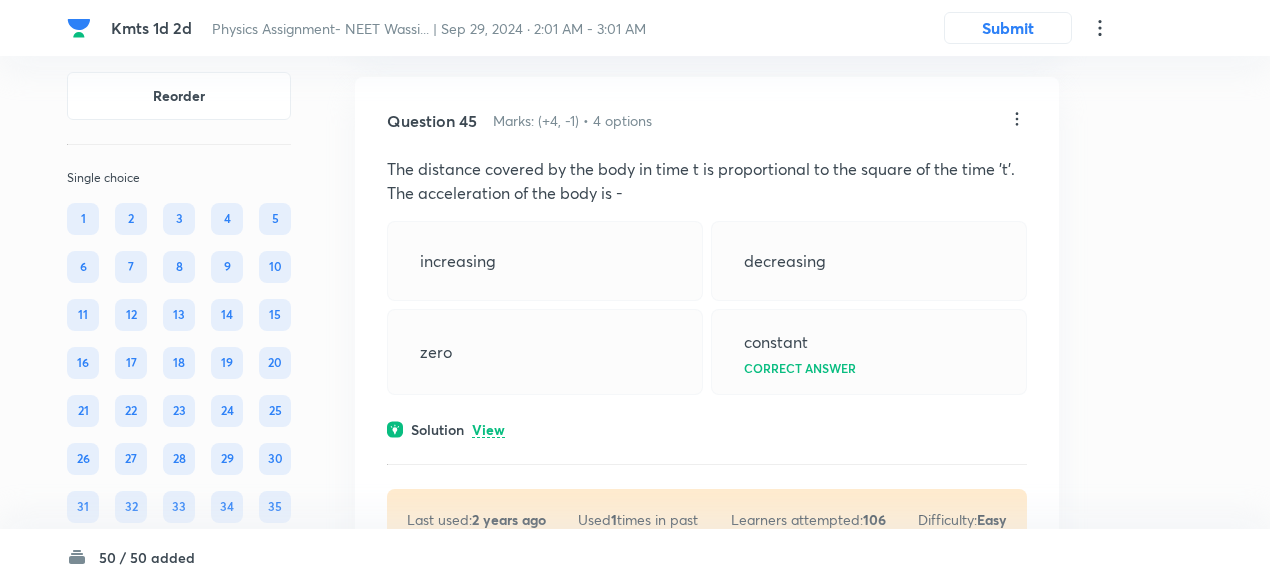 click on "View" at bounding box center (488, 430) 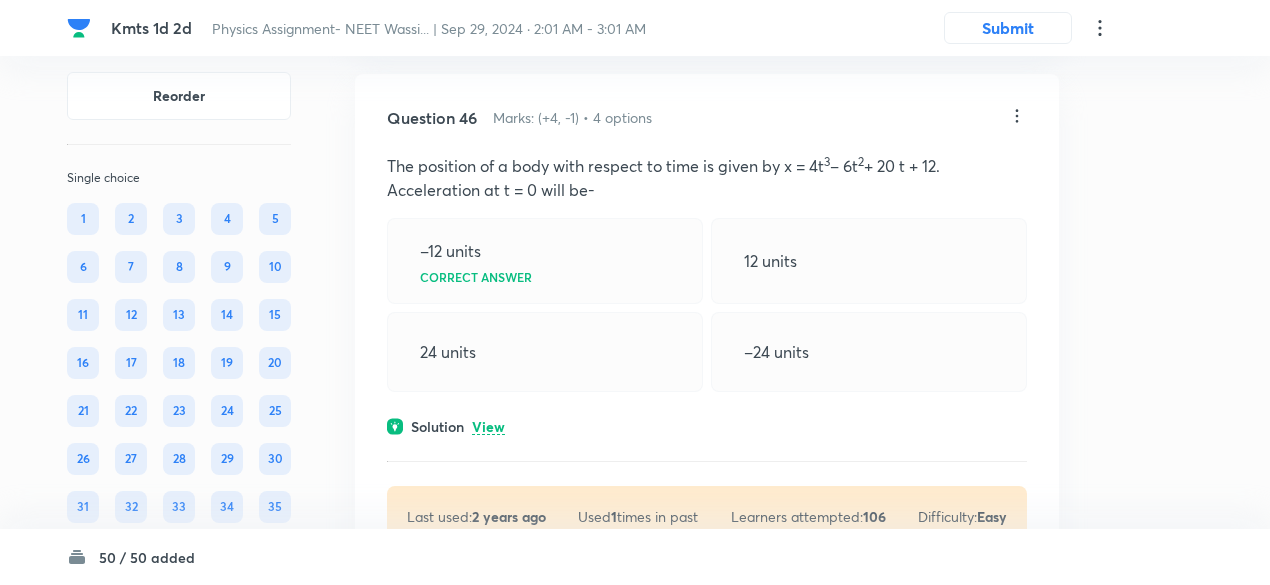 scroll, scrollTop: 34077, scrollLeft: 0, axis: vertical 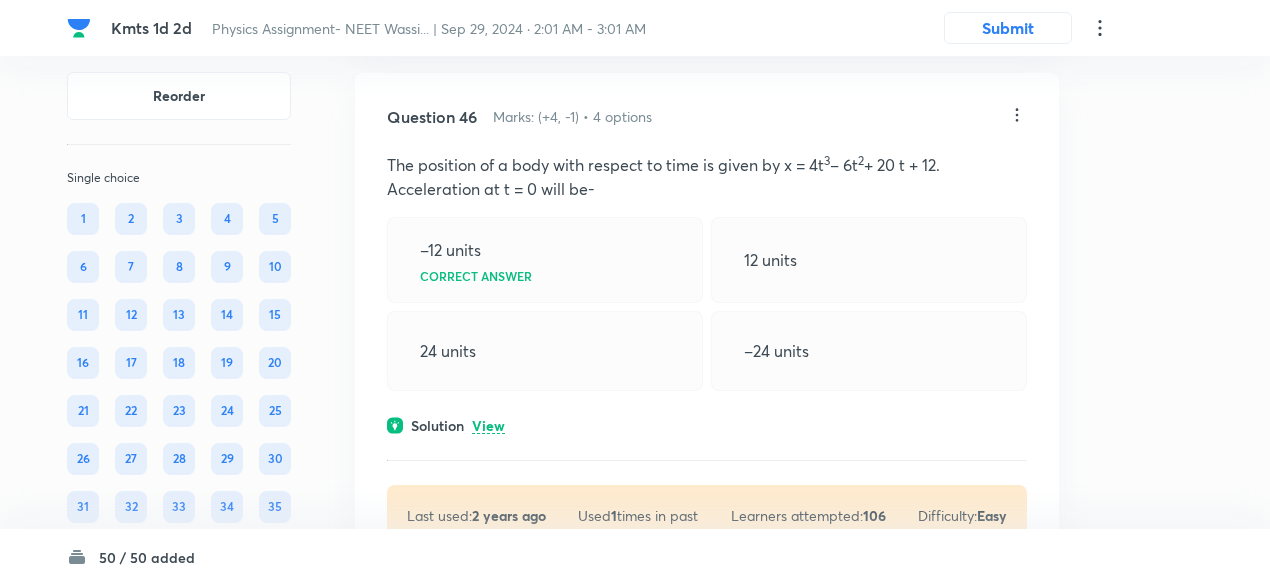 click on "View" at bounding box center (488, 426) 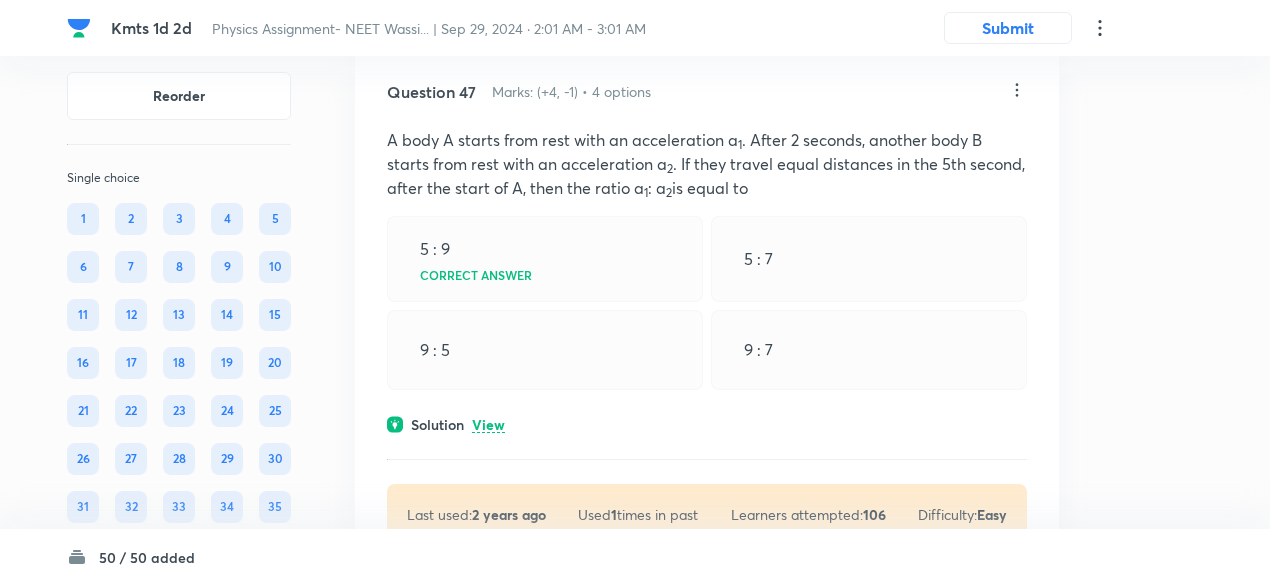 scroll, scrollTop: 34965, scrollLeft: 0, axis: vertical 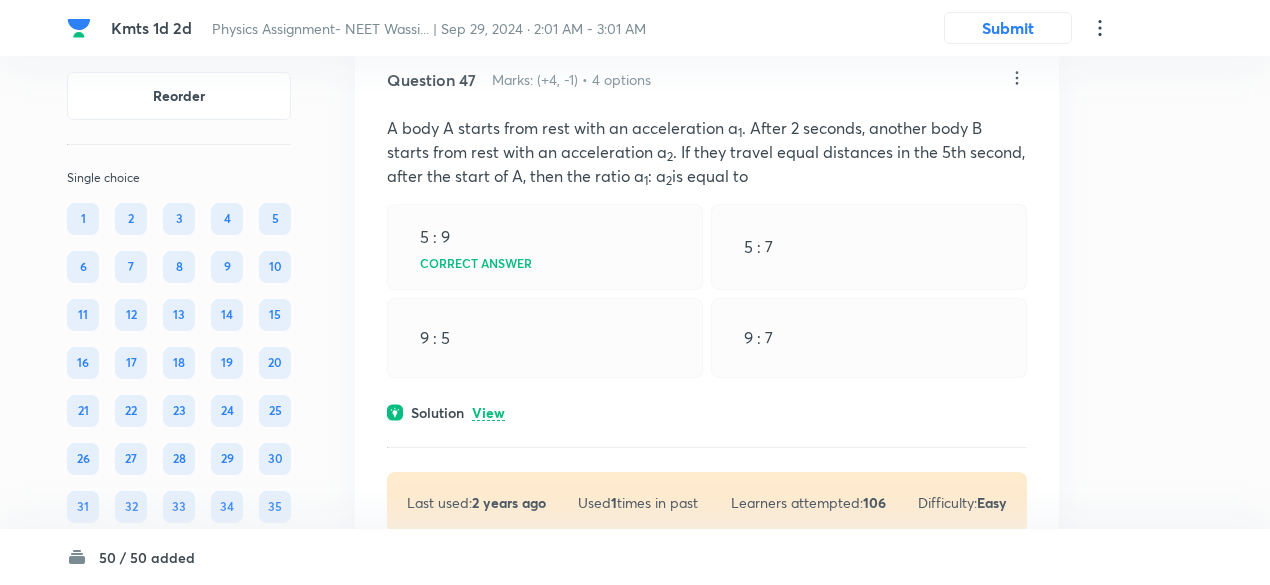click on "Question [NUMBER] Marks: (+[NUMBER], -[NUMBER]) • [NUMBER] options A body A starts from rest with an acceleration a 1 . After [NUMBER] seconds, another body B starts from rest with an acceleration a 2 . If they travel equal distances in the [NUMBER]th second, after the start of A, then the ratio a 1 : a 2 is equal to [NUMBER] : [NUMBER] Correct answer [NUMBER] : [NUMBER] [NUMBER] : [NUMBER] [NUMBER] : [NUMBER] Solution View Last used: 2 years ago Used 1 times in past Learners attempted: [NUMBER] Difficulty: Easy" at bounding box center [707, 300] 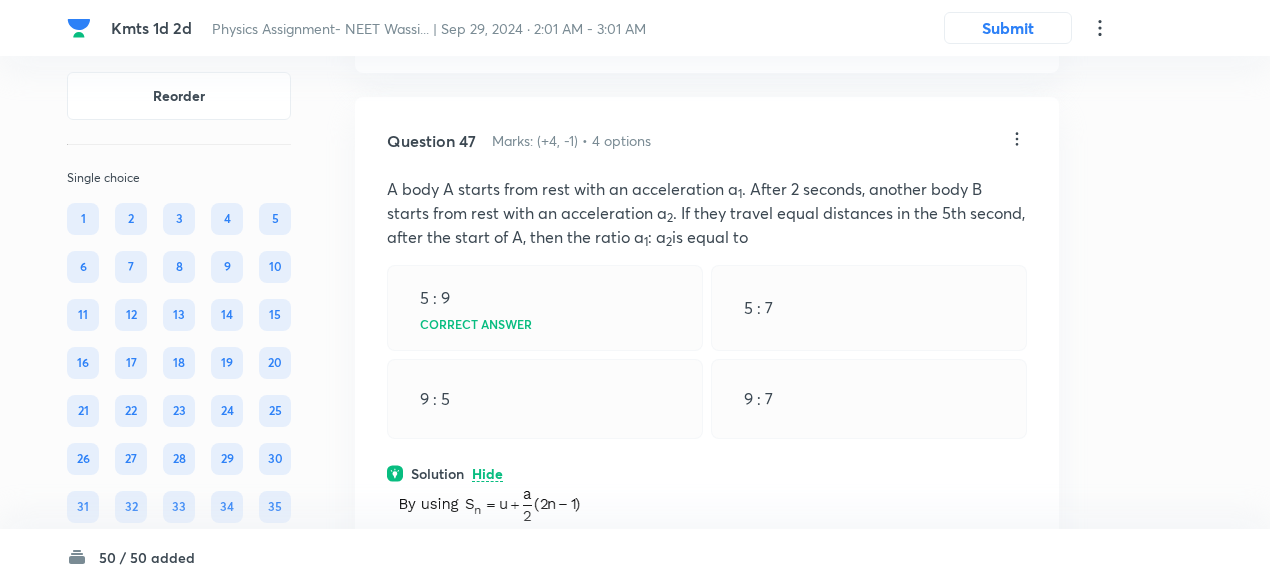 scroll, scrollTop: 34907, scrollLeft: 0, axis: vertical 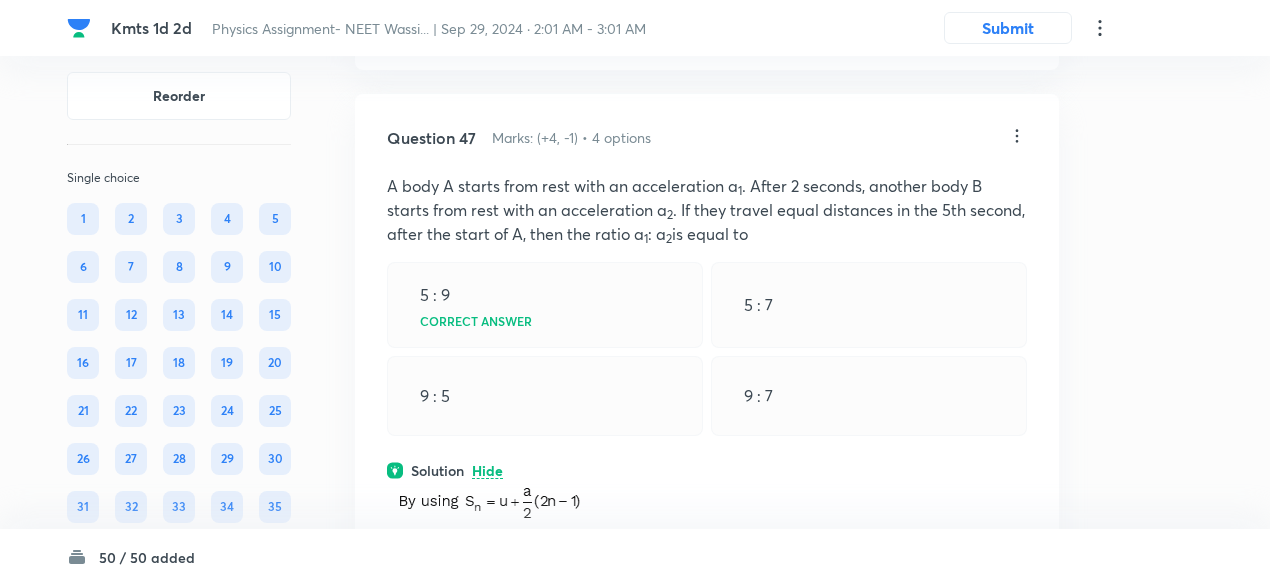 click on "9 : 7" at bounding box center (869, 396) 